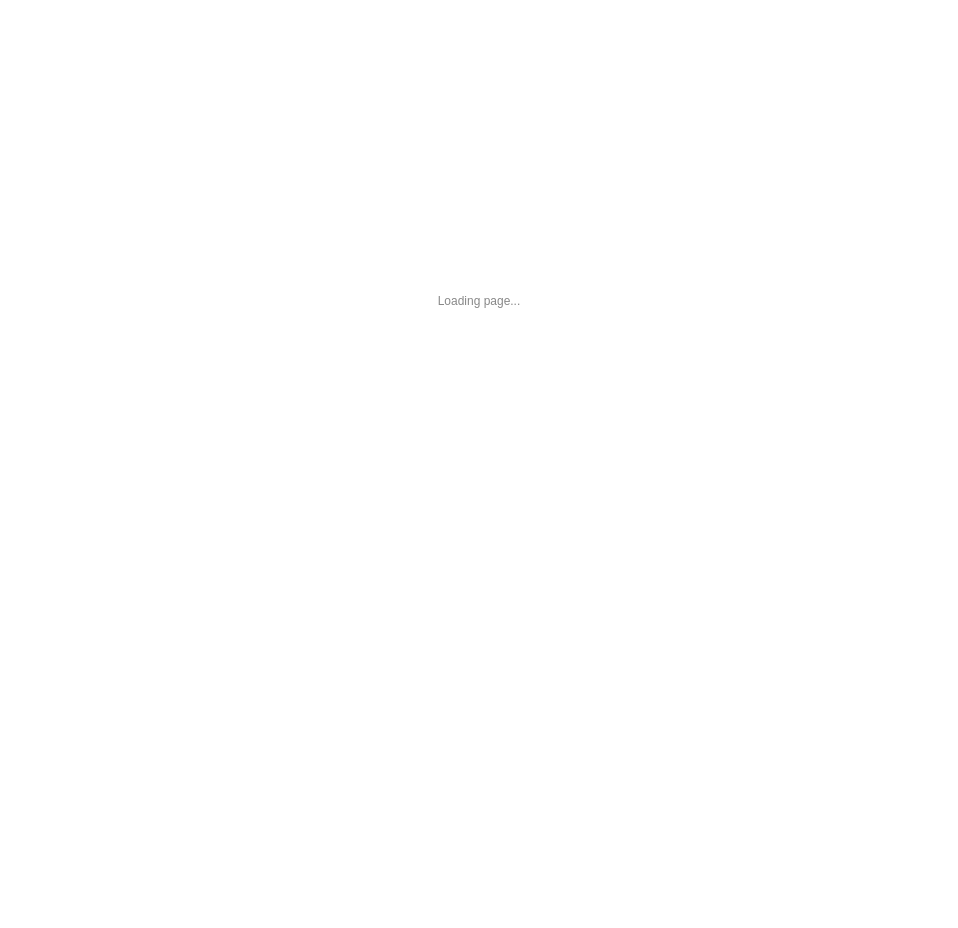 scroll, scrollTop: 0, scrollLeft: 0, axis: both 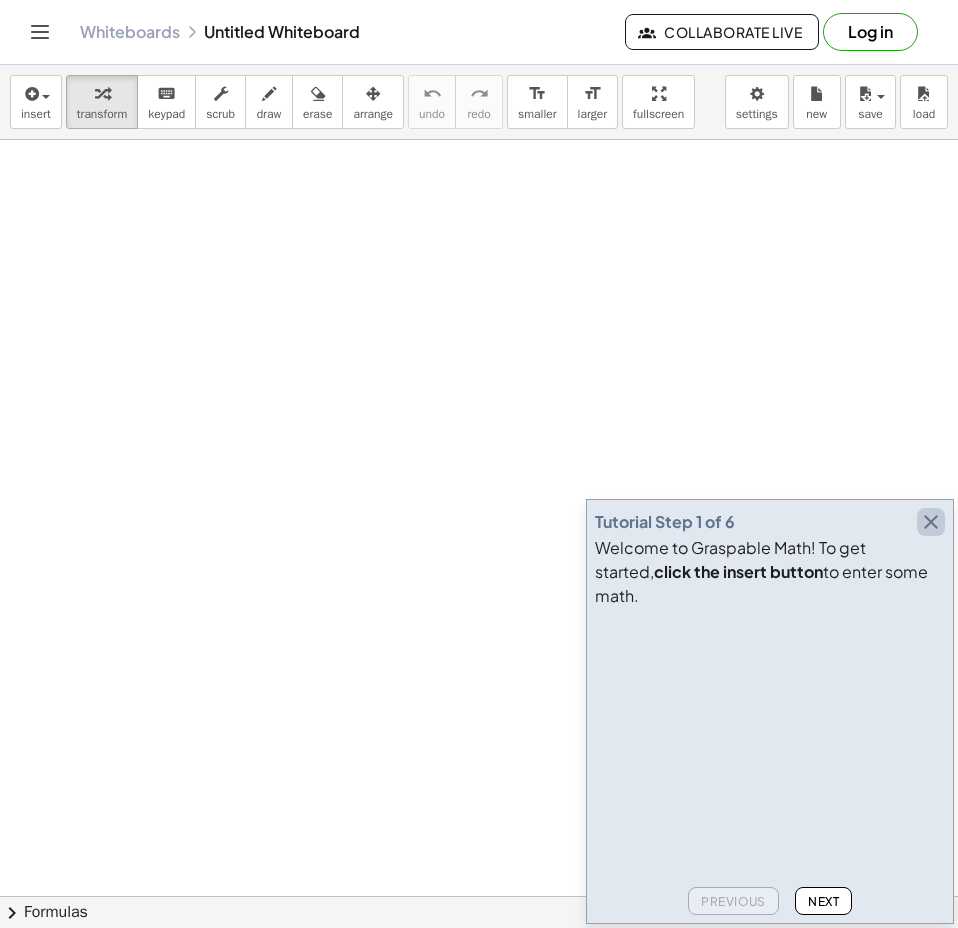 click at bounding box center (931, 522) 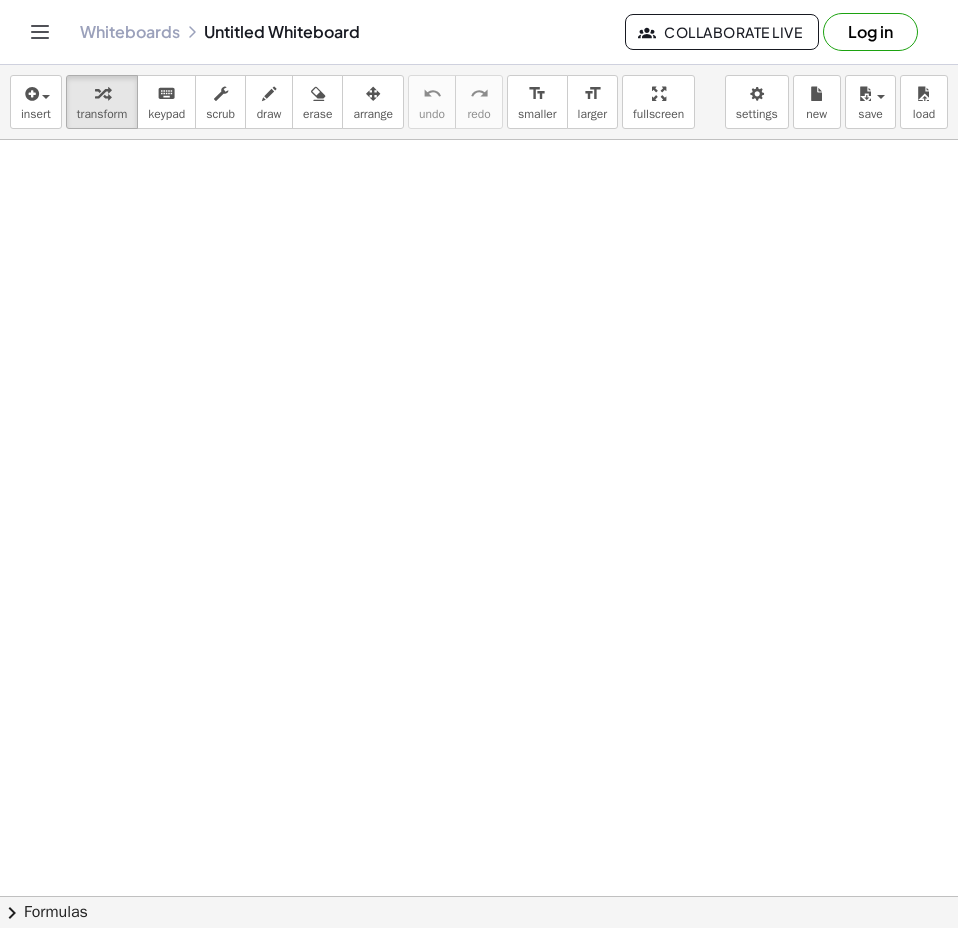 drag, startPoint x: 92, startPoint y: 216, endPoint x: 93, endPoint y: 264, distance: 48.010414 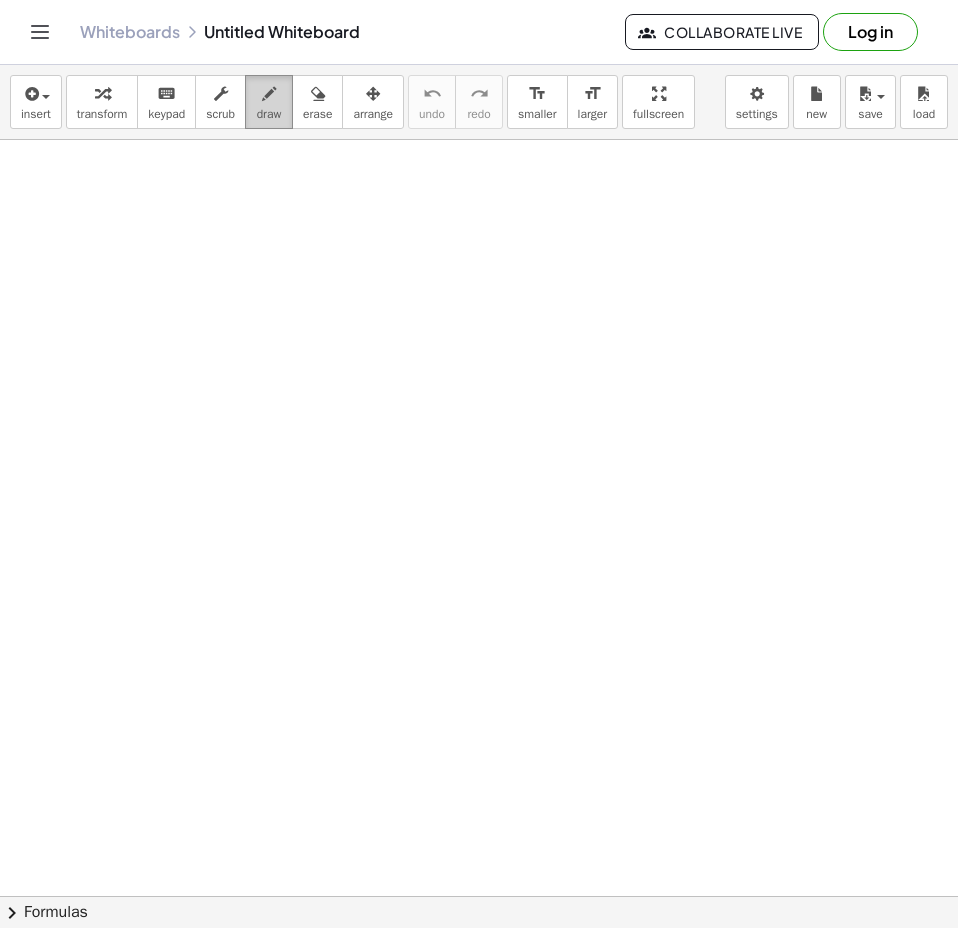 click on "draw" at bounding box center (269, 114) 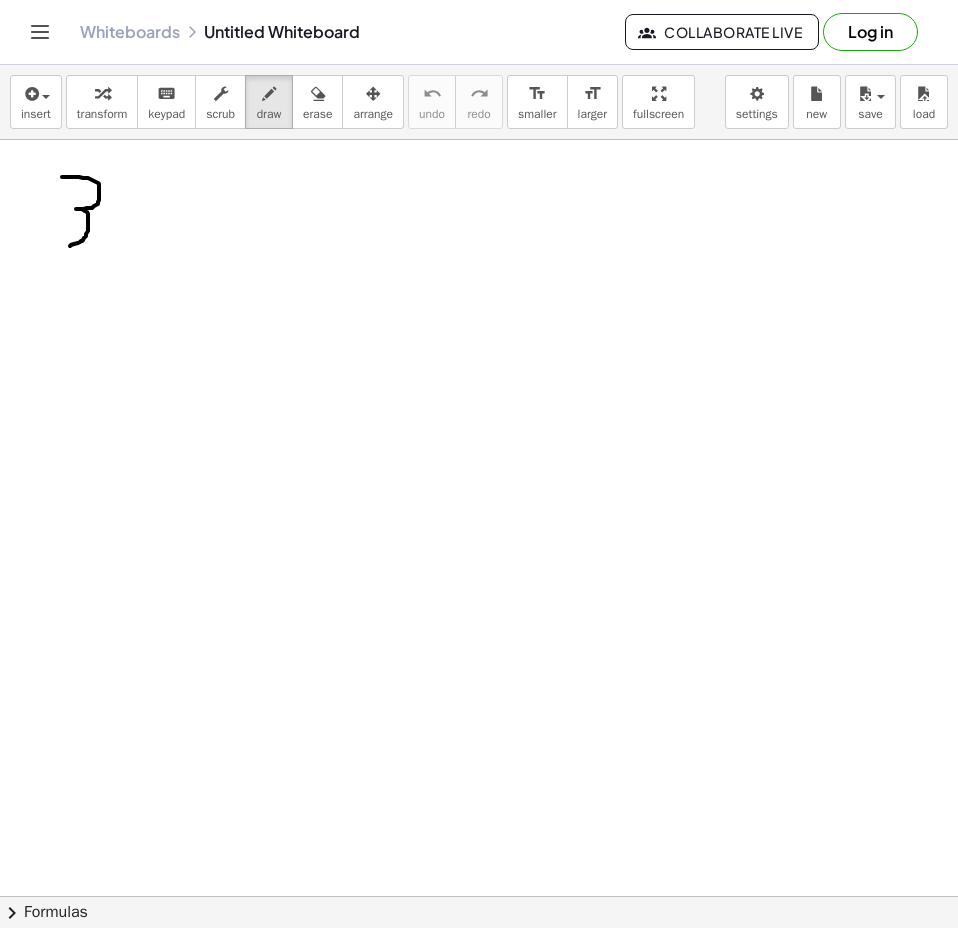 drag, startPoint x: 62, startPoint y: 177, endPoint x: 70, endPoint y: 246, distance: 69.46222 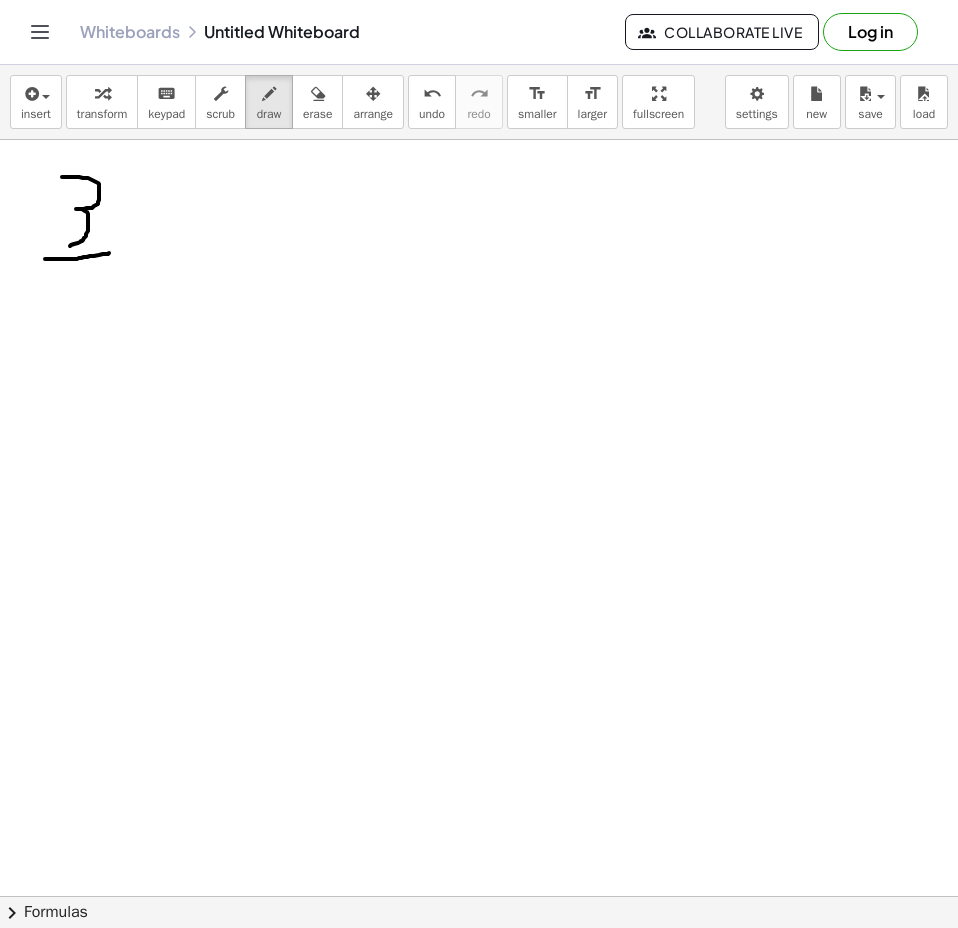 drag, startPoint x: 45, startPoint y: 259, endPoint x: 109, endPoint y: 253, distance: 64.28063 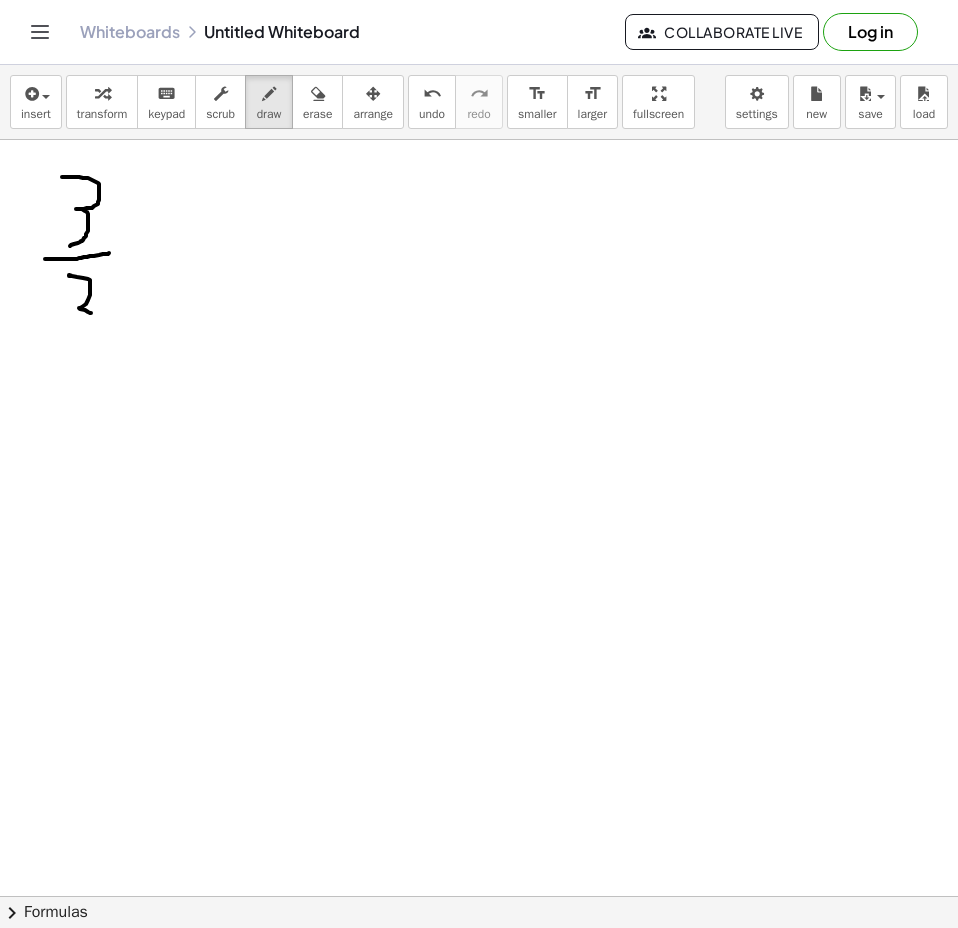 drag, startPoint x: 69, startPoint y: 276, endPoint x: 91, endPoint y: 313, distance: 43.046486 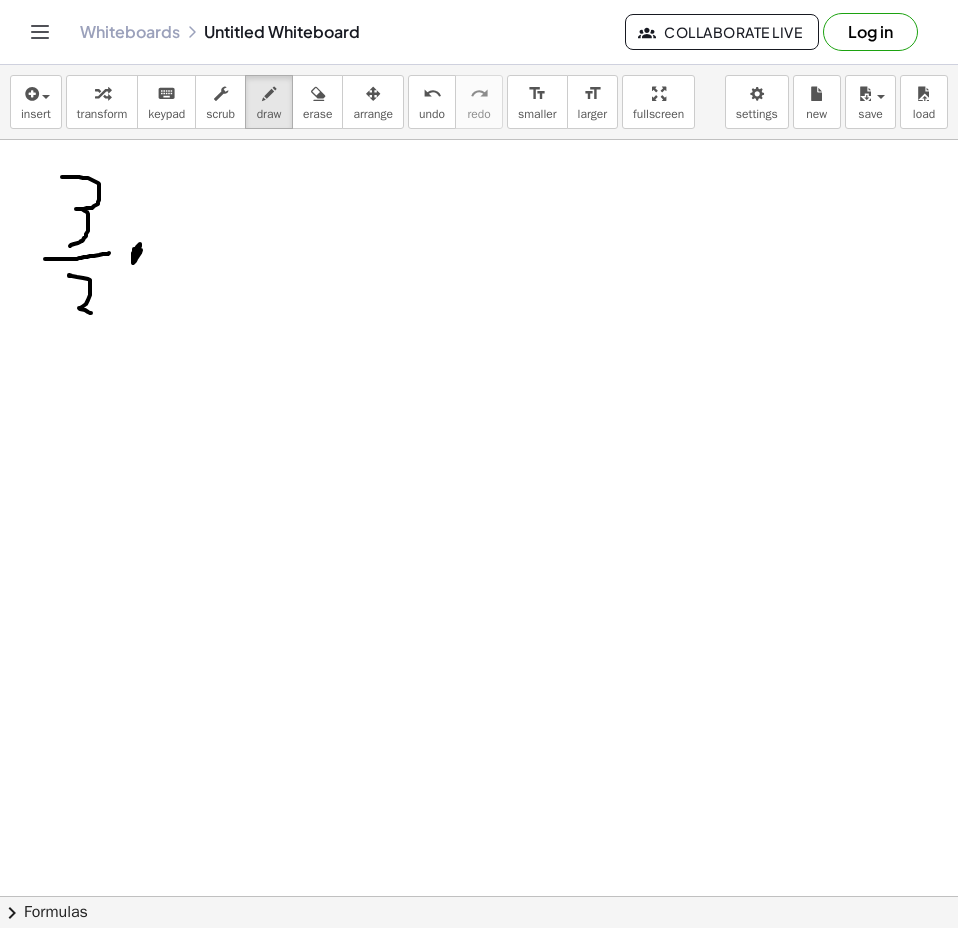 click at bounding box center [479, 962] 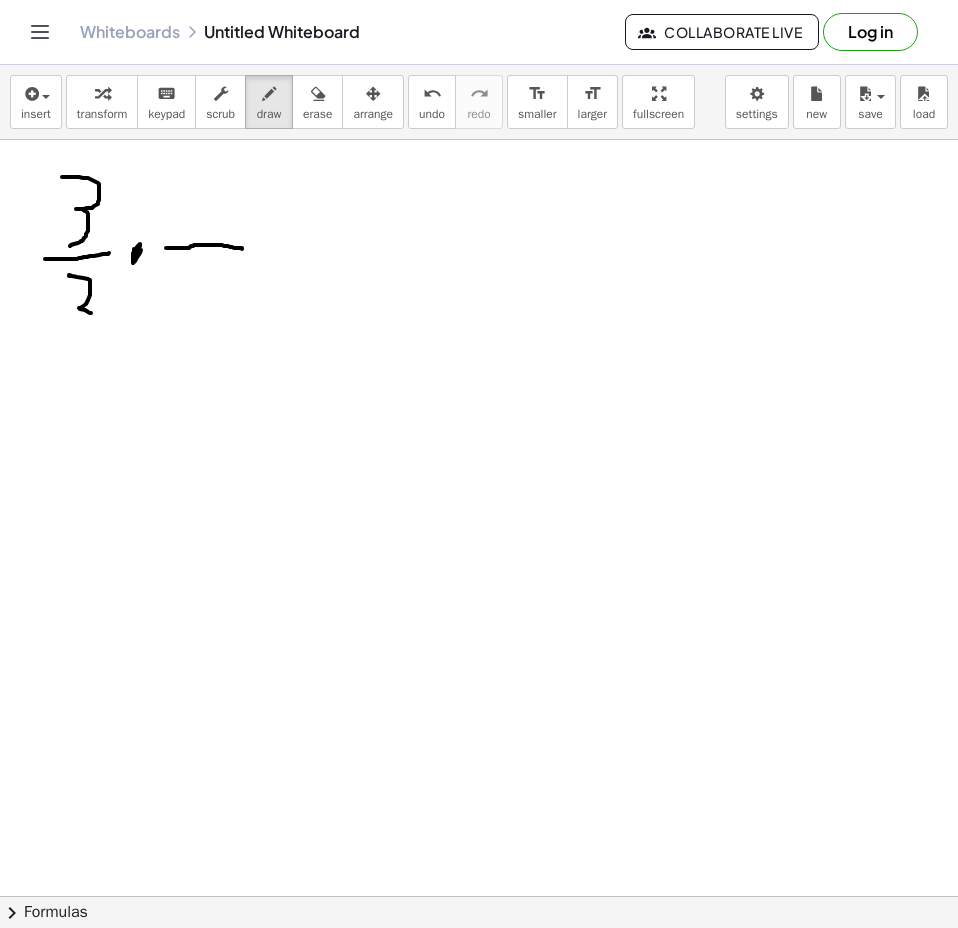 drag, startPoint x: 166, startPoint y: 248, endPoint x: 242, endPoint y: 249, distance: 76.00658 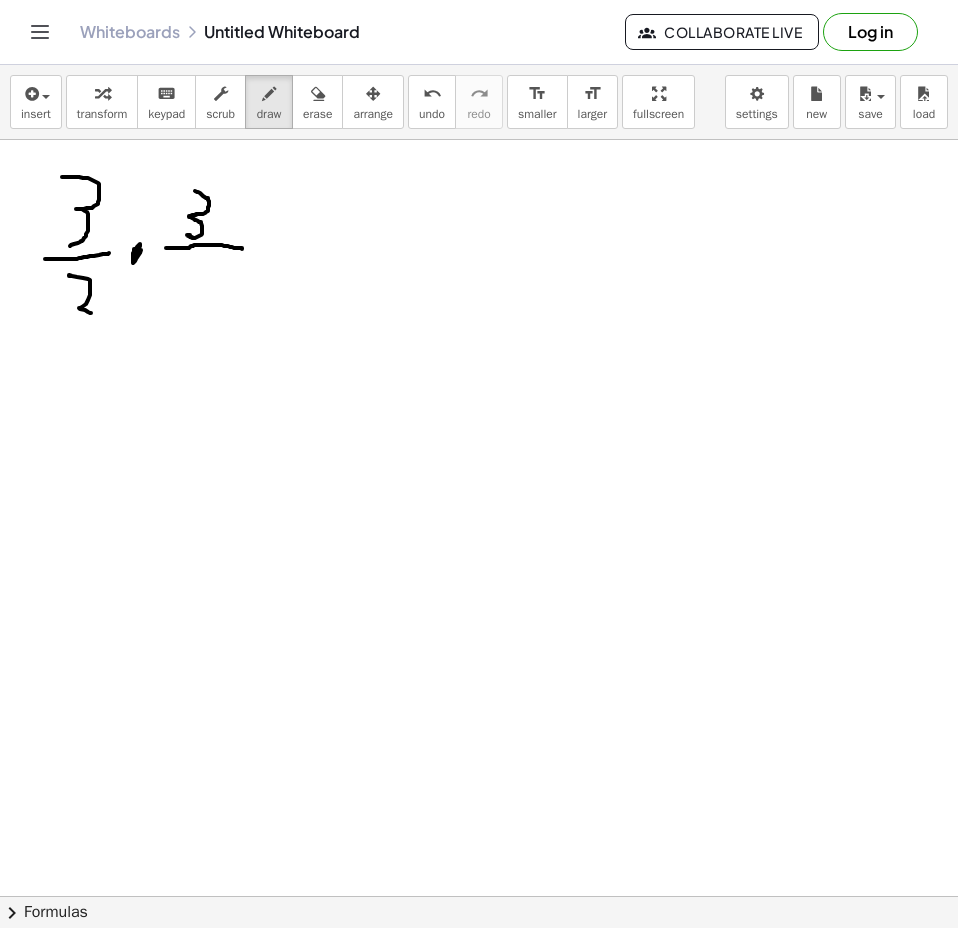 drag, startPoint x: 195, startPoint y: 191, endPoint x: 190, endPoint y: 236, distance: 45.276924 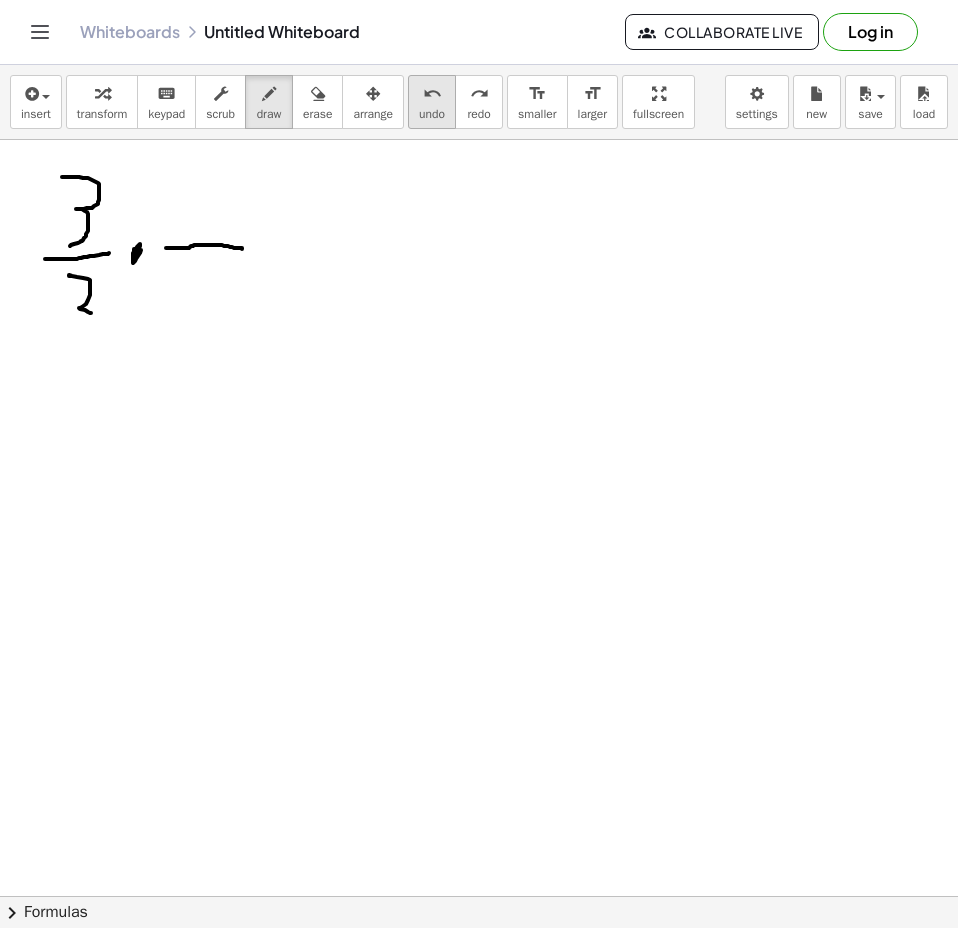 click on "undo" at bounding box center (432, 114) 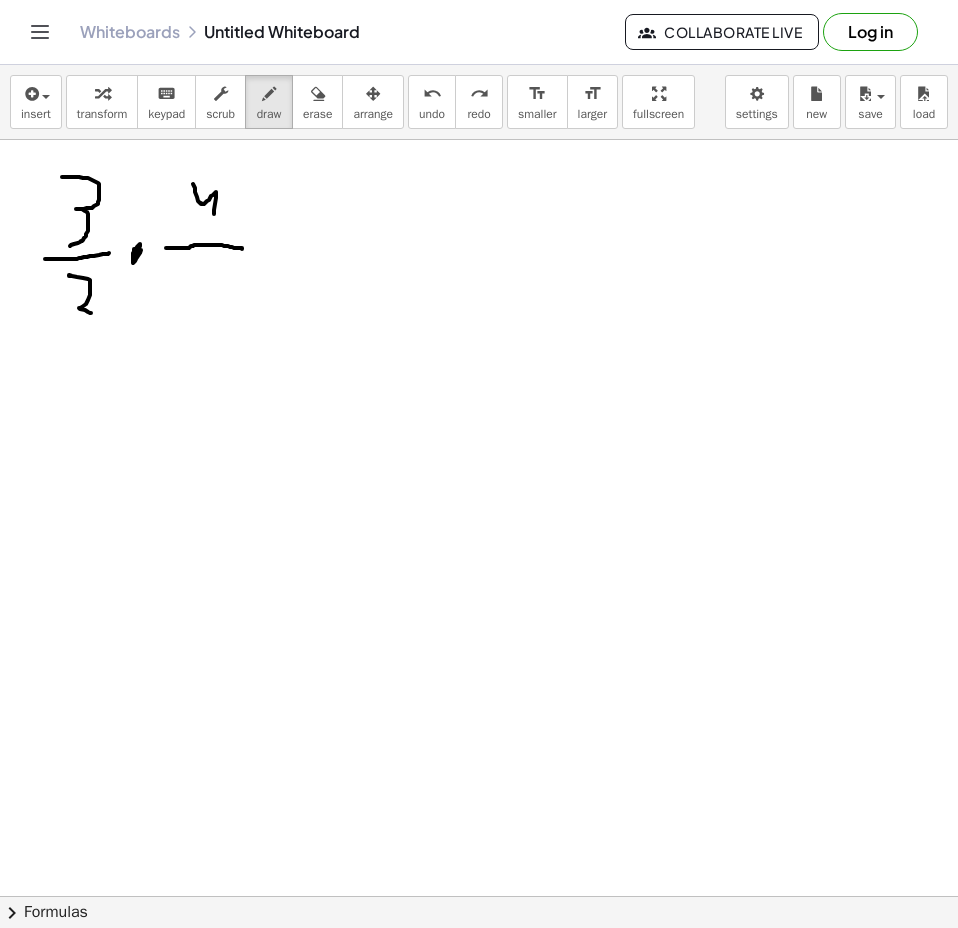 drag, startPoint x: 193, startPoint y: 184, endPoint x: 214, endPoint y: 215, distance: 37.44329 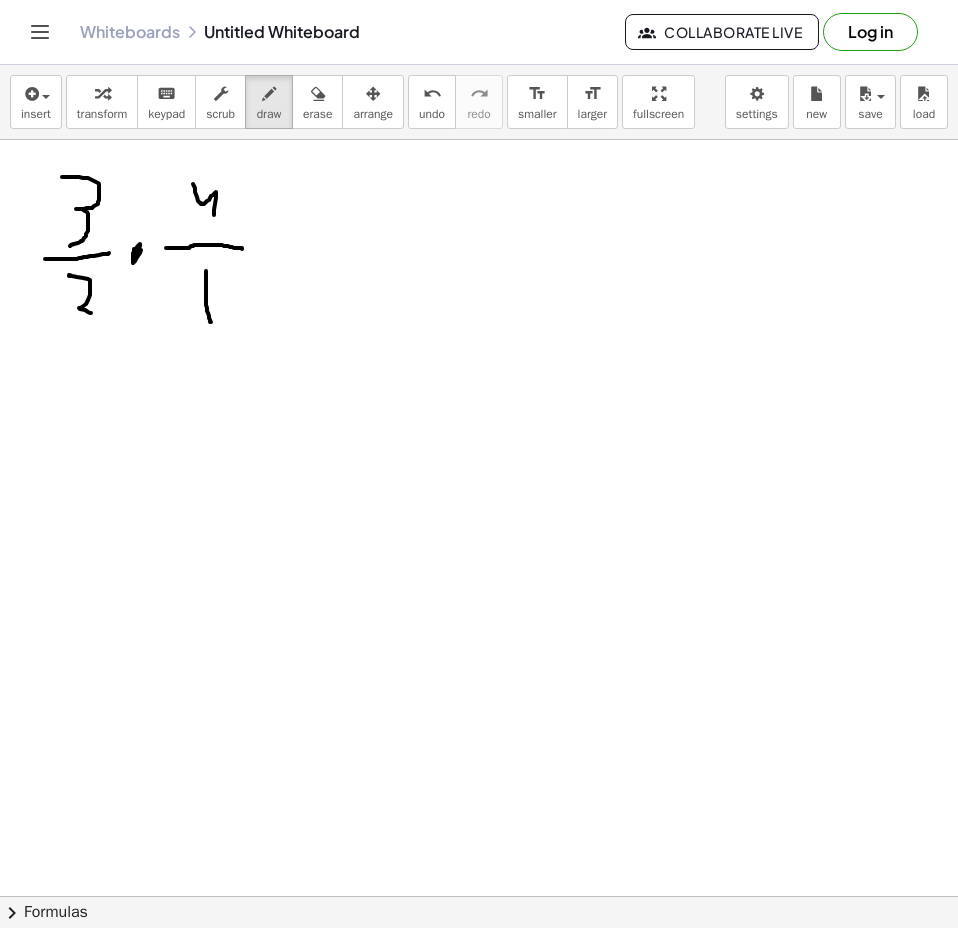 drag, startPoint x: 206, startPoint y: 271, endPoint x: 211, endPoint y: 322, distance: 51.24451 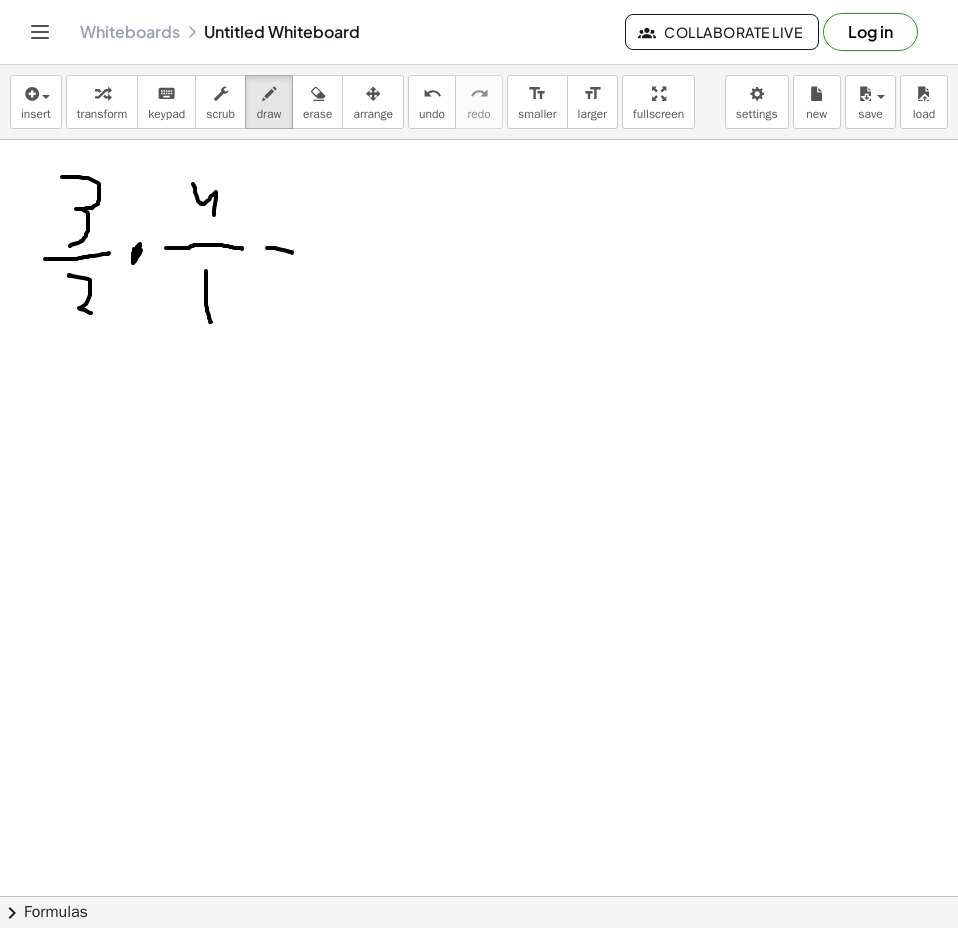drag, startPoint x: 267, startPoint y: 248, endPoint x: 293, endPoint y: 254, distance: 26.683329 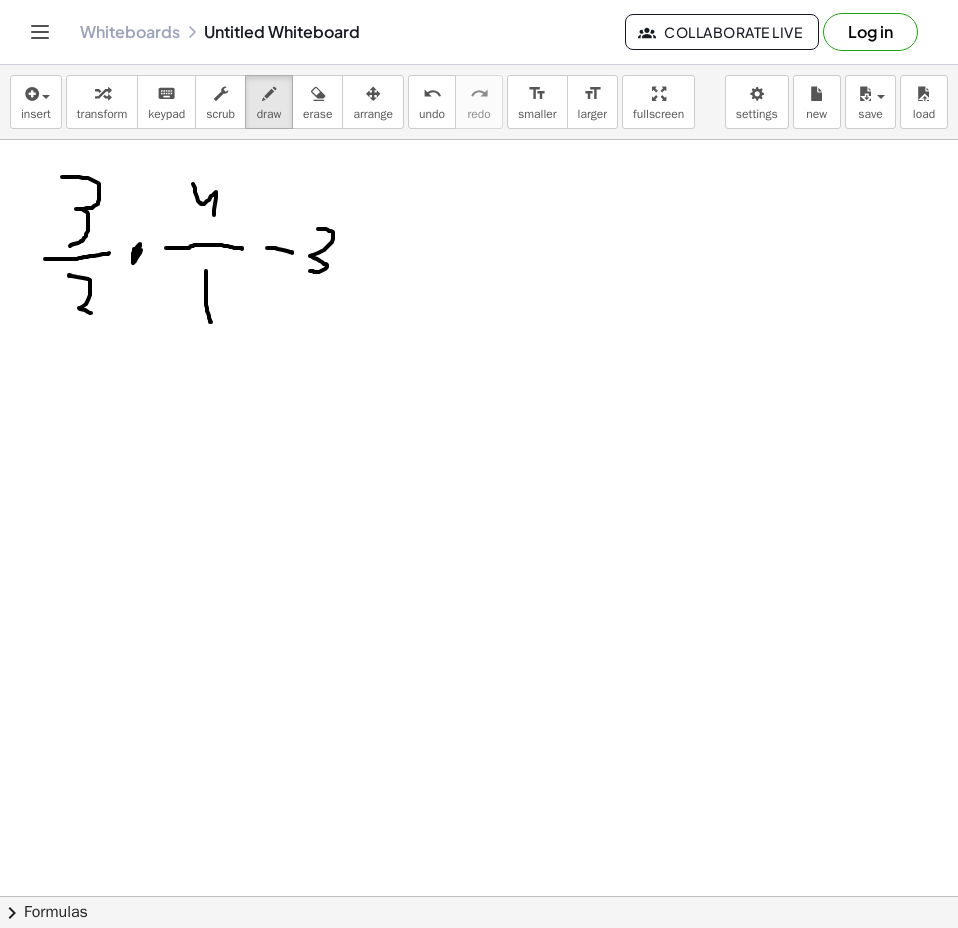 drag, startPoint x: 326, startPoint y: 229, endPoint x: 310, endPoint y: 271, distance: 44.94441 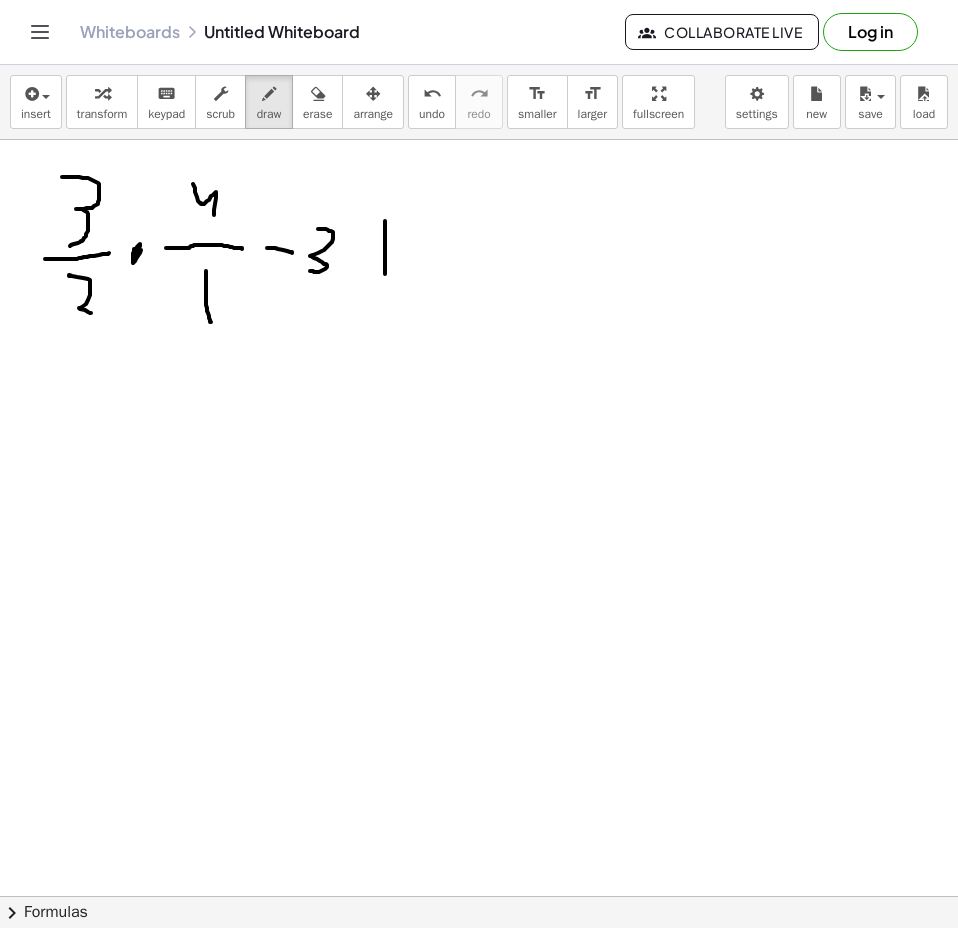 drag, startPoint x: 385, startPoint y: 221, endPoint x: 384, endPoint y: 282, distance: 61.008198 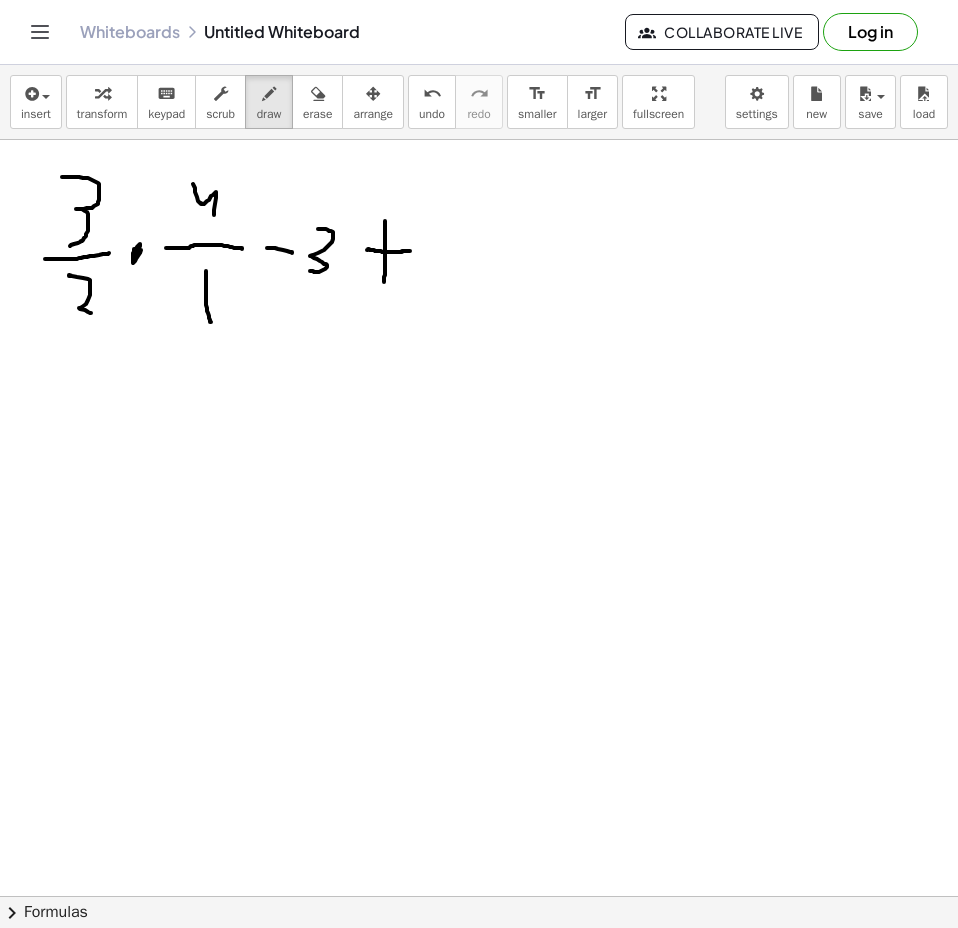 drag, startPoint x: 367, startPoint y: 250, endPoint x: 410, endPoint y: 251, distance: 43.011627 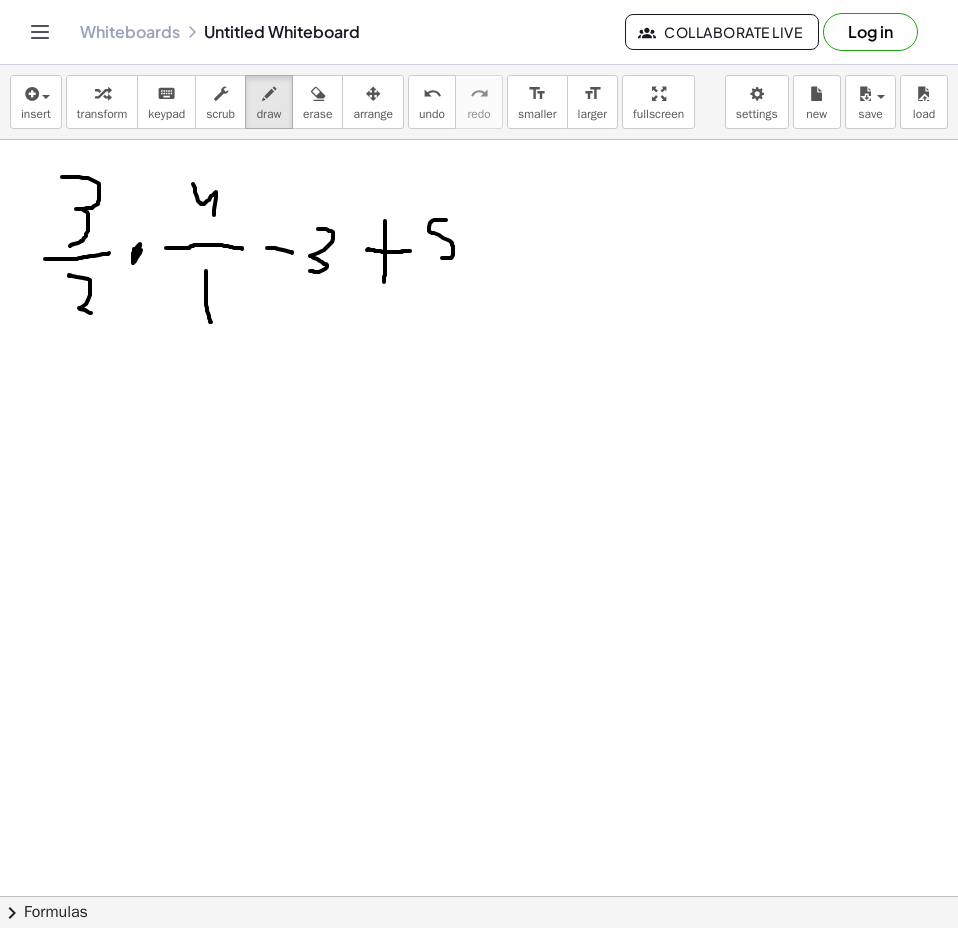 drag, startPoint x: 446, startPoint y: 220, endPoint x: 441, endPoint y: 258, distance: 38.327538 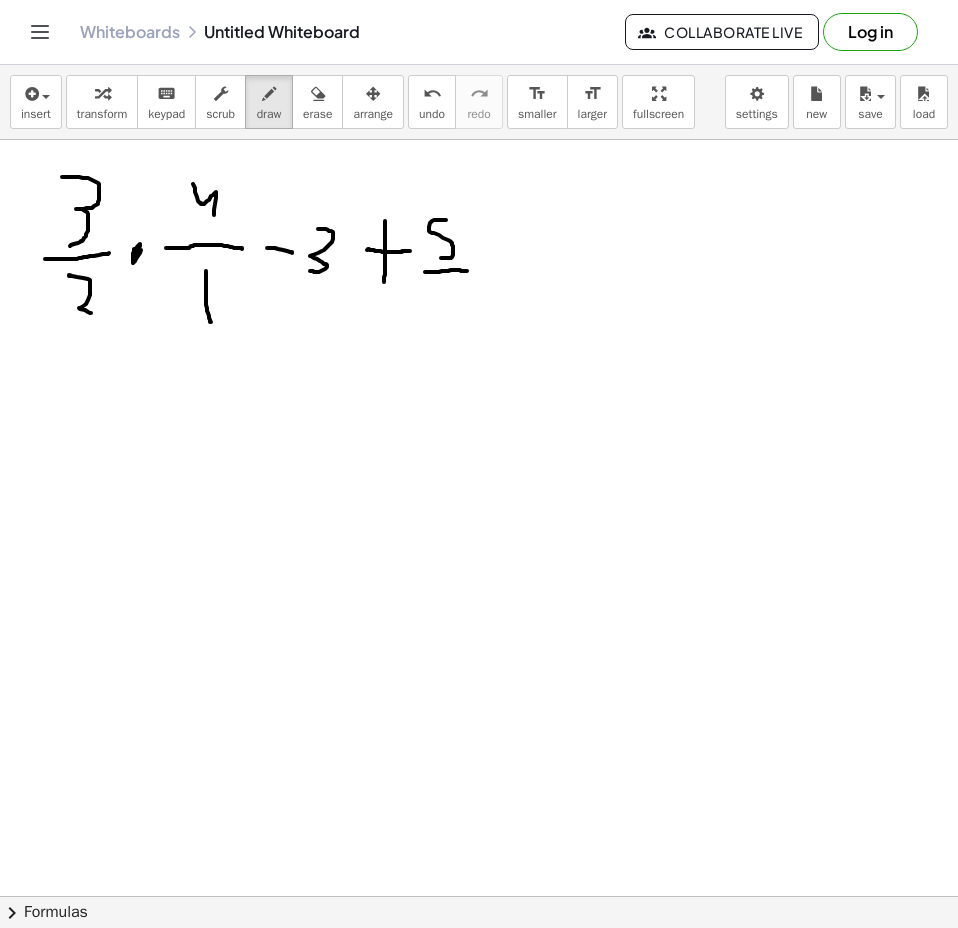 drag, startPoint x: 425, startPoint y: 272, endPoint x: 467, endPoint y: 271, distance: 42.0119 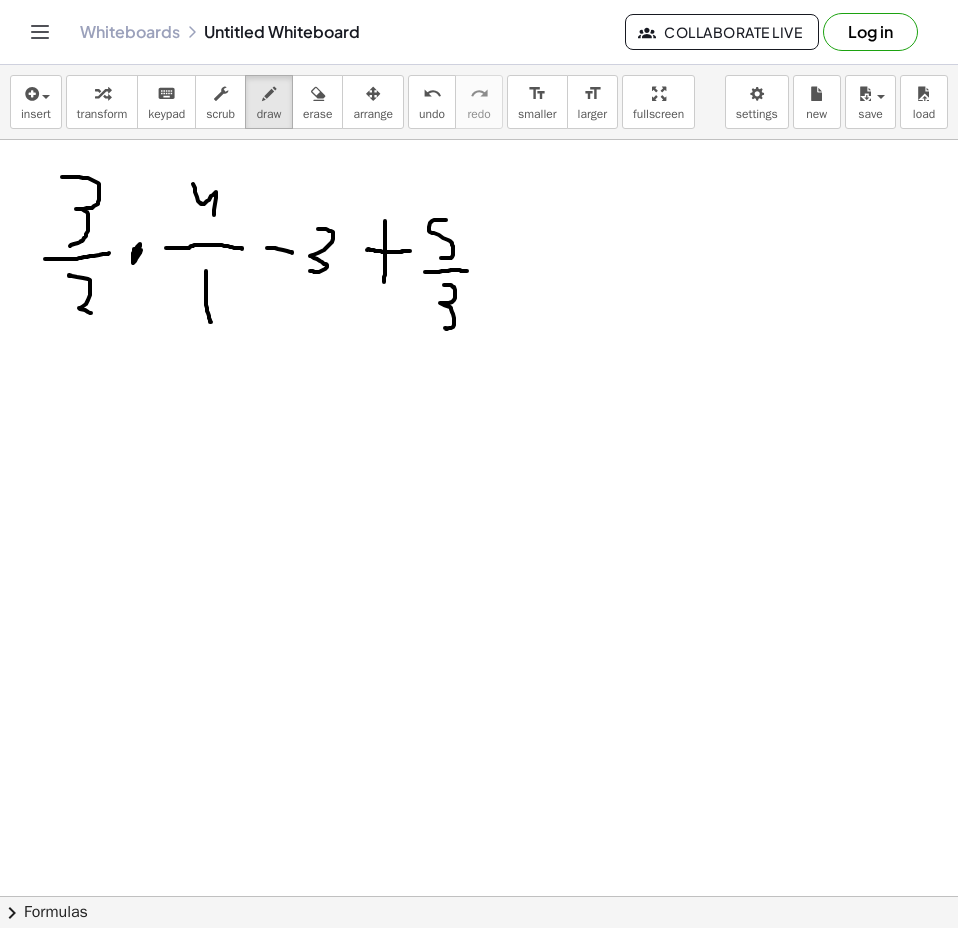 drag, startPoint x: 444, startPoint y: 285, endPoint x: 460, endPoint y: 292, distance: 17.464249 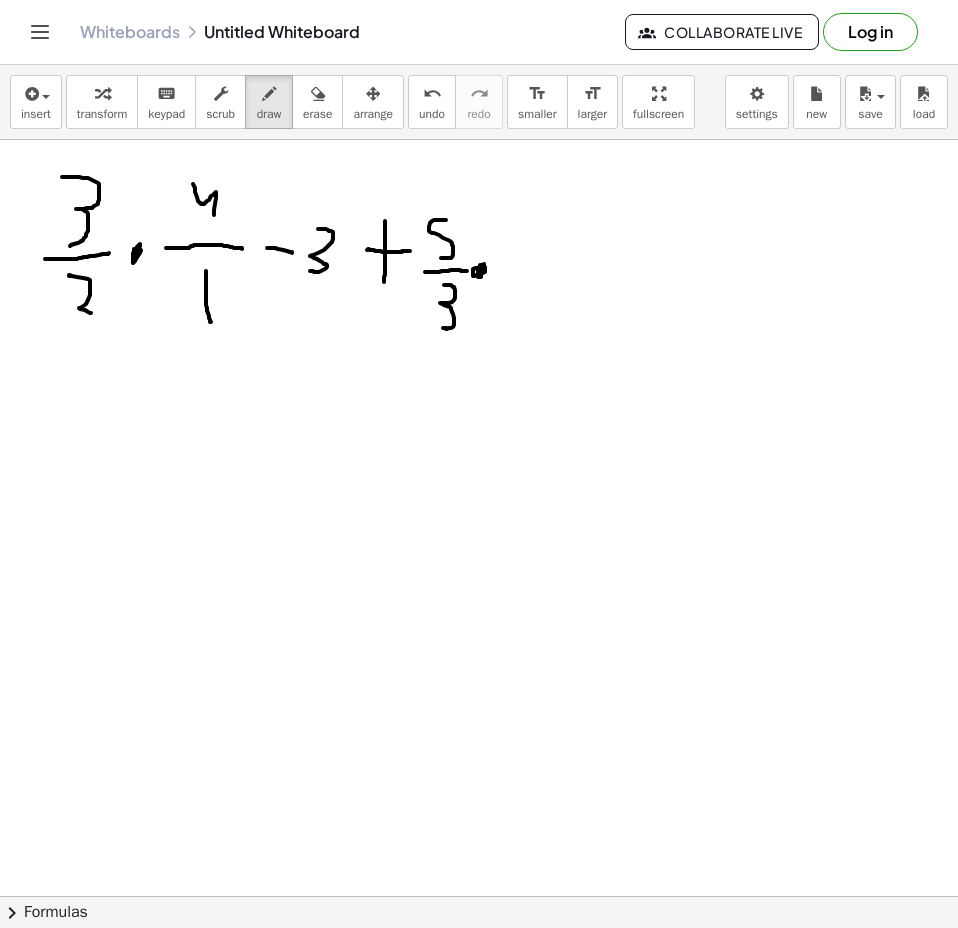 click at bounding box center [479, 962] 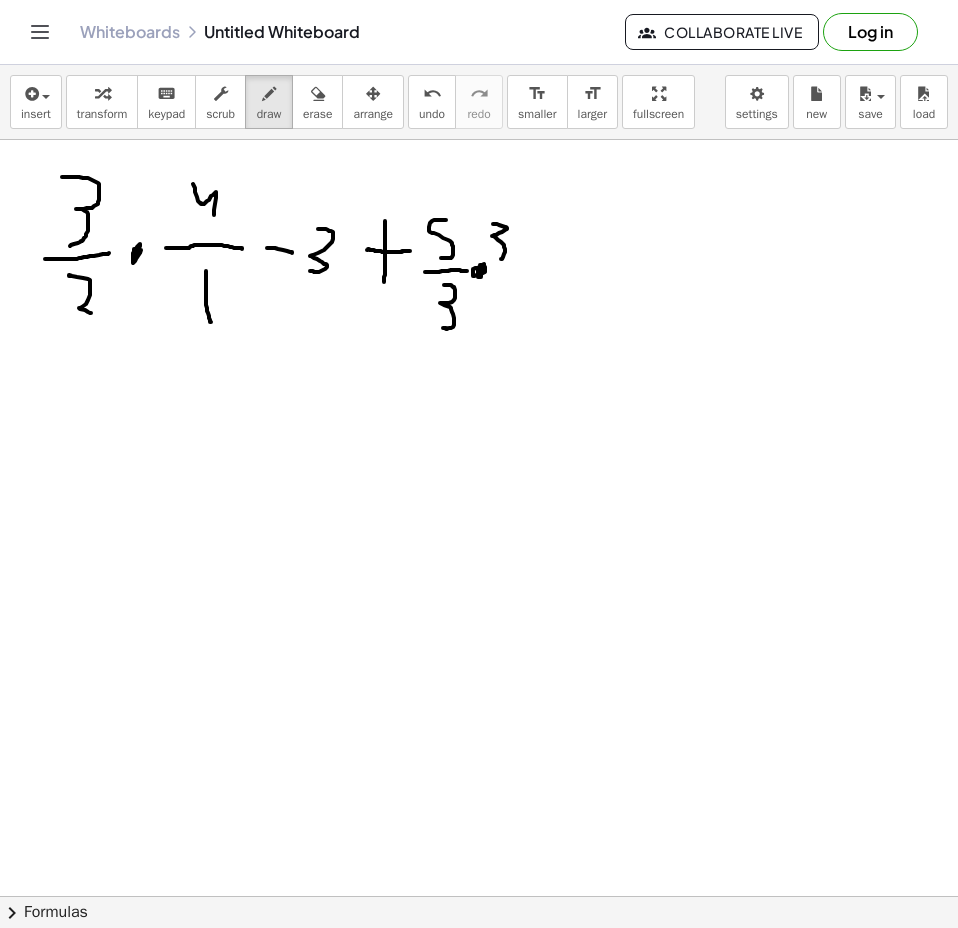 drag, startPoint x: 493, startPoint y: 224, endPoint x: 501, endPoint y: 259, distance: 35.902645 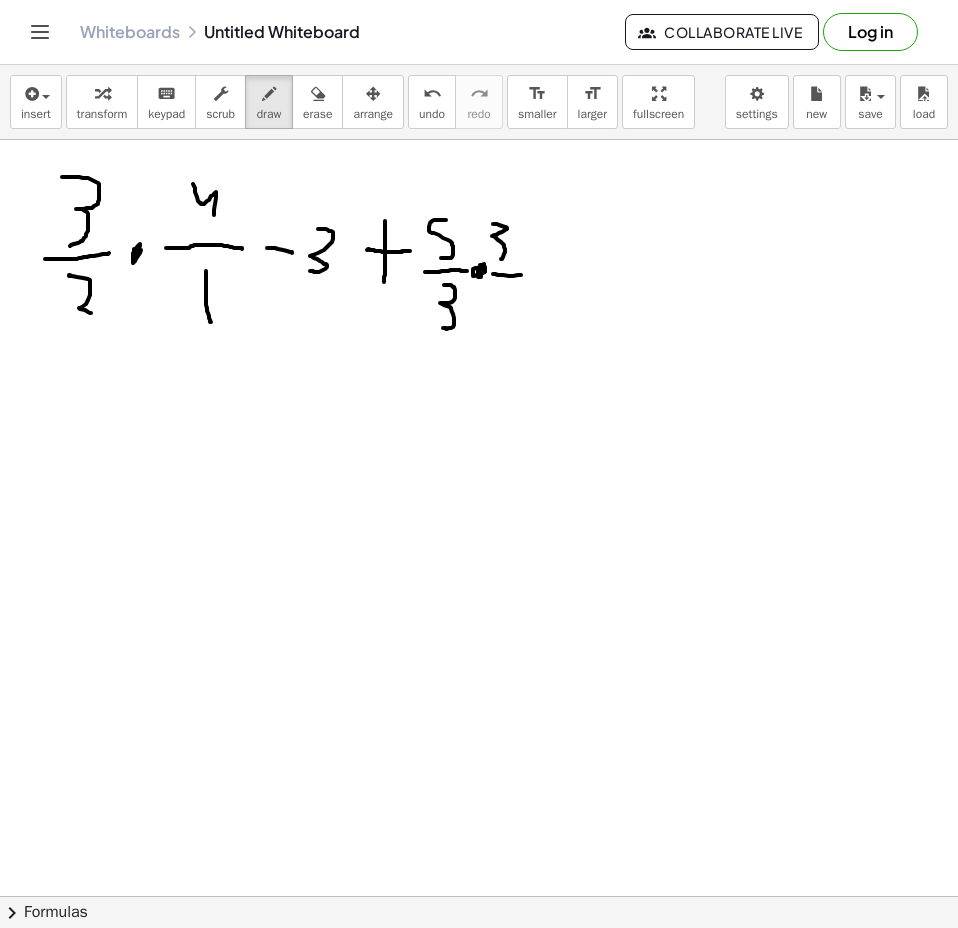 drag, startPoint x: 498, startPoint y: 275, endPoint x: 528, endPoint y: 275, distance: 30 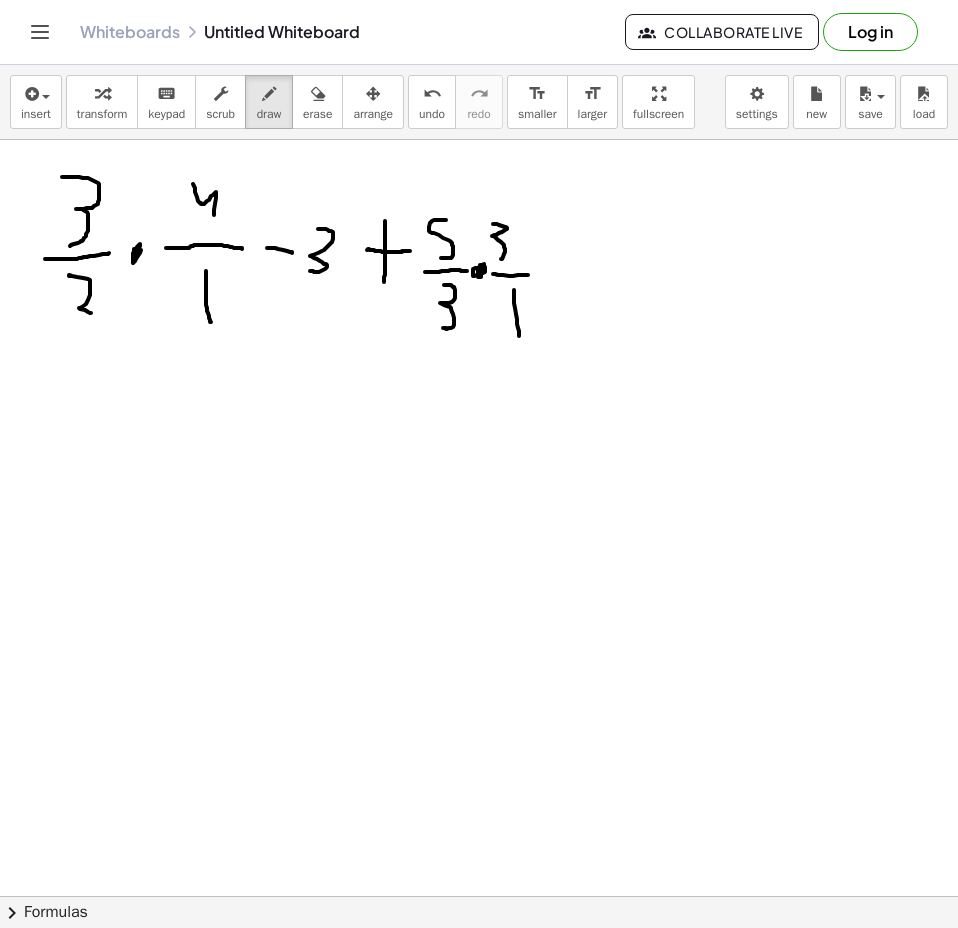 drag, startPoint x: 514, startPoint y: 290, endPoint x: 520, endPoint y: 338, distance: 48.373547 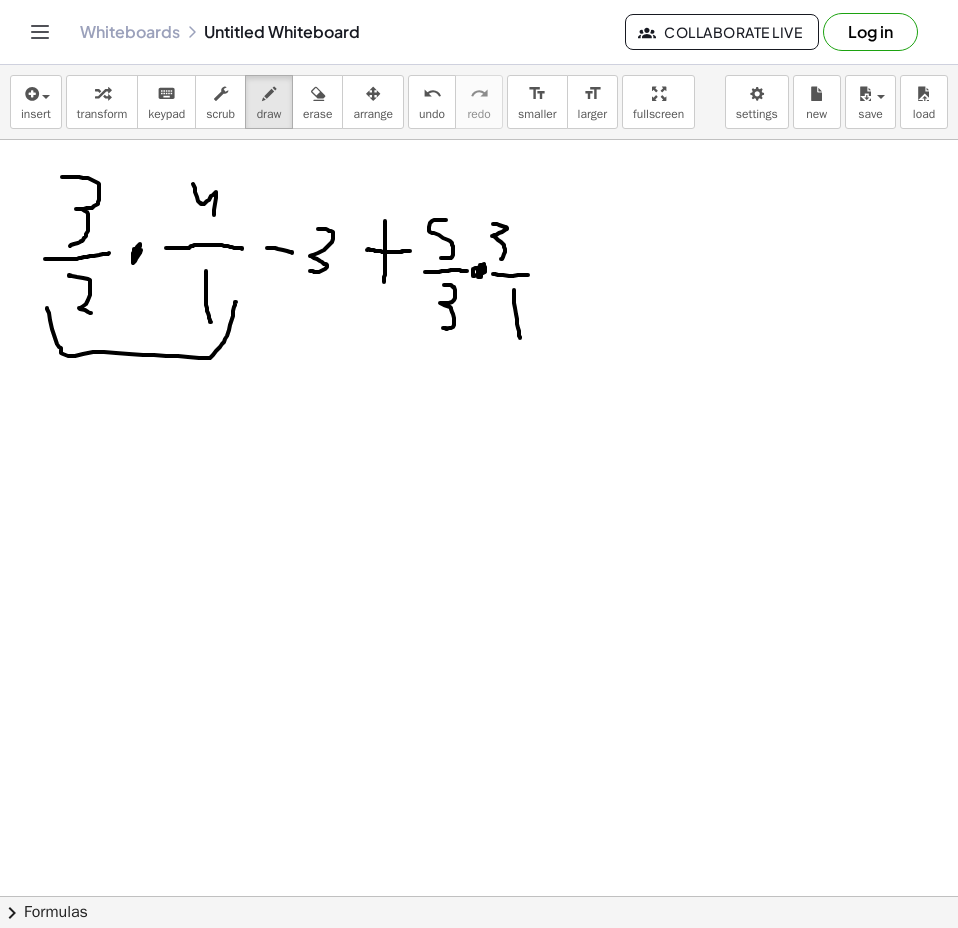 drag, startPoint x: 49, startPoint y: 313, endPoint x: 280, endPoint y: 349, distance: 233.78836 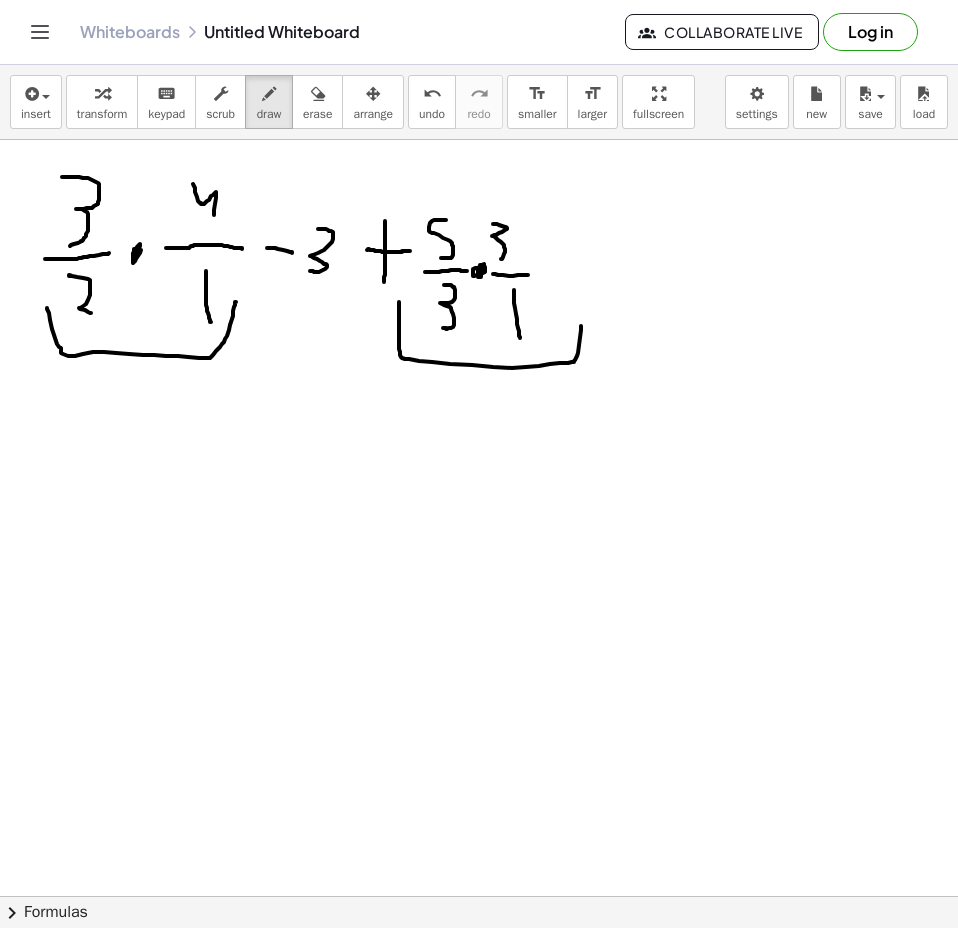 drag, startPoint x: 399, startPoint y: 302, endPoint x: 583, endPoint y: 311, distance: 184.21997 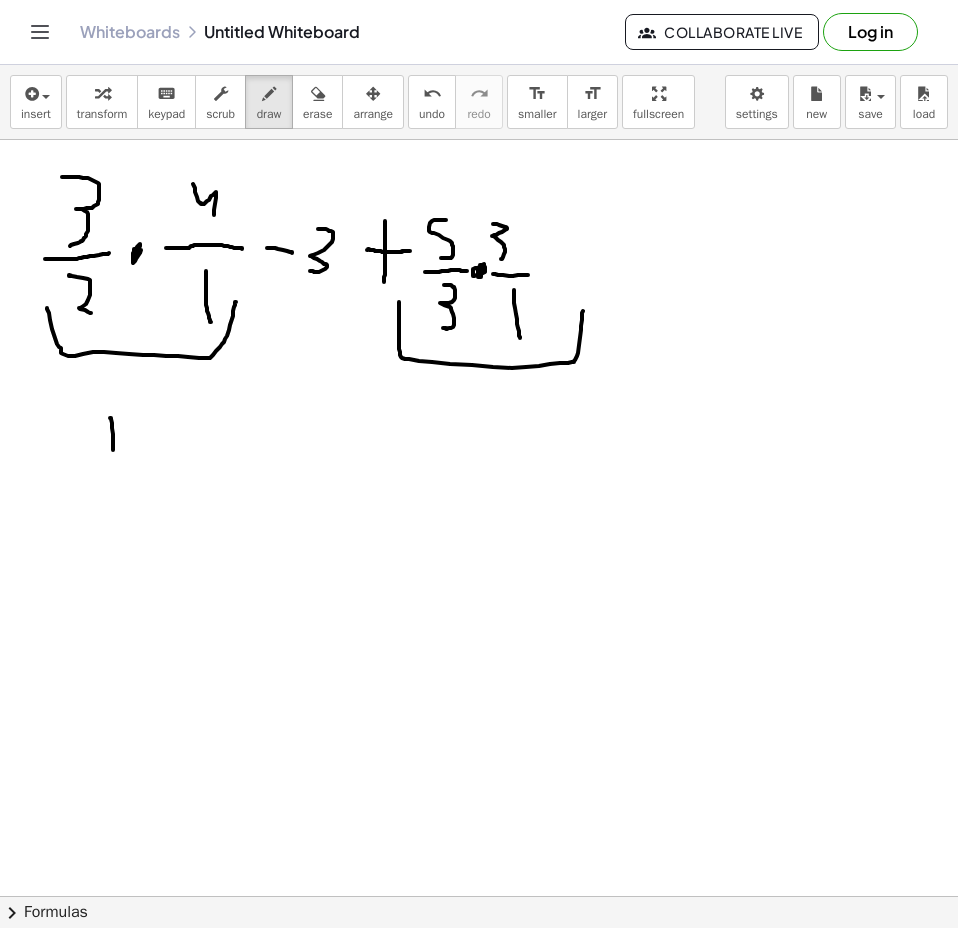 drag, startPoint x: 110, startPoint y: 418, endPoint x: 125, endPoint y: 409, distance: 17.492855 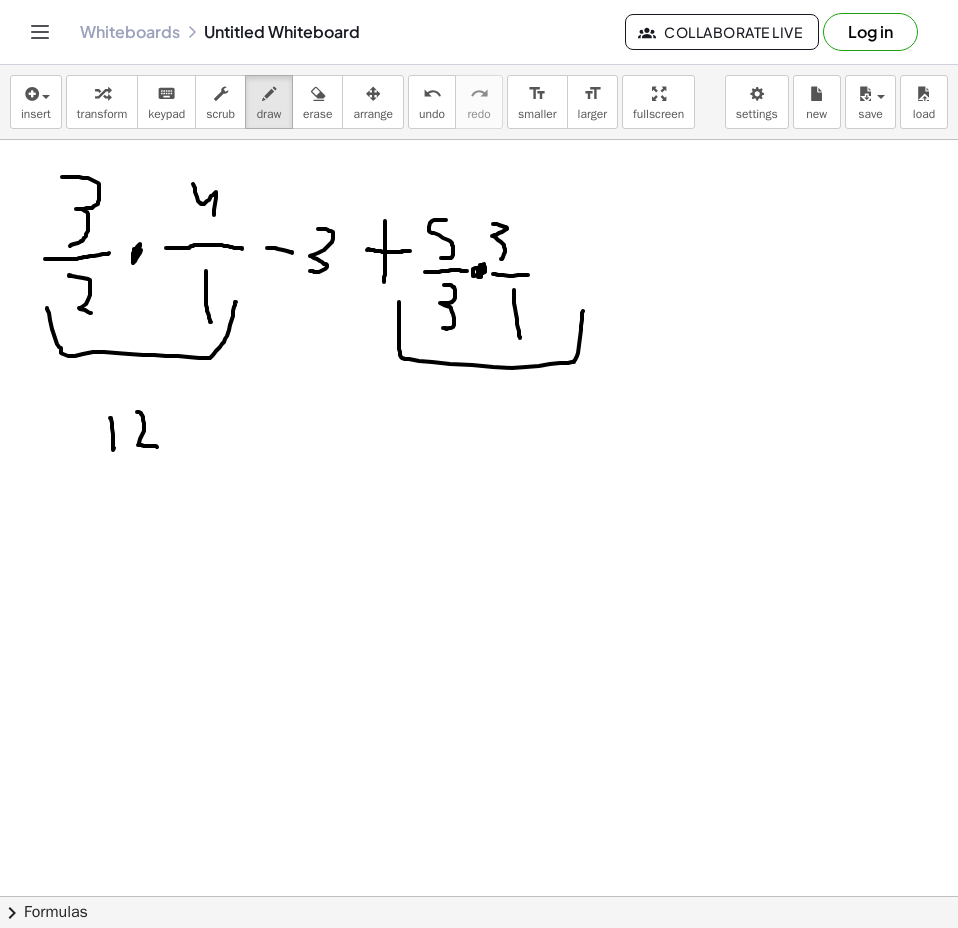 drag, startPoint x: 143, startPoint y: 420, endPoint x: 156, endPoint y: 447, distance: 29.966648 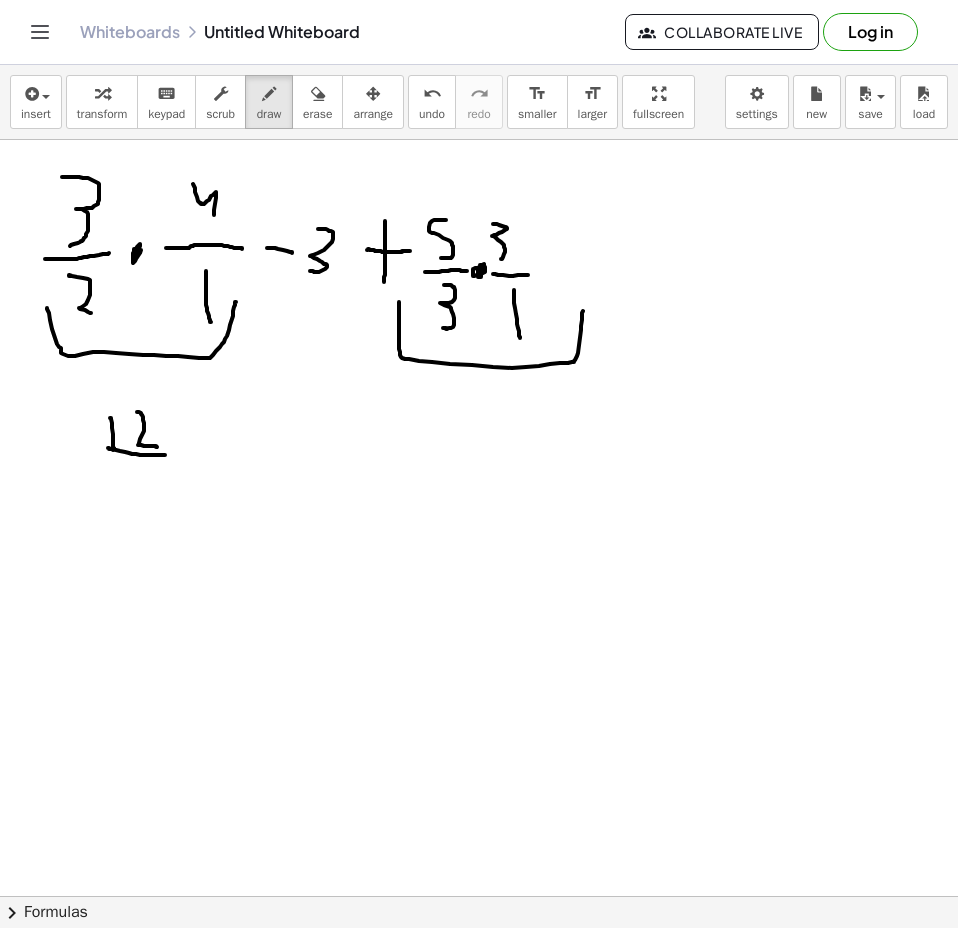 drag, startPoint x: 108, startPoint y: 448, endPoint x: 175, endPoint y: 451, distance: 67.06713 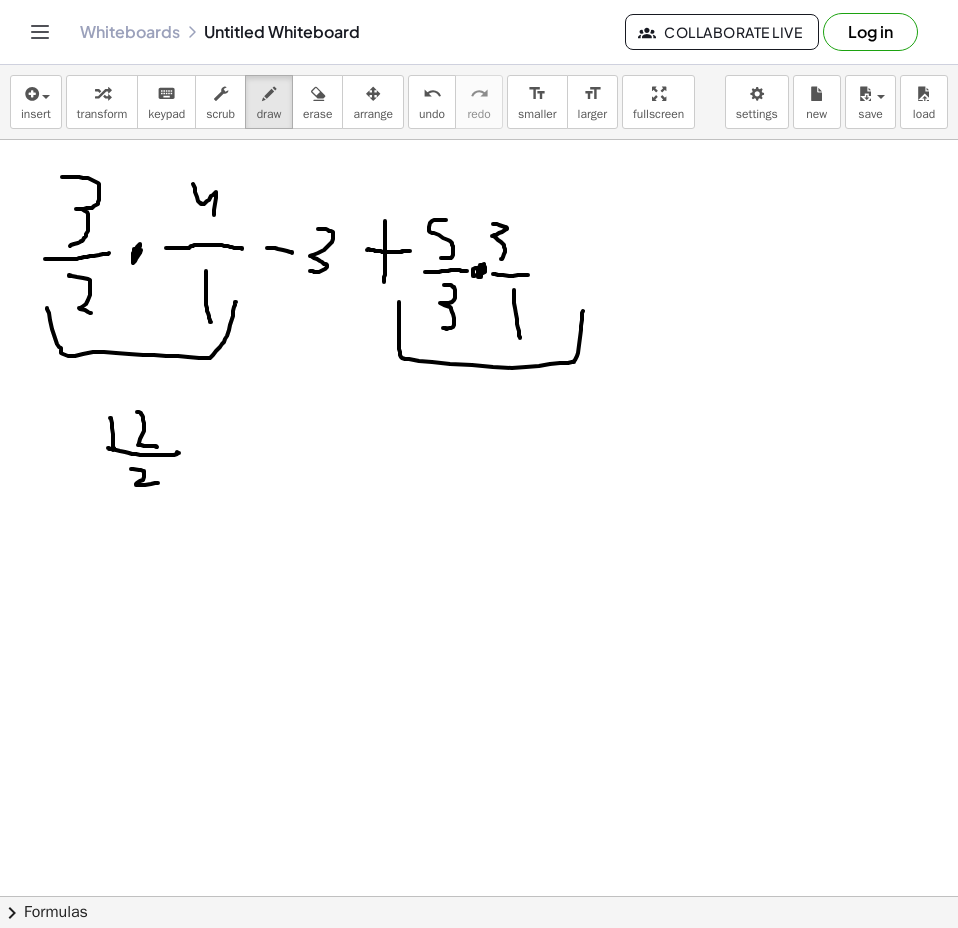 drag, startPoint x: 141, startPoint y: 470, endPoint x: 158, endPoint y: 483, distance: 21.400934 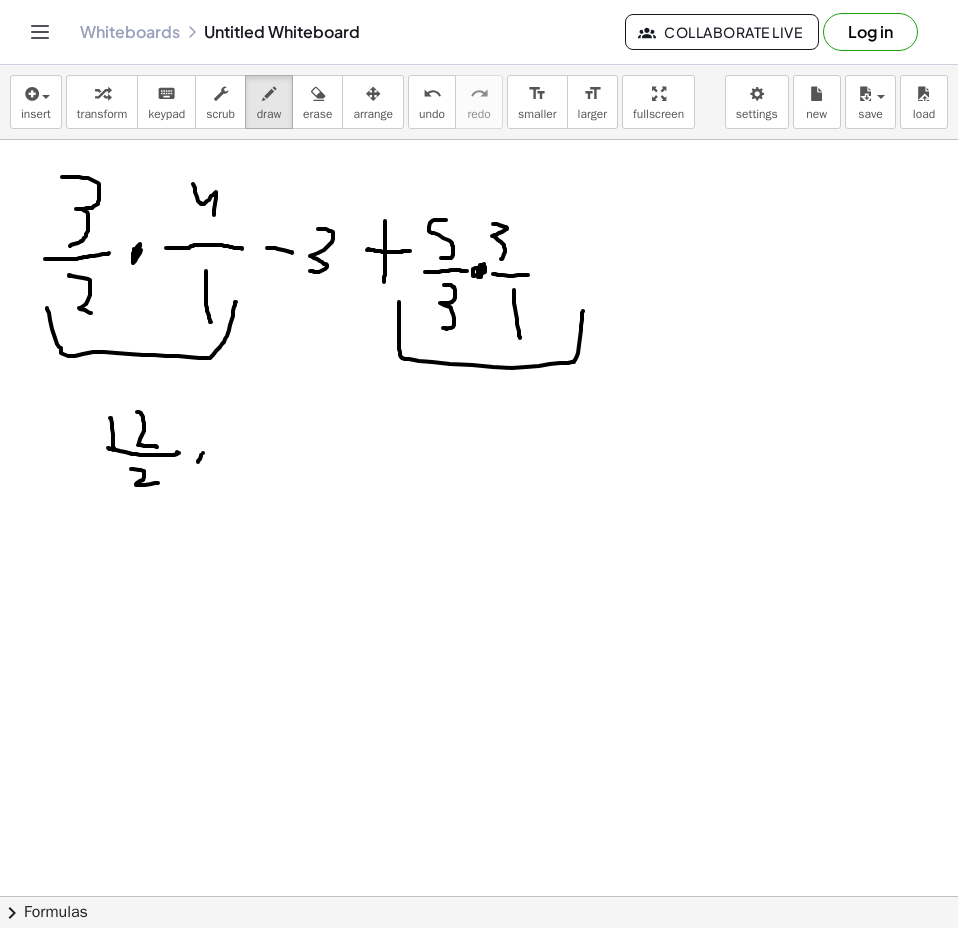 click at bounding box center (479, 962) 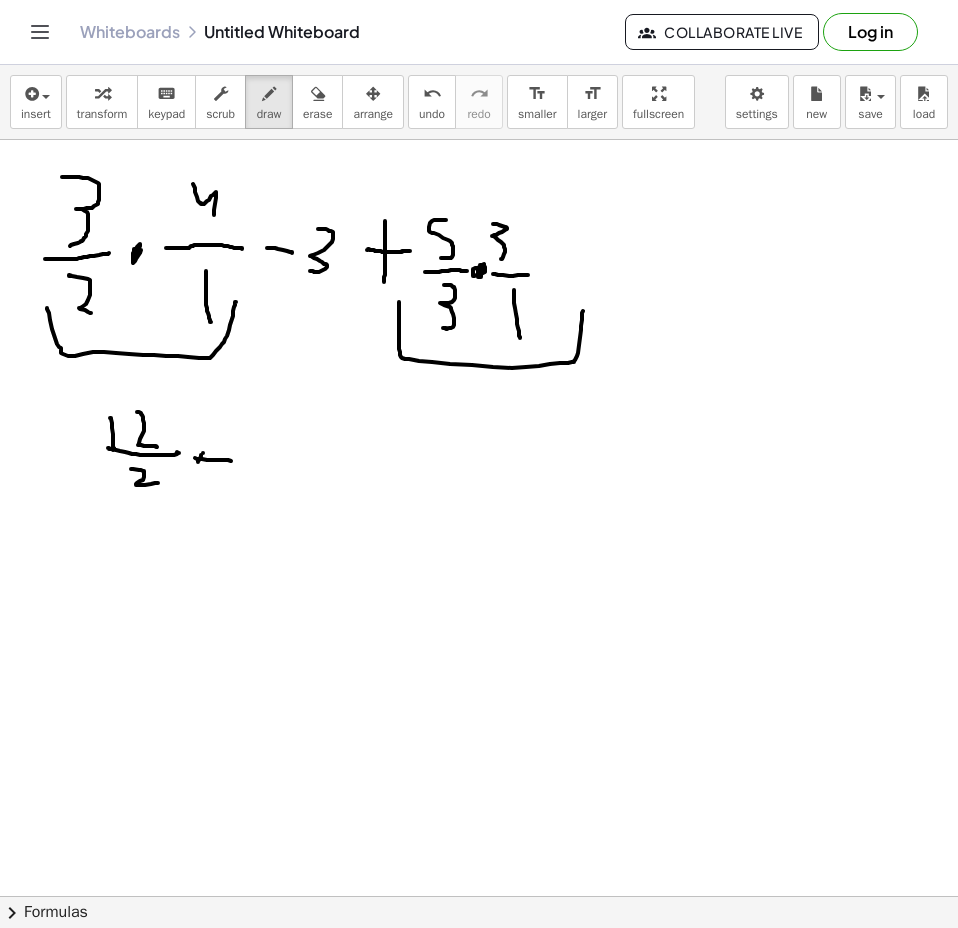 drag, startPoint x: 195, startPoint y: 458, endPoint x: 239, endPoint y: 461, distance: 44.102154 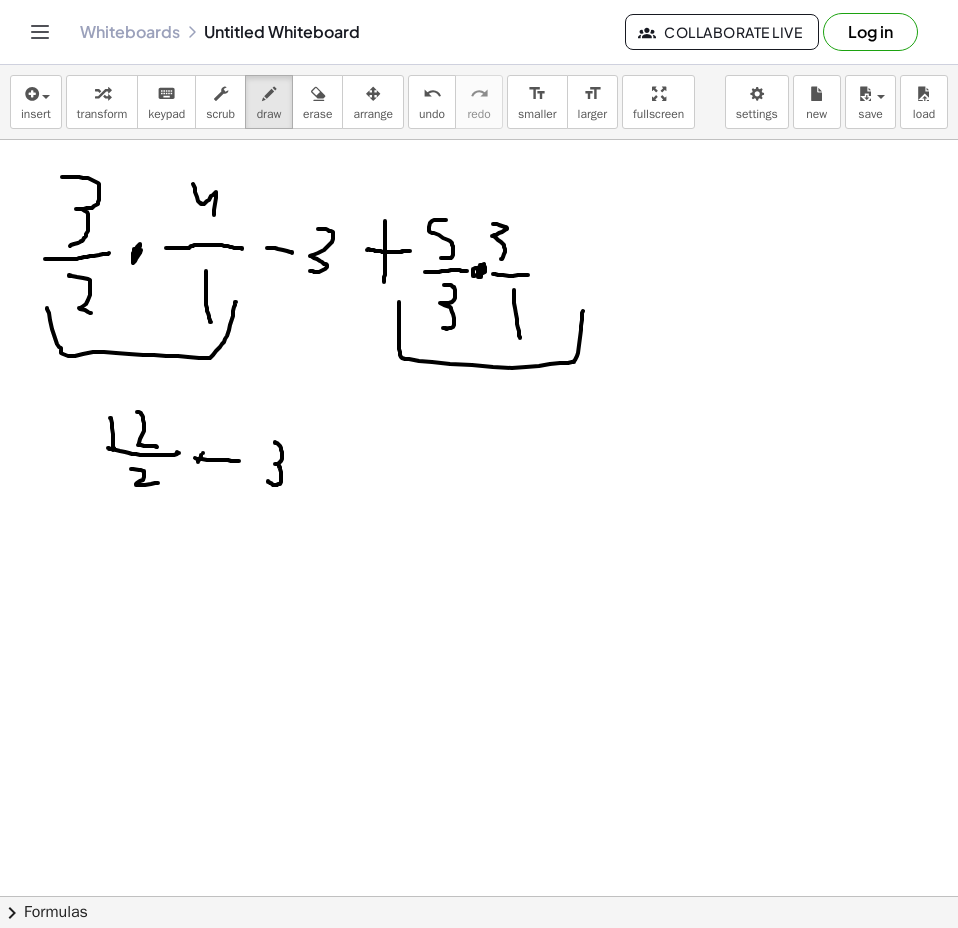drag, startPoint x: 275, startPoint y: 442, endPoint x: 298, endPoint y: 468, distance: 34.713108 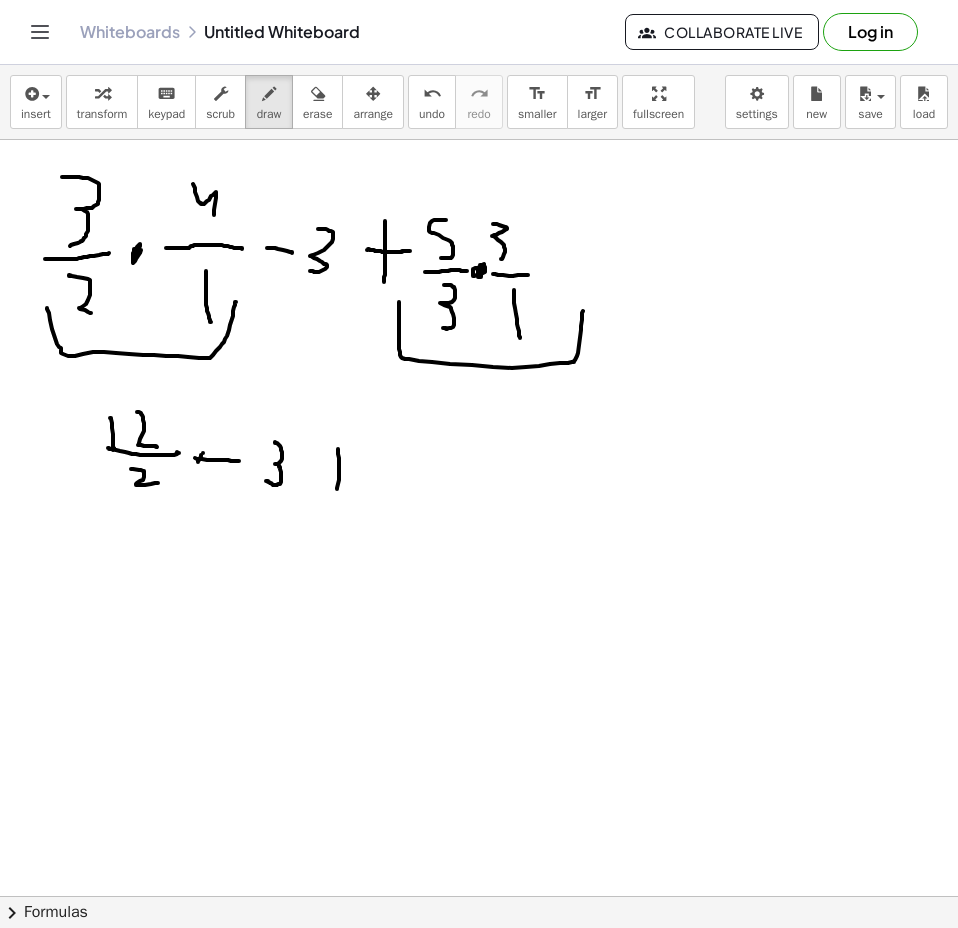 drag, startPoint x: 338, startPoint y: 449, endPoint x: 334, endPoint y: 479, distance: 30.265491 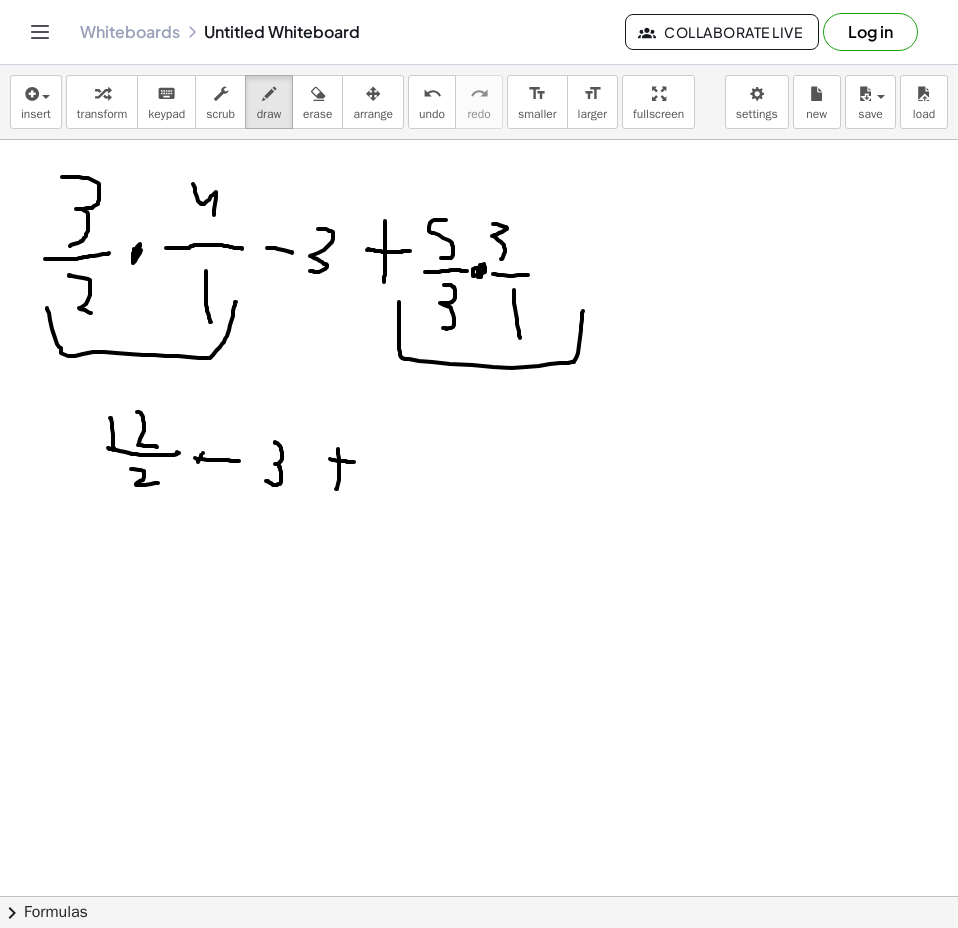 drag, startPoint x: 330, startPoint y: 459, endPoint x: 357, endPoint y: 463, distance: 27.294687 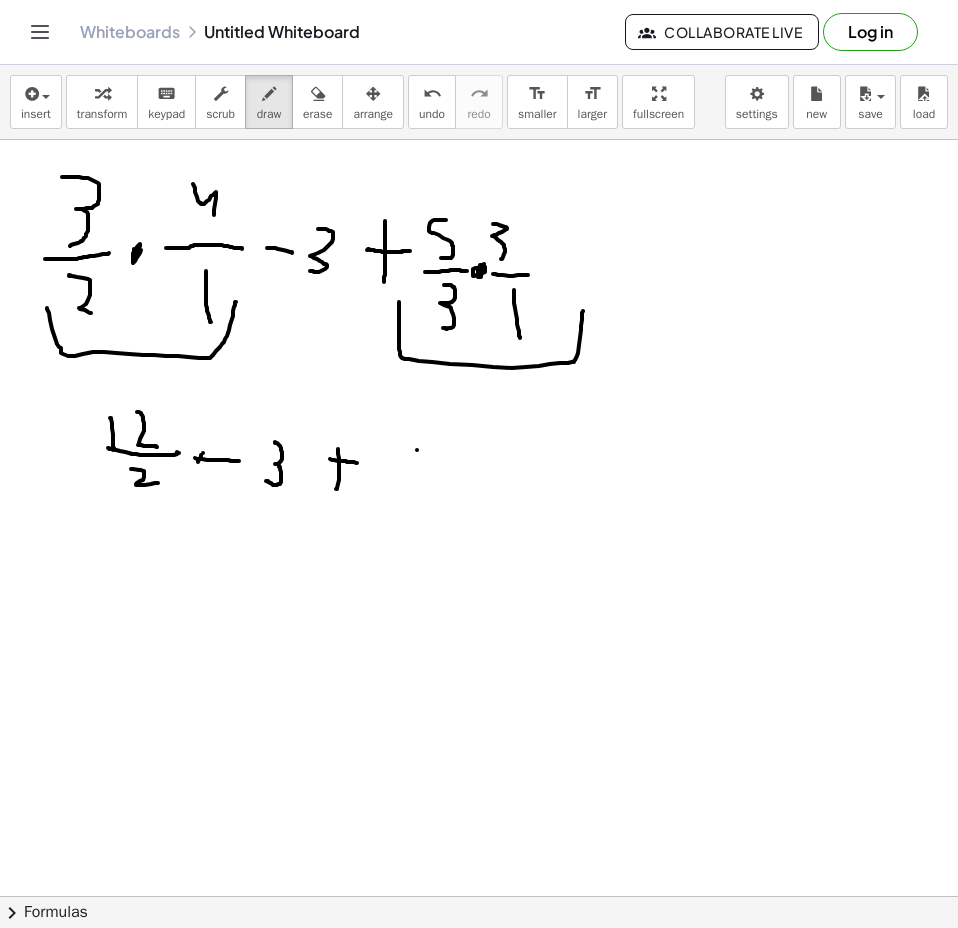 drag, startPoint x: 417, startPoint y: 450, endPoint x: 415, endPoint y: 469, distance: 19.104973 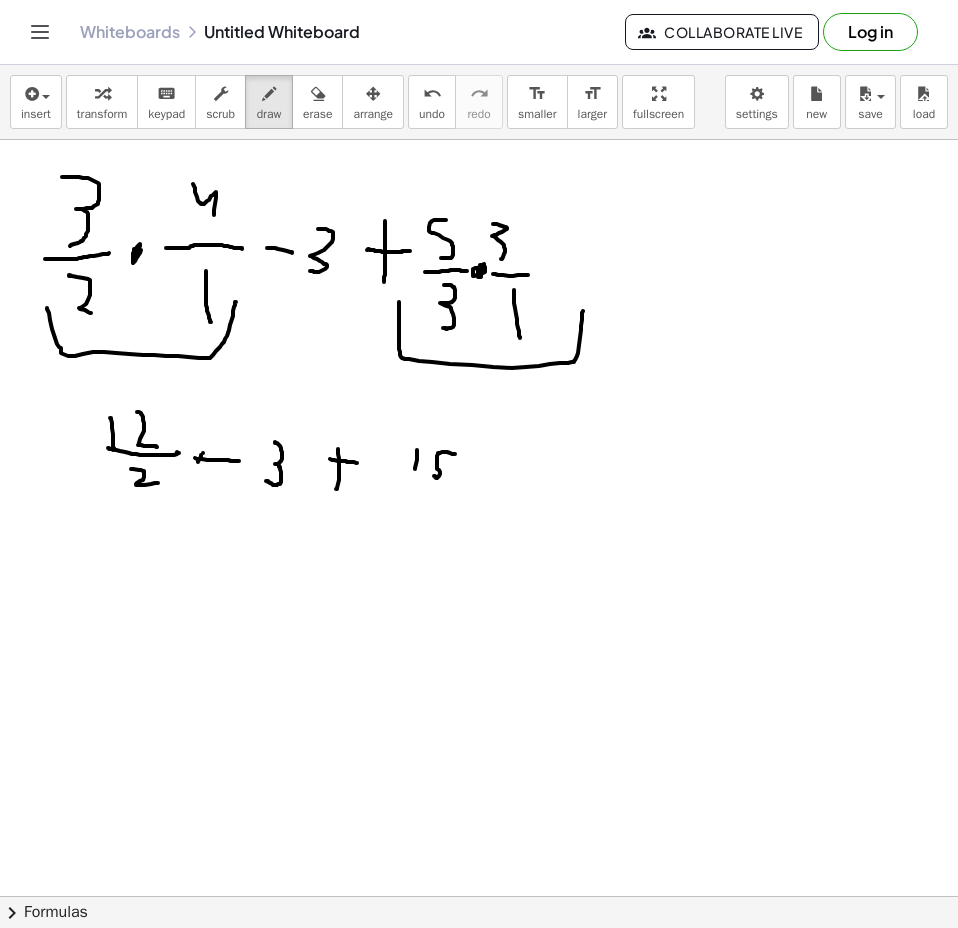 drag, startPoint x: 455, startPoint y: 454, endPoint x: 433, endPoint y: 473, distance: 29.068884 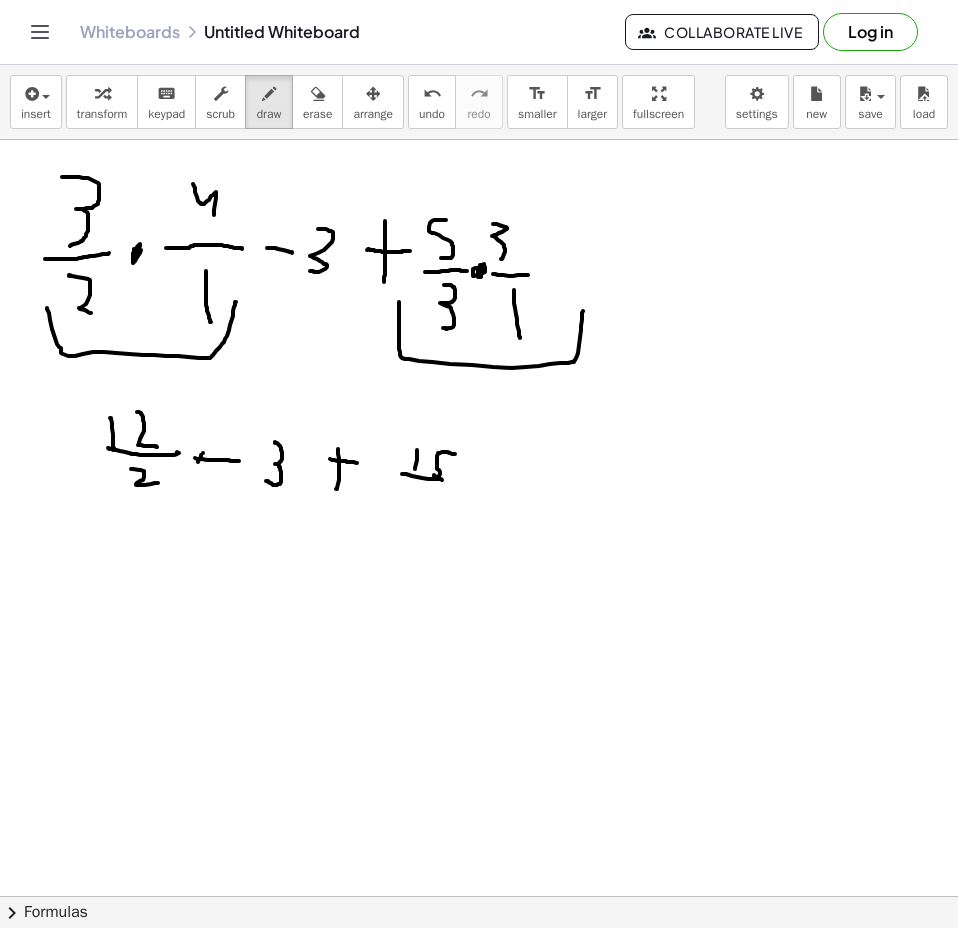 drag, startPoint x: 402, startPoint y: 474, endPoint x: 451, endPoint y: 480, distance: 49.365982 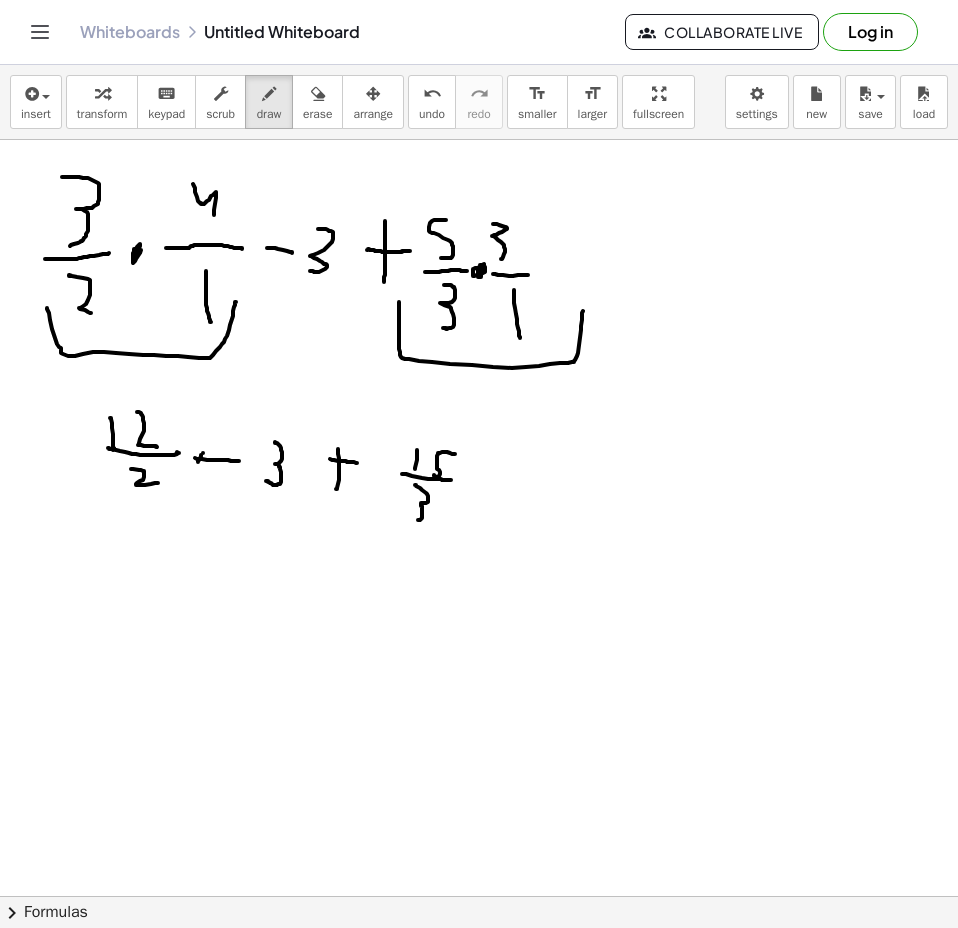 drag, startPoint x: 415, startPoint y: 485, endPoint x: 335, endPoint y: 545, distance: 100 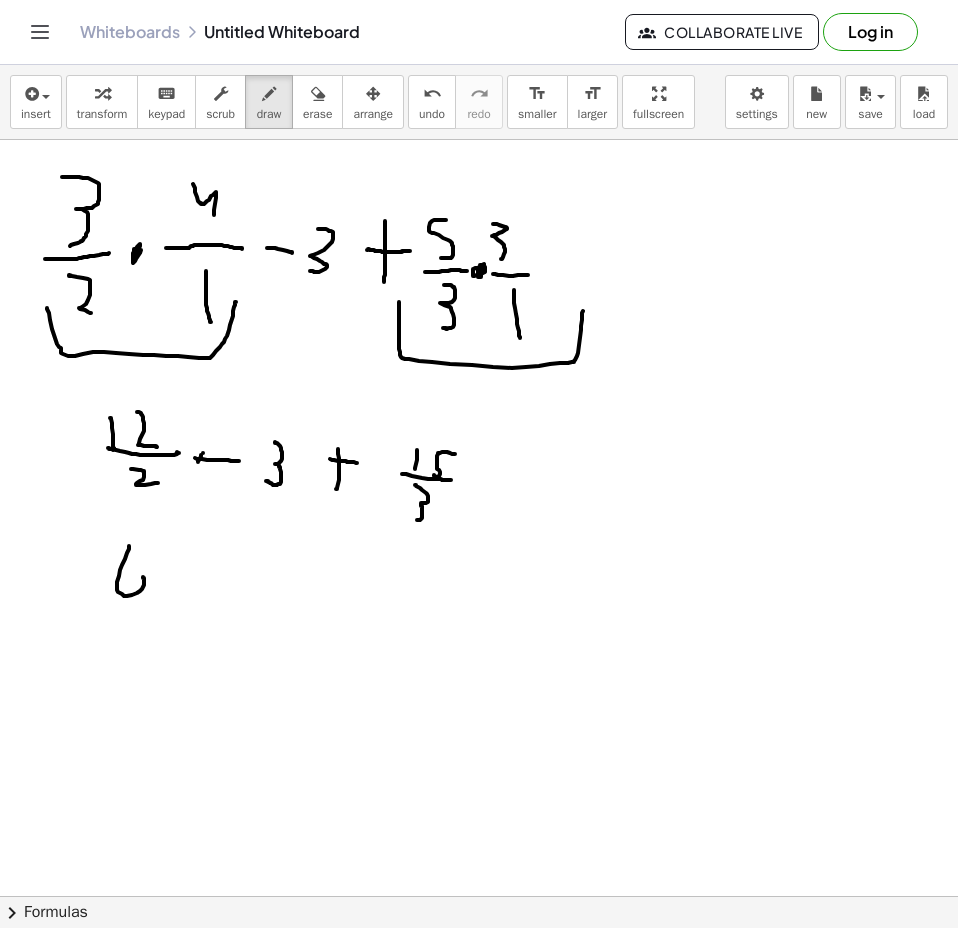 drag, startPoint x: 129, startPoint y: 546, endPoint x: 140, endPoint y: 573, distance: 29.15476 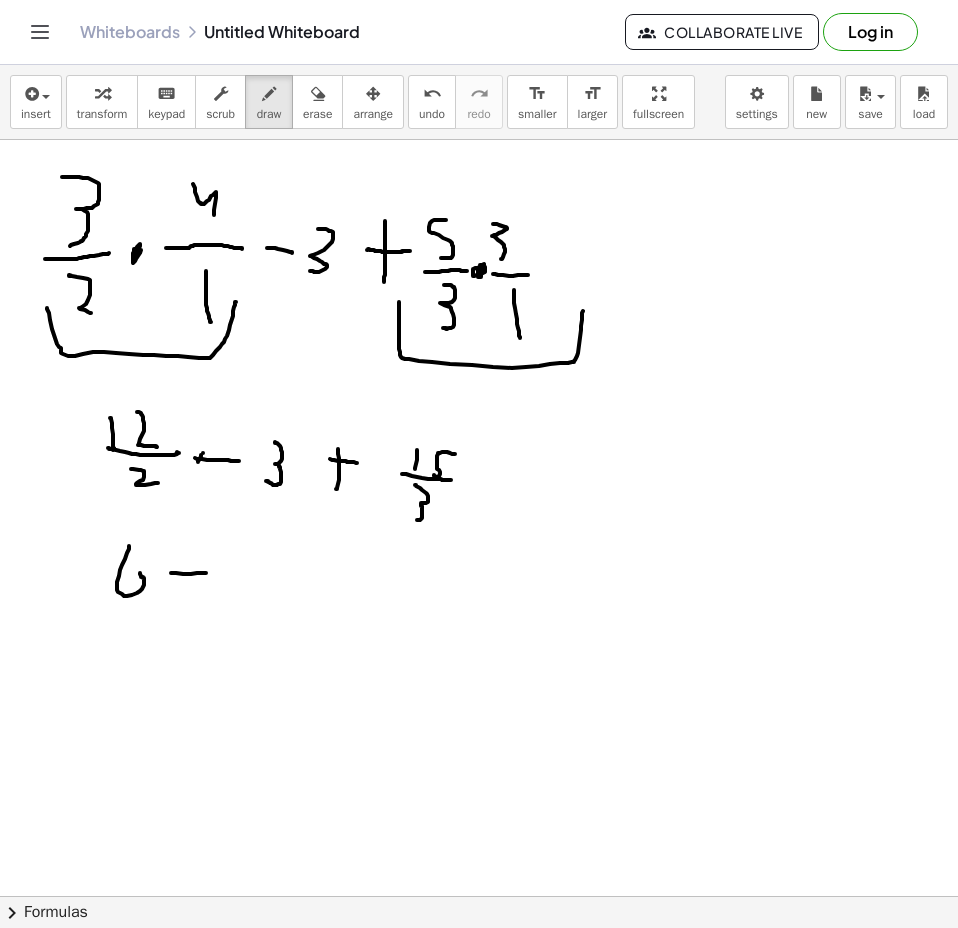 drag 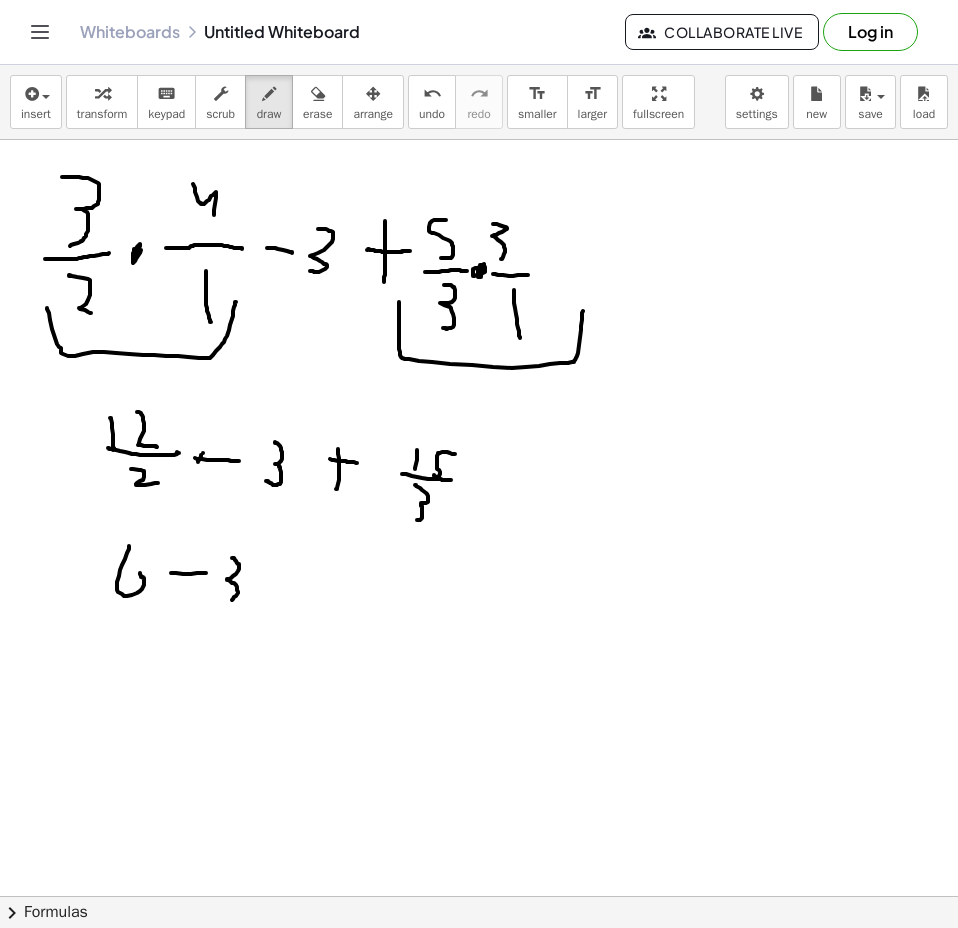 click at bounding box center (479, 962) 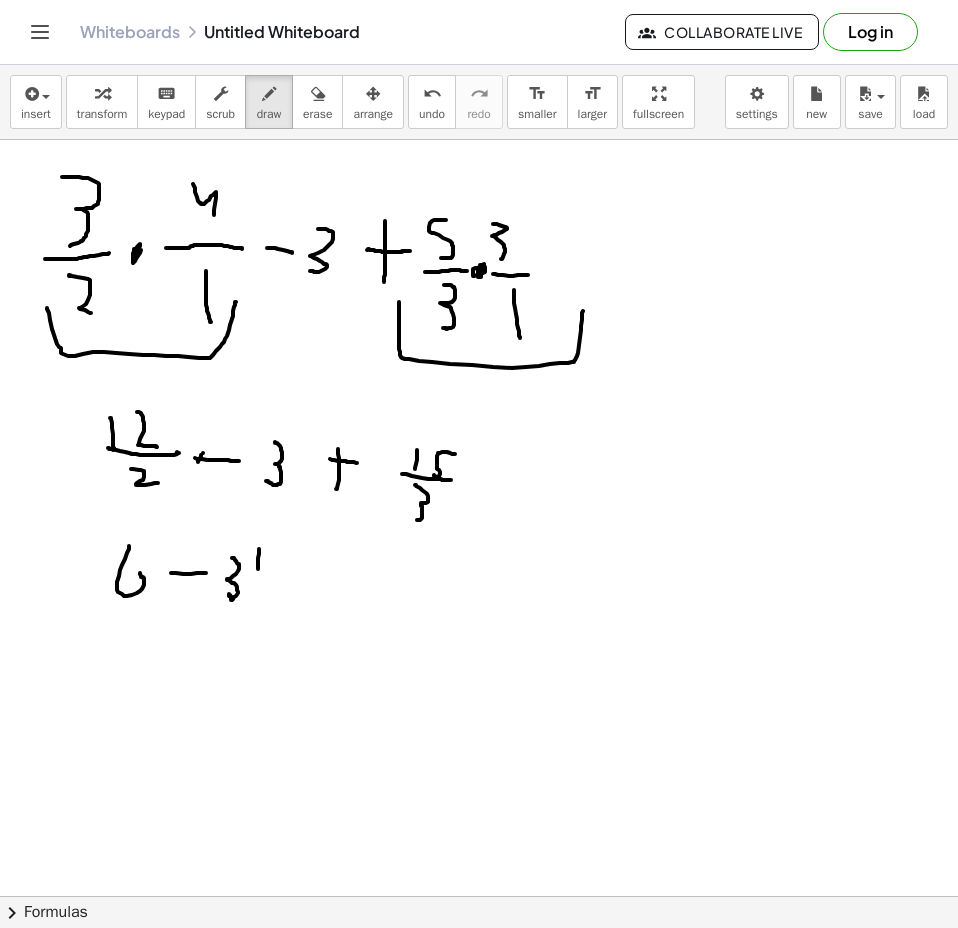 click at bounding box center (479, 962) 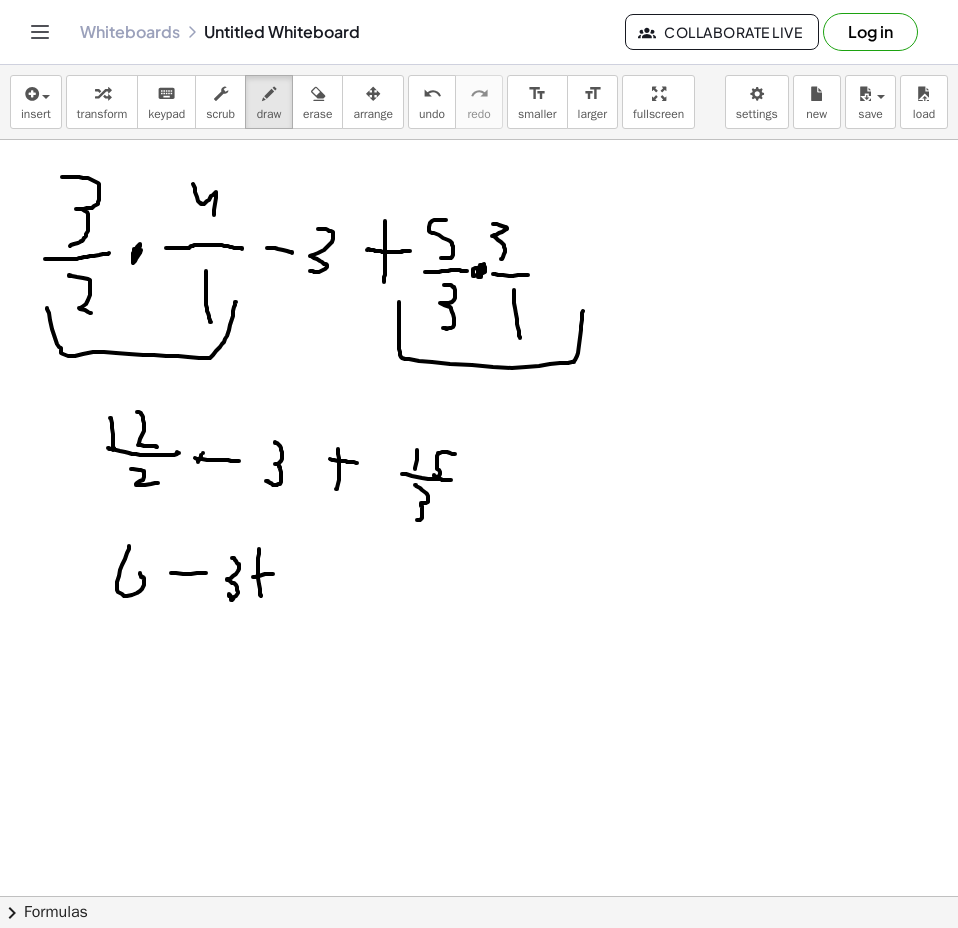 click at bounding box center [479, 962] 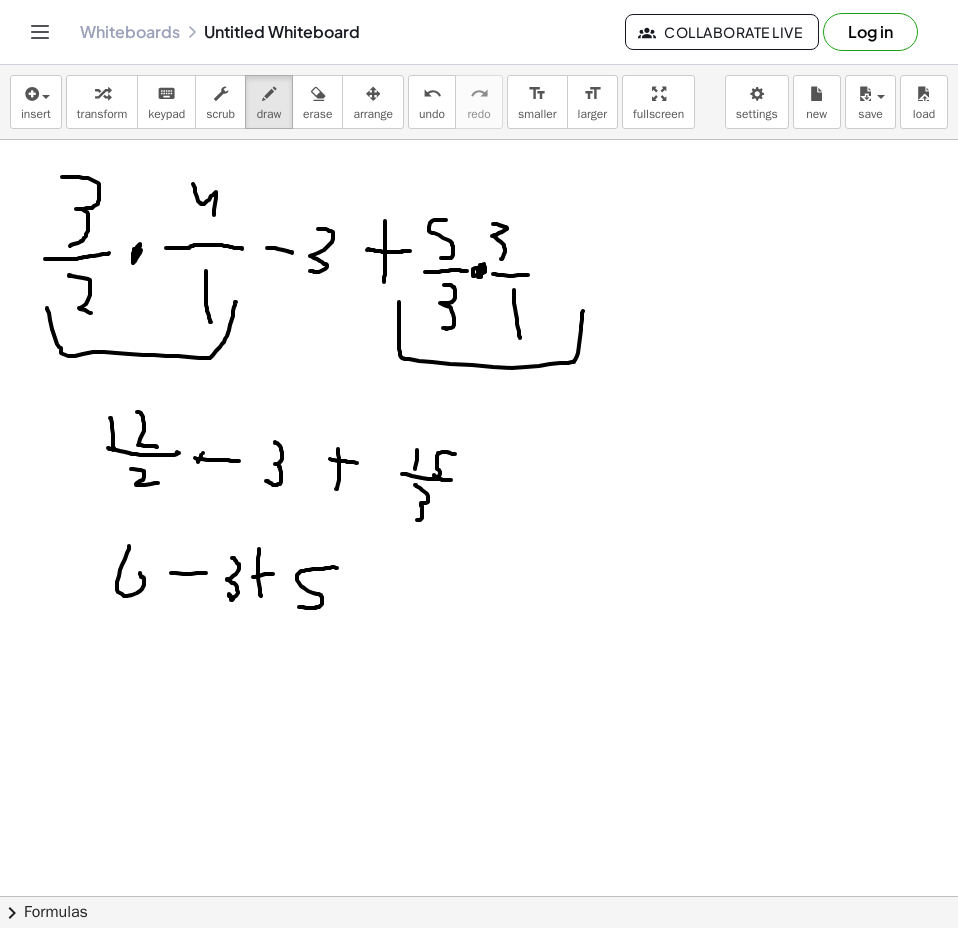 click at bounding box center [479, 962] 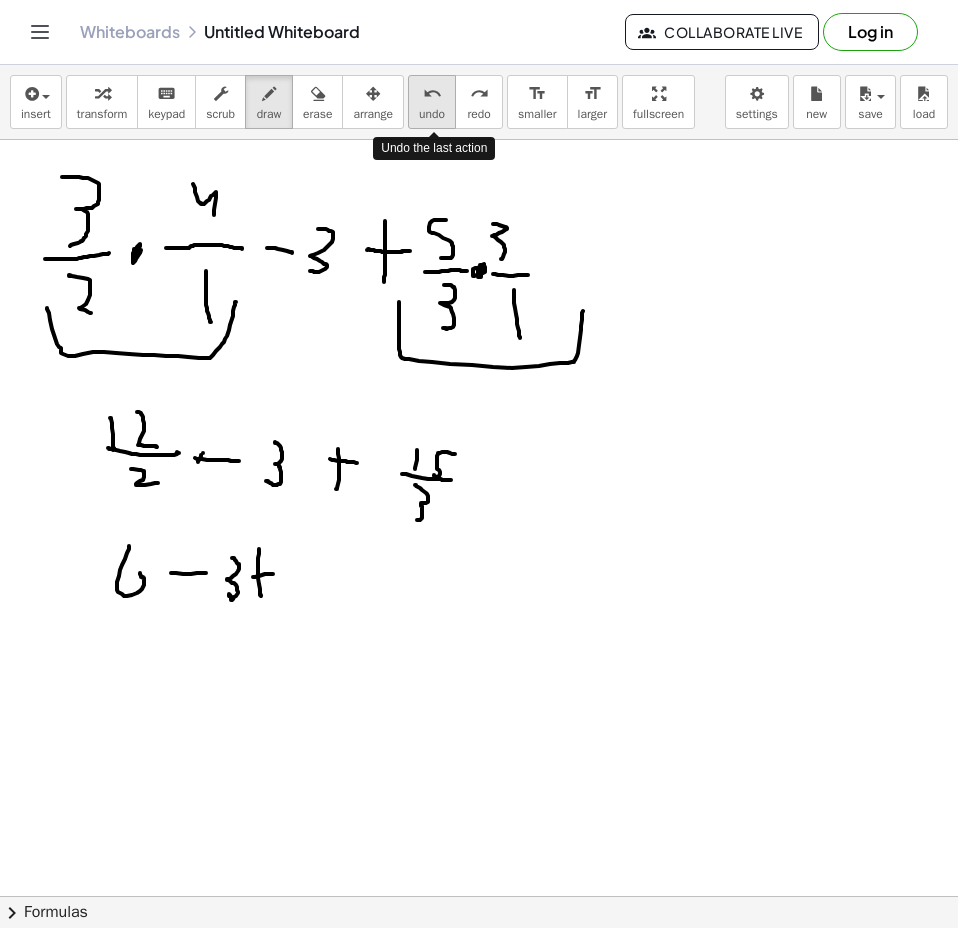 click on "undo" at bounding box center (432, 114) 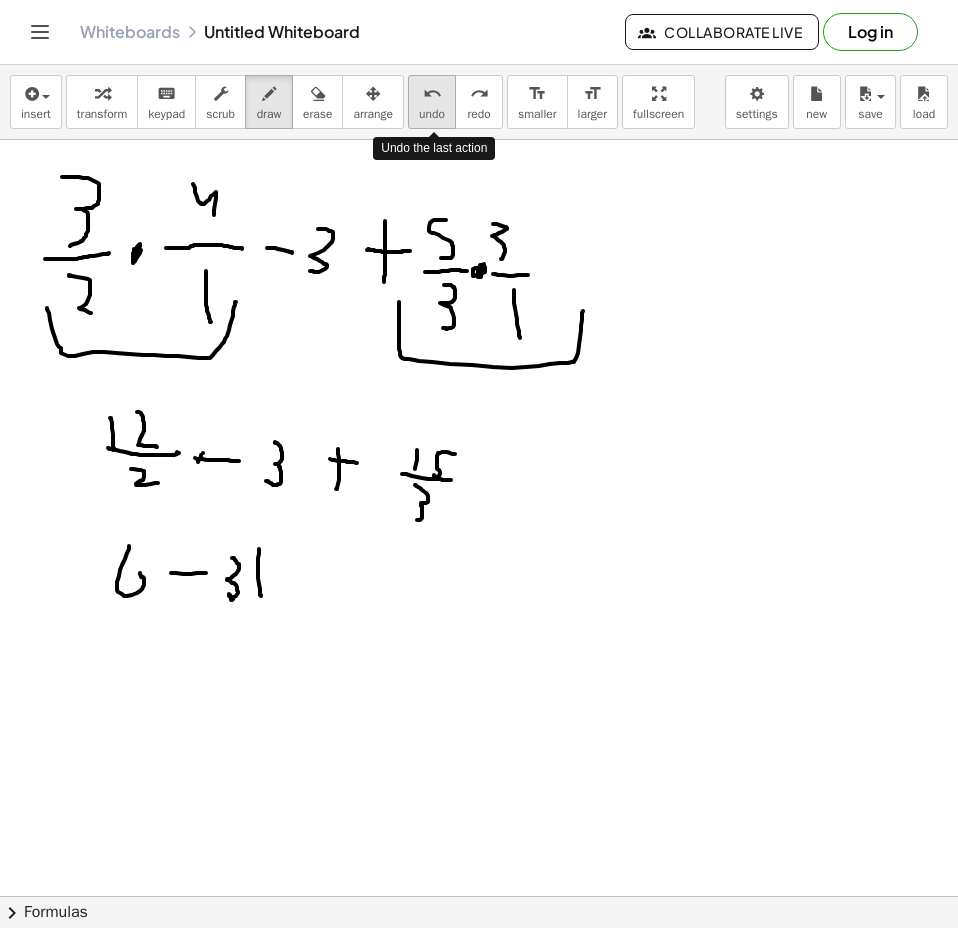 click on "undo" at bounding box center (432, 114) 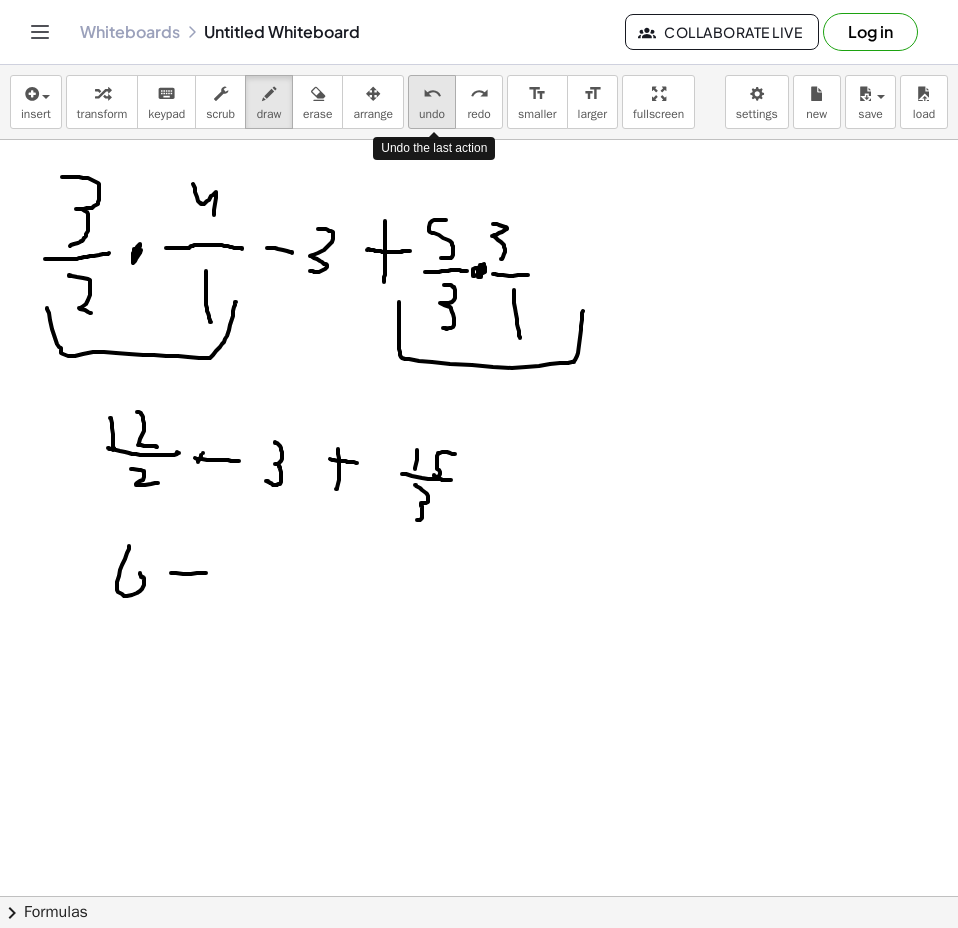 click on "undo" at bounding box center (432, 114) 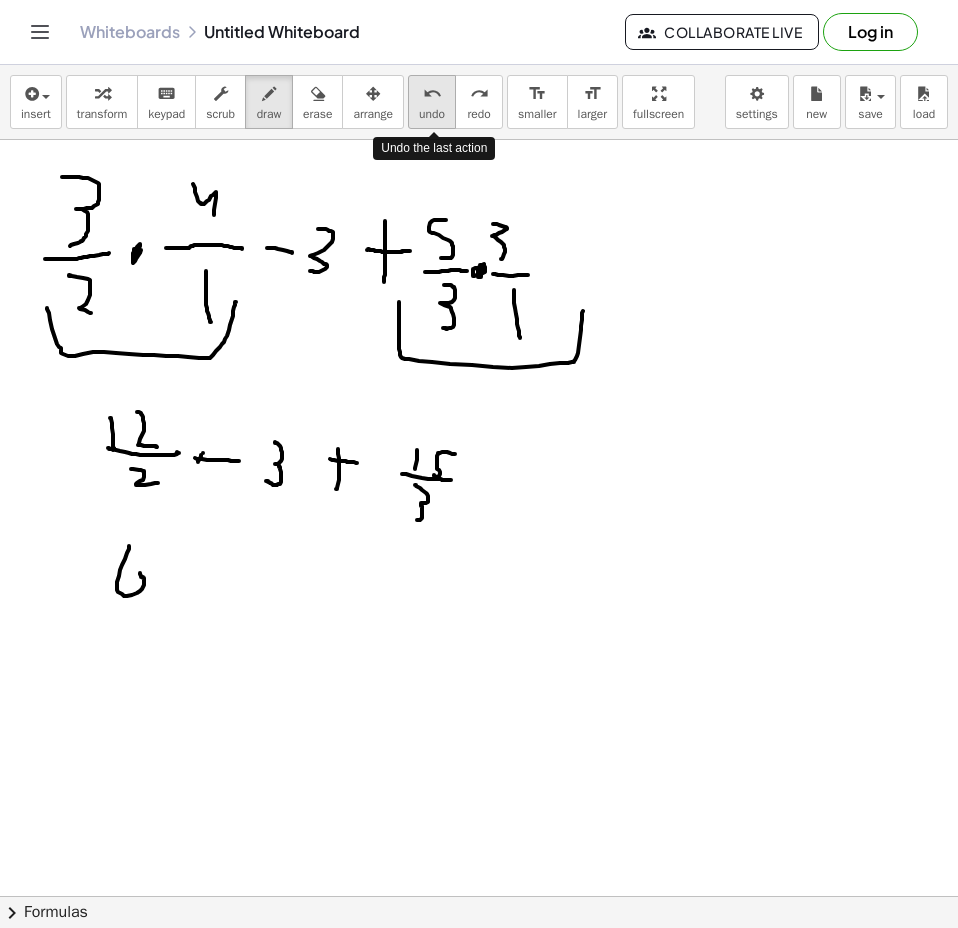 click on "undo" at bounding box center (432, 114) 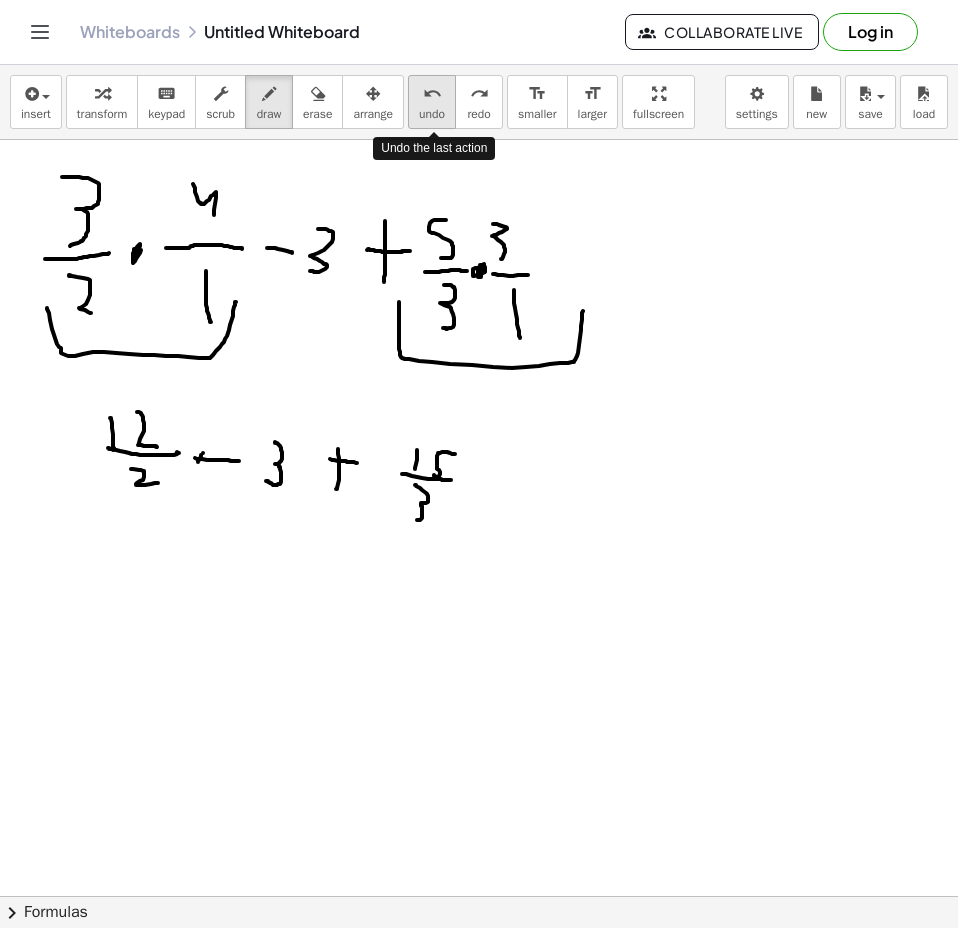 click on "undo" at bounding box center [432, 114] 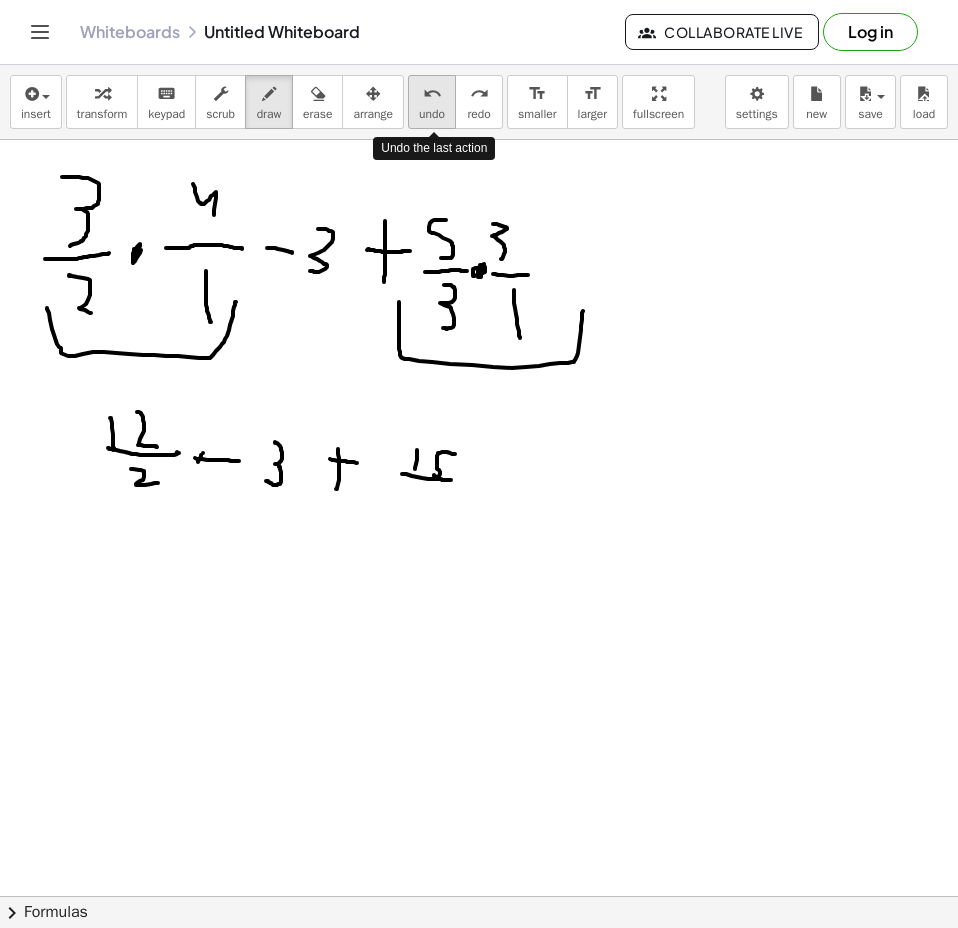 click on "undo" at bounding box center [432, 114] 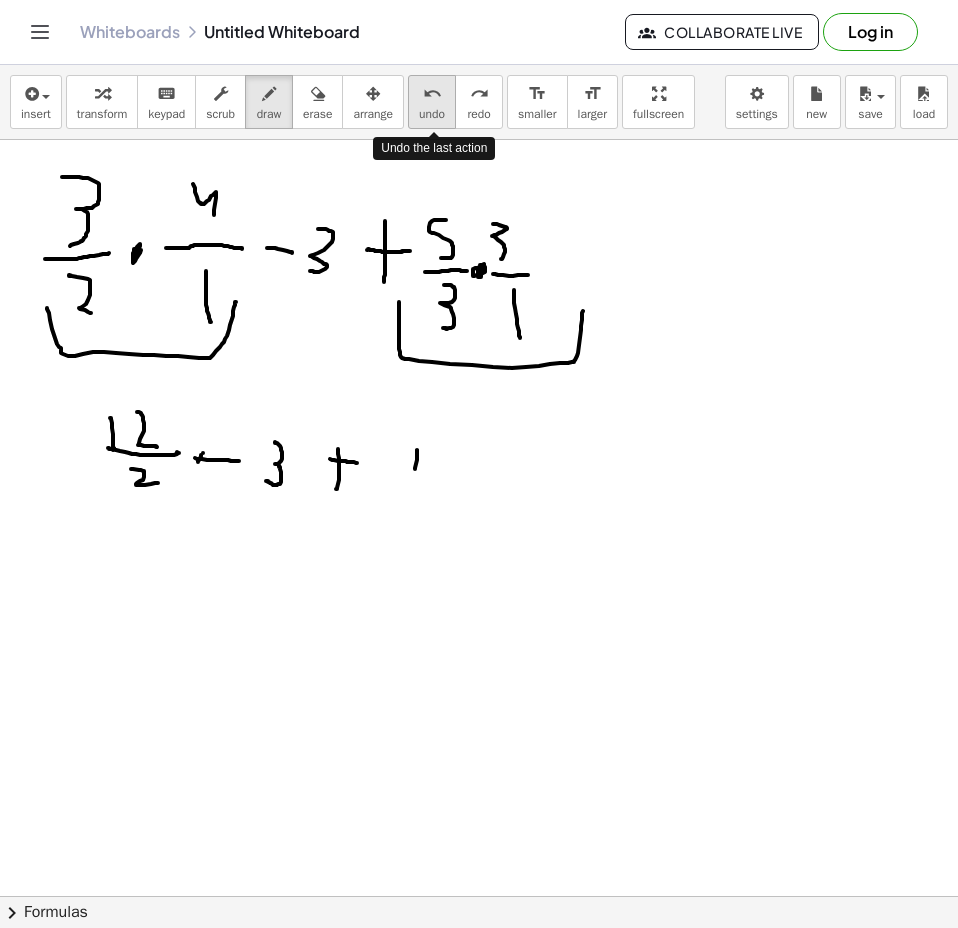 click on "undo" at bounding box center (432, 114) 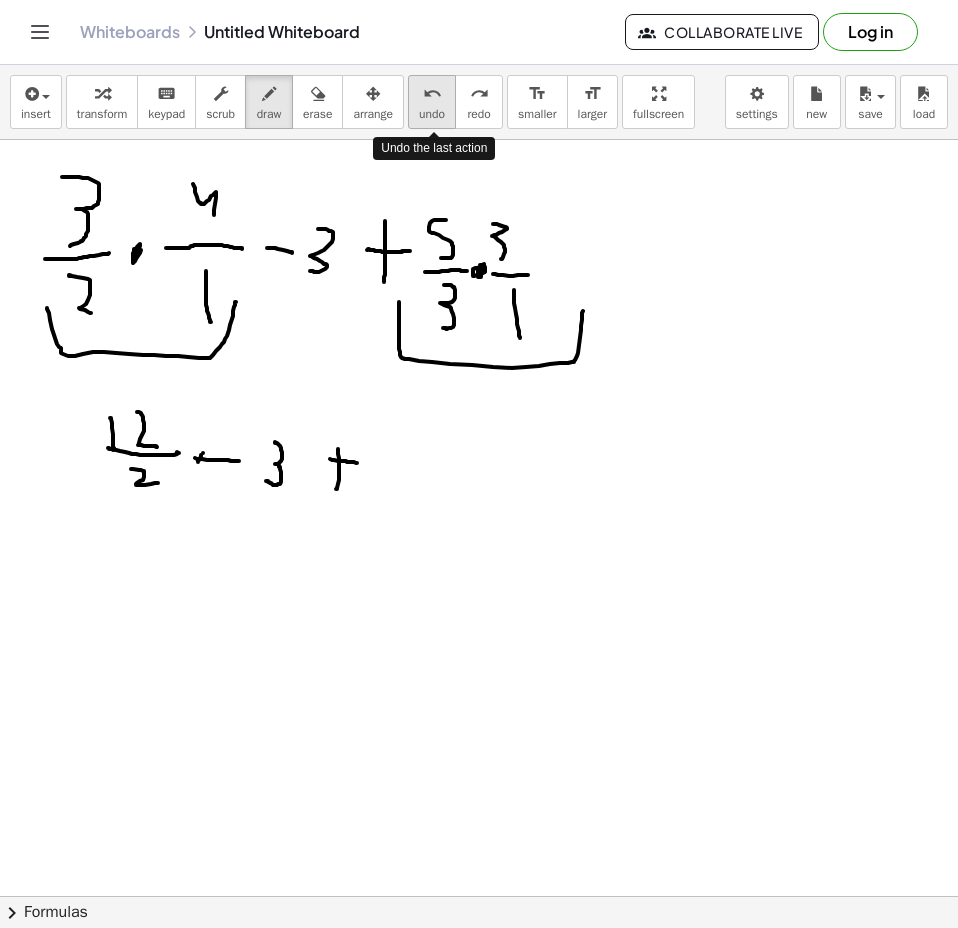 click on "undo" at bounding box center (432, 114) 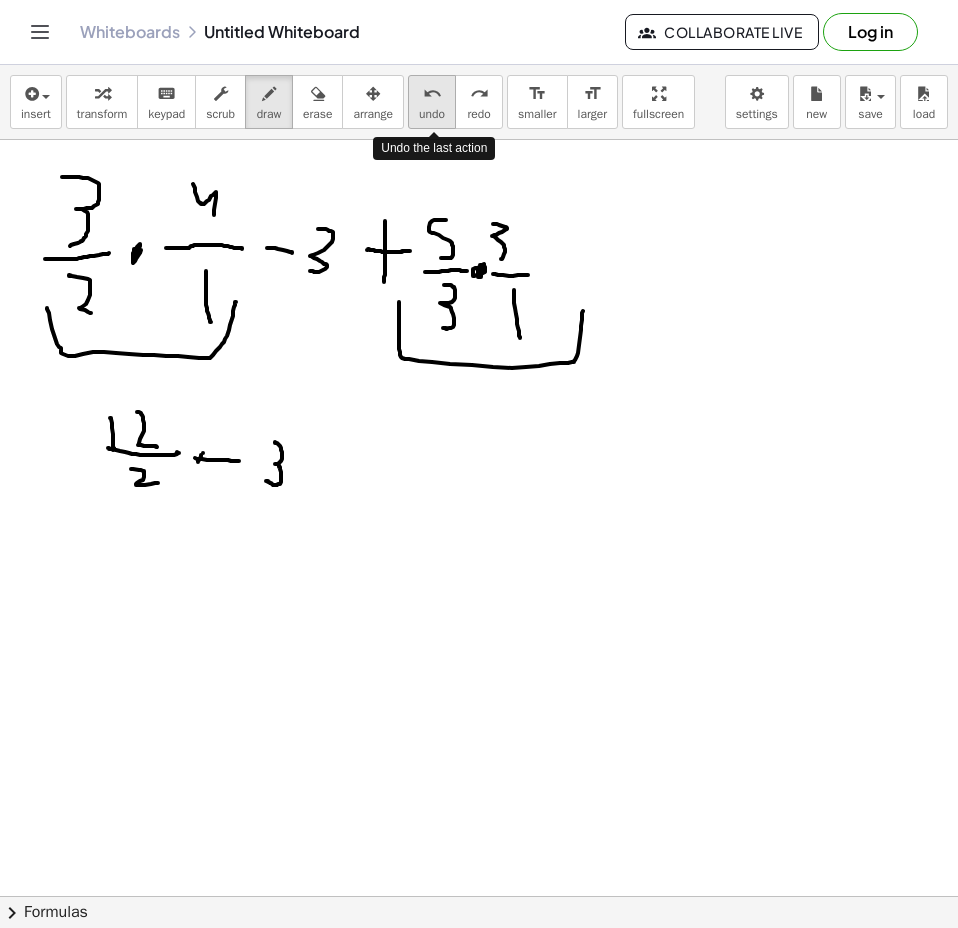 click on "undo" at bounding box center (432, 114) 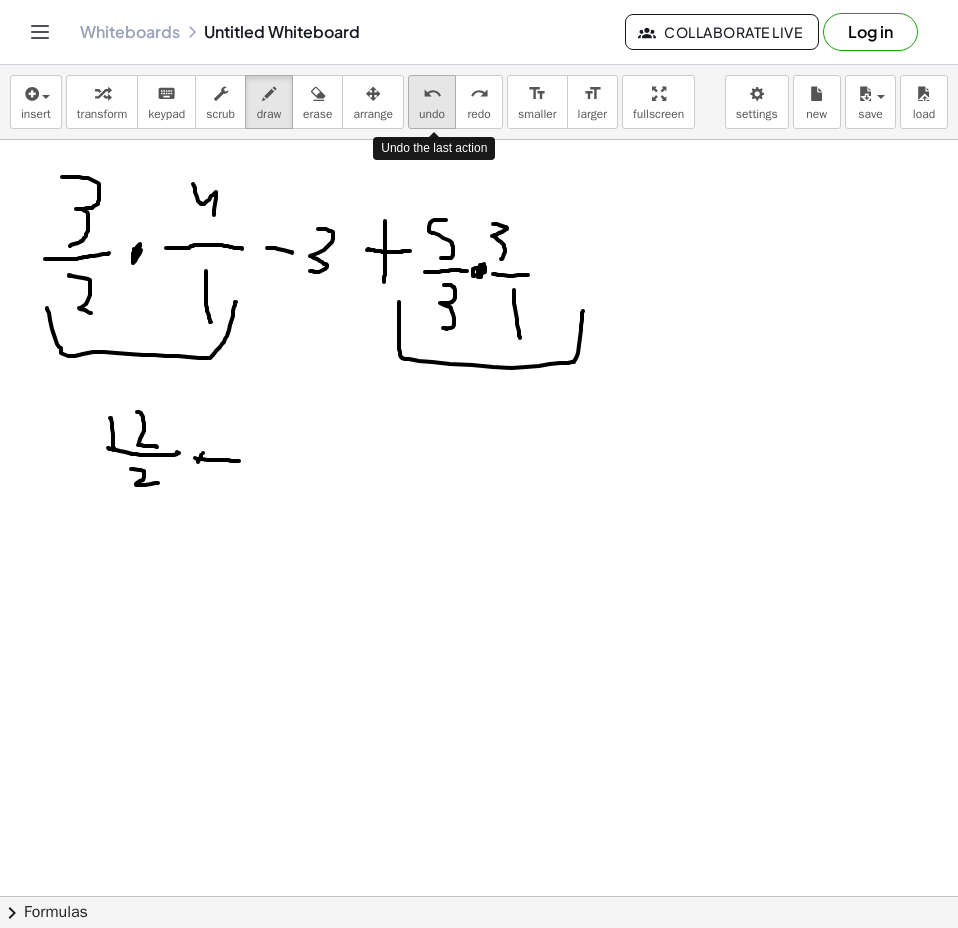 click on "undo" at bounding box center (432, 114) 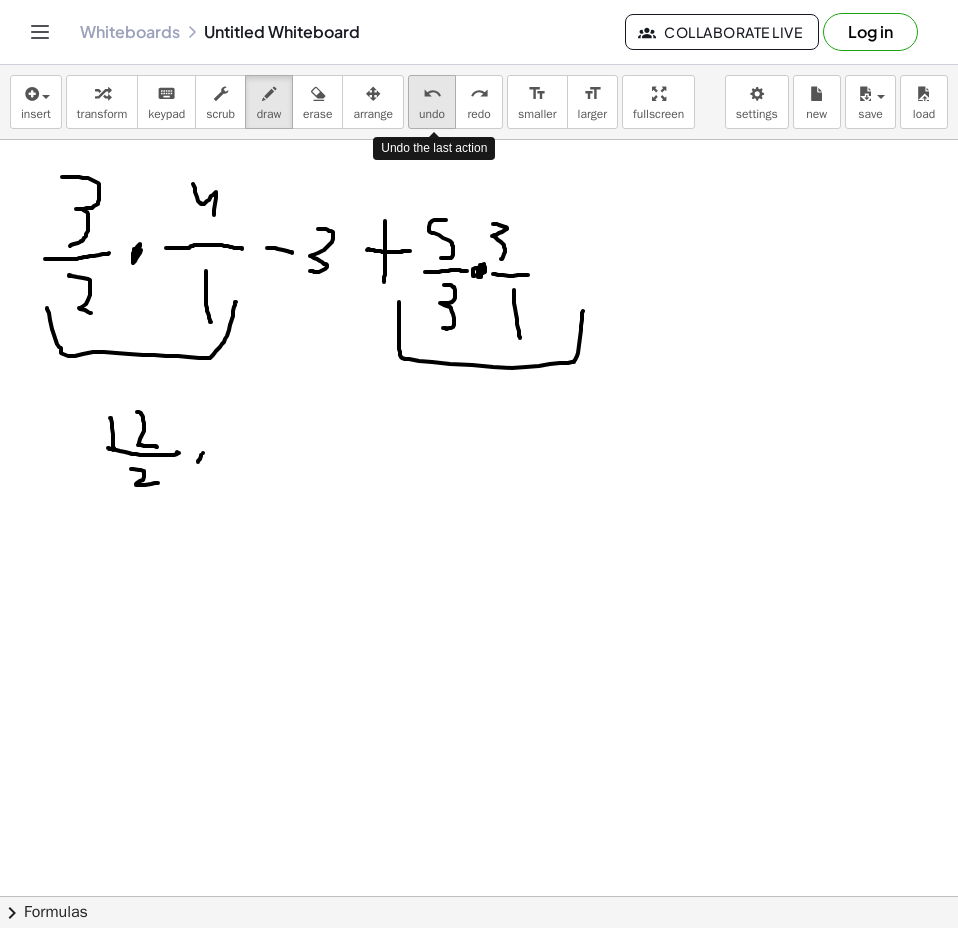 click on "undo" at bounding box center [432, 114] 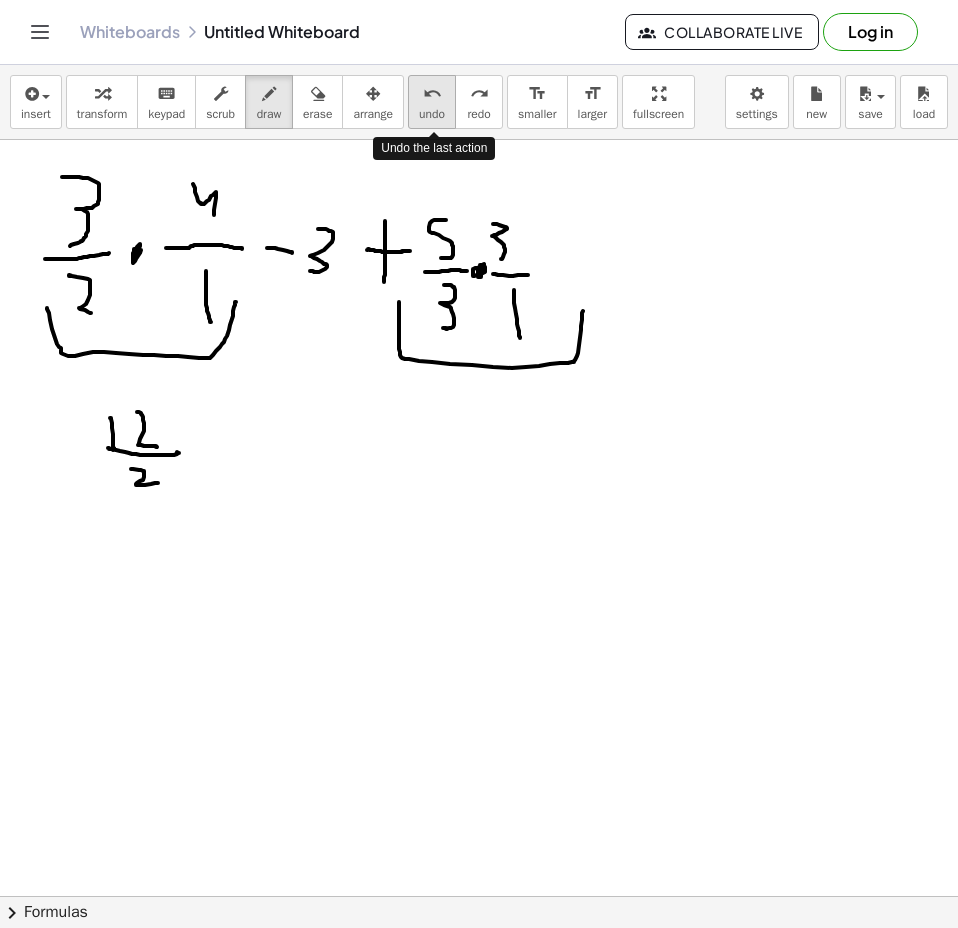 click on "undo" at bounding box center (432, 114) 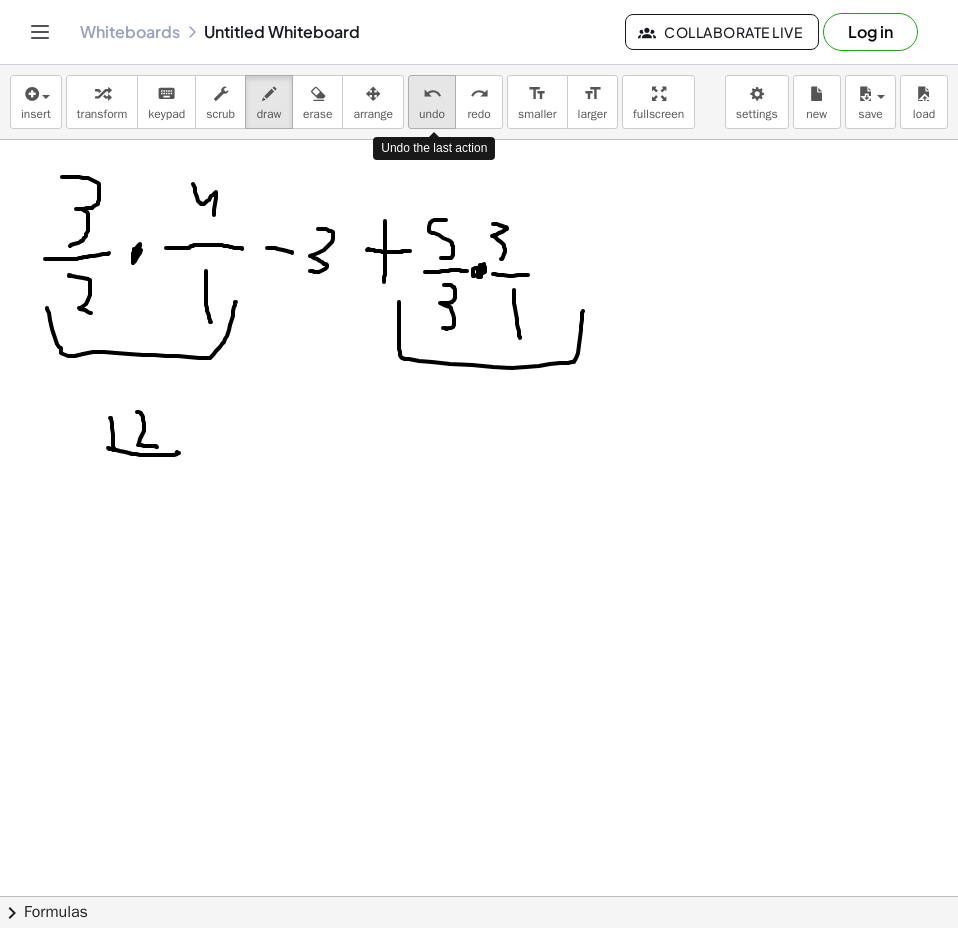 click on "undo" at bounding box center [432, 114] 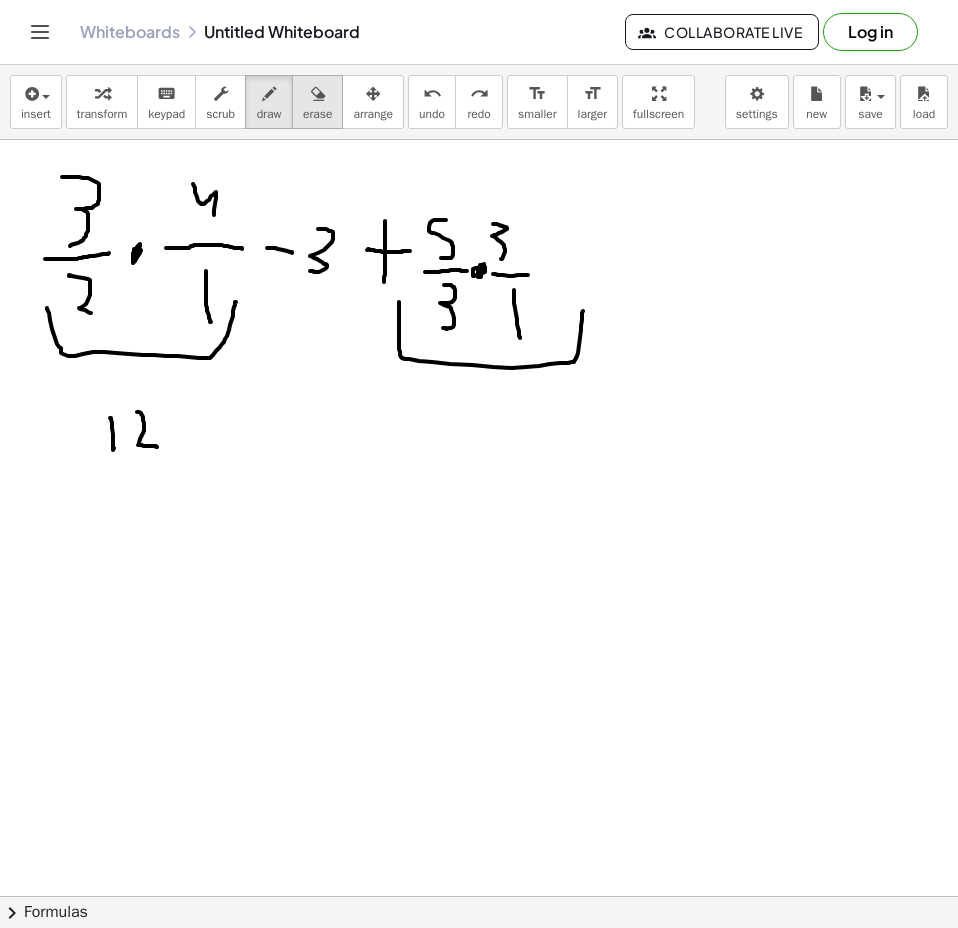 click on "erase" at bounding box center (317, 114) 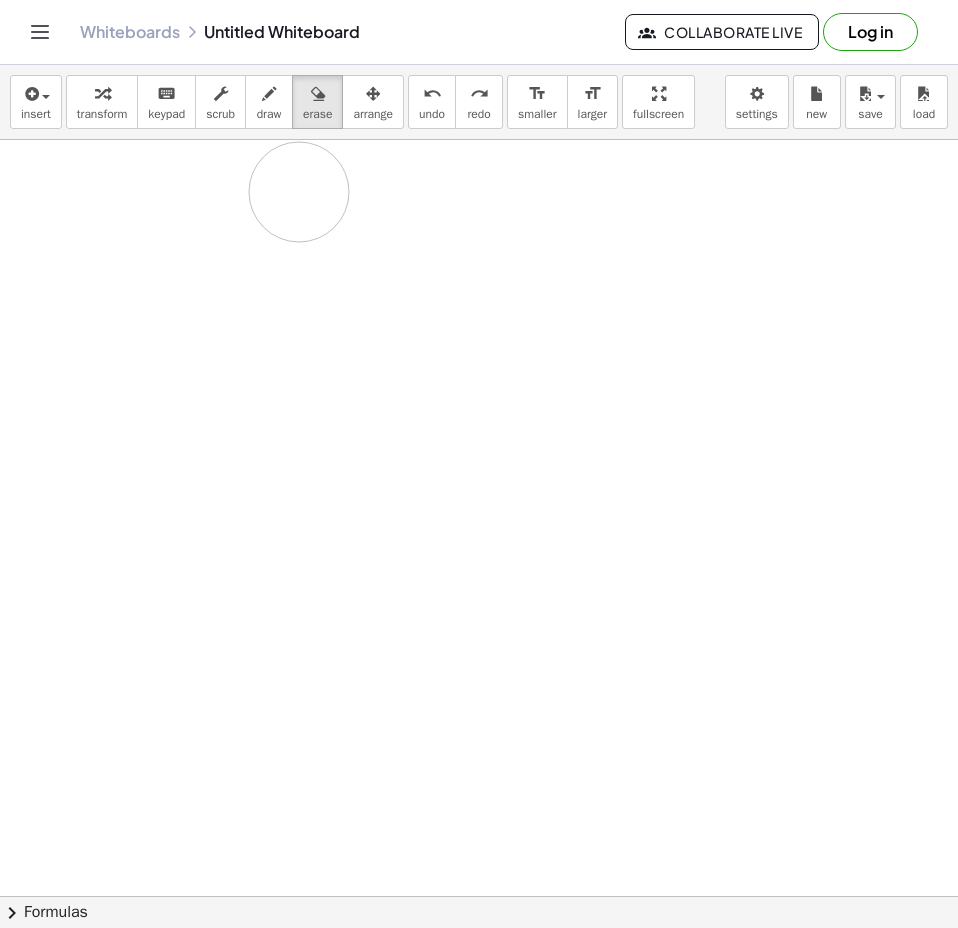 drag, startPoint x: 52, startPoint y: 166, endPoint x: 300, endPoint y: 188, distance: 248.97389 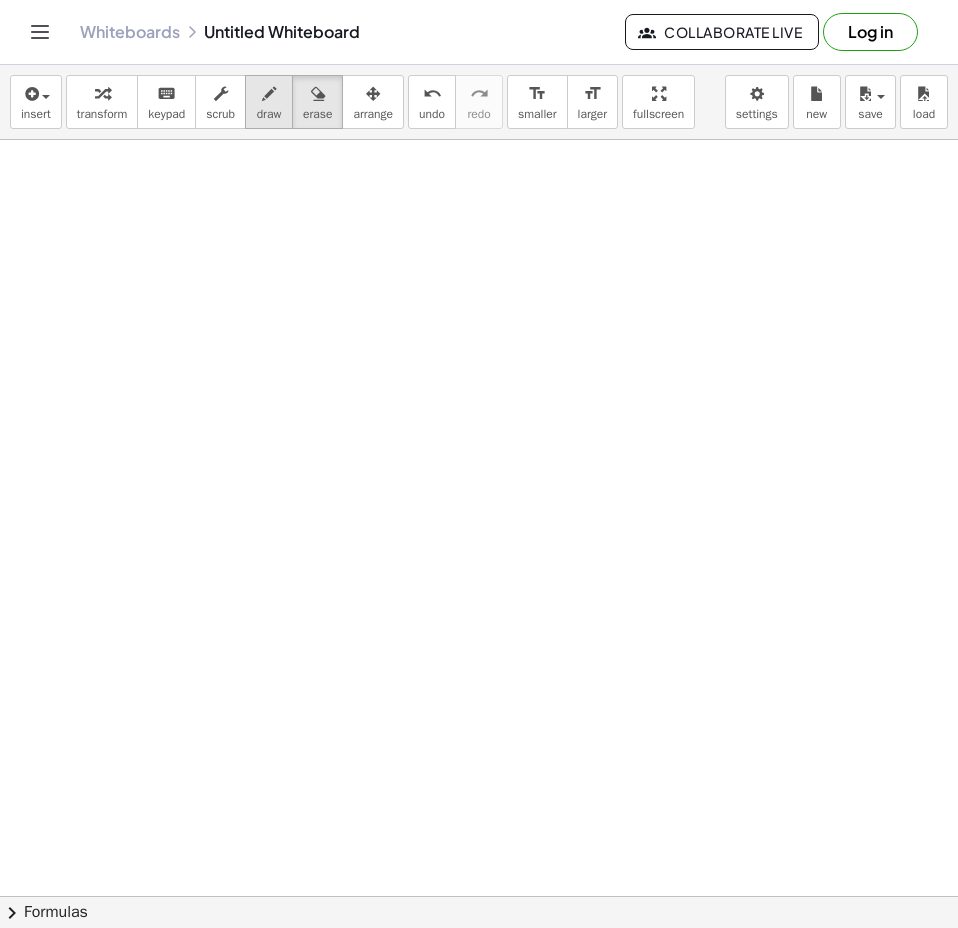 click on "draw" at bounding box center (269, 114) 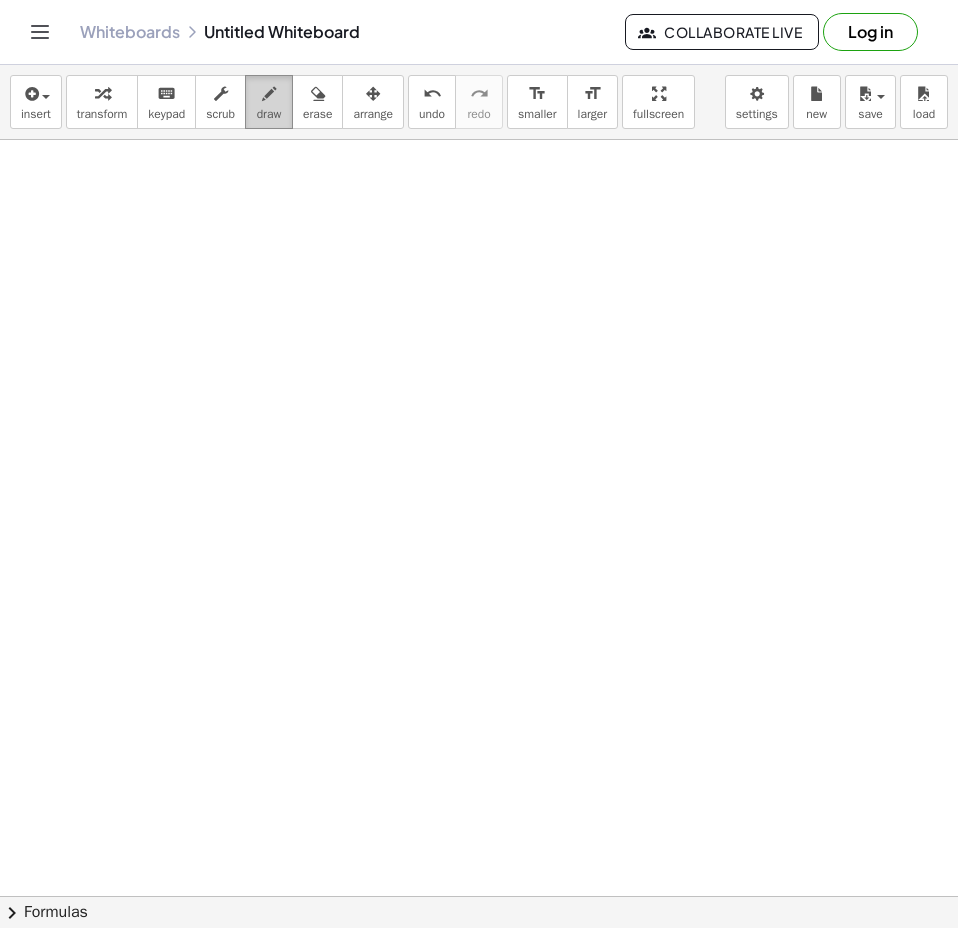 click on "draw" at bounding box center (269, 114) 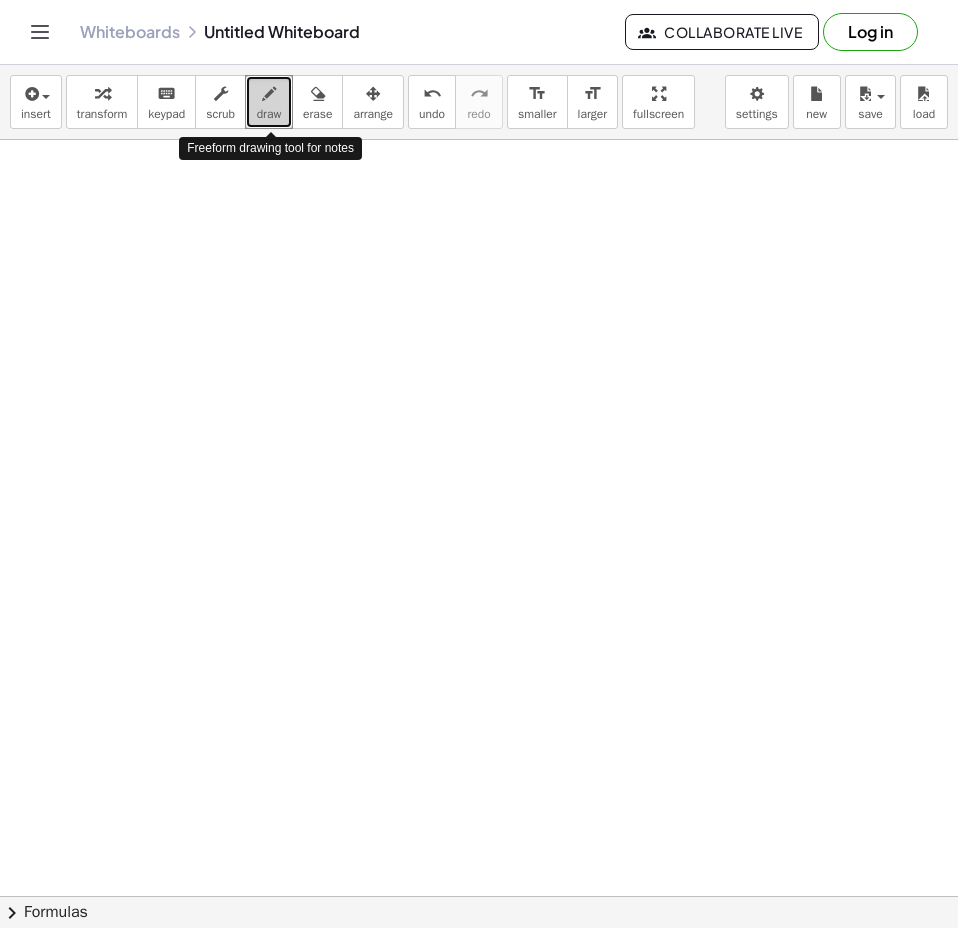 click on "draw" at bounding box center (269, 114) 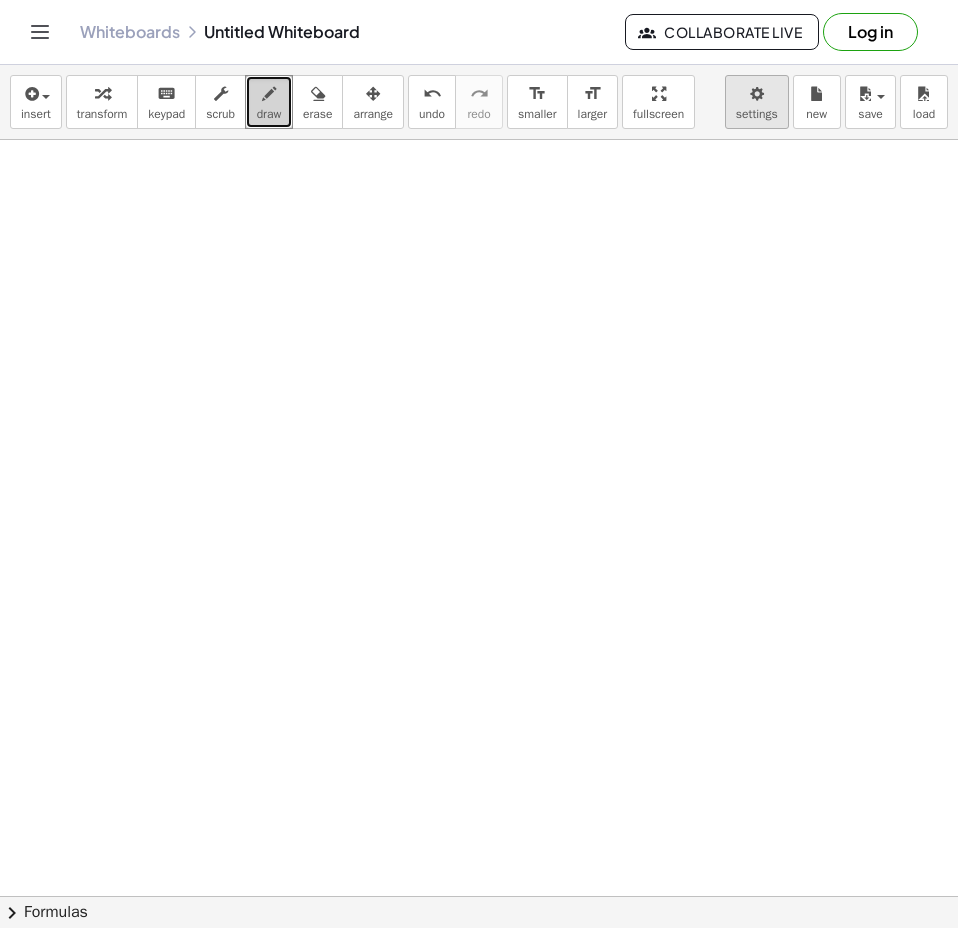 click on "Graspable Math Activities Get Started Activity Bank Assigned Work Classes Whiteboards Reference v1.28.3 | Privacy policy © 2025 | Graspable, Inc. Whiteboards Untitled Whiteboard Collaborate Live  Log in    insert select one: Math Expression Function Text Youtube Video Graphing Geometry Geometry 3D transform keyboard keypad scrub draw erase arrange undo undo redo redo format_size smaller format_size larger fullscreen load   save new settings × chevron_right  Formulas
Drag one side of a formula onto a highlighted expression on the canvas to apply it.
Quadratic Formula
+ · a · x 2 + · b · x + c = 0
⇔
x = · ( − b ± 2 √ ( + b 2 − · 4 · a · c ) ) · 2 · a
+ x 2 + · p · x + q = 0
⇔
x = − ·" at bounding box center (479, 464) 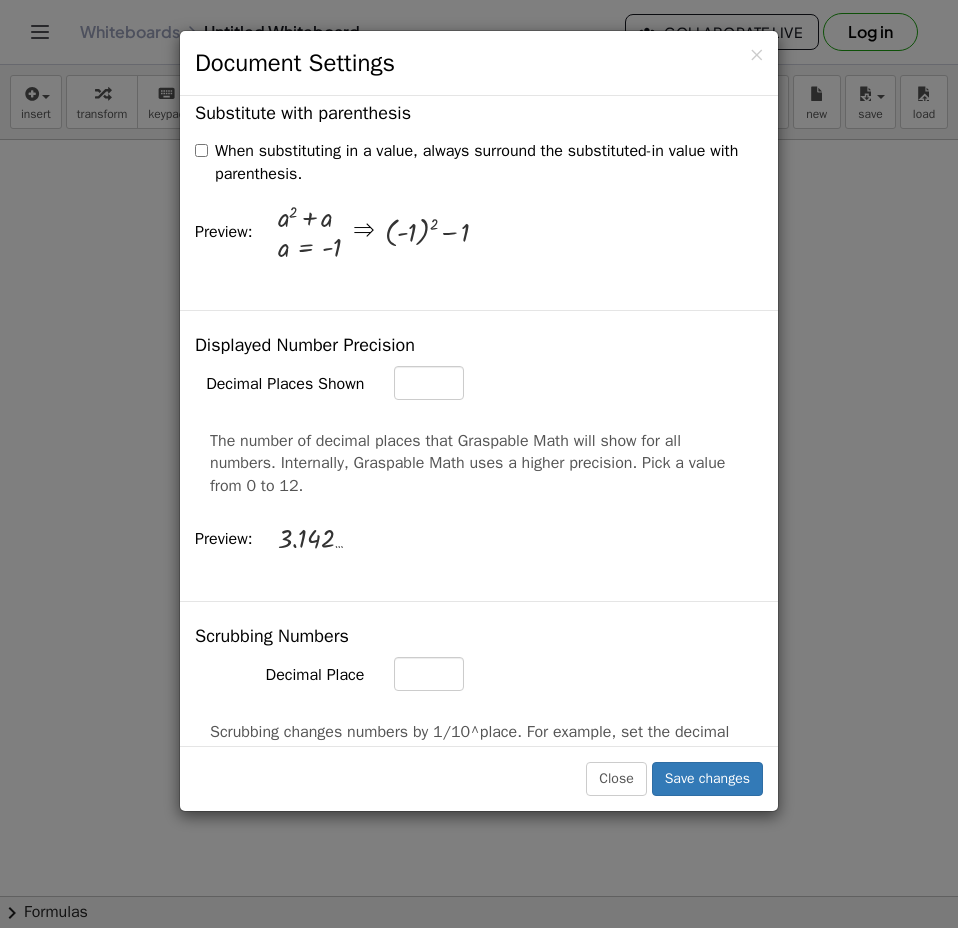 scroll, scrollTop: 800, scrollLeft: 0, axis: vertical 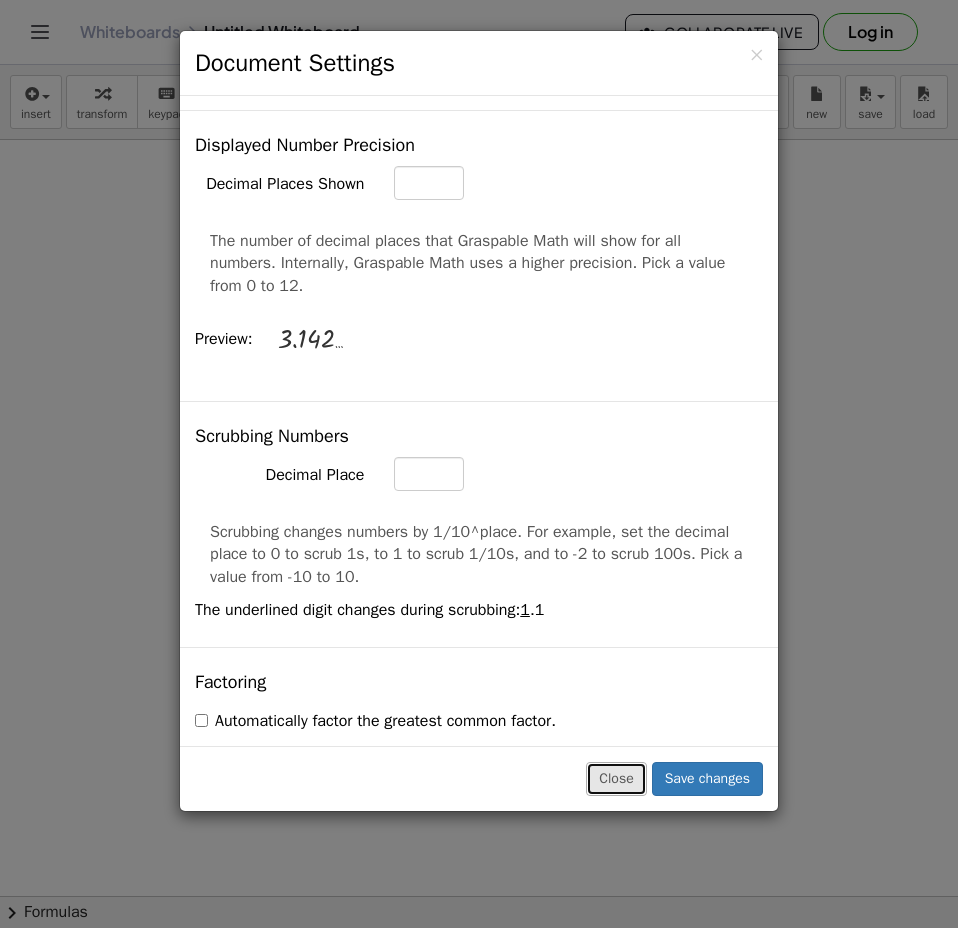 click on "Close" at bounding box center (616, 779) 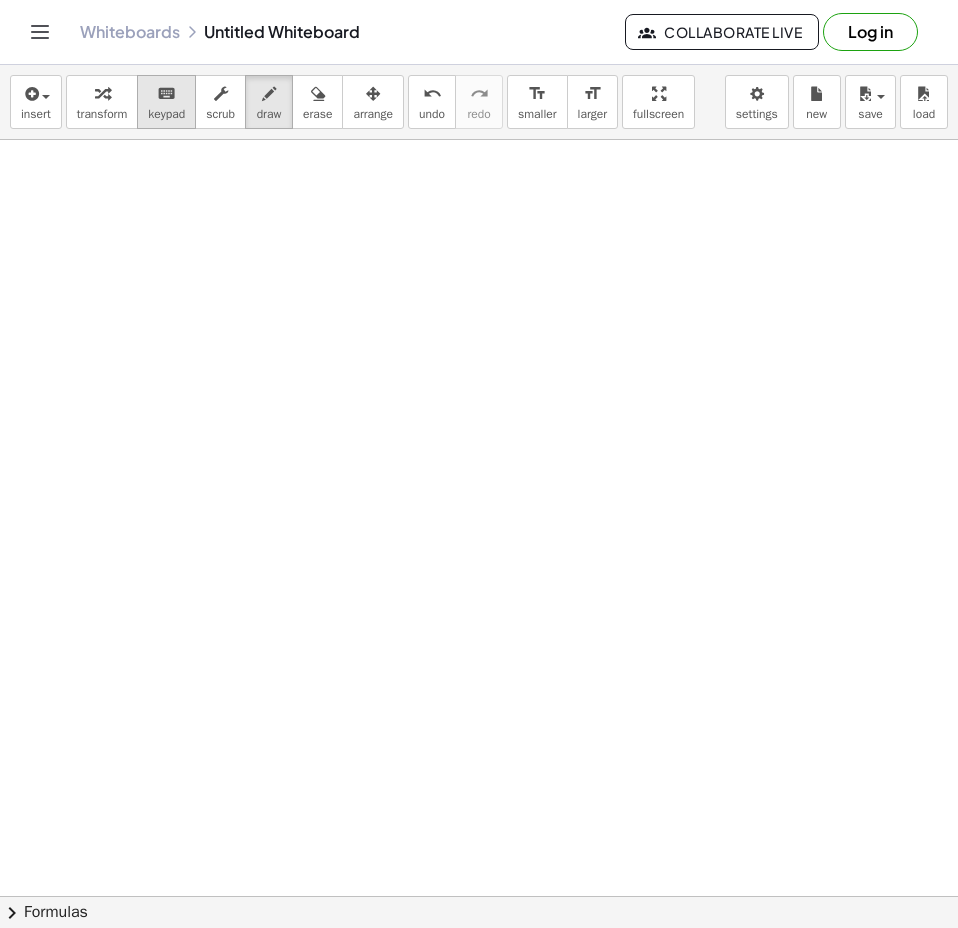 click on "keyboard keypad" at bounding box center (166, 102) 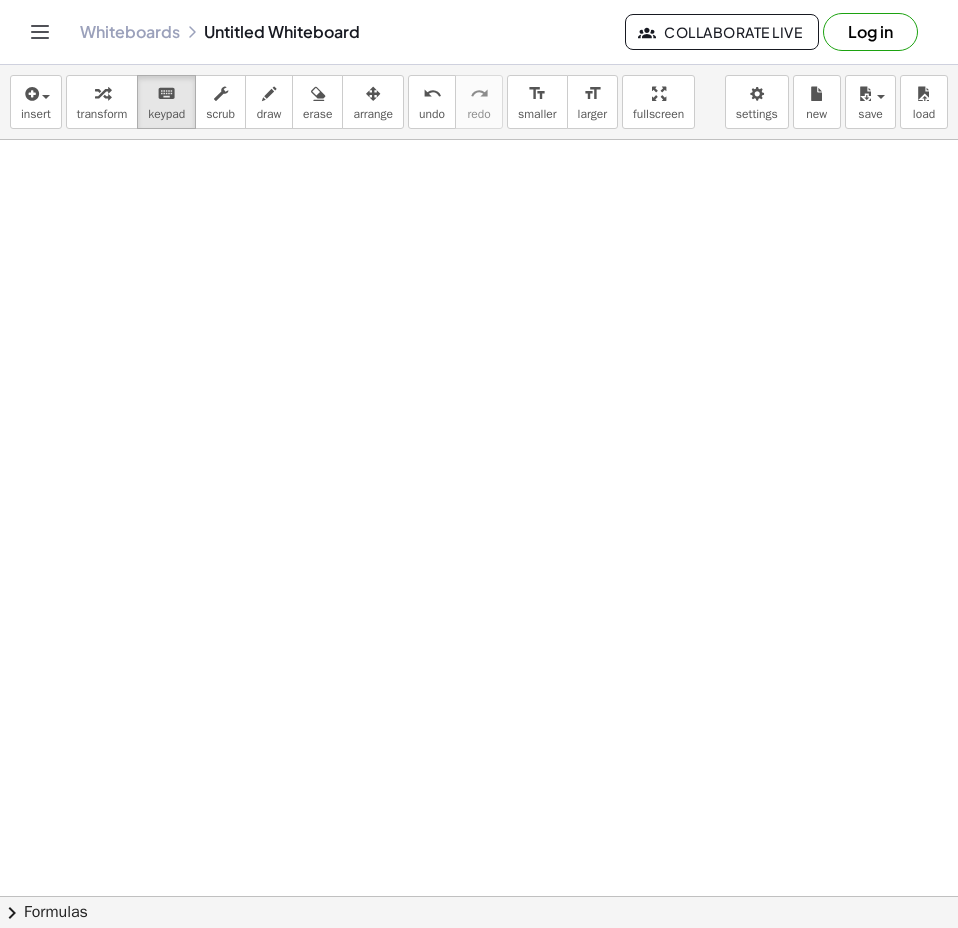click at bounding box center (479, 962) 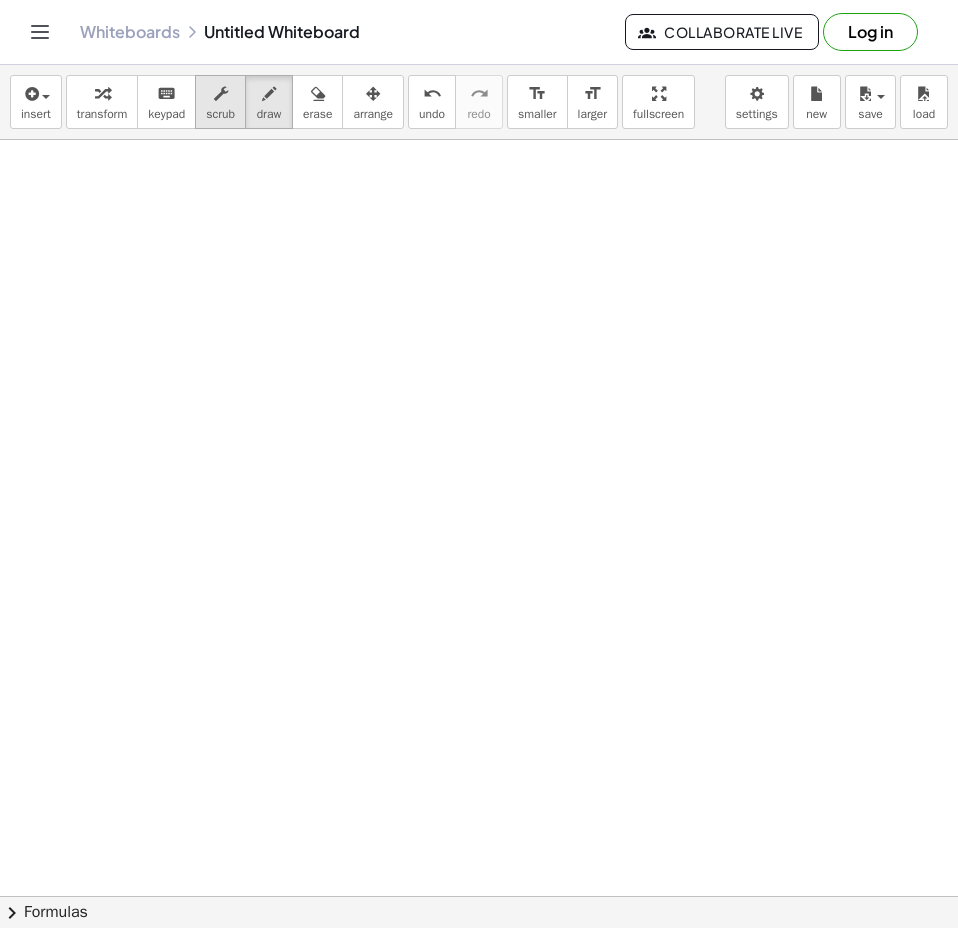 click on "scrub" at bounding box center (220, 114) 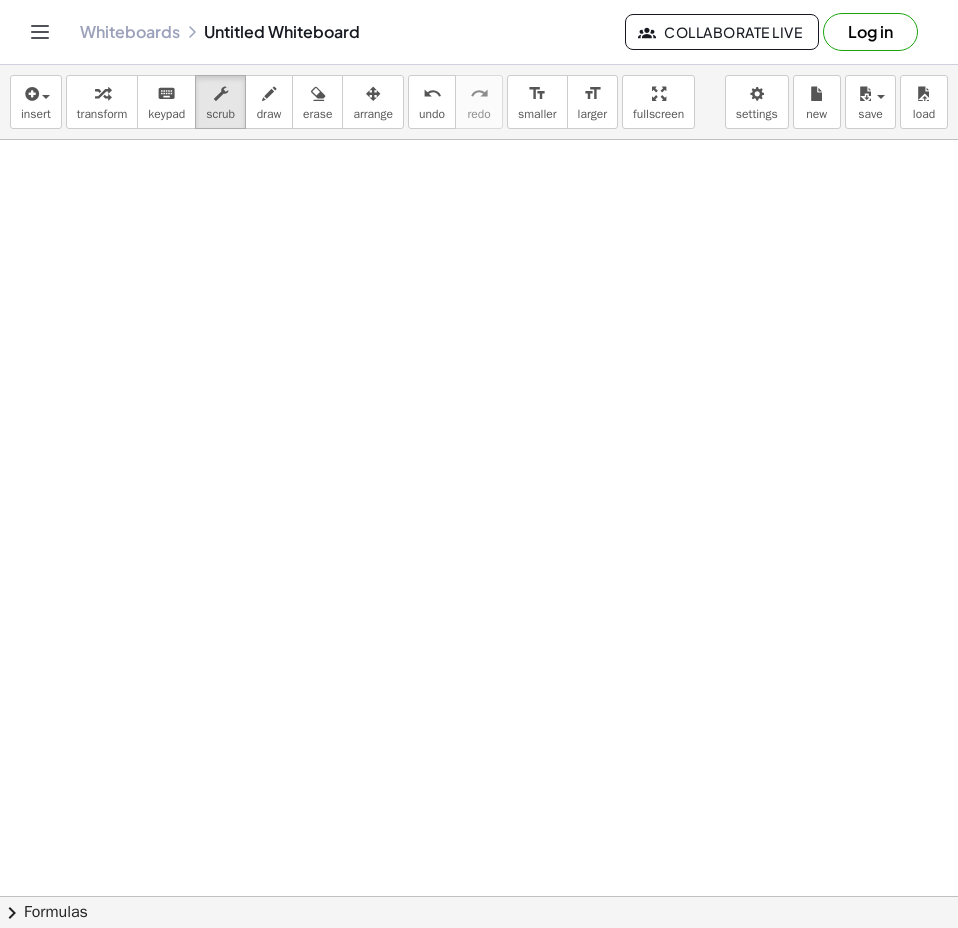 drag, startPoint x: 238, startPoint y: 283, endPoint x: 240, endPoint y: 139, distance: 144.01389 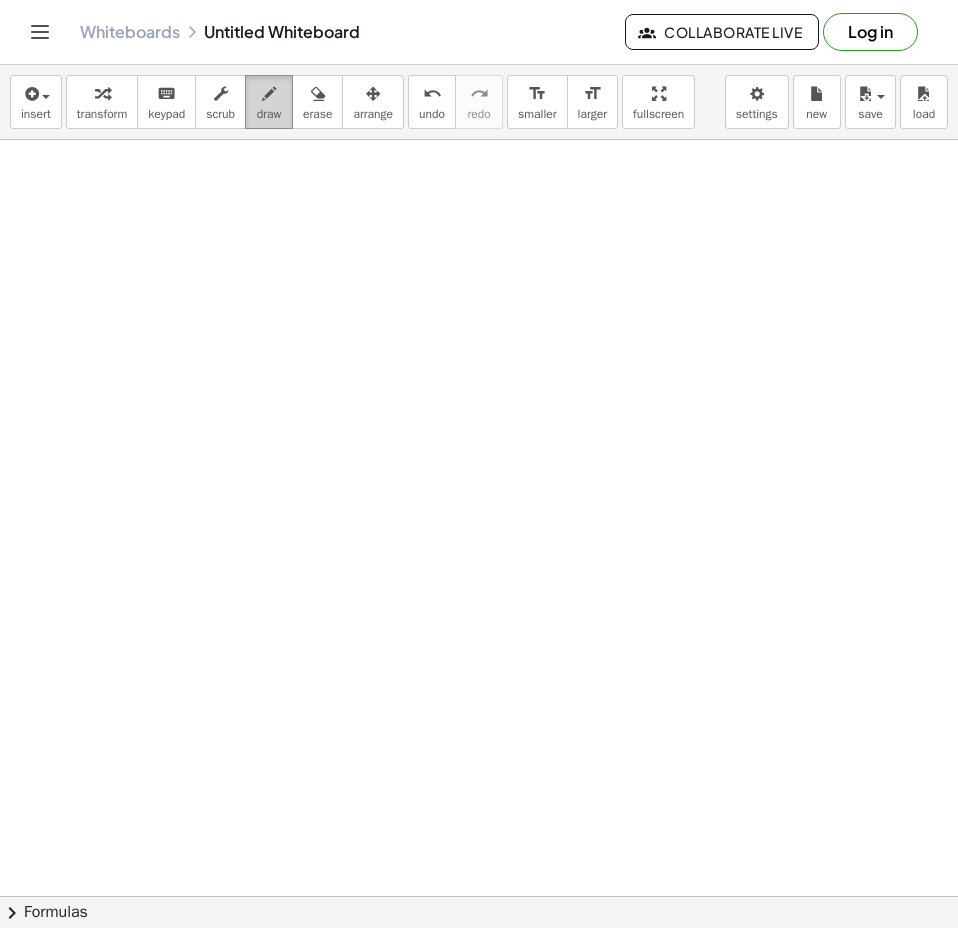 click on "draw" at bounding box center (269, 114) 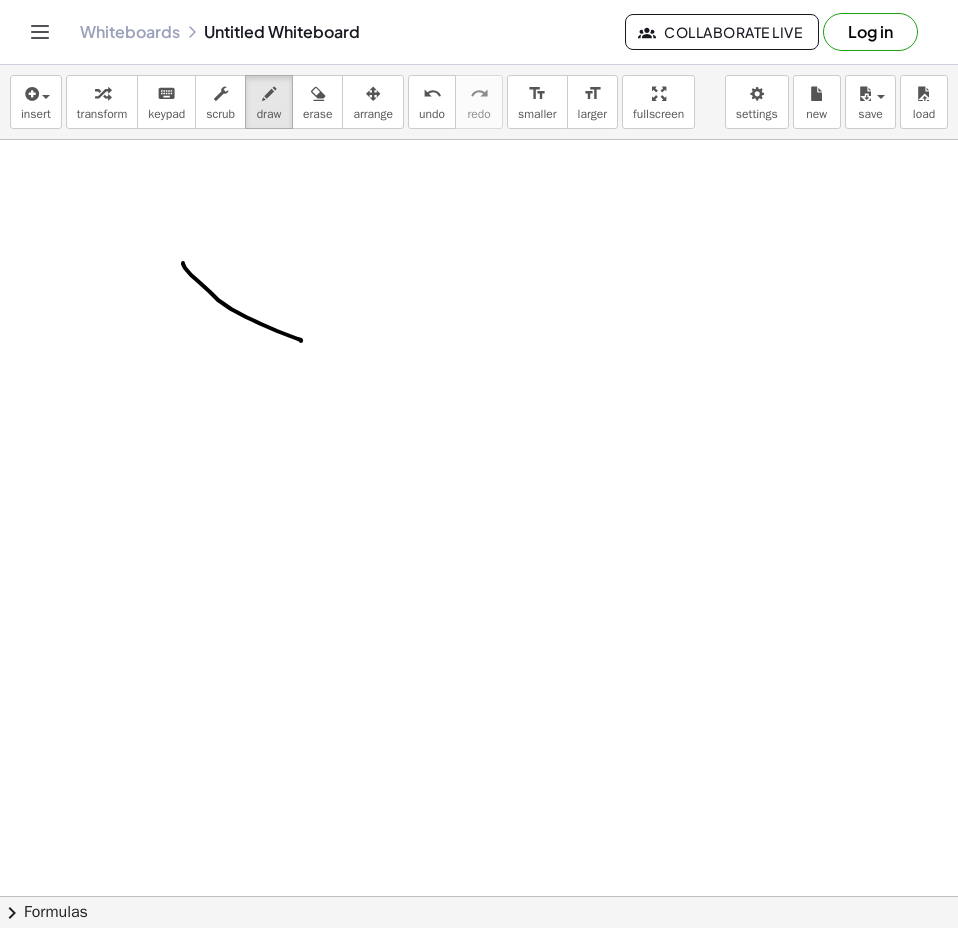 drag, startPoint x: 185, startPoint y: 268, endPoint x: 301, endPoint y: 341, distance: 137.05838 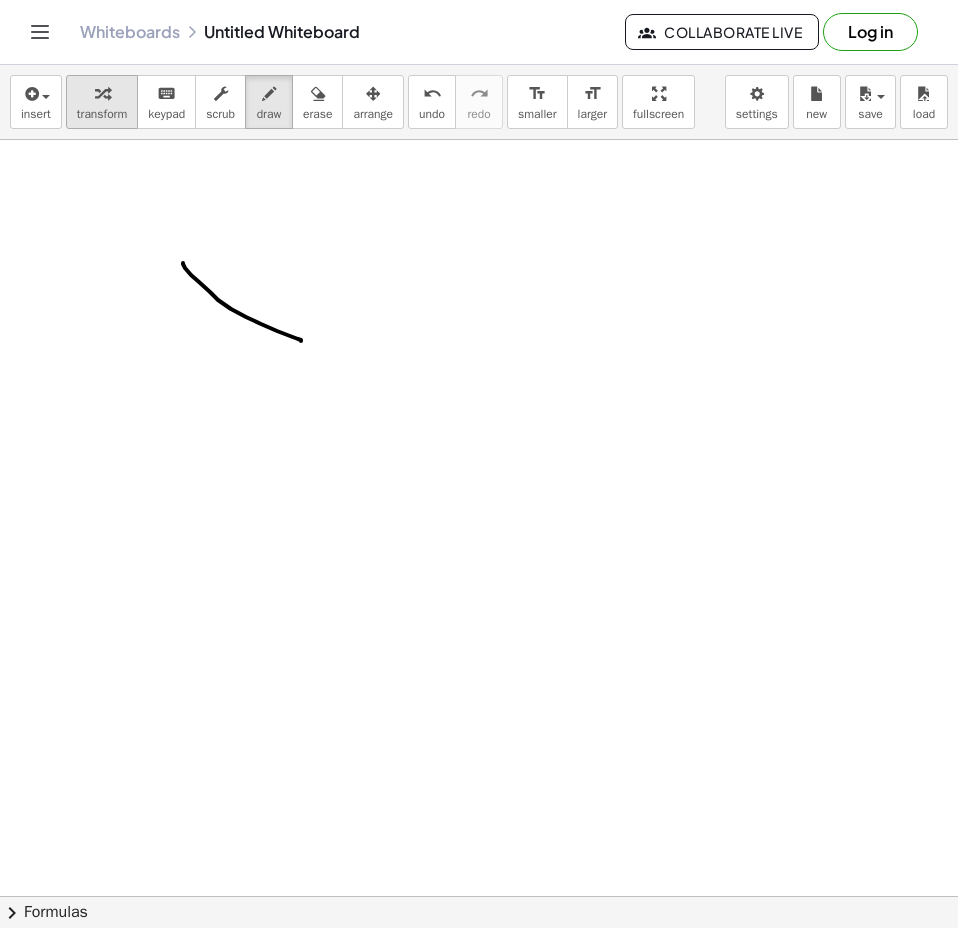click on "transform" at bounding box center [102, 114] 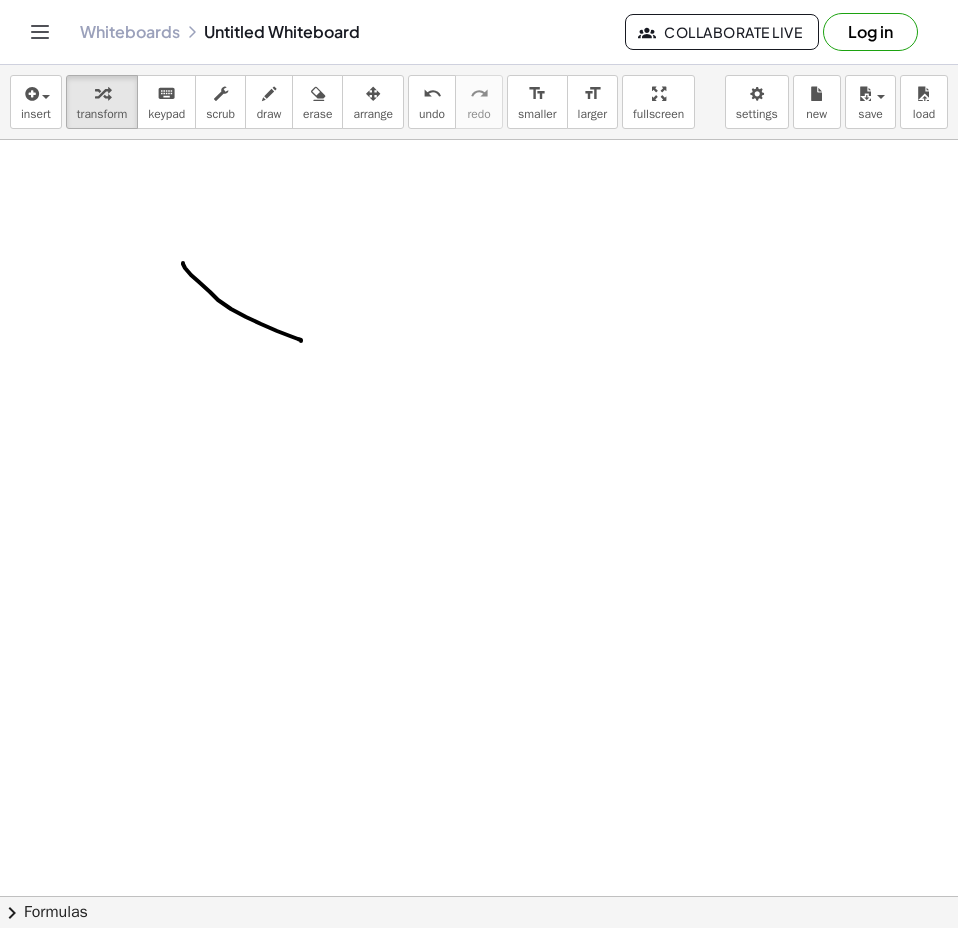 drag, startPoint x: 189, startPoint y: 238, endPoint x: 309, endPoint y: 308, distance: 138.92444 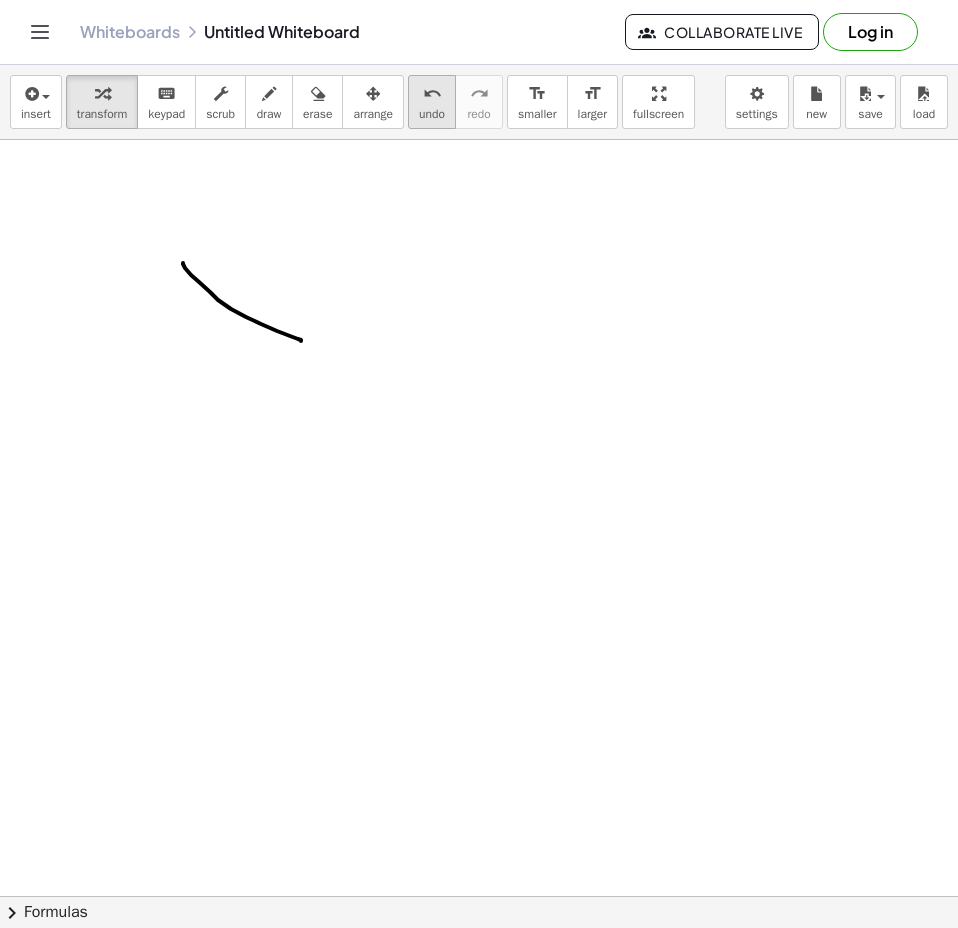 click on "undo undo" at bounding box center (432, 102) 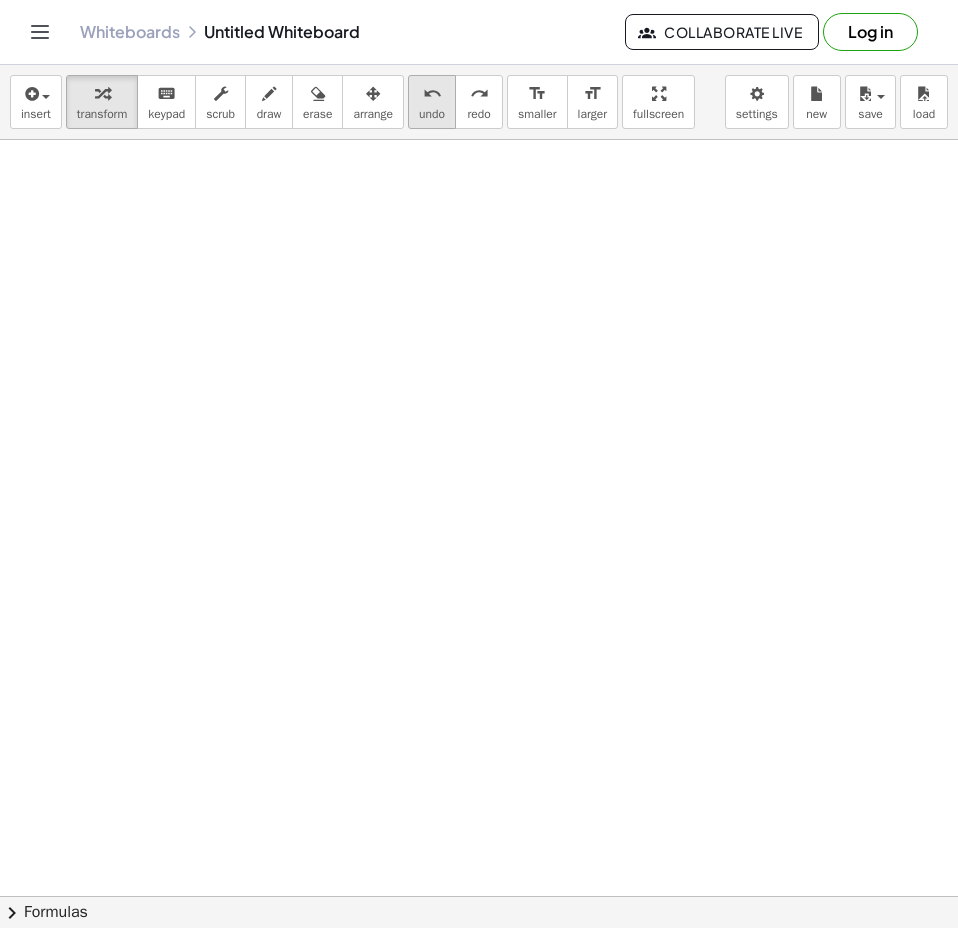 click on "undo undo" at bounding box center (432, 102) 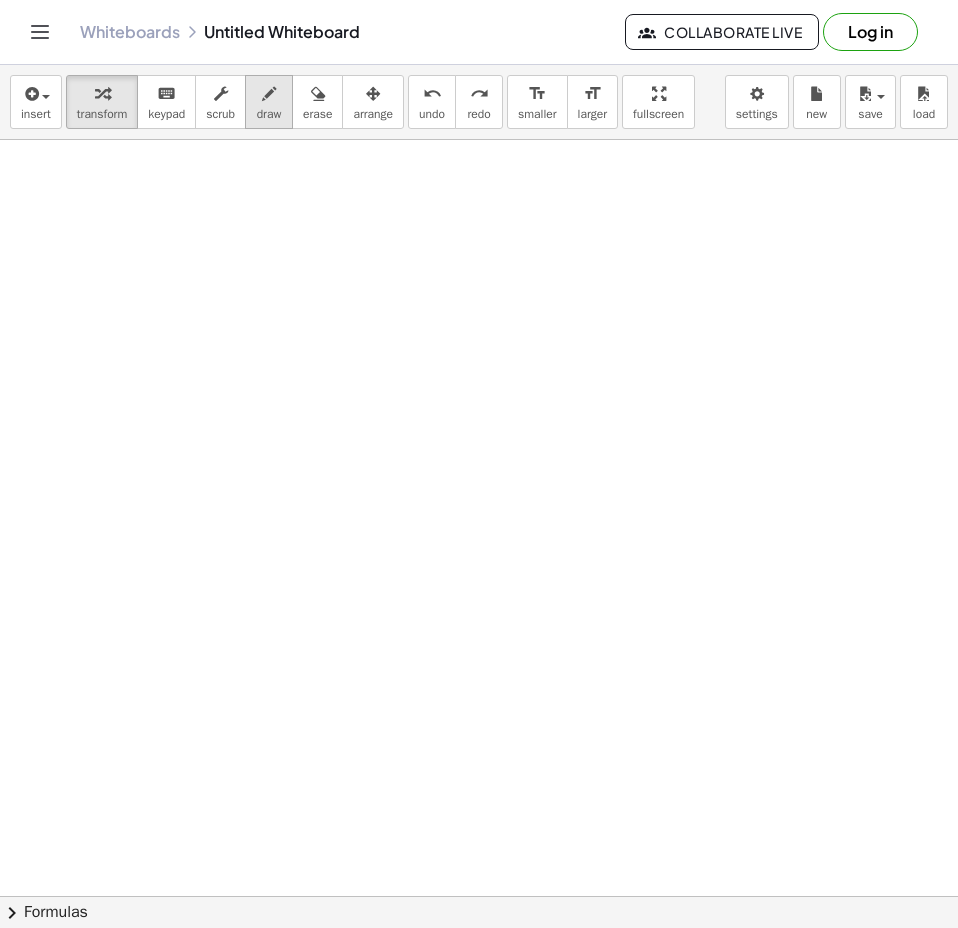 click on "draw" at bounding box center [269, 114] 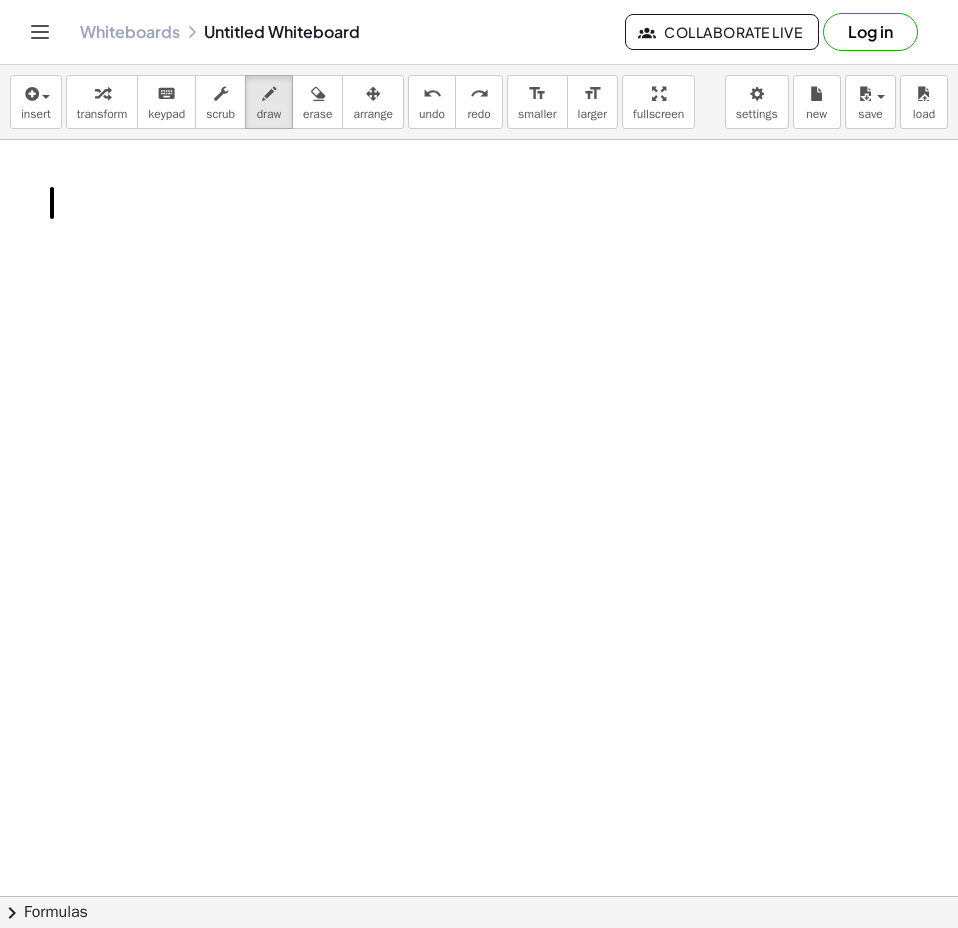 drag, startPoint x: 52, startPoint y: 189, endPoint x: 52, endPoint y: 233, distance: 44 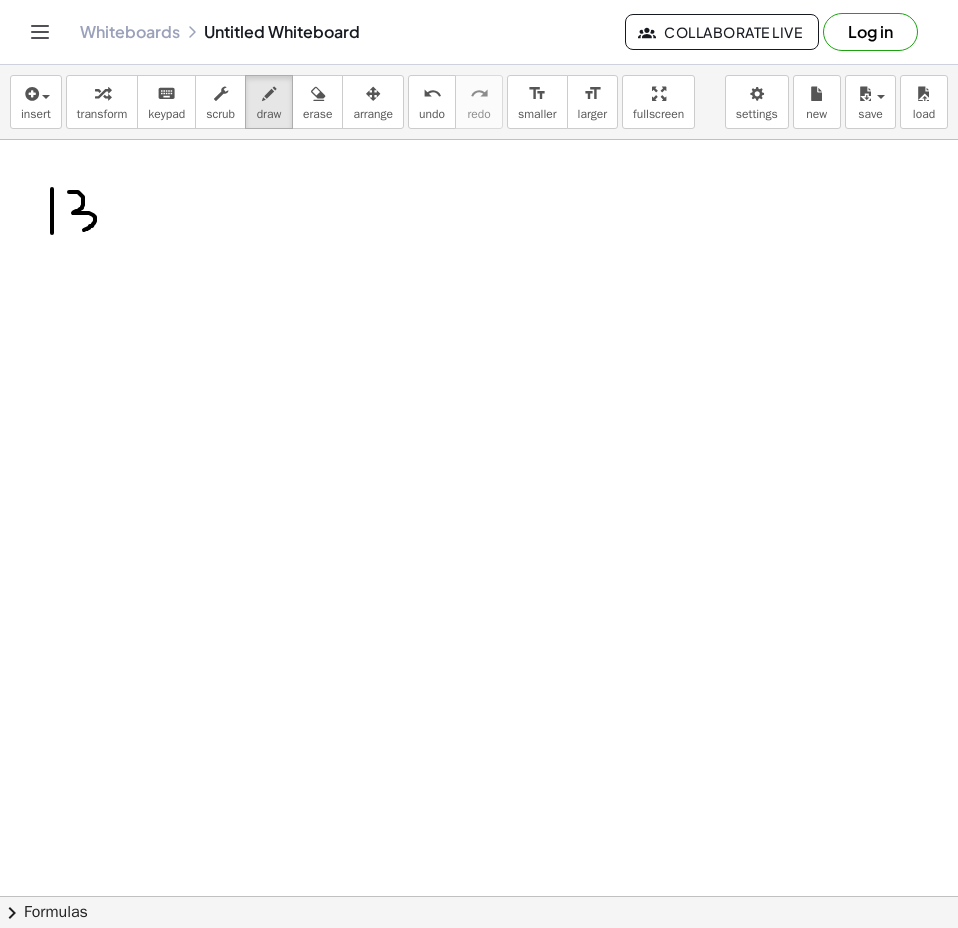 drag, startPoint x: 69, startPoint y: 192, endPoint x: 75, endPoint y: 234, distance: 42.426407 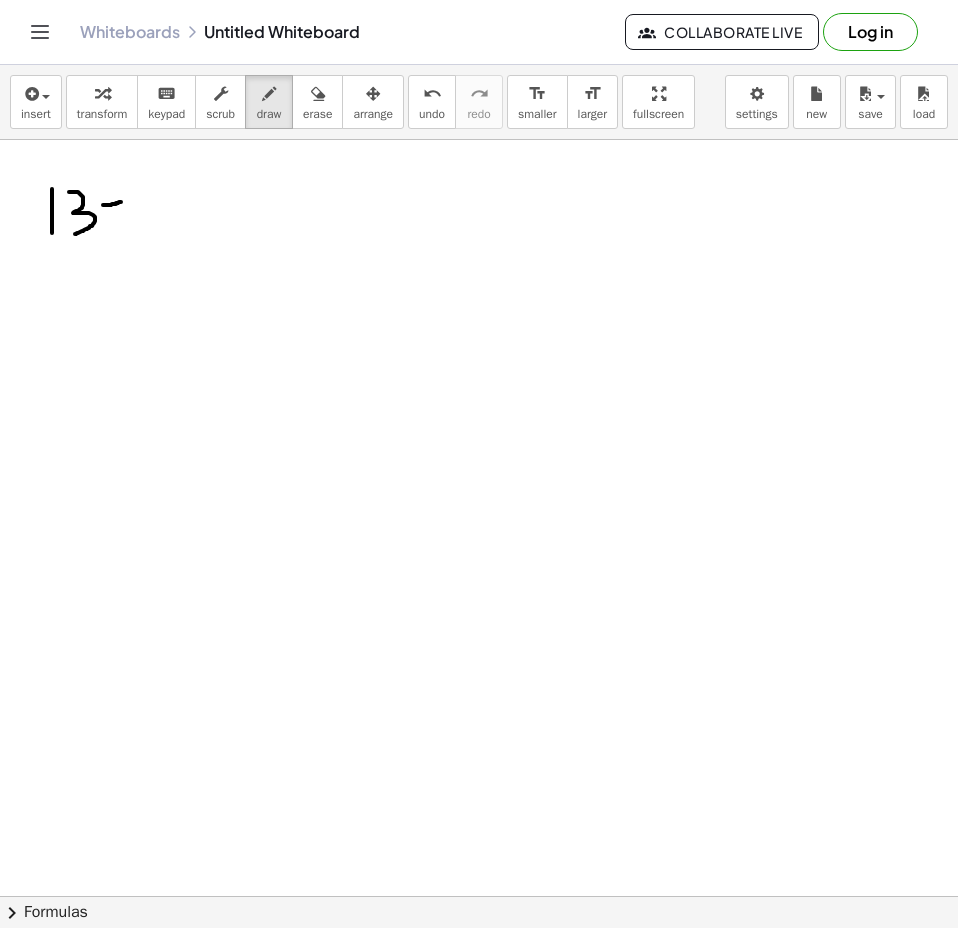 drag, startPoint x: 103, startPoint y: 205, endPoint x: 121, endPoint y: 202, distance: 18.248287 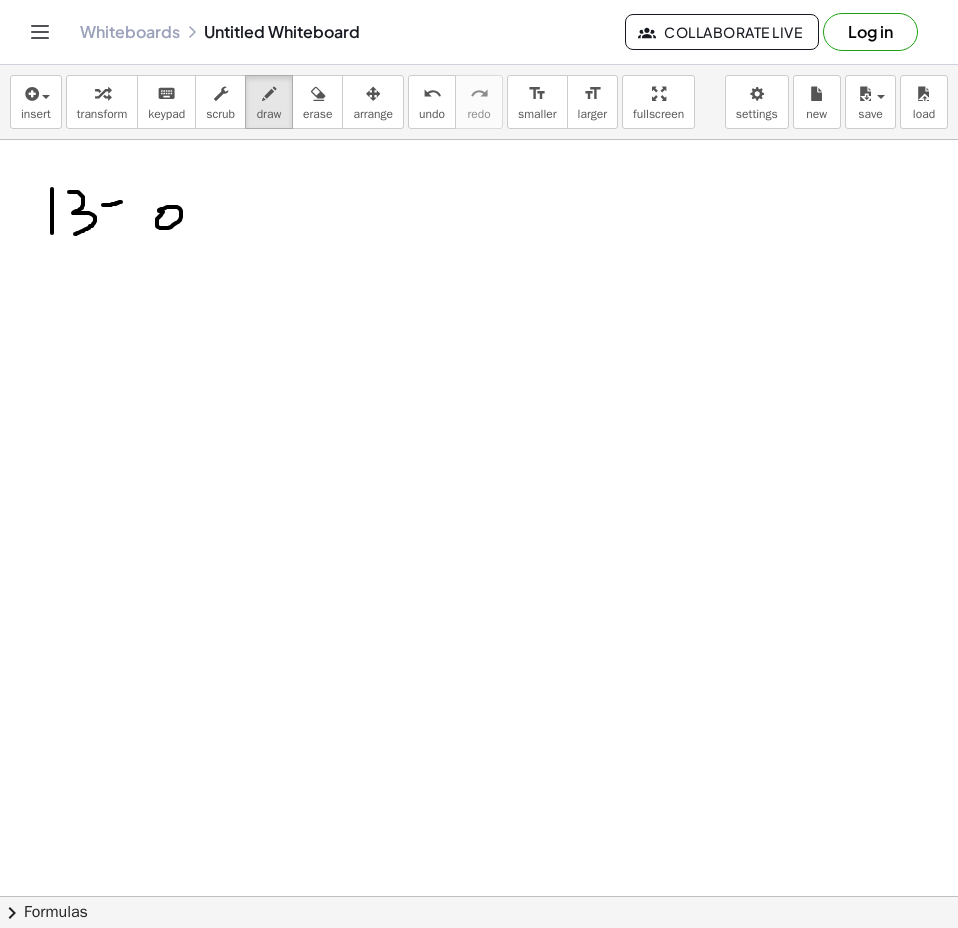 click at bounding box center [479, 301] 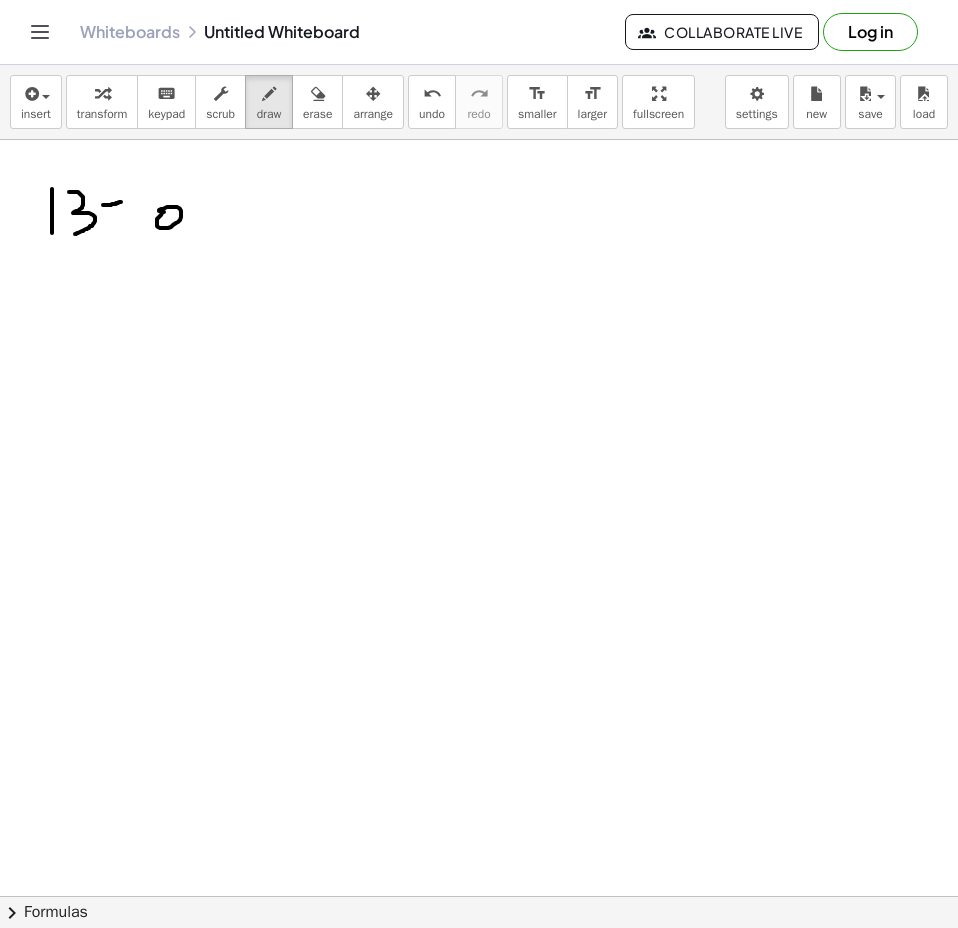 click at bounding box center (479, 301) 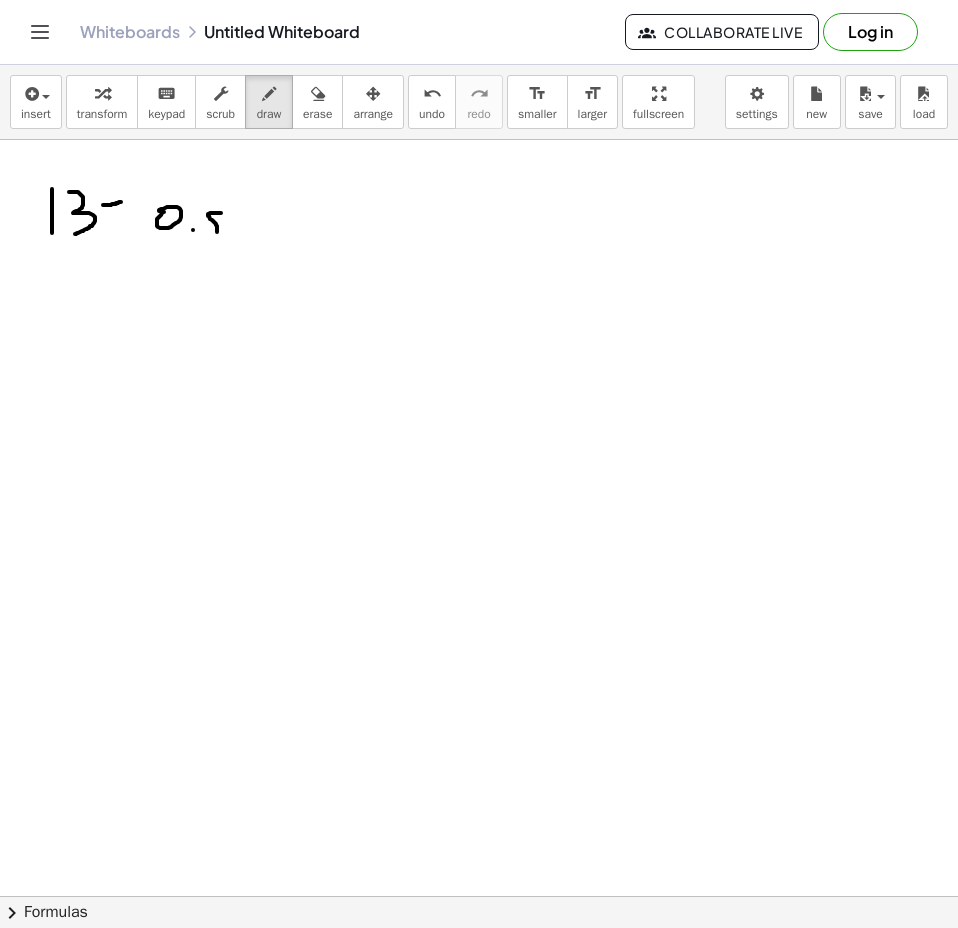 drag, startPoint x: 221, startPoint y: 213, endPoint x: 207, endPoint y: 239, distance: 29.529646 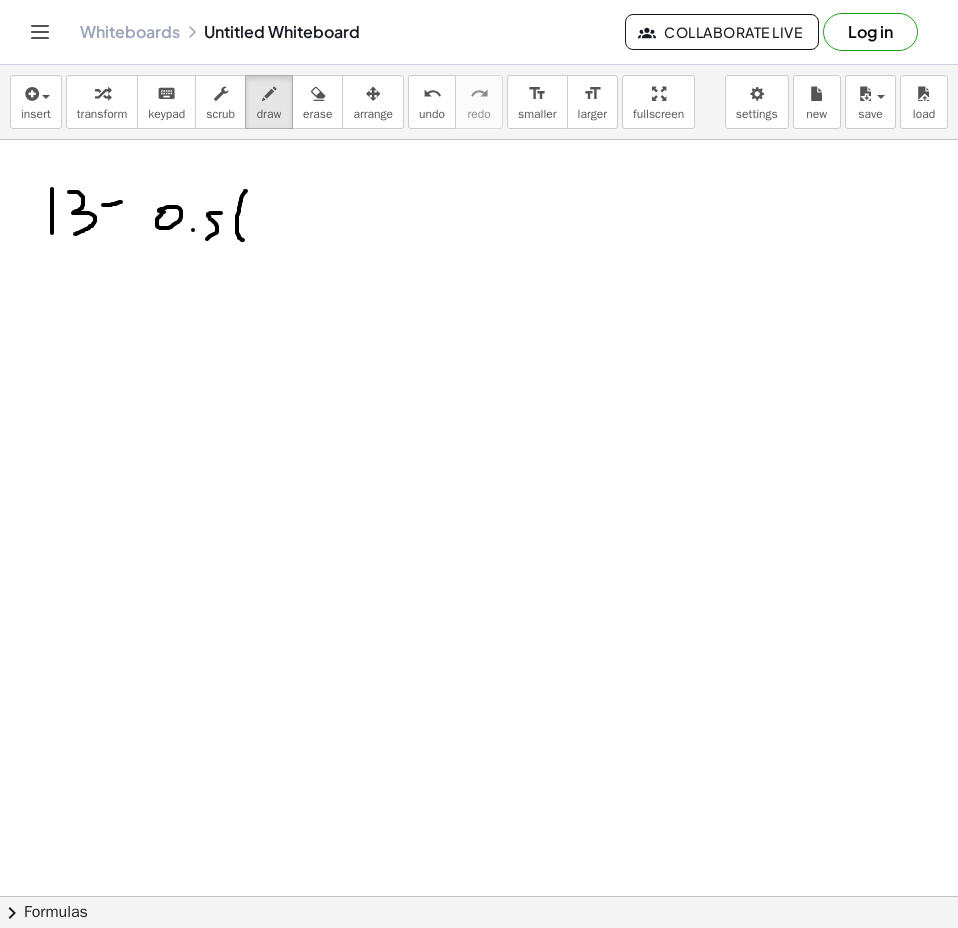 drag, startPoint x: 246, startPoint y: 191, endPoint x: 236, endPoint y: 242, distance: 51.971146 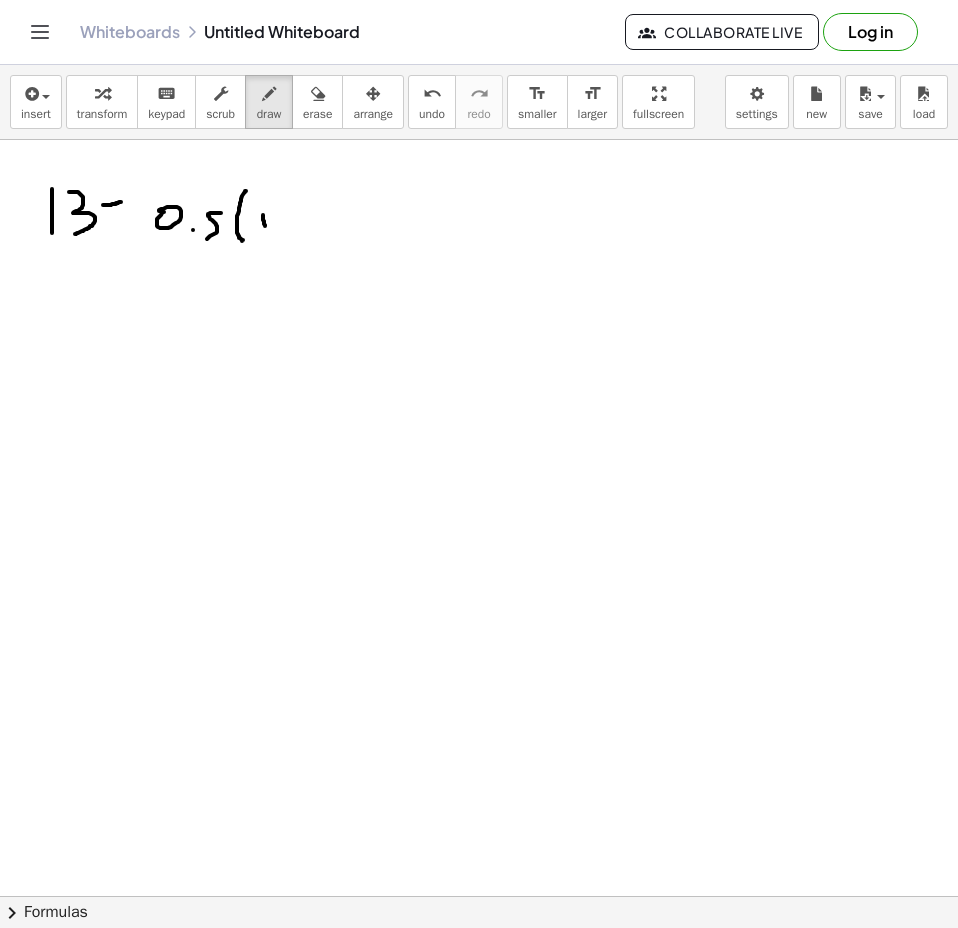 drag, startPoint x: 263, startPoint y: 215, endPoint x: 270, endPoint y: 228, distance: 14.764823 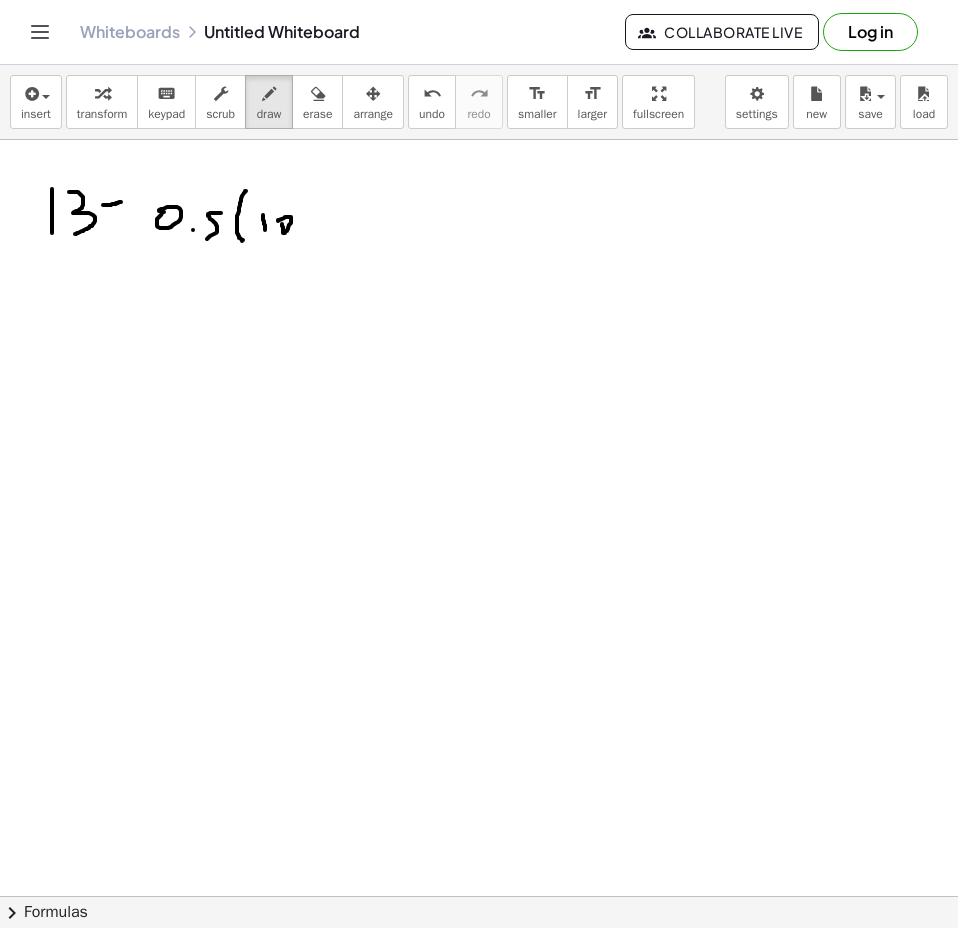 click at bounding box center [479, 301] 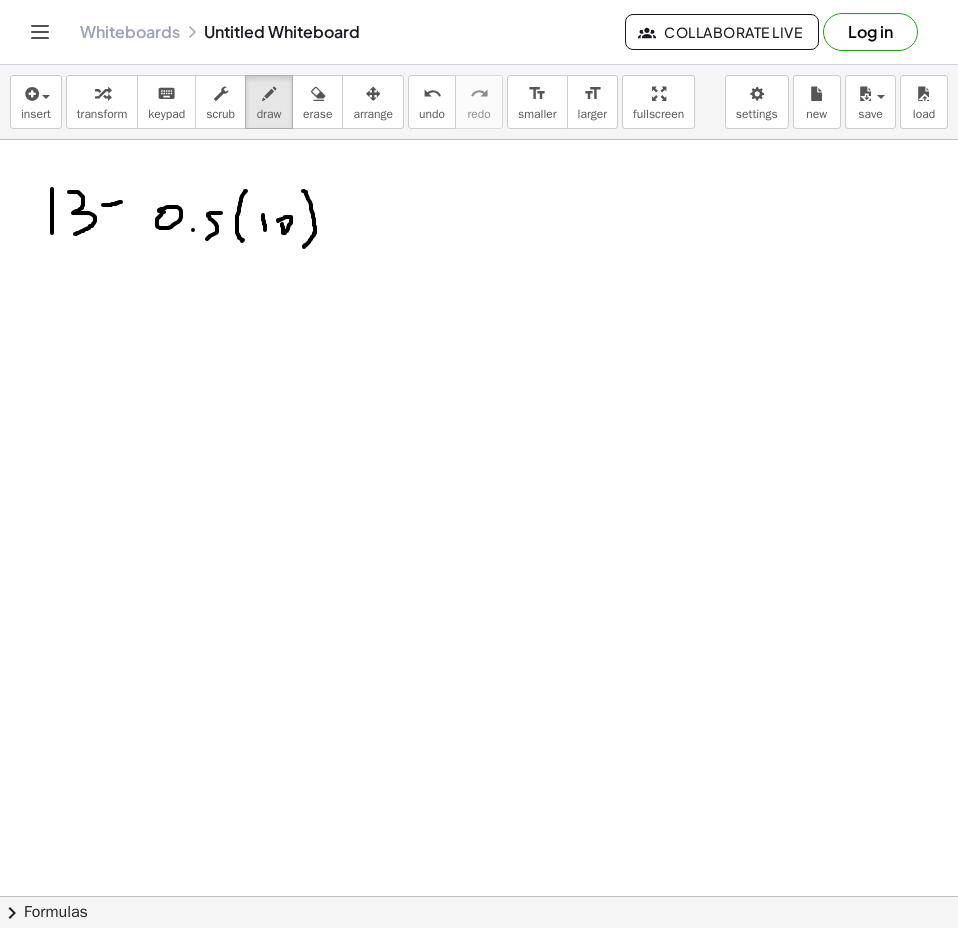 drag, startPoint x: 303, startPoint y: 191, endPoint x: 304, endPoint y: 247, distance: 56.008926 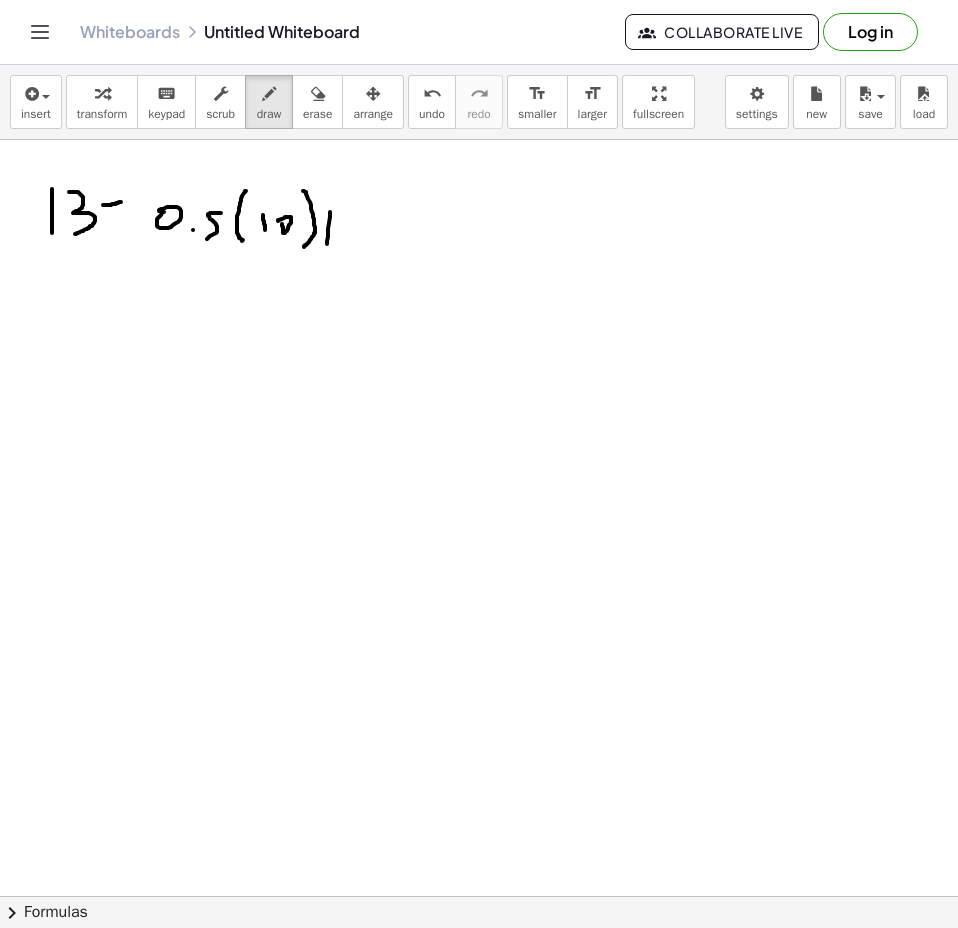 drag, startPoint x: 330, startPoint y: 212, endPoint x: 327, endPoint y: 244, distance: 32.140316 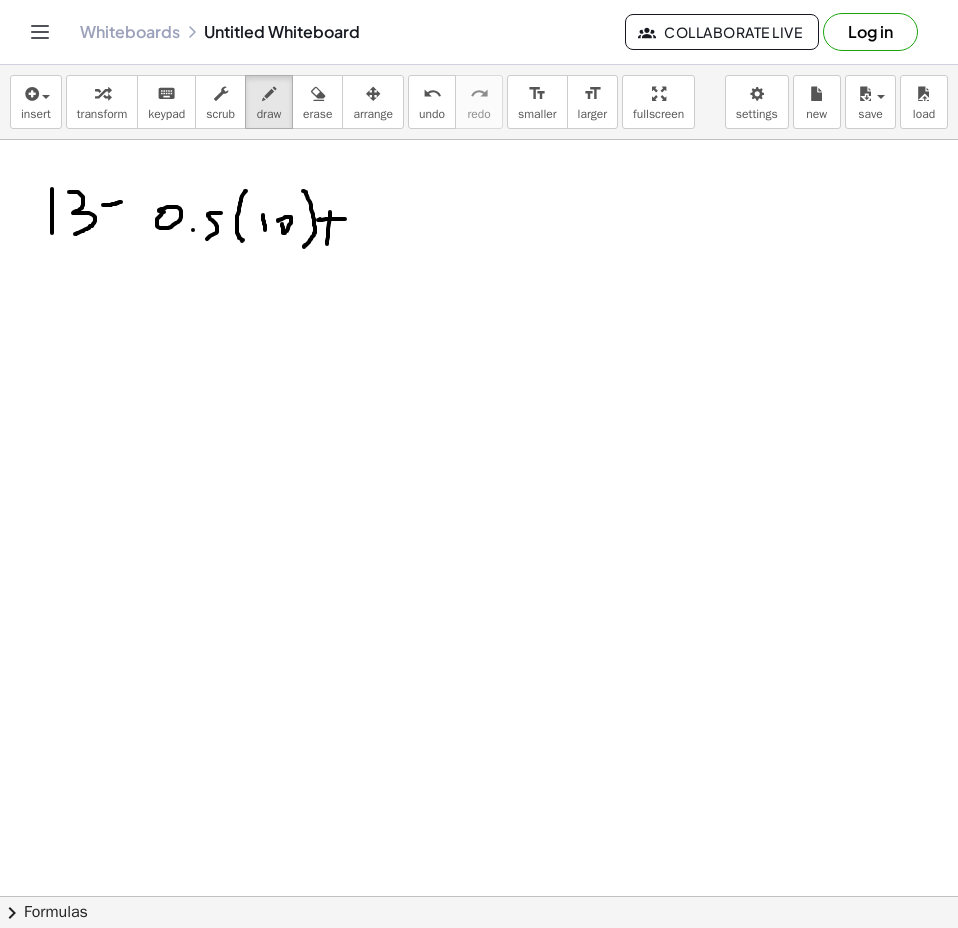 drag, startPoint x: 318, startPoint y: 220, endPoint x: 345, endPoint y: 219, distance: 27.018513 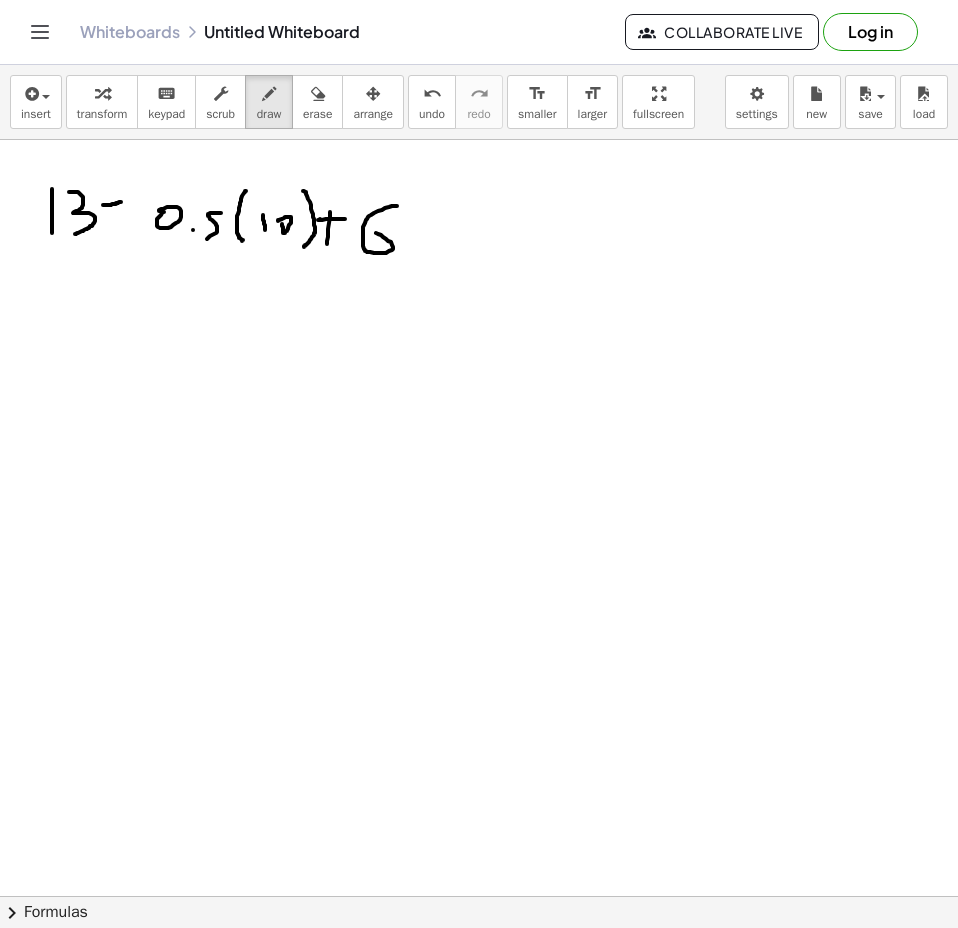 drag, startPoint x: 397, startPoint y: 206, endPoint x: 384, endPoint y: 228, distance: 25.553865 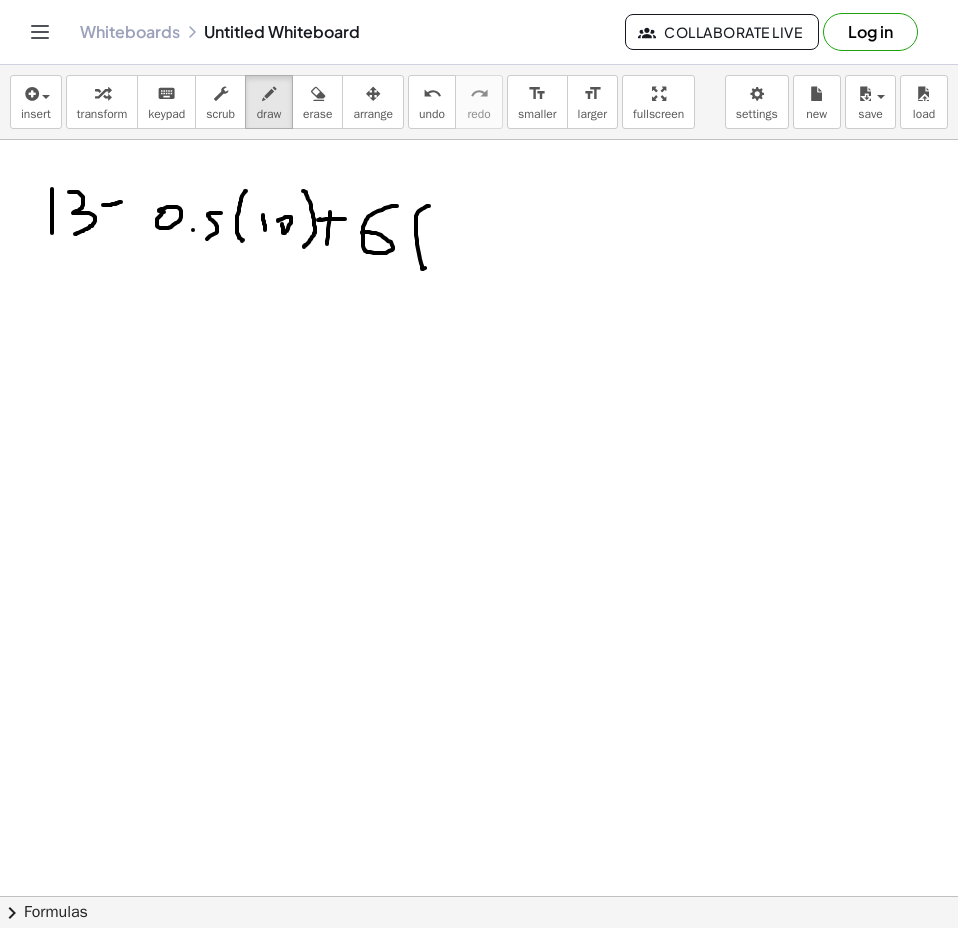 drag, startPoint x: 429, startPoint y: 206, endPoint x: 432, endPoint y: 264, distance: 58.077534 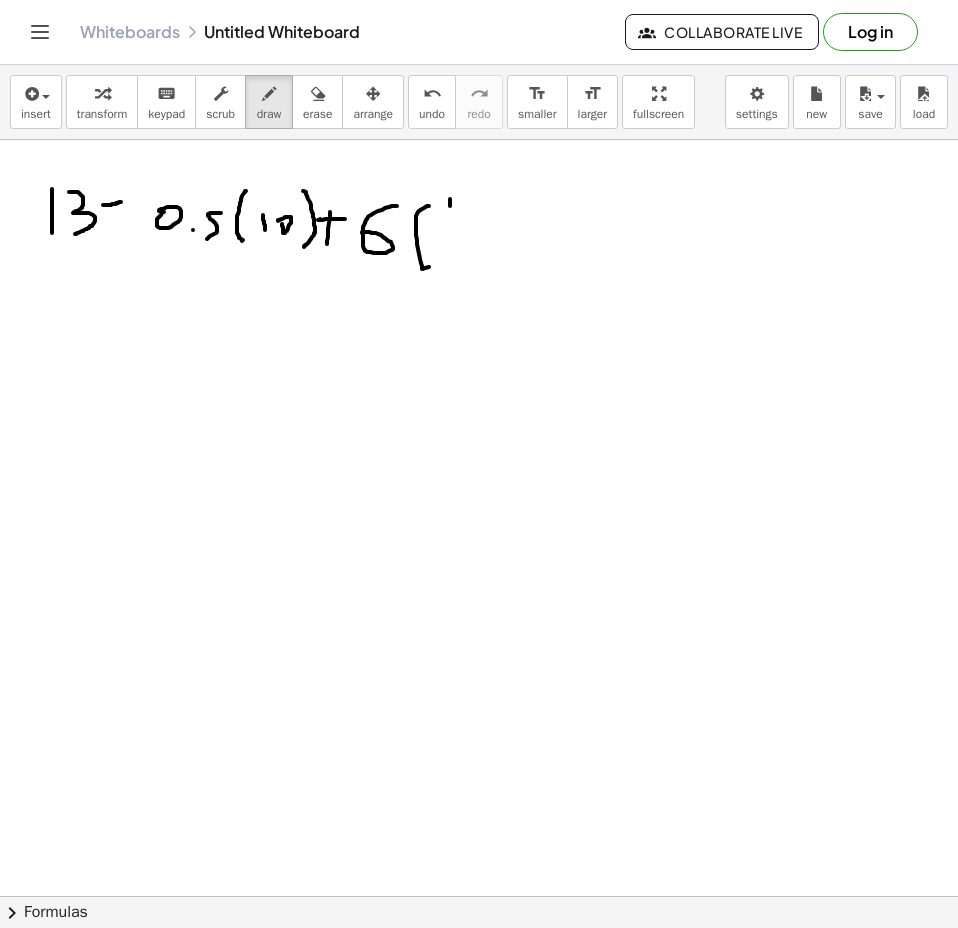 drag, startPoint x: 450, startPoint y: 199, endPoint x: 449, endPoint y: 220, distance: 21.023796 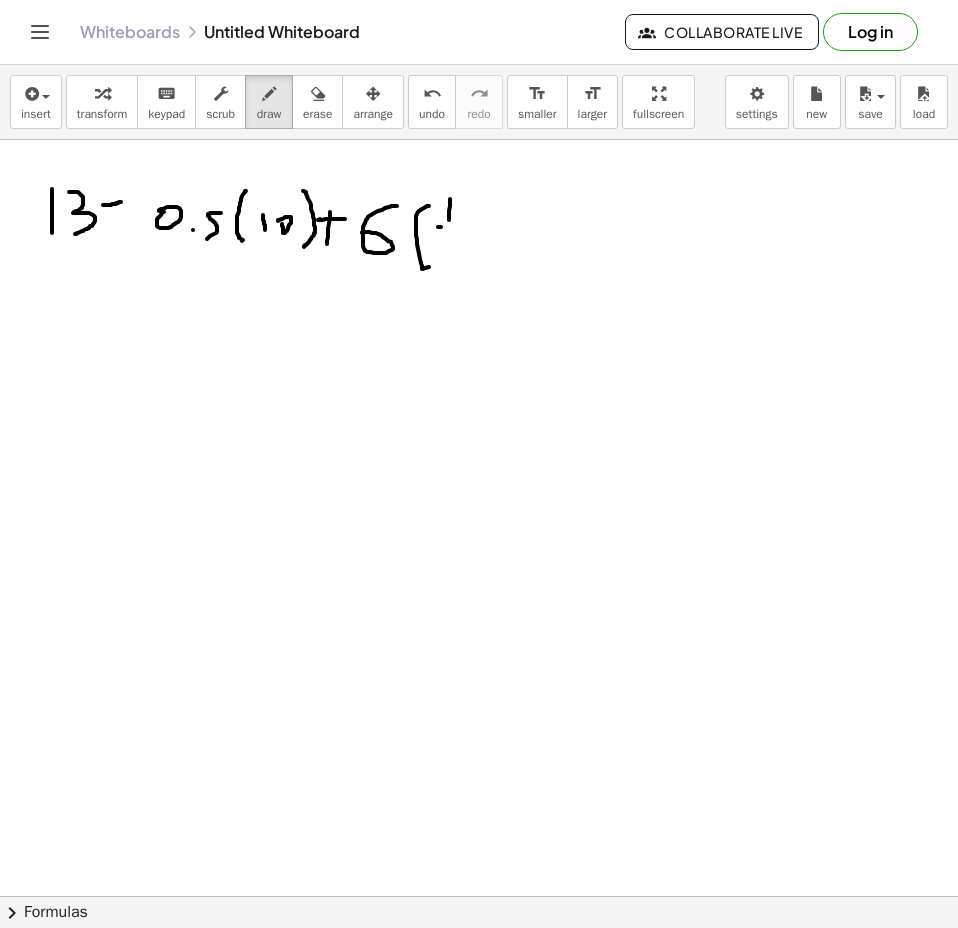 drag, startPoint x: 438, startPoint y: 227, endPoint x: 457, endPoint y: 231, distance: 19.416489 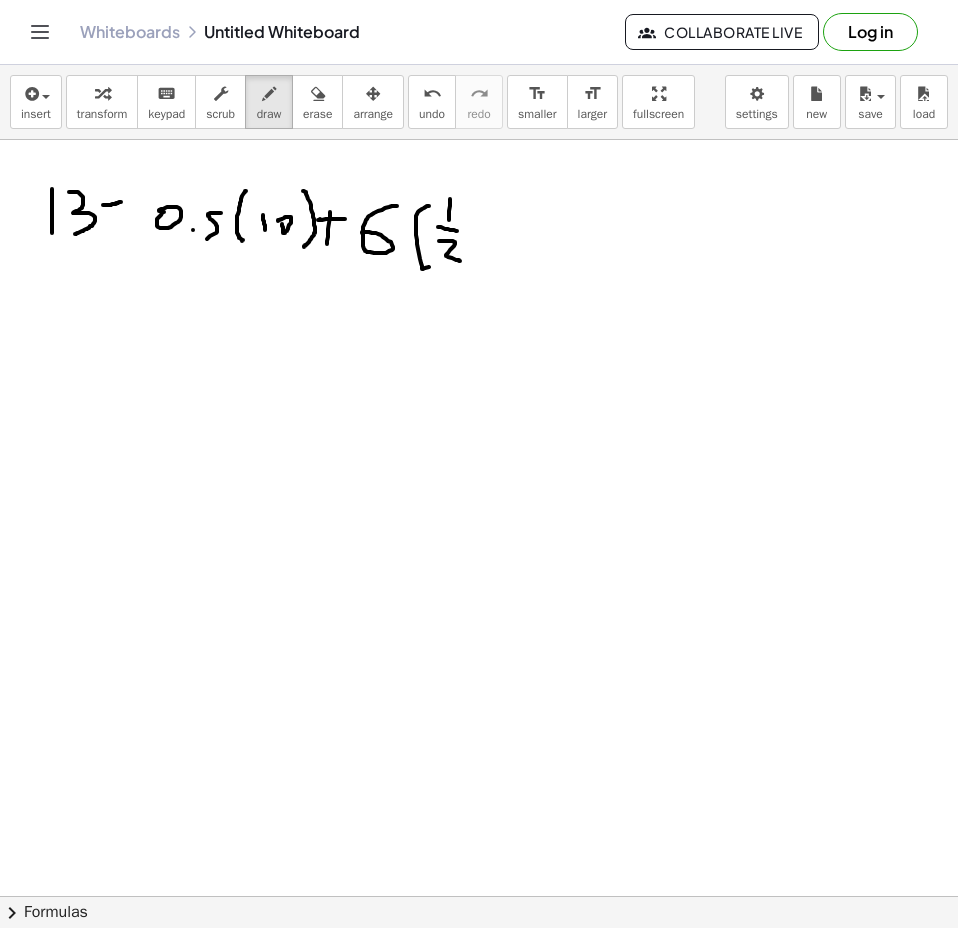 drag, startPoint x: 439, startPoint y: 241, endPoint x: 460, endPoint y: 261, distance: 29 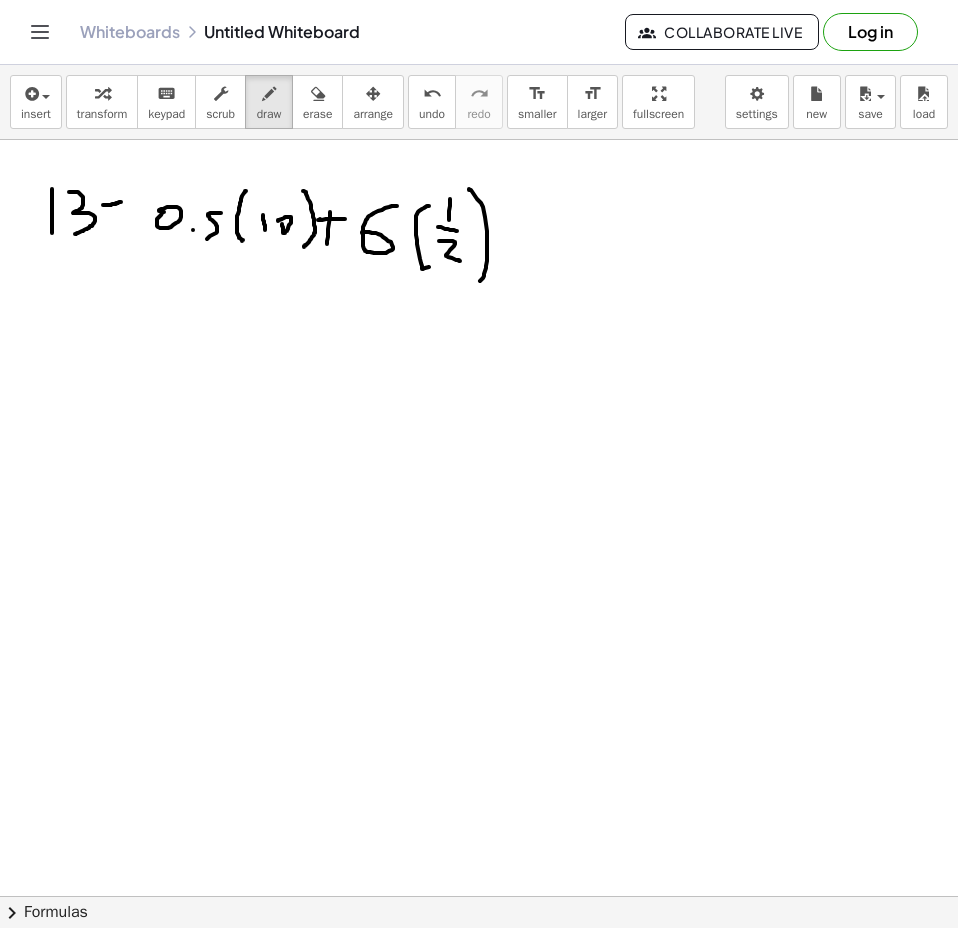 drag, startPoint x: 469, startPoint y: 190, endPoint x: 404, endPoint y: 281, distance: 111.83023 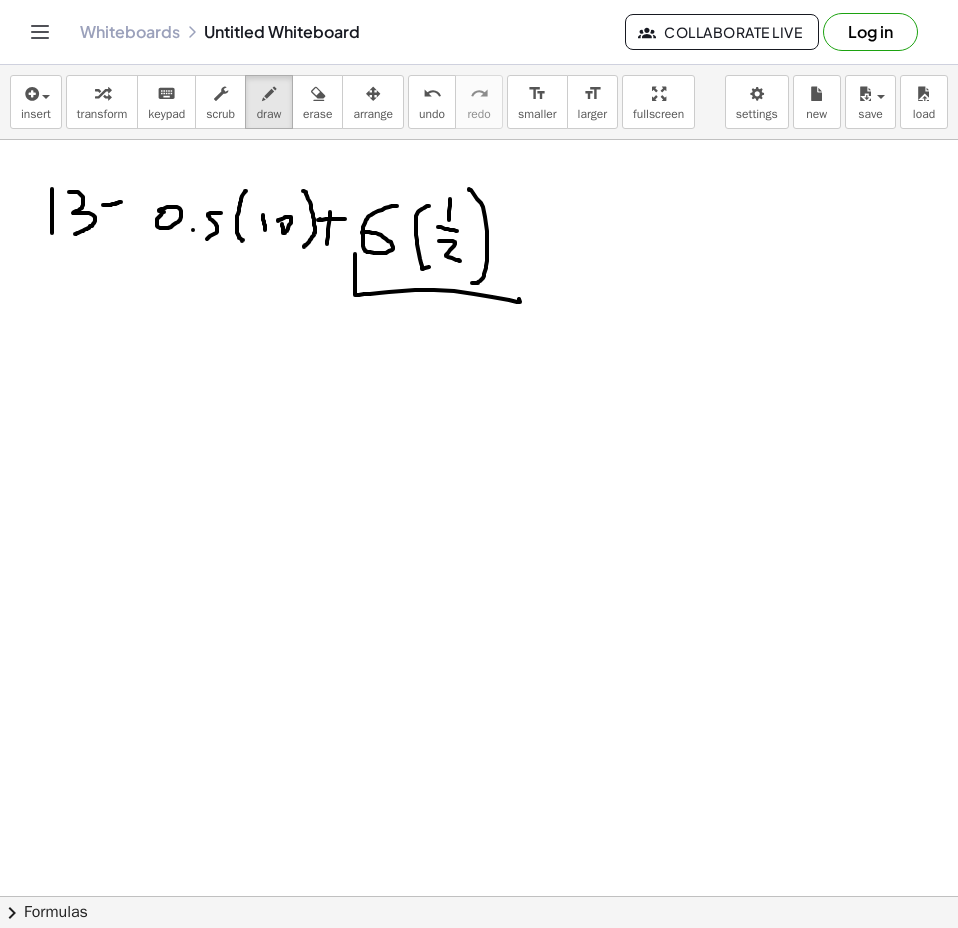 drag, startPoint x: 355, startPoint y: 254, endPoint x: 517, endPoint y: 260, distance: 162.11107 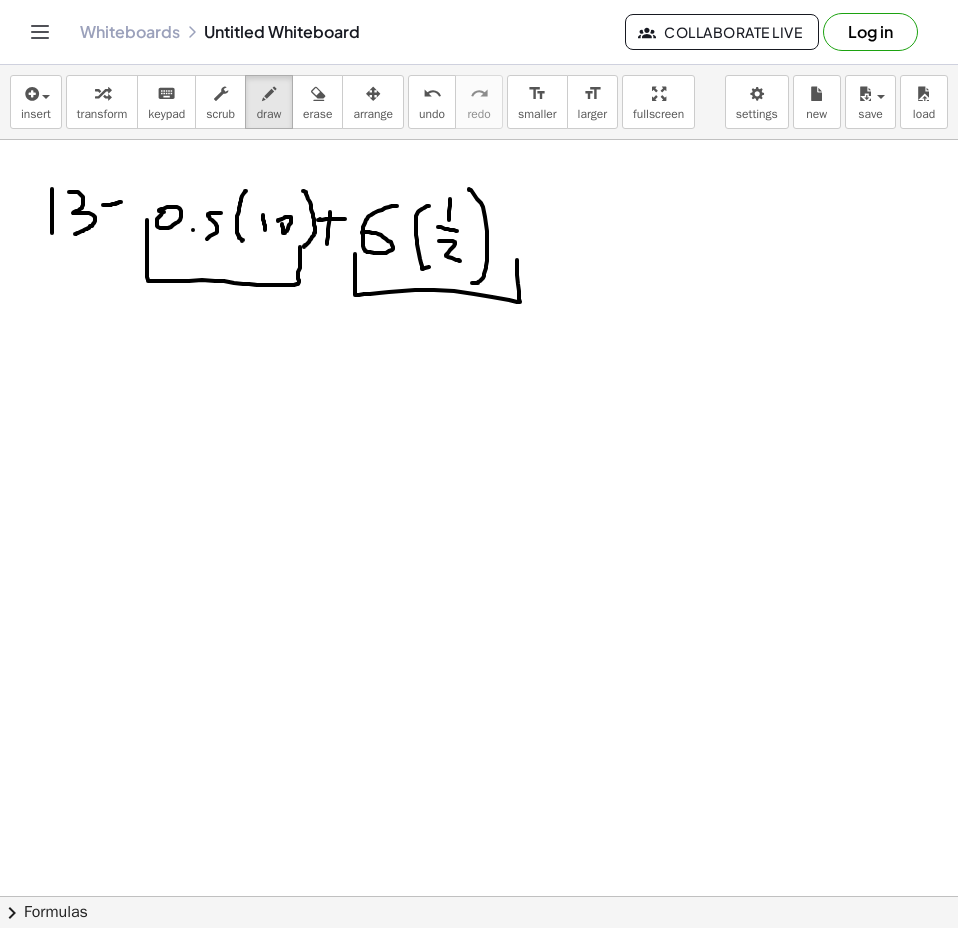 drag, startPoint x: 147, startPoint y: 220, endPoint x: 293, endPoint y: 239, distance: 147.23111 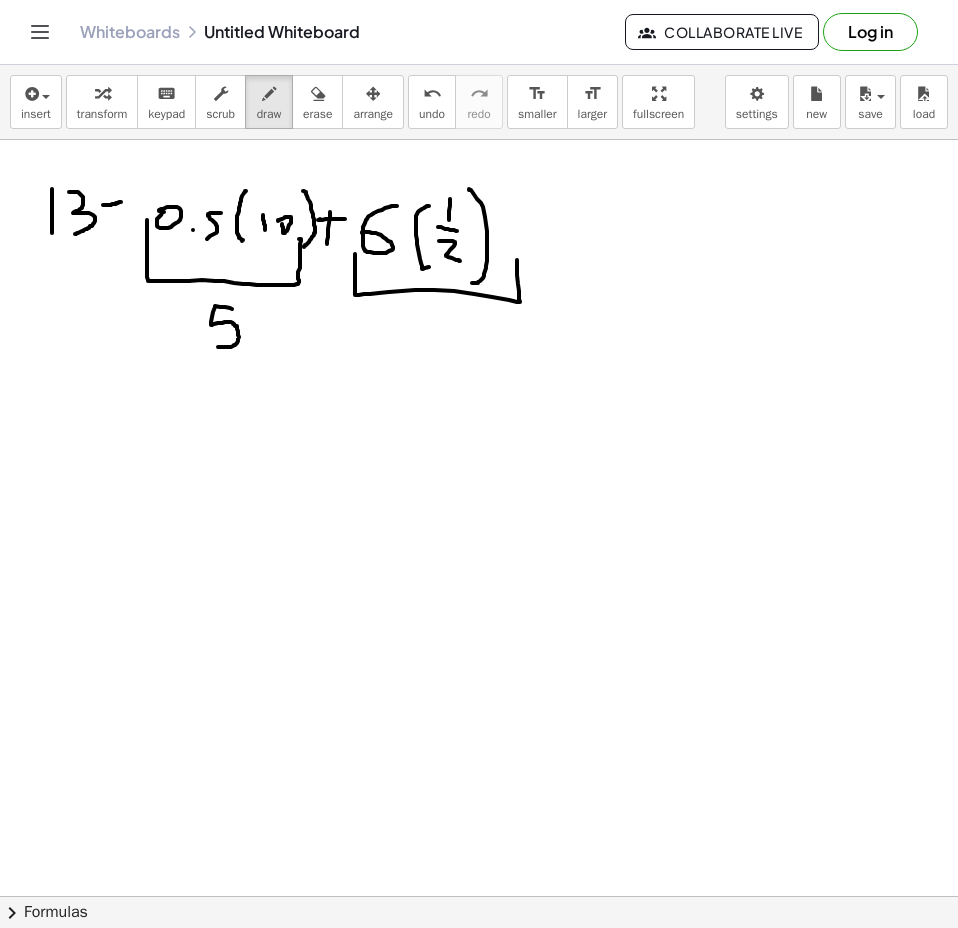 drag, startPoint x: 232, startPoint y: 309, endPoint x: 329, endPoint y: 345, distance: 103.46497 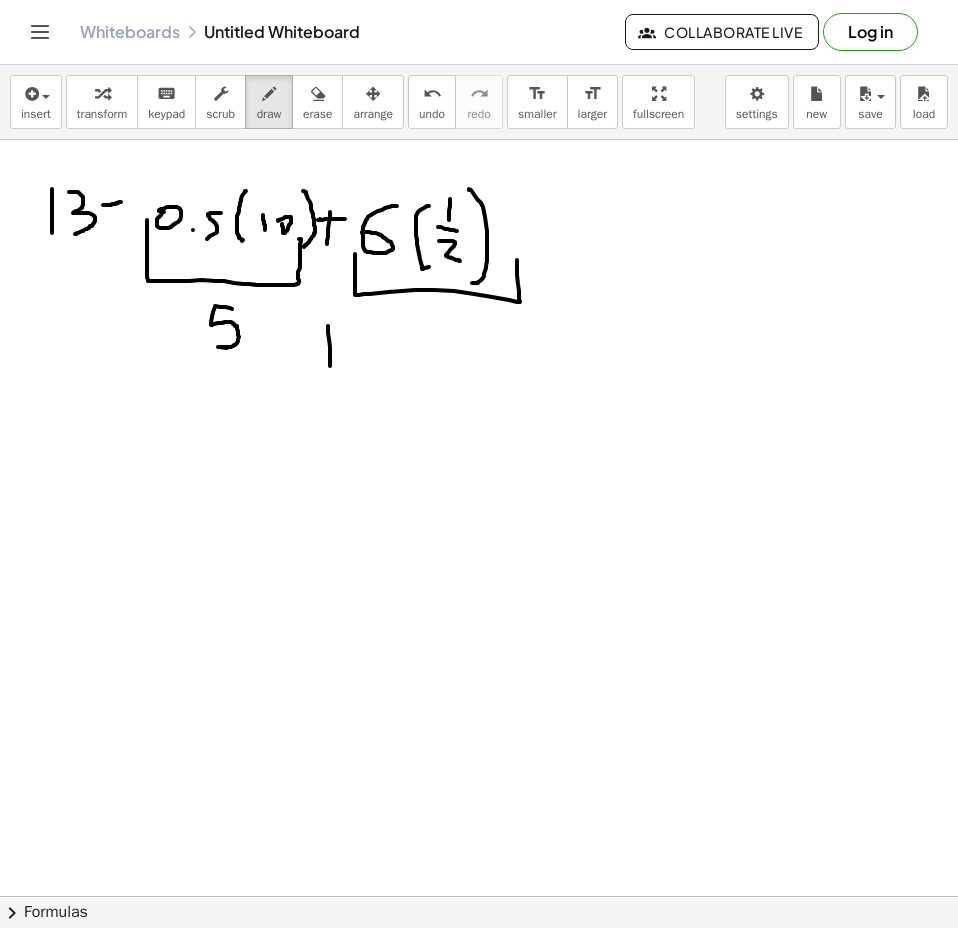 drag, startPoint x: 328, startPoint y: 326, endPoint x: 330, endPoint y: 366, distance: 40.04997 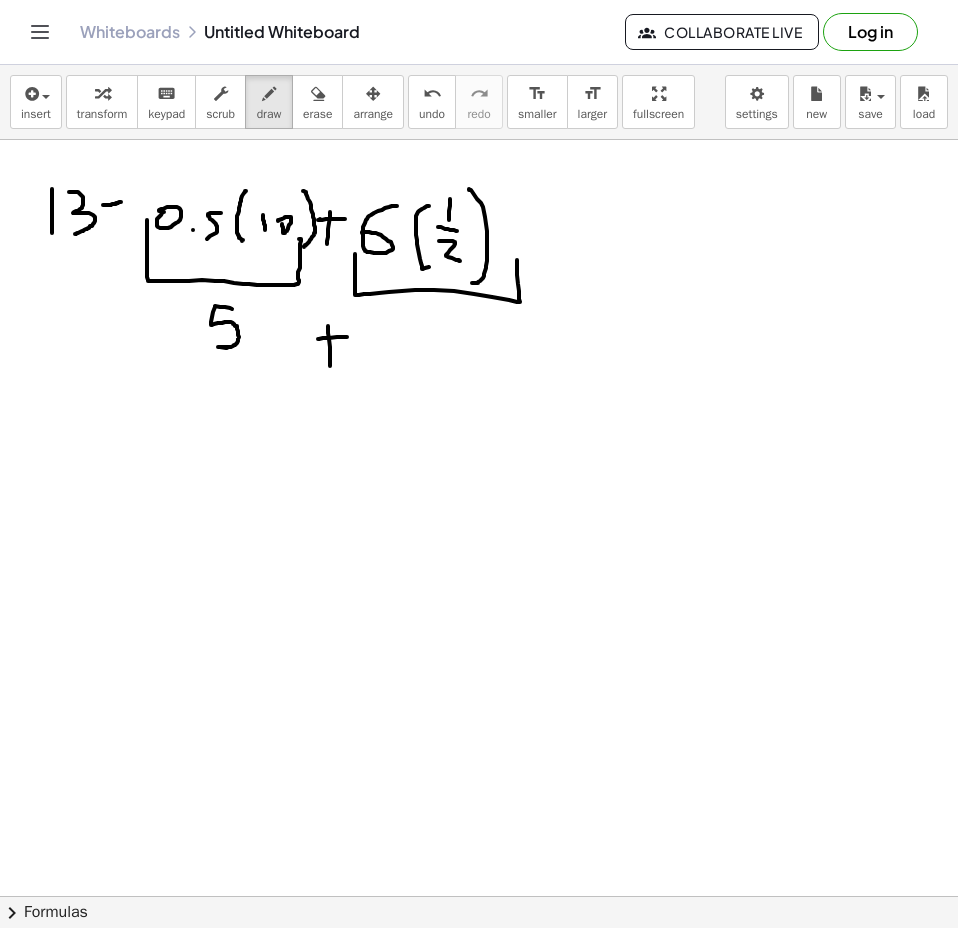 drag, startPoint x: 318, startPoint y: 339, endPoint x: 347, endPoint y: 337, distance: 29.068884 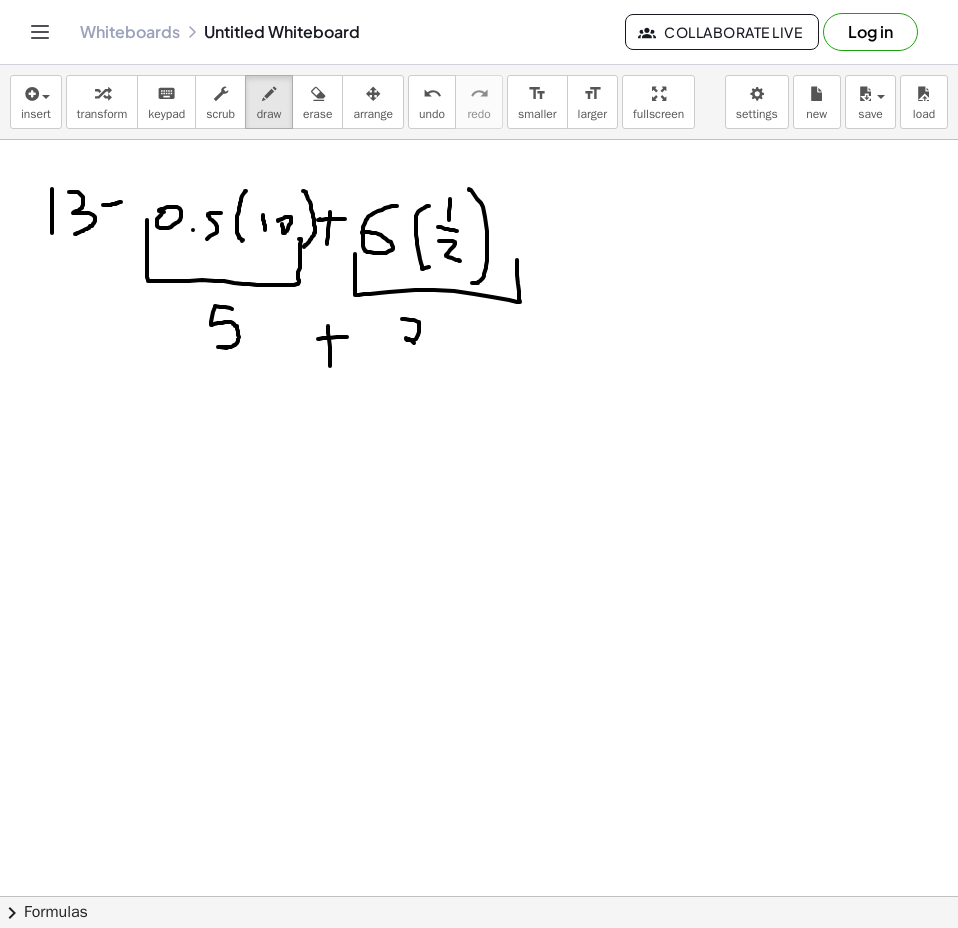 drag, startPoint x: 402, startPoint y: 319, endPoint x: 385, endPoint y: 361, distance: 45.310043 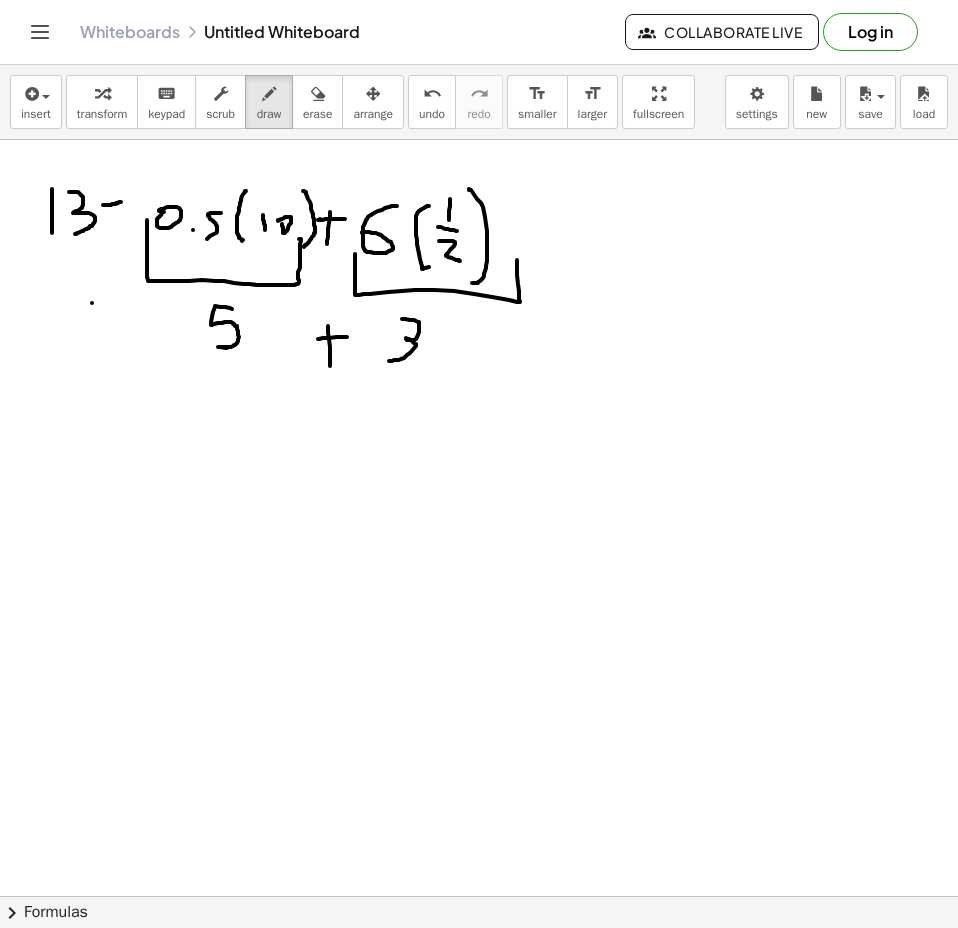 drag, startPoint x: 92, startPoint y: 303, endPoint x: 100, endPoint y: 328, distance: 26.24881 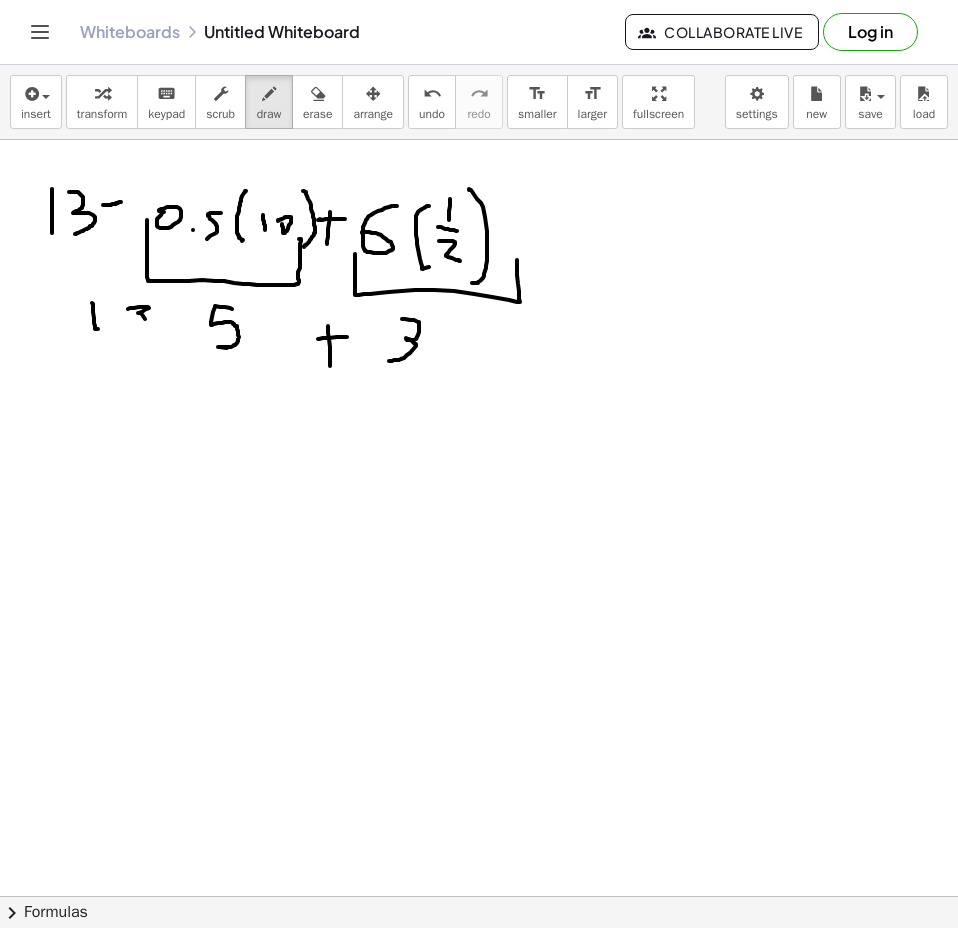 drag, startPoint x: 148, startPoint y: 307, endPoint x: 142, endPoint y: 344, distance: 37.48333 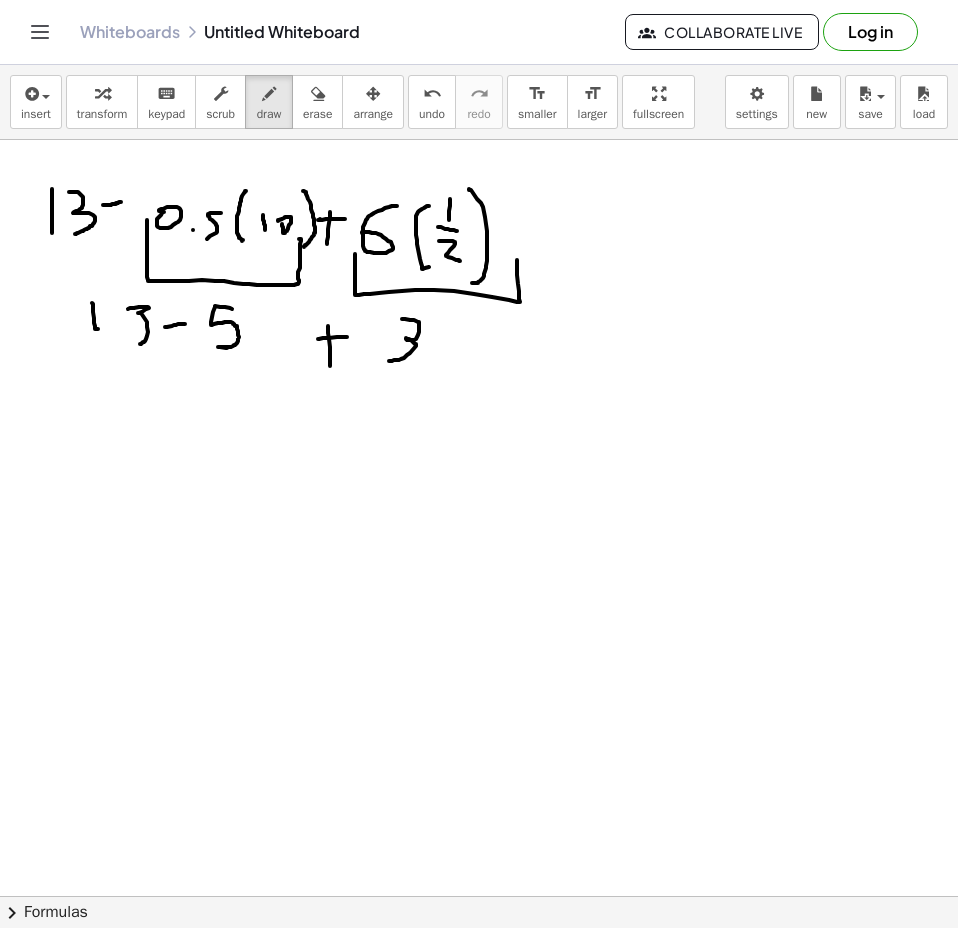 drag, startPoint x: 165, startPoint y: 327, endPoint x: 185, endPoint y: 324, distance: 20.22375 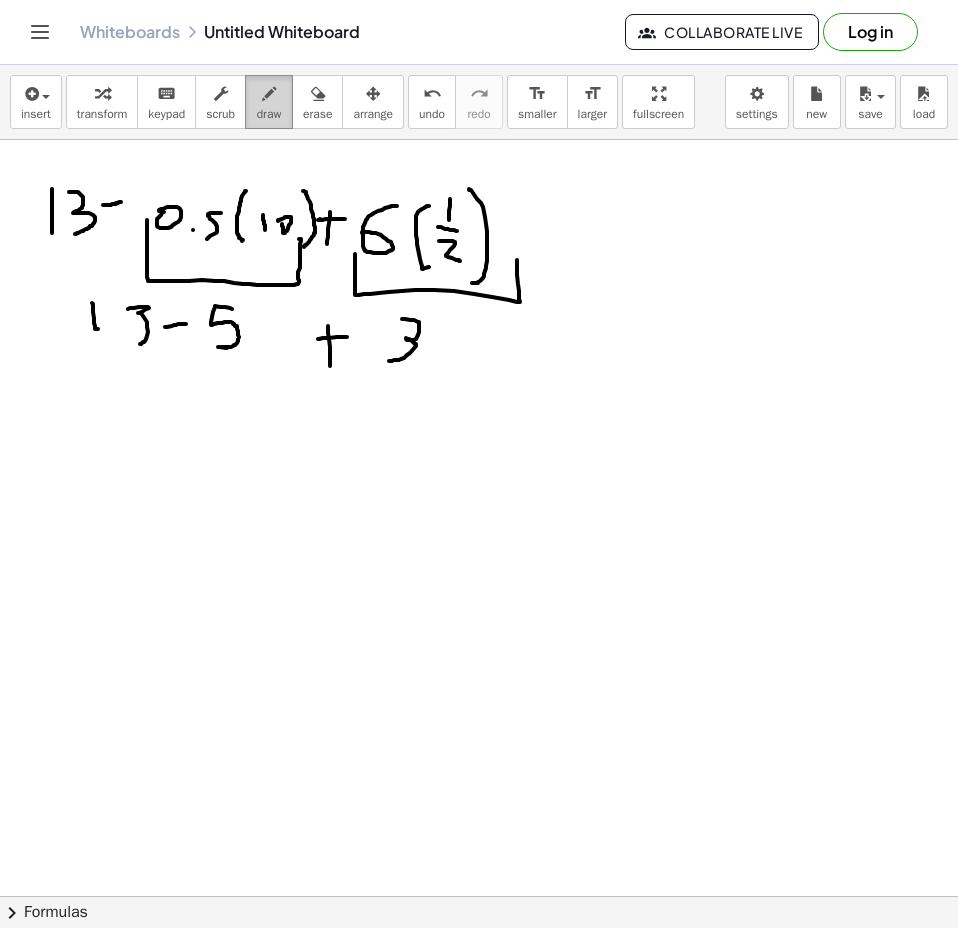 drag, startPoint x: 310, startPoint y: 101, endPoint x: 286, endPoint y: 106, distance: 24.5153 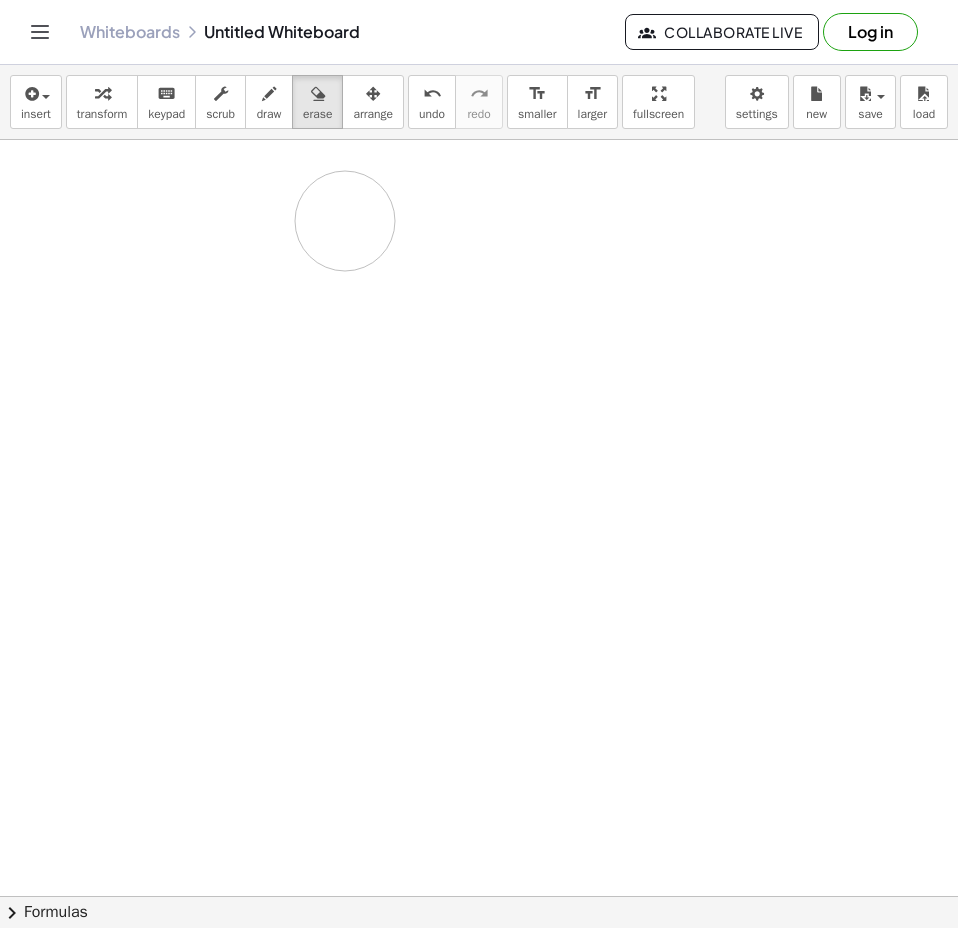drag, startPoint x: 18, startPoint y: 176, endPoint x: 448, endPoint y: 206, distance: 431.04523 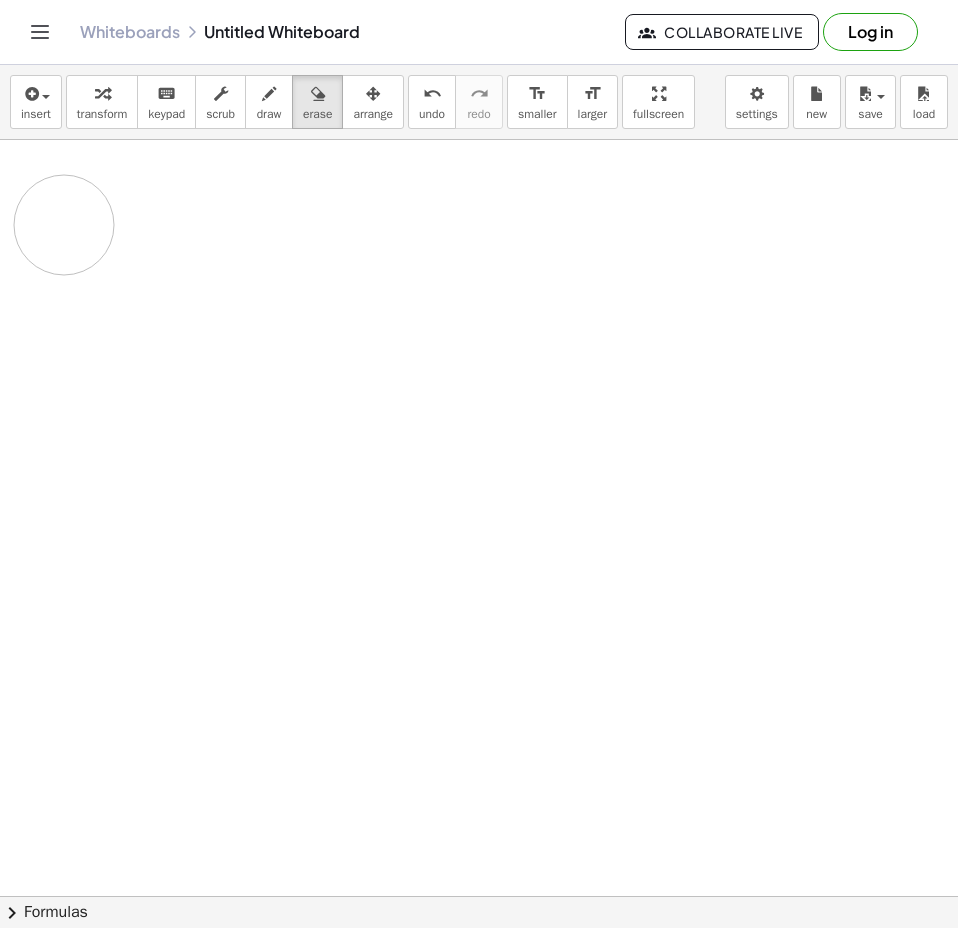 drag, startPoint x: 72, startPoint y: 182, endPoint x: 87, endPoint y: 232, distance: 52.201534 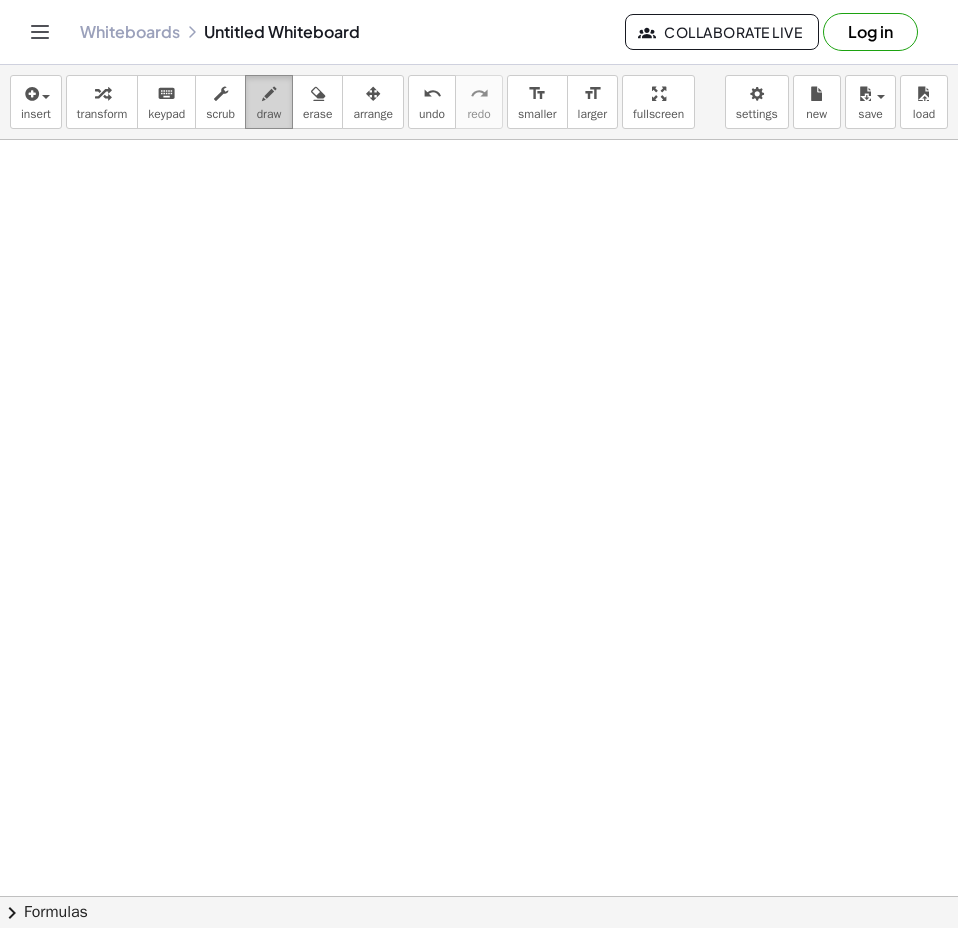 click on "draw" at bounding box center (269, 114) 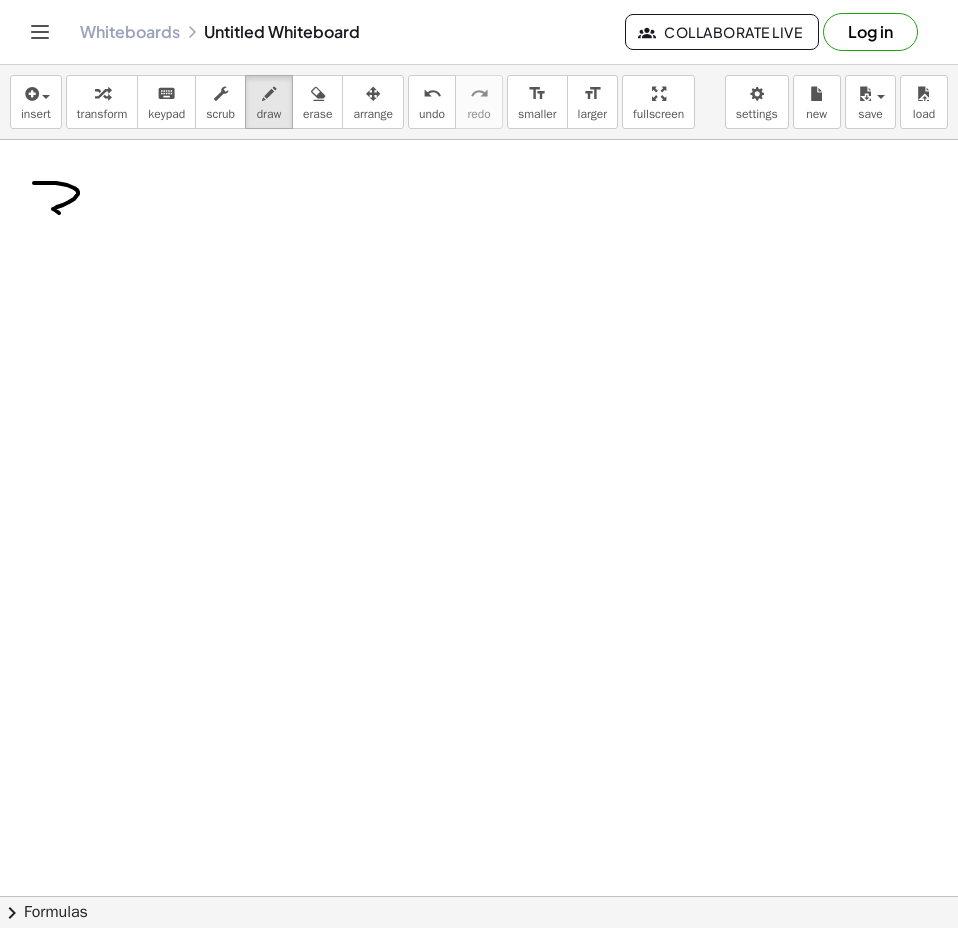 drag, startPoint x: 34, startPoint y: 183, endPoint x: 28, endPoint y: 247, distance: 64.28063 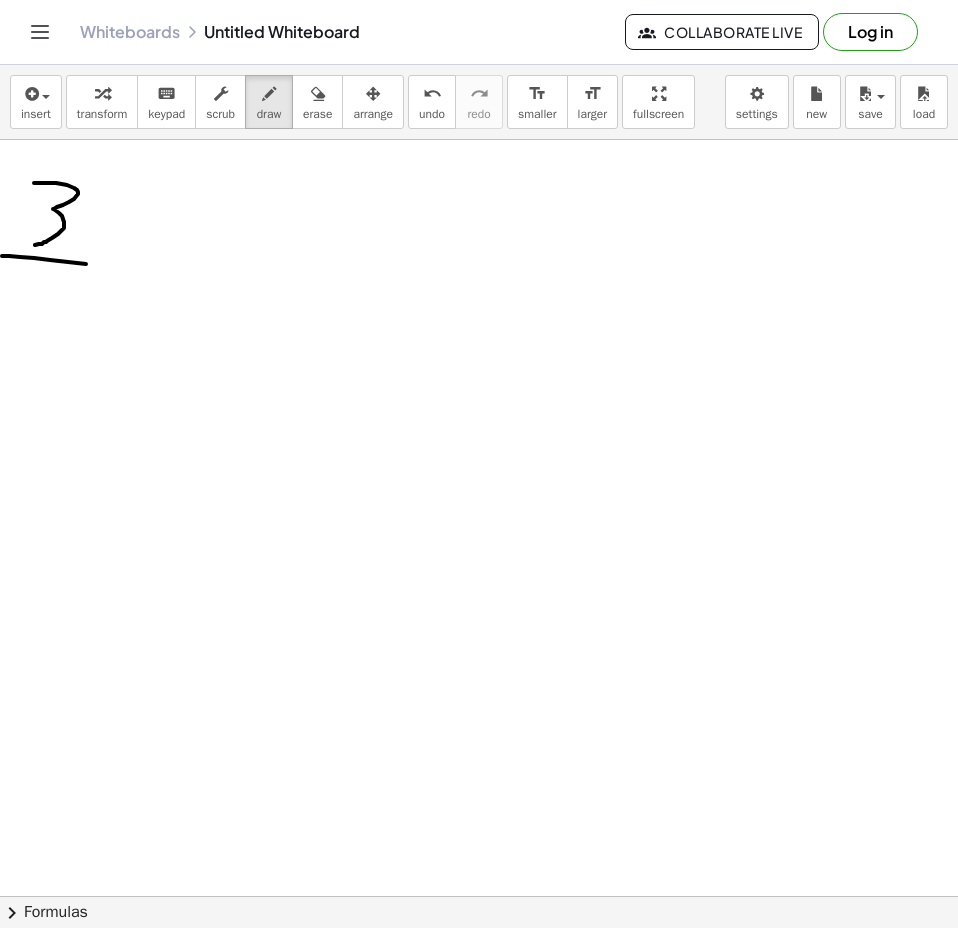 click at bounding box center [479, 301] 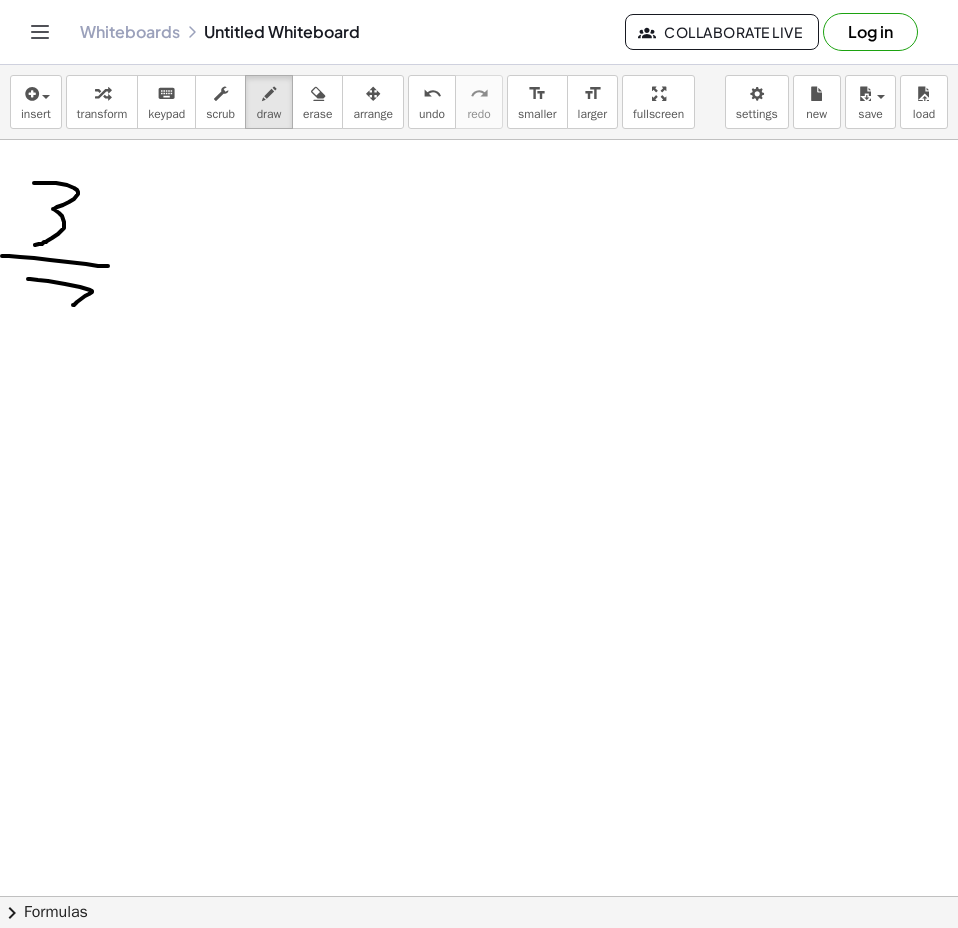 drag, startPoint x: 28, startPoint y: 279, endPoint x: 73, endPoint y: 305, distance: 51.971146 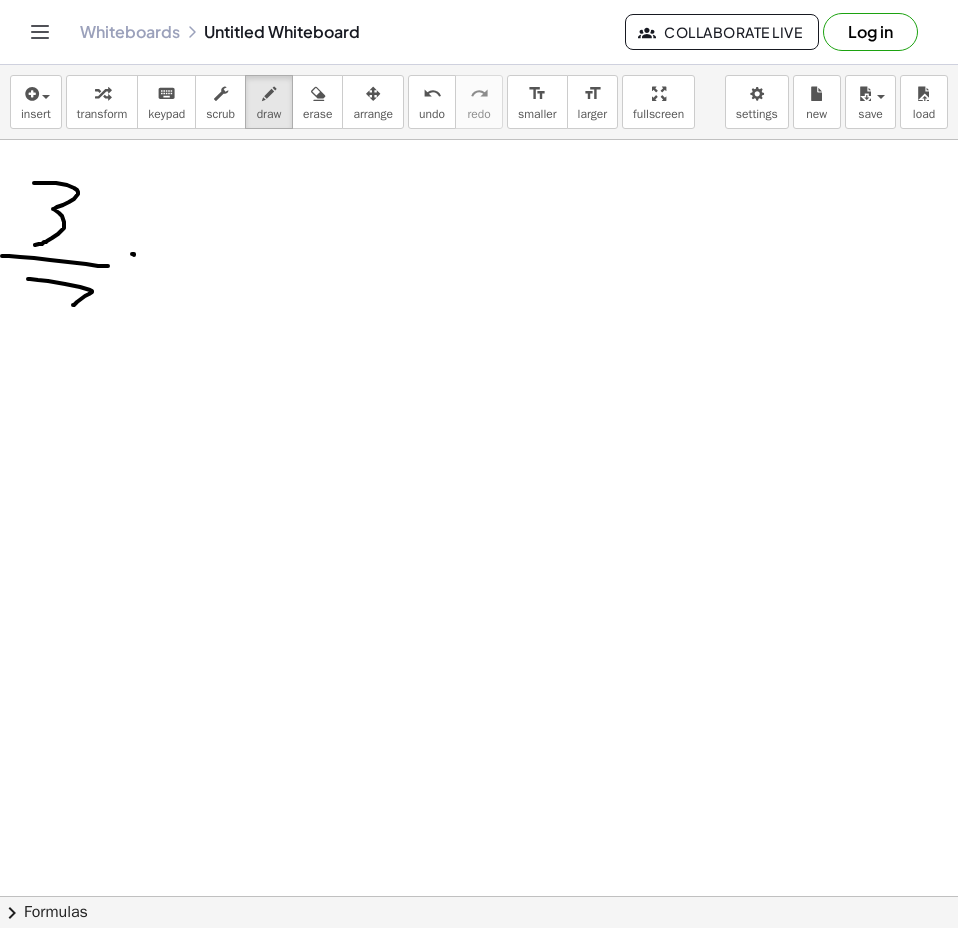 click at bounding box center [479, 301] 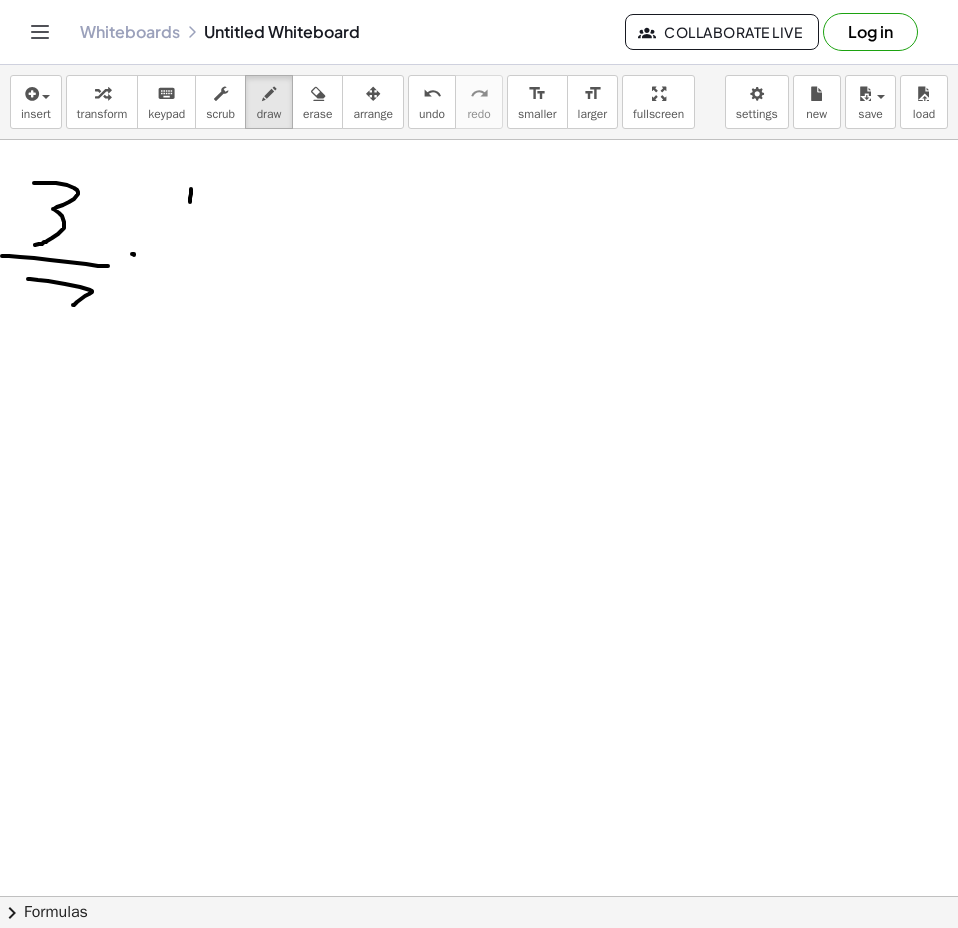 drag, startPoint x: 191, startPoint y: 189, endPoint x: 189, endPoint y: 215, distance: 26.076809 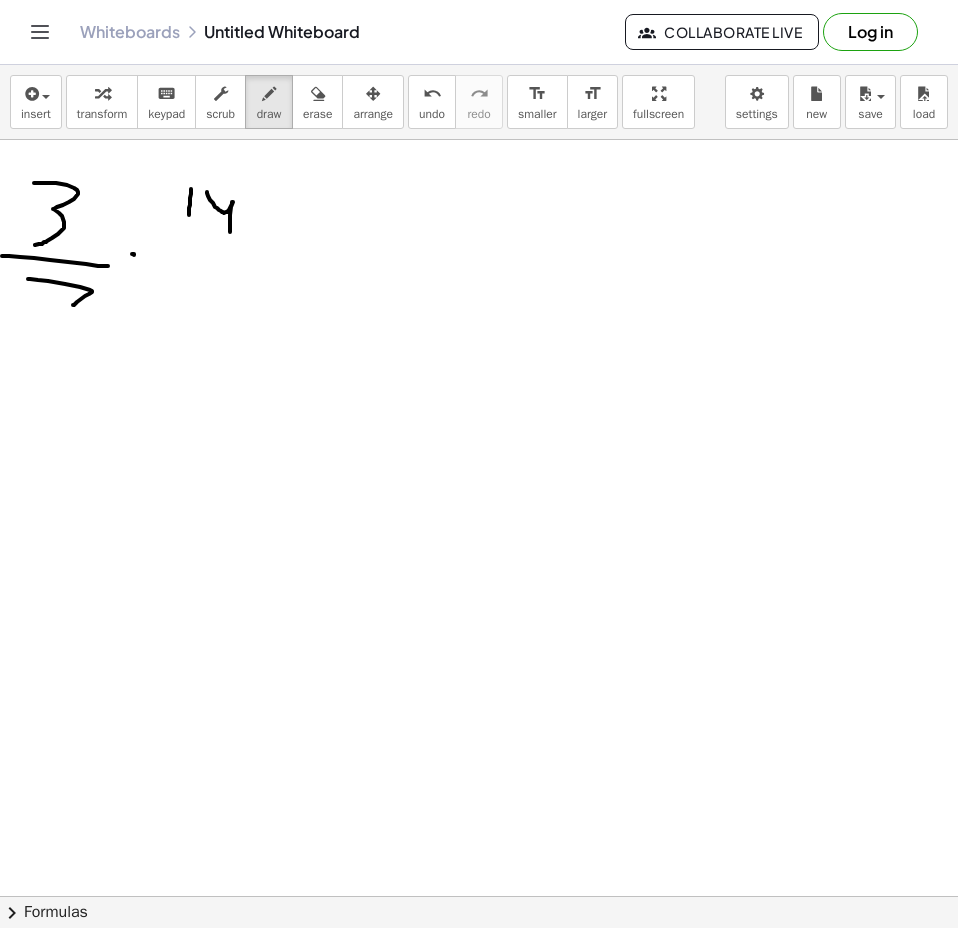 drag, startPoint x: 207, startPoint y: 192, endPoint x: 218, endPoint y: 234, distance: 43.416588 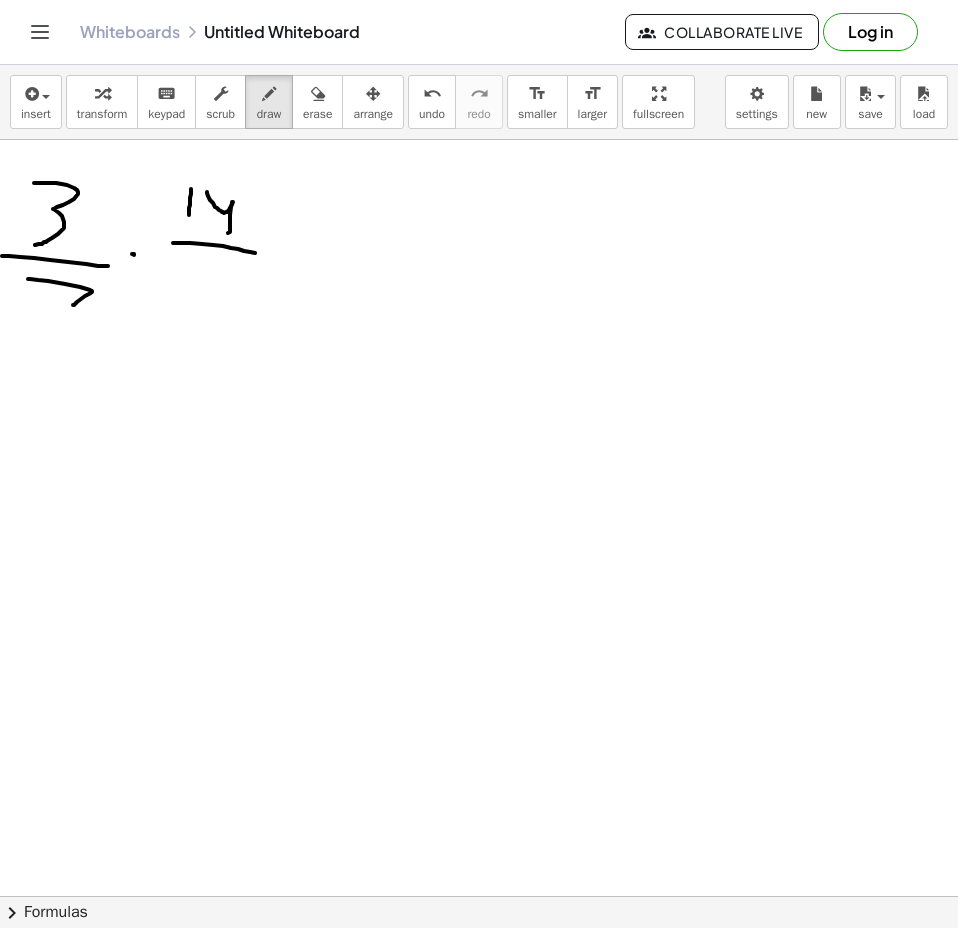drag, startPoint x: 173, startPoint y: 243, endPoint x: 252, endPoint y: 255, distance: 79.9062 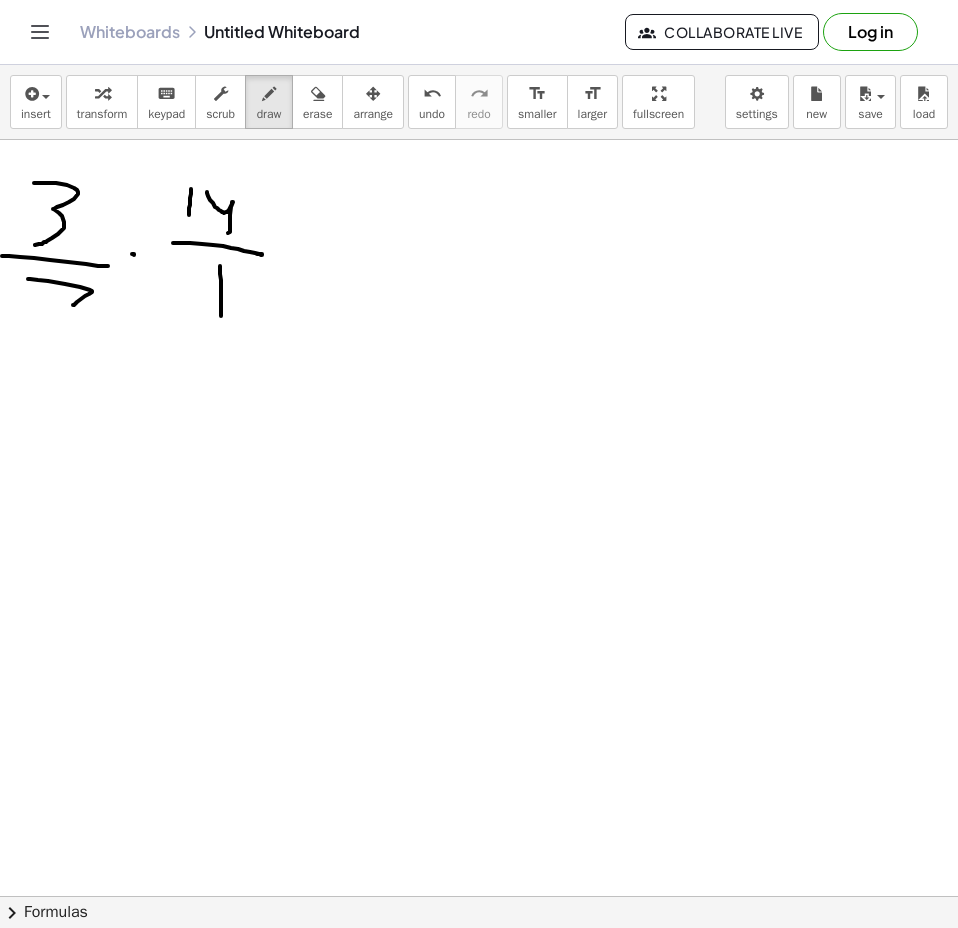 drag, startPoint x: 220, startPoint y: 266, endPoint x: 221, endPoint y: 316, distance: 50.01 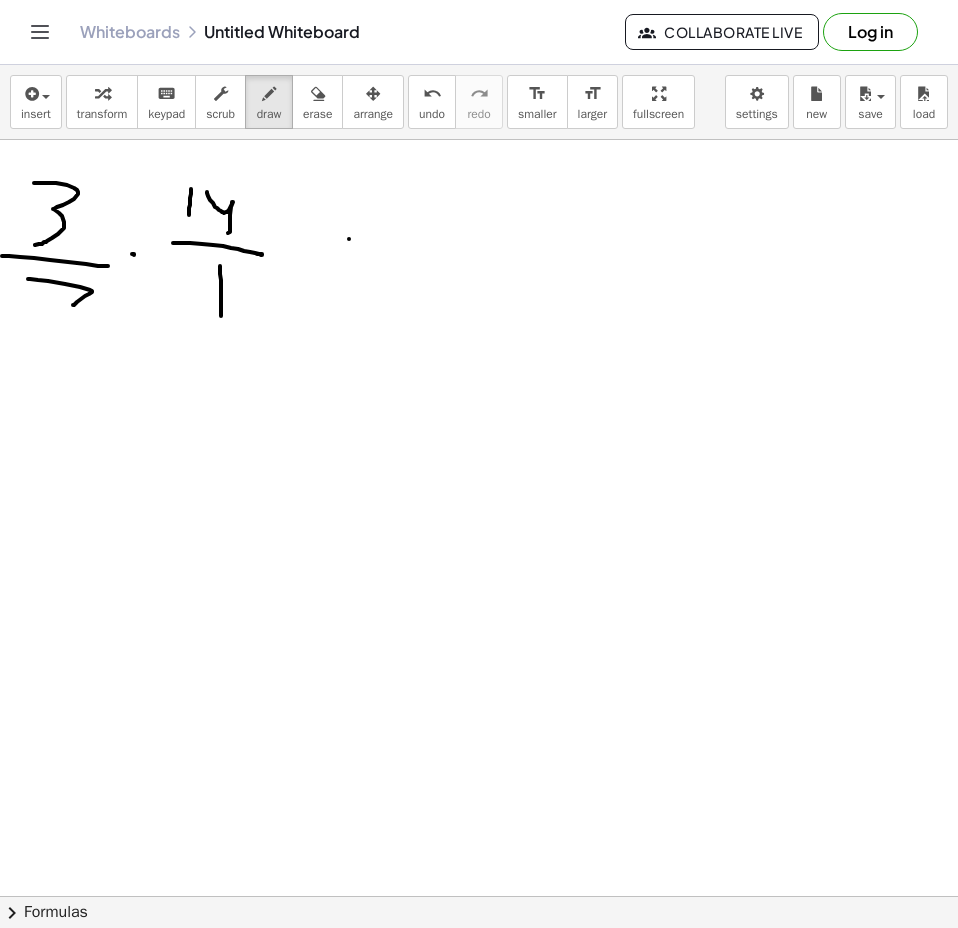 drag, startPoint x: 349, startPoint y: 239, endPoint x: 344, endPoint y: 274, distance: 35.35534 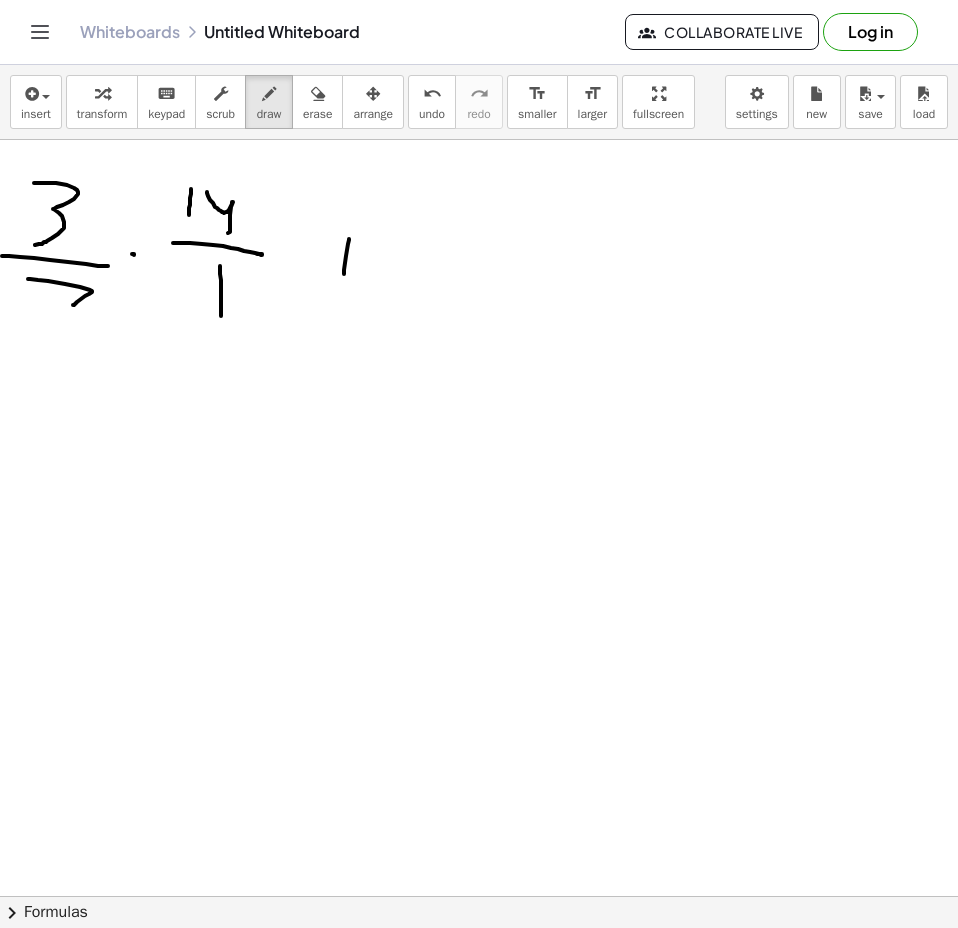 drag, startPoint x: 333, startPoint y: 264, endPoint x: 358, endPoint y: 264, distance: 25 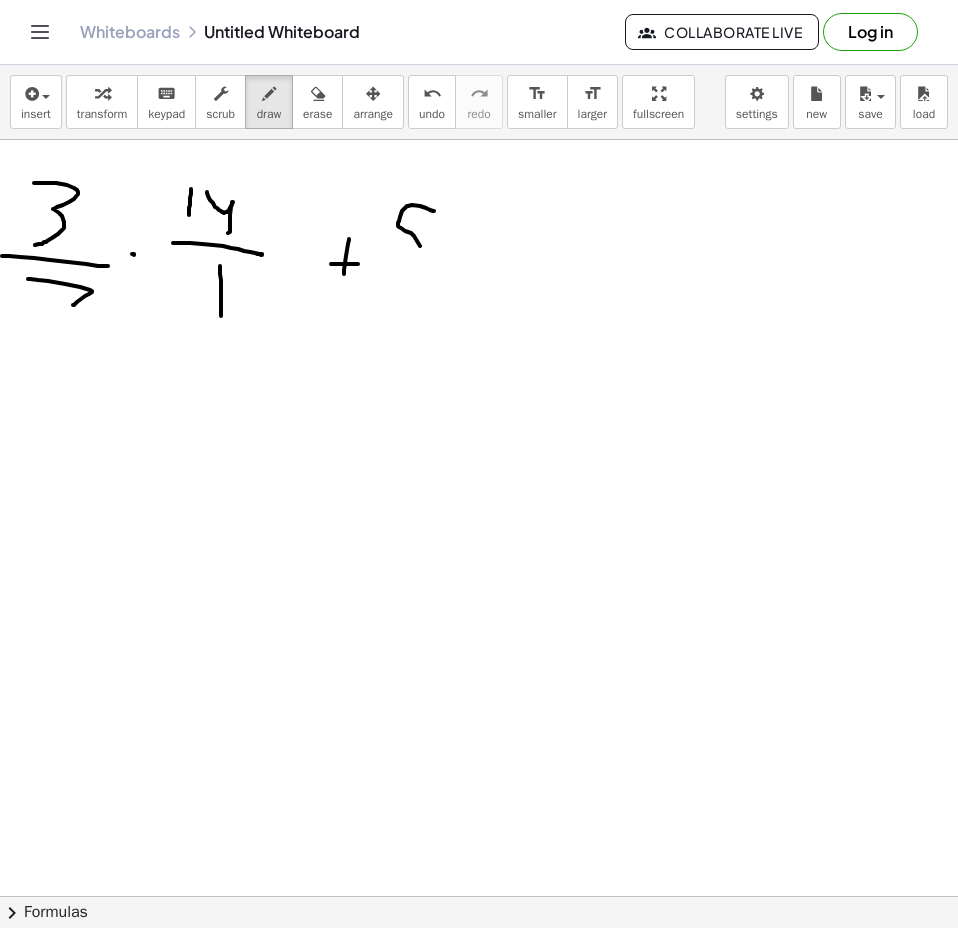 drag, startPoint x: 434, startPoint y: 211, endPoint x: 405, endPoint y: 268, distance: 63.953106 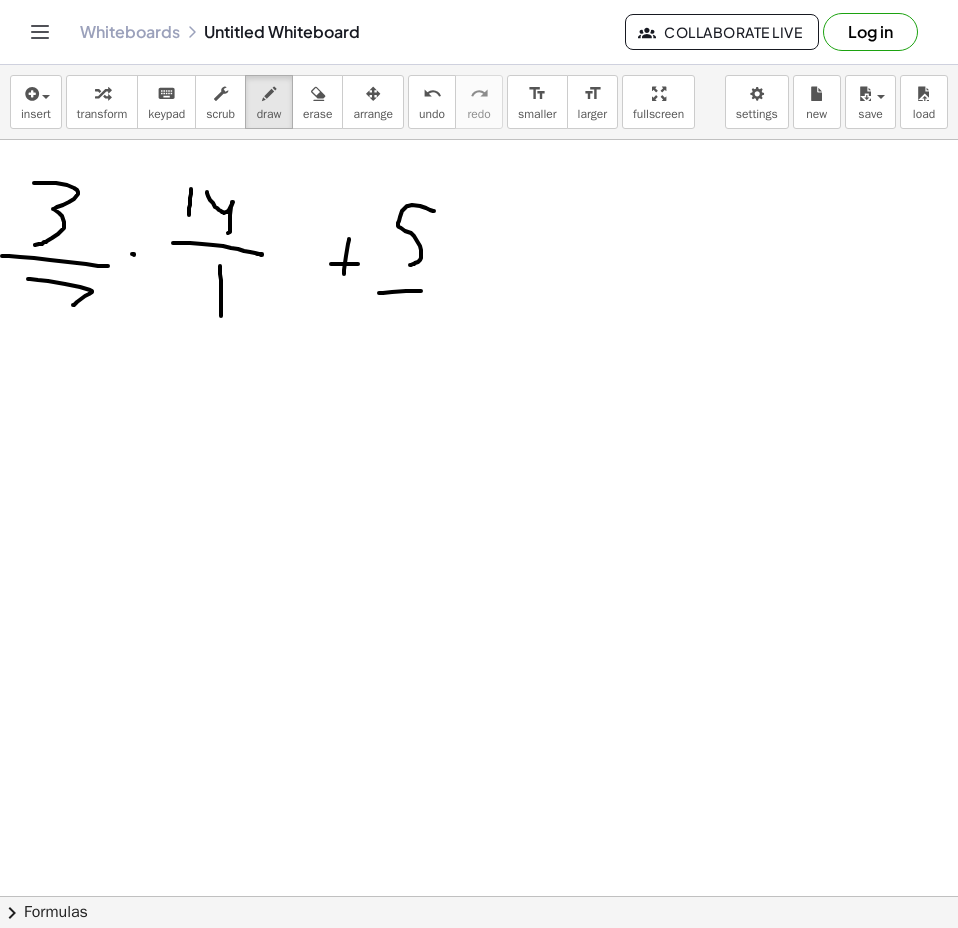 drag, startPoint x: 379, startPoint y: 293, endPoint x: 422, endPoint y: 303, distance: 44.14748 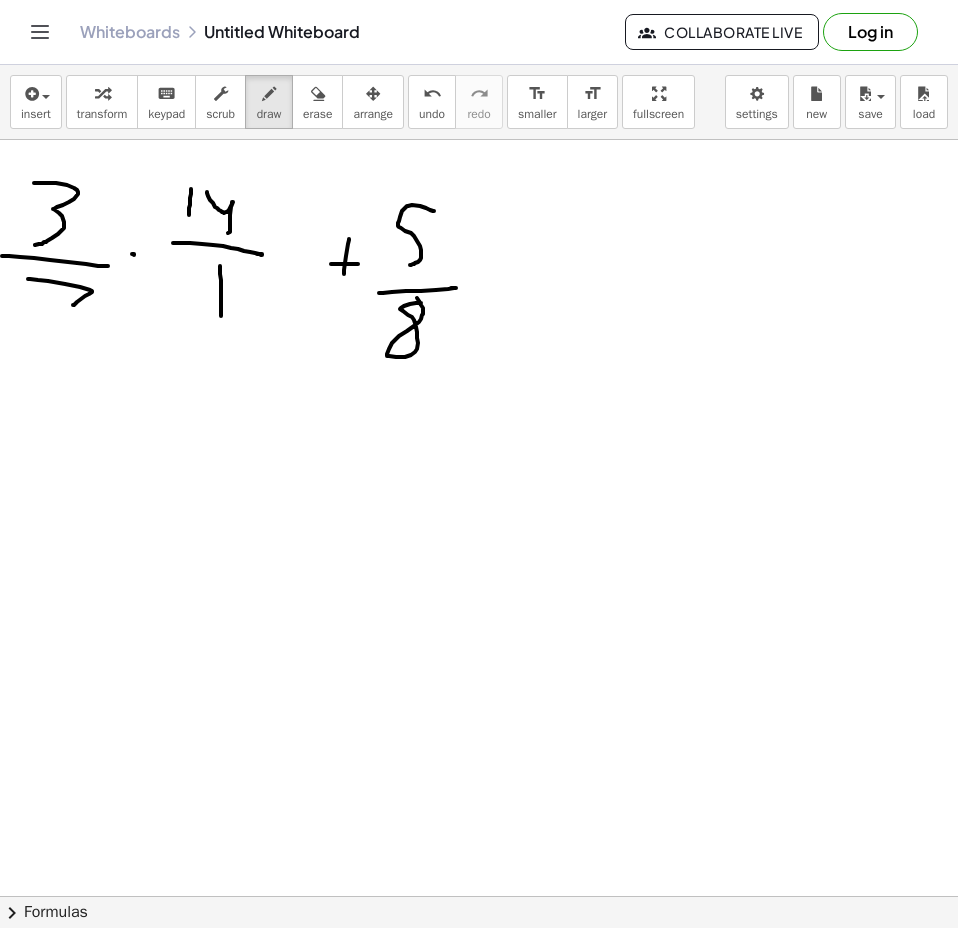 drag, startPoint x: 403, startPoint y: 311, endPoint x: 418, endPoint y: 295, distance: 21.931713 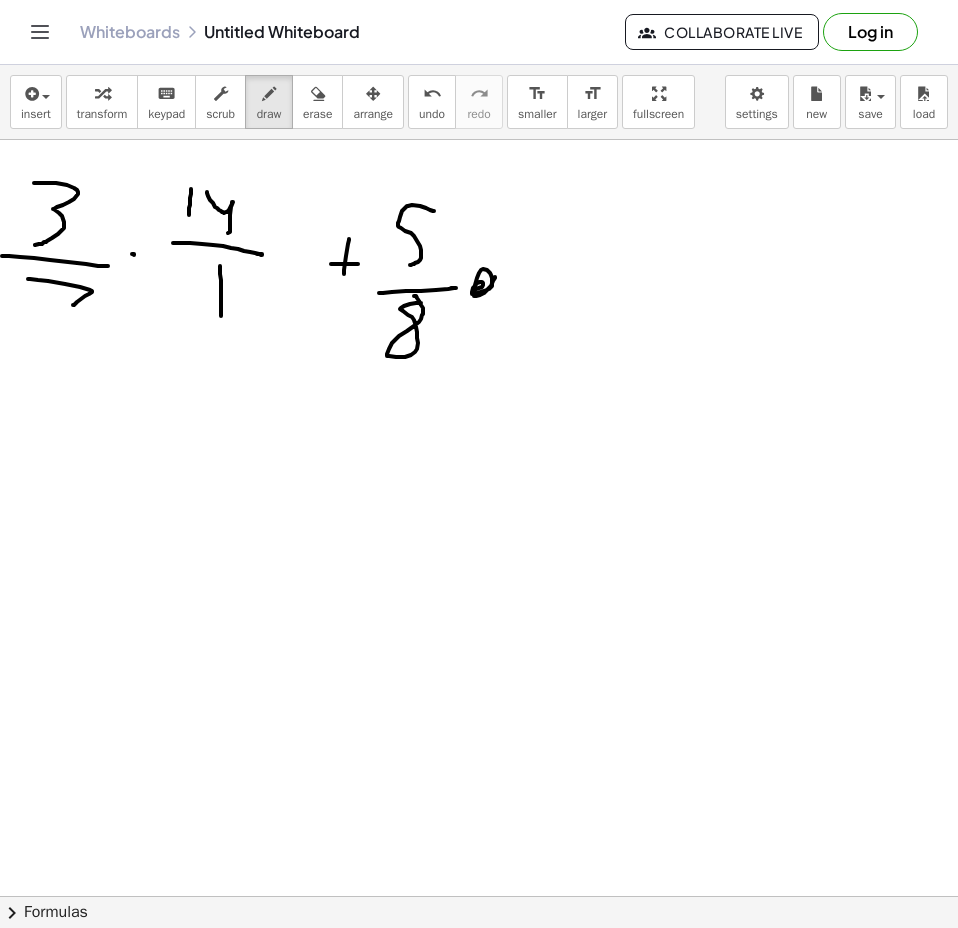 drag, startPoint x: 487, startPoint y: 290, endPoint x: 466, endPoint y: 286, distance: 21.377558 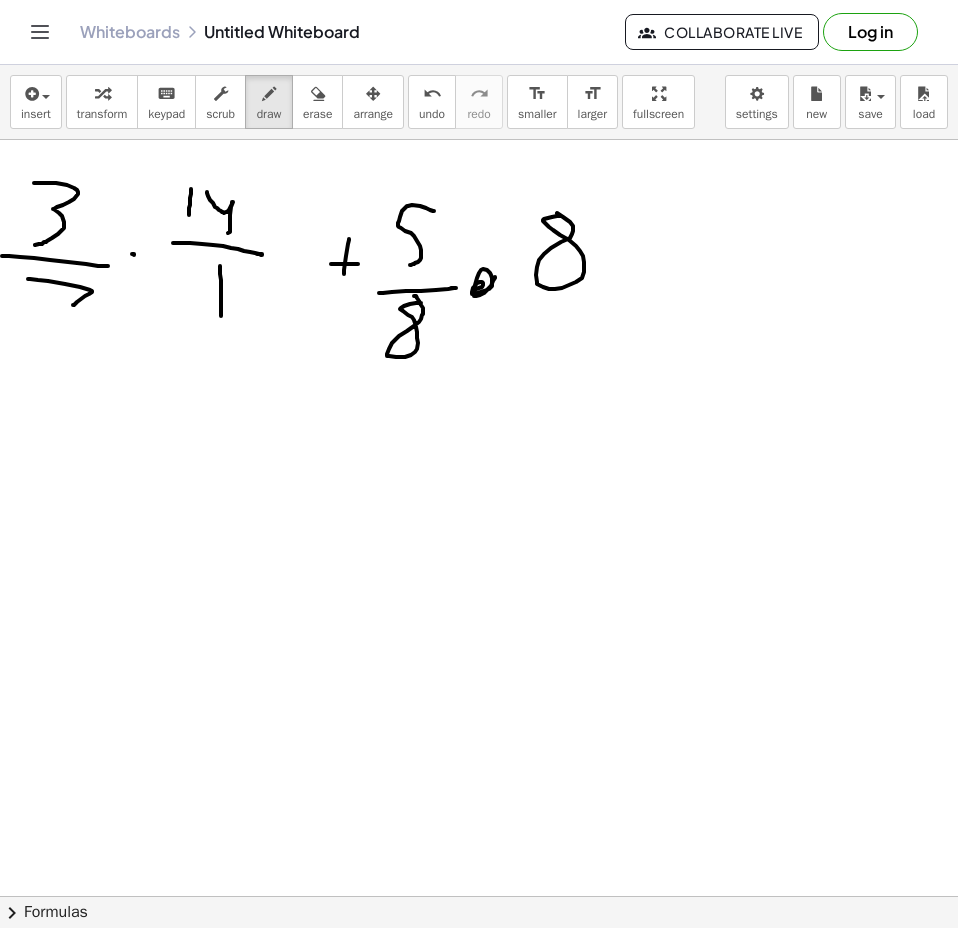 click at bounding box center (479, 301) 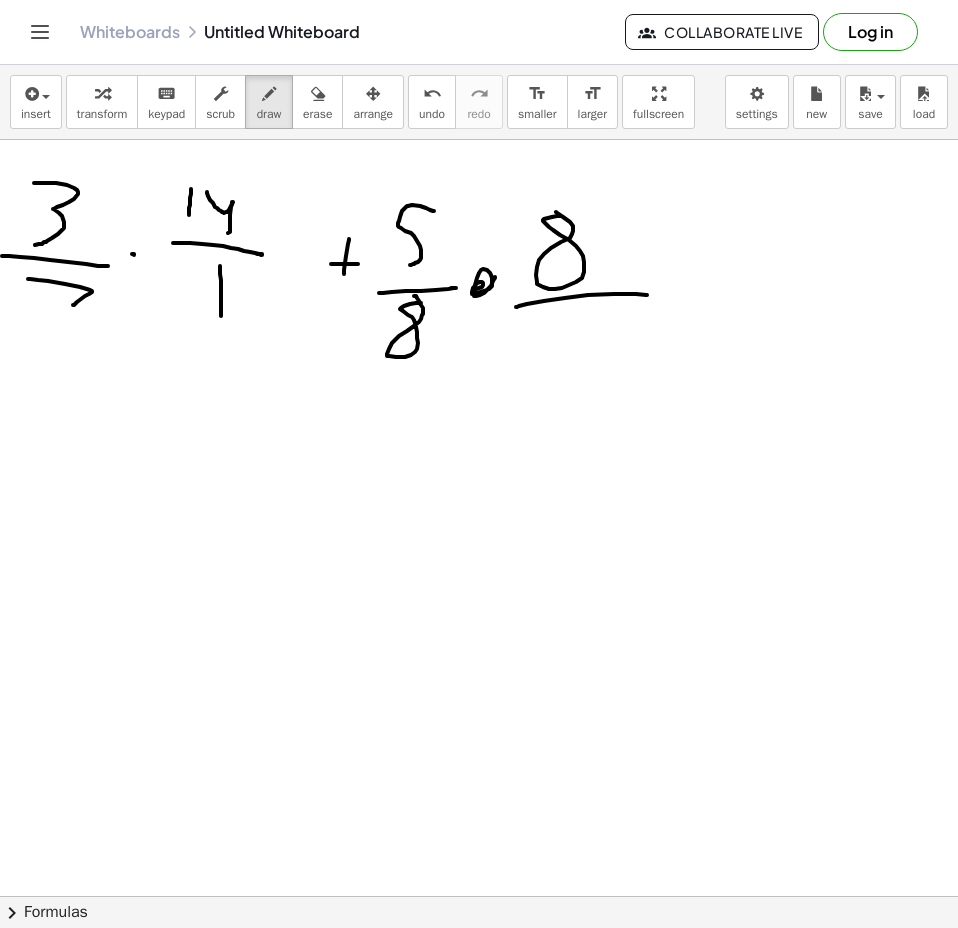 drag, startPoint x: 516, startPoint y: 307, endPoint x: 576, endPoint y: 334, distance: 65.795135 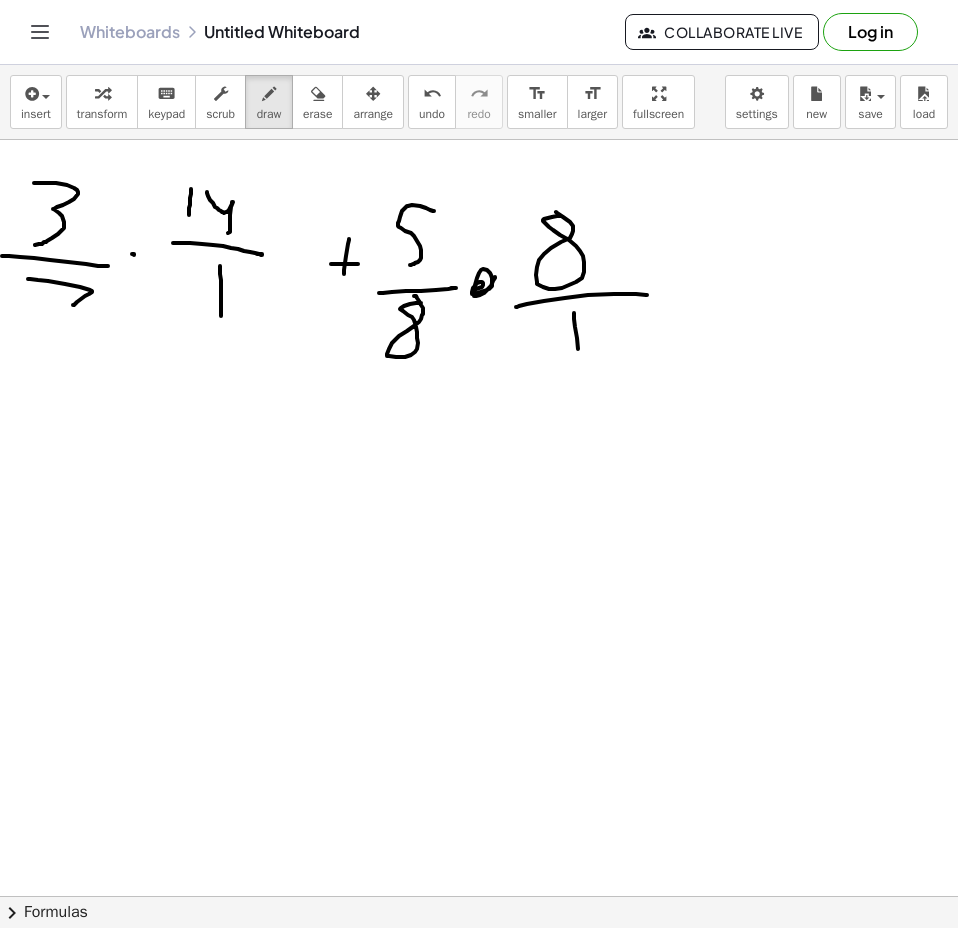 drag, startPoint x: 578, startPoint y: 349, endPoint x: 577, endPoint y: 385, distance: 36.013885 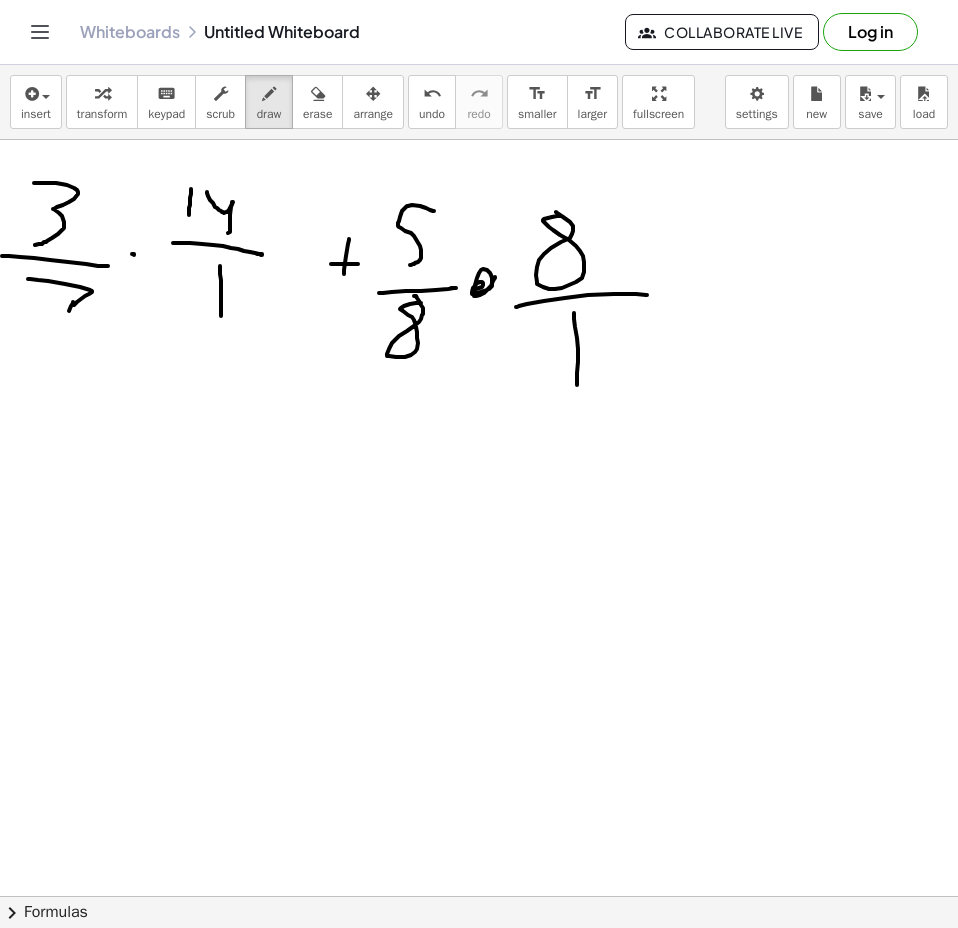 drag, startPoint x: 73, startPoint y: 302, endPoint x: 57, endPoint y: 332, distance: 34 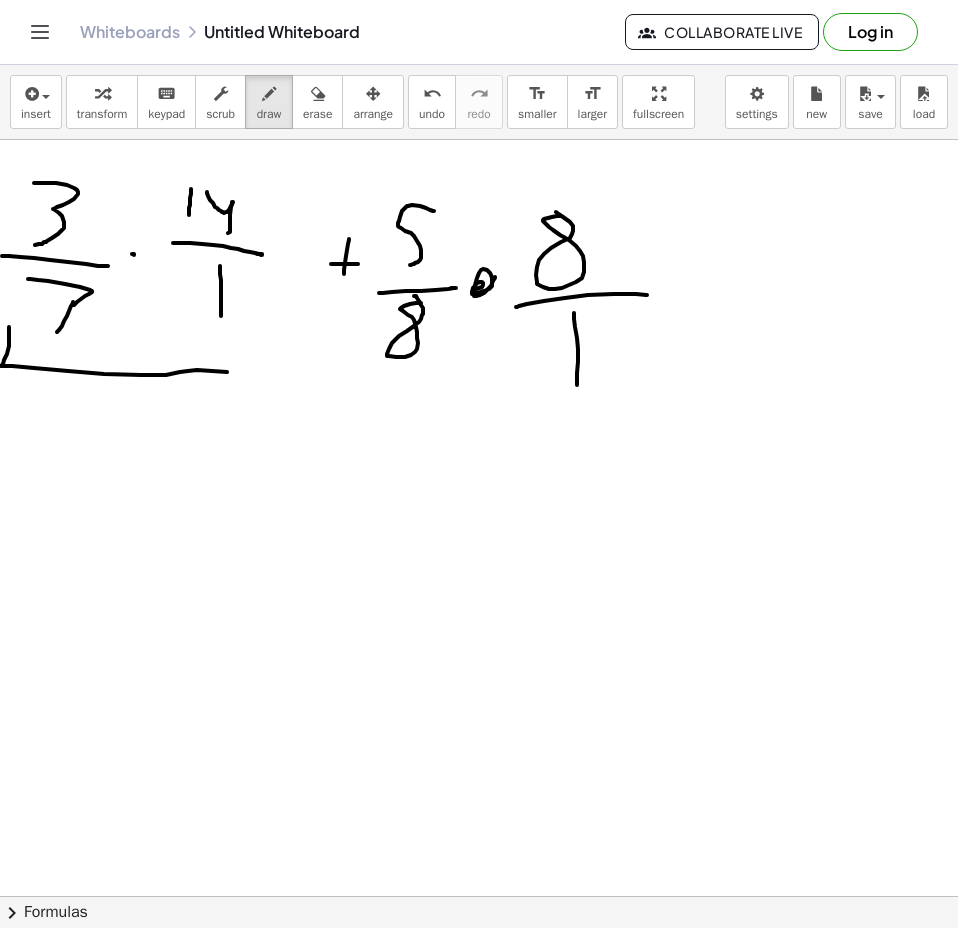 drag, startPoint x: 9, startPoint y: 327, endPoint x: 268, endPoint y: 296, distance: 260.8486 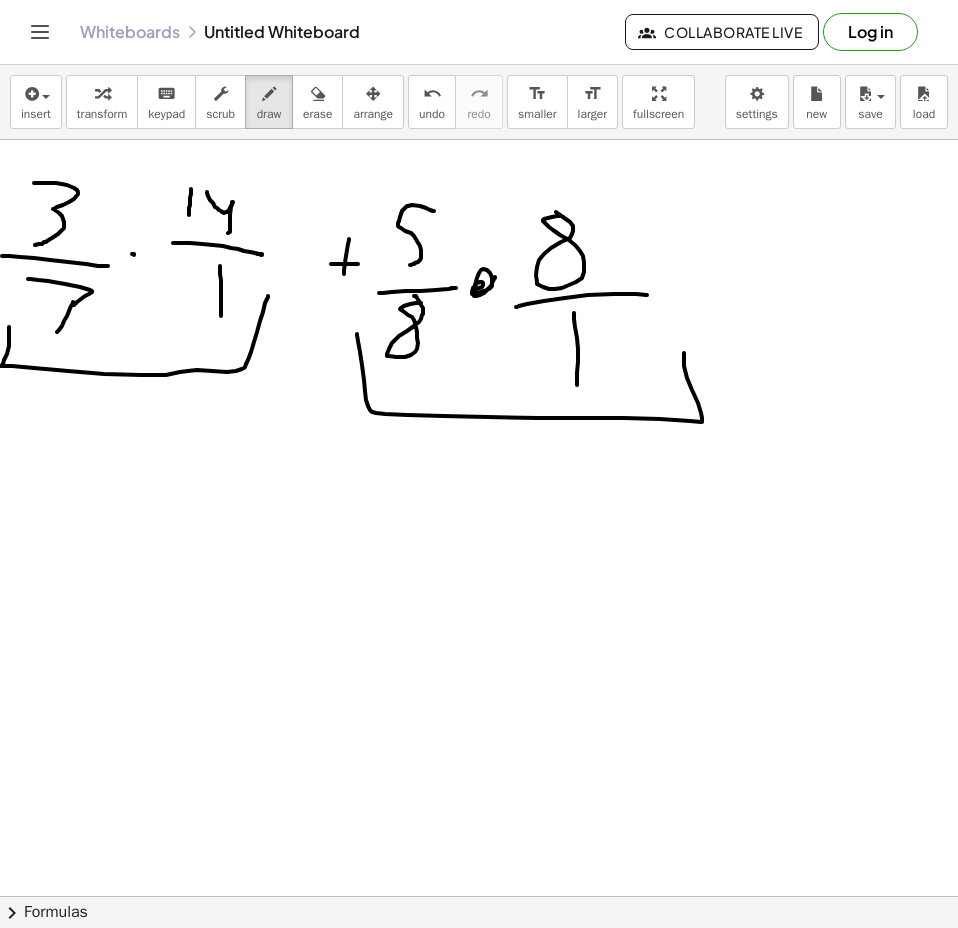 drag, startPoint x: 364, startPoint y: 380, endPoint x: 673, endPoint y: 363, distance: 309.4673 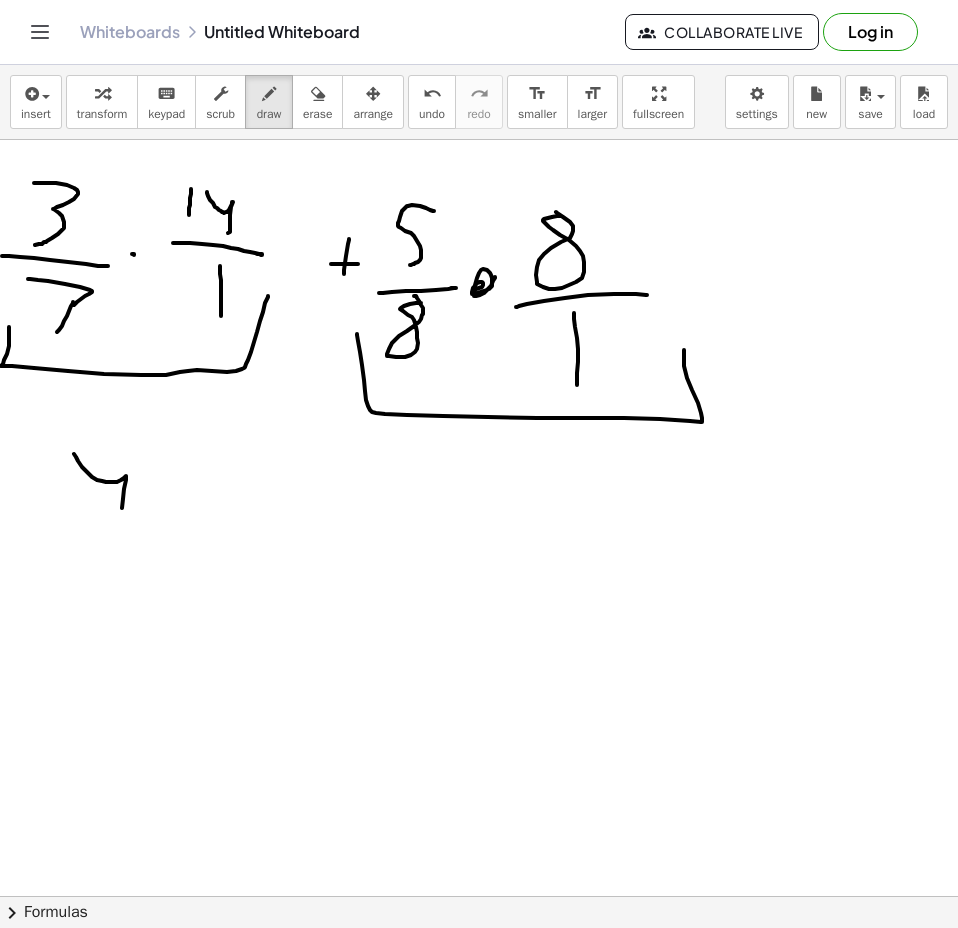 drag, startPoint x: 74, startPoint y: 454, endPoint x: 123, endPoint y: 524, distance: 85.44589 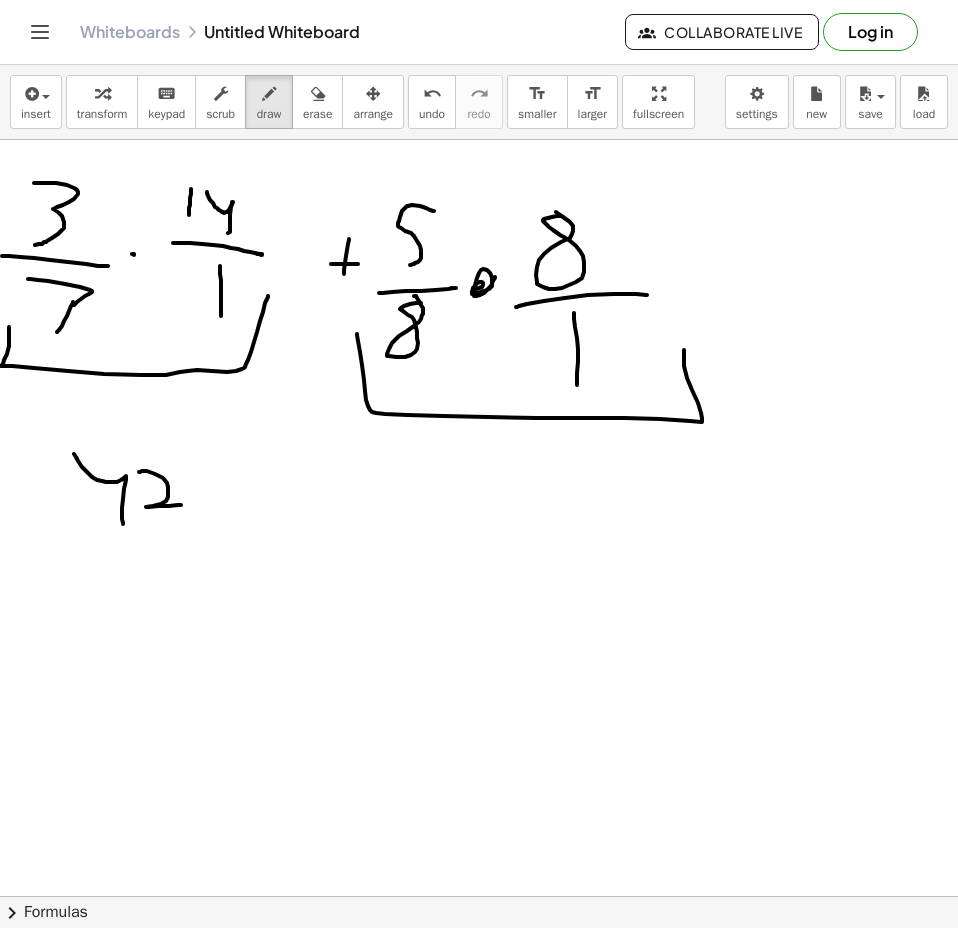 drag, startPoint x: 168, startPoint y: 491, endPoint x: 158, endPoint y: 513, distance: 24.166092 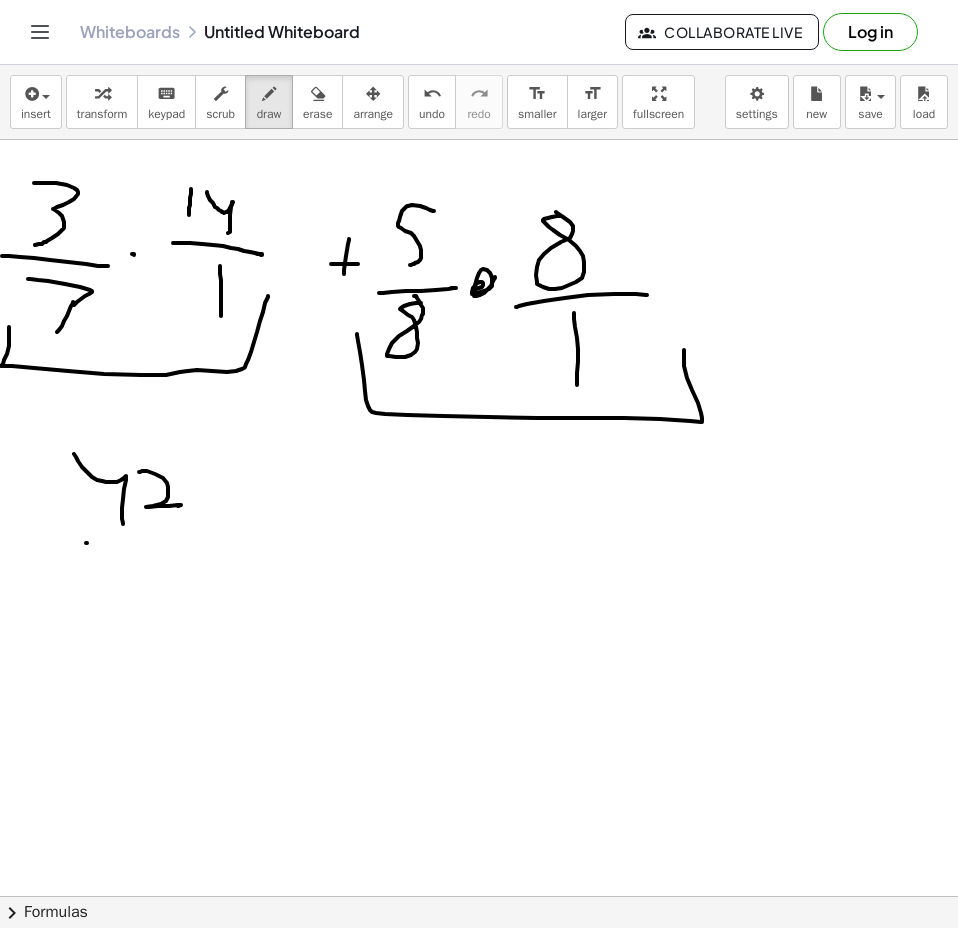 drag, startPoint x: 86, startPoint y: 543, endPoint x: 199, endPoint y: 541, distance: 113.0177 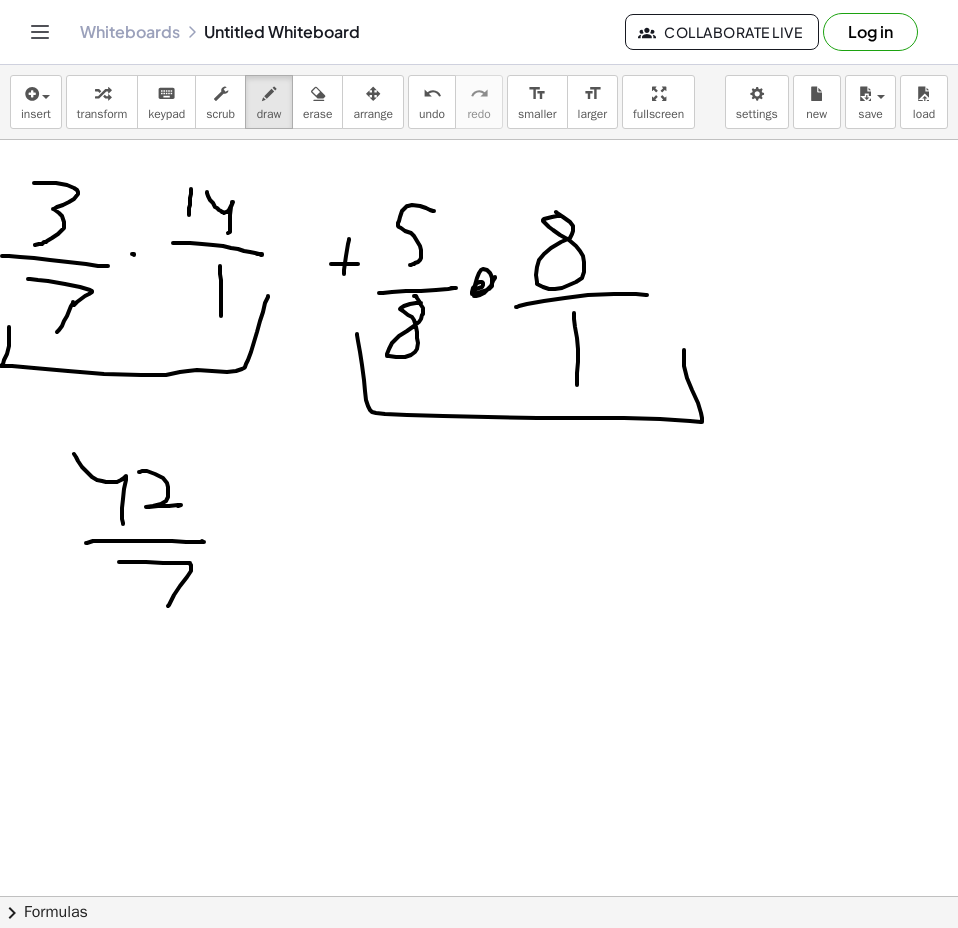 drag, startPoint x: 119, startPoint y: 562, endPoint x: 168, endPoint y: 606, distance: 65.8559 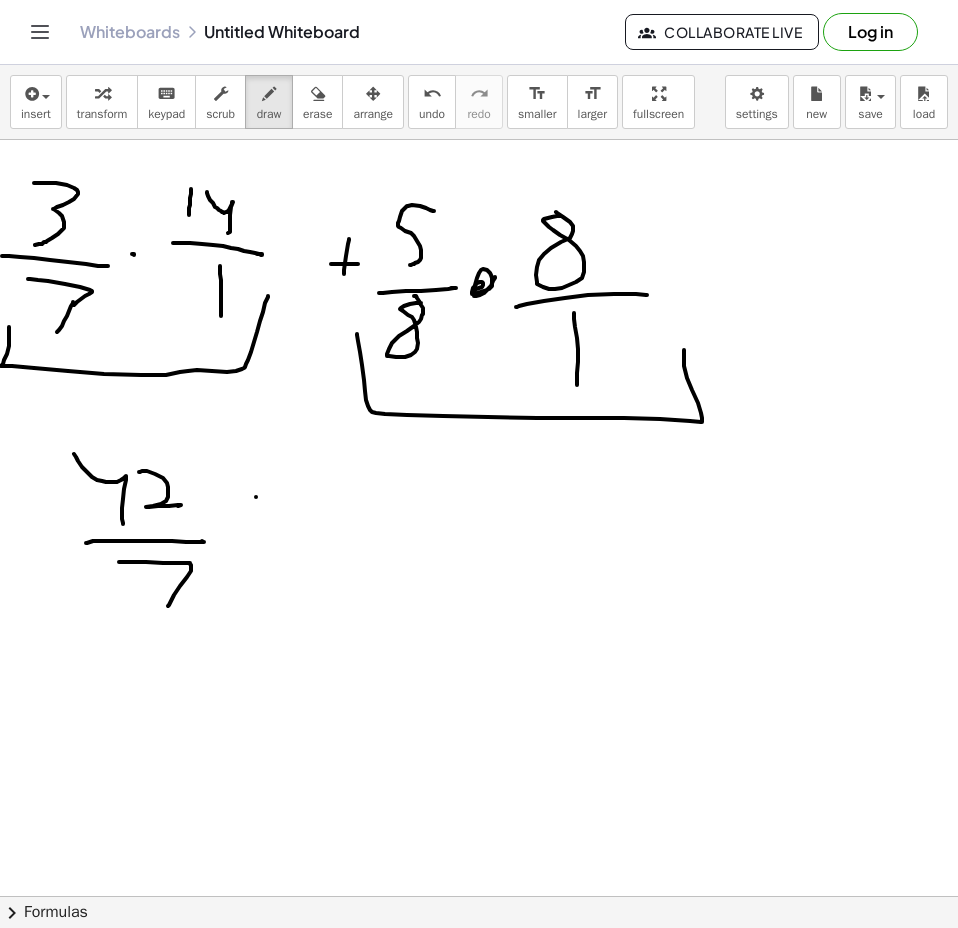 drag, startPoint x: 256, startPoint y: 497, endPoint x: 263, endPoint y: 563, distance: 66.37017 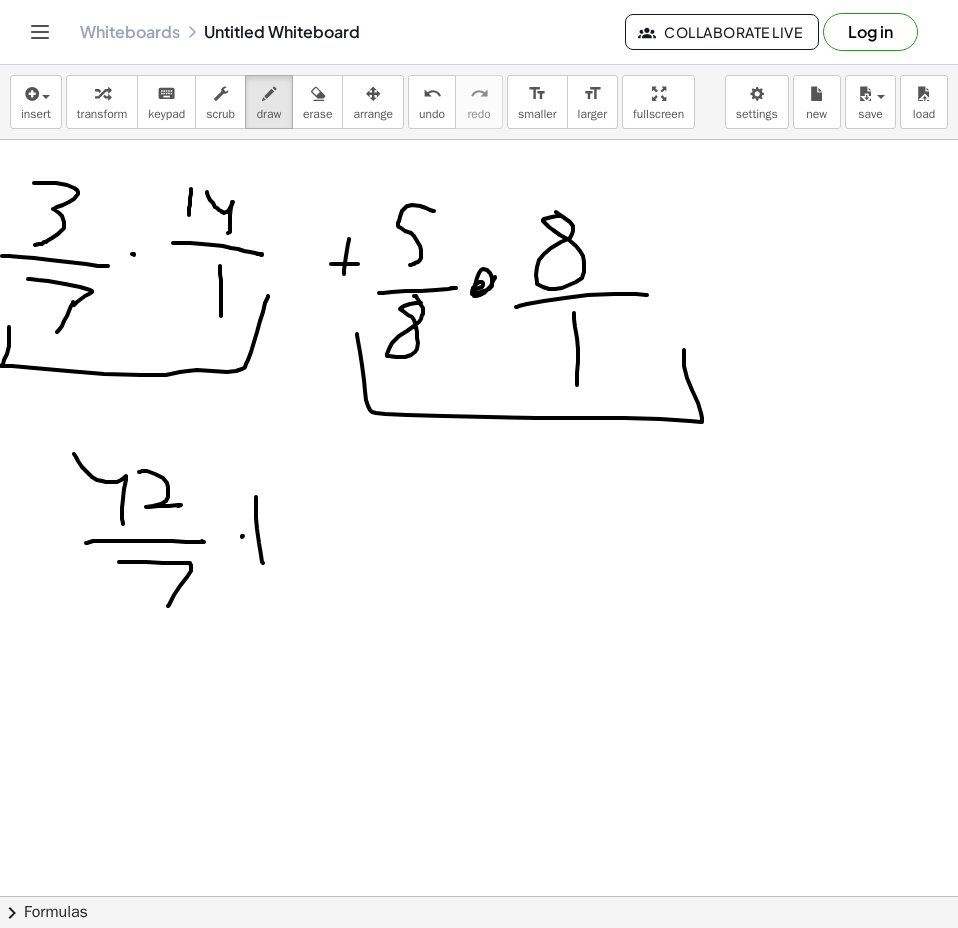 drag, startPoint x: 243, startPoint y: 536, endPoint x: 310, endPoint y: 537, distance: 67.00746 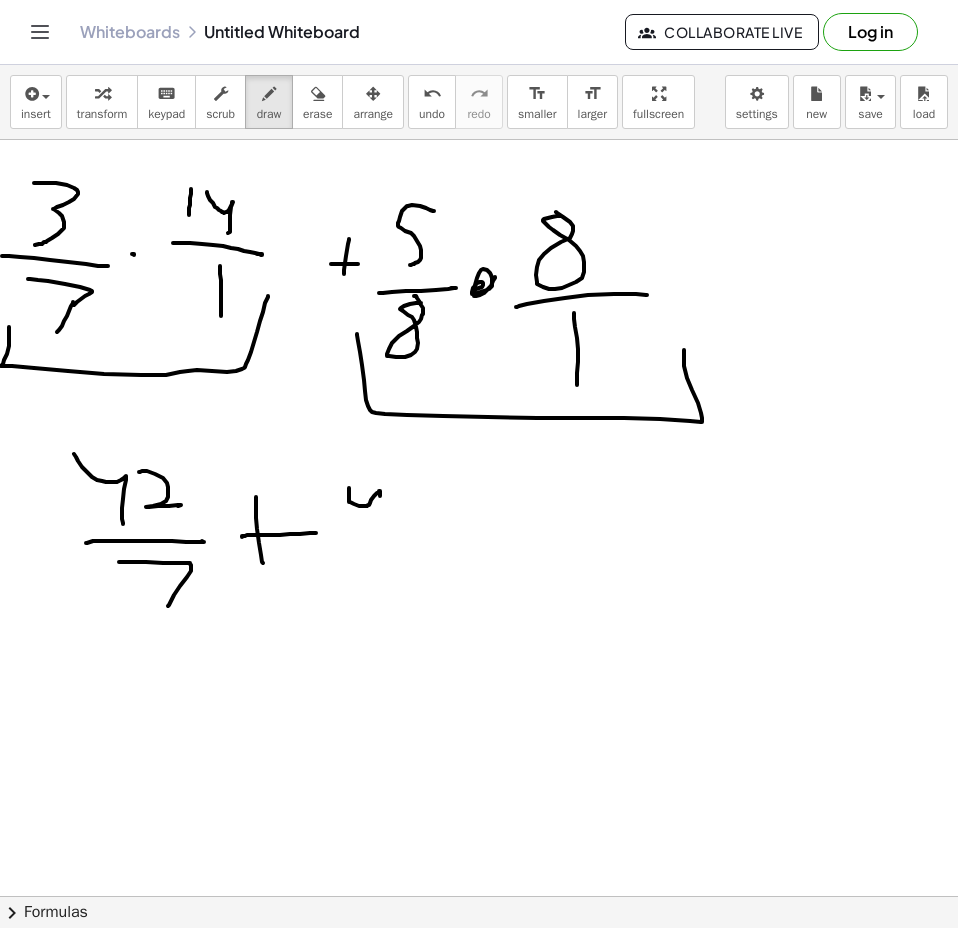 drag, startPoint x: 349, startPoint y: 488, endPoint x: 380, endPoint y: 522, distance: 46.010868 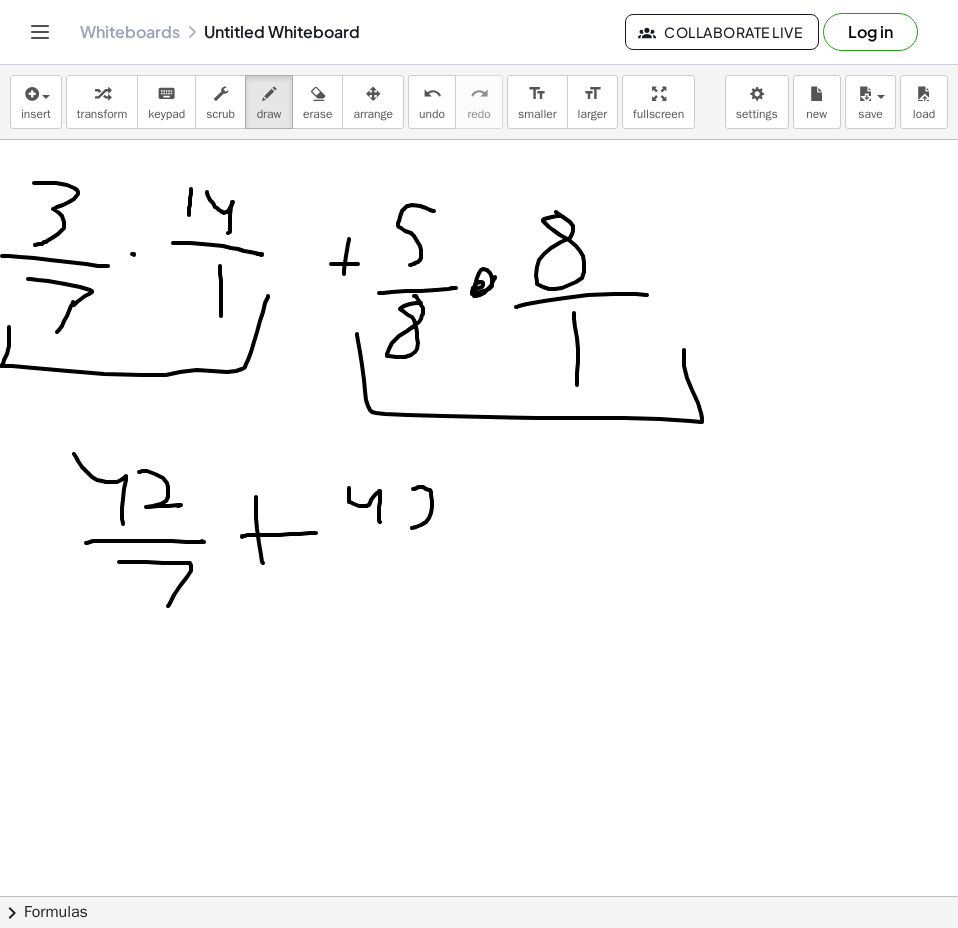drag, startPoint x: 417, startPoint y: 488, endPoint x: 429, endPoint y: 484, distance: 12.649111 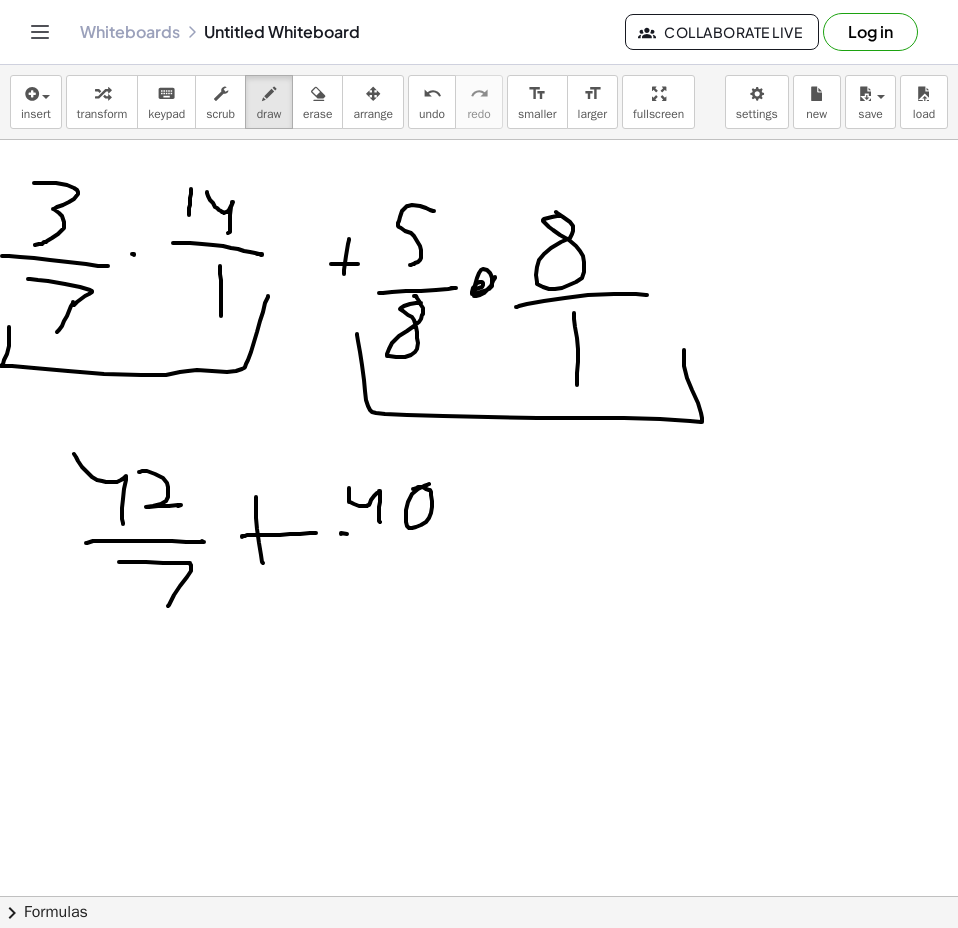 drag, startPoint x: 347, startPoint y: 534, endPoint x: 444, endPoint y: 537, distance: 97.04638 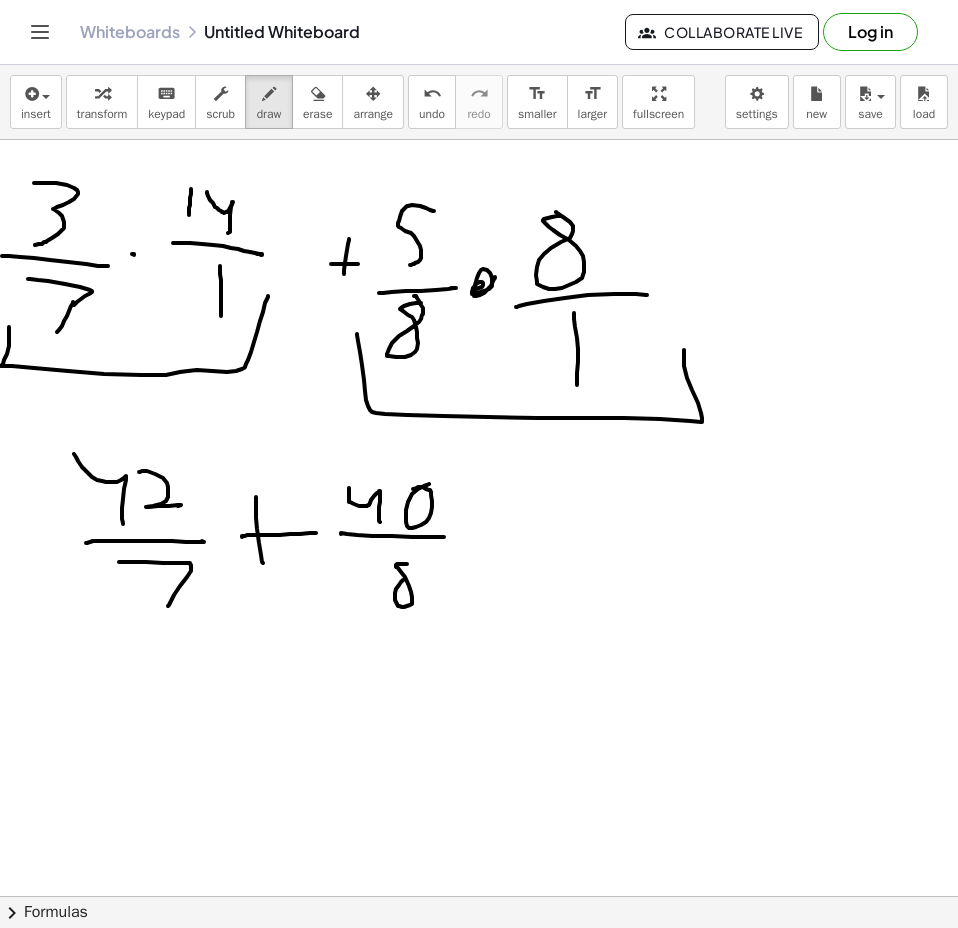 drag, startPoint x: 396, startPoint y: 565, endPoint x: 373, endPoint y: 566, distance: 23.021729 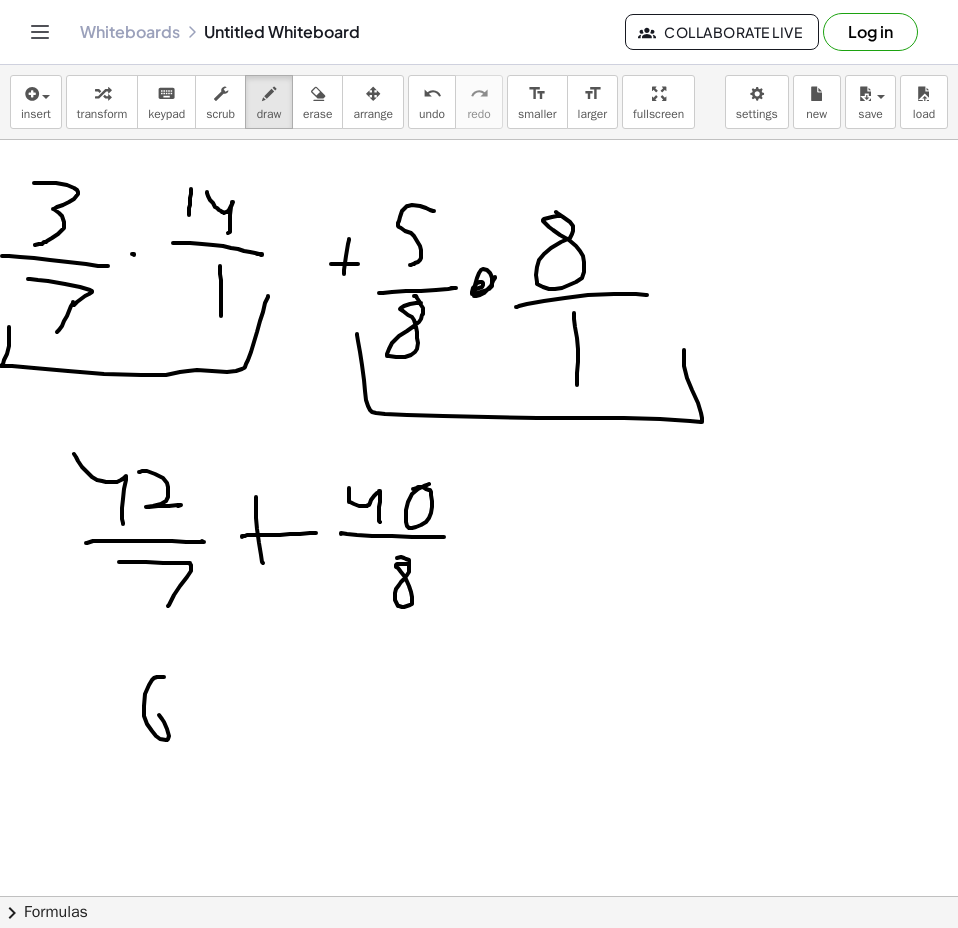 drag, startPoint x: 154, startPoint y: 678, endPoint x: 147, endPoint y: 709, distance: 31.780497 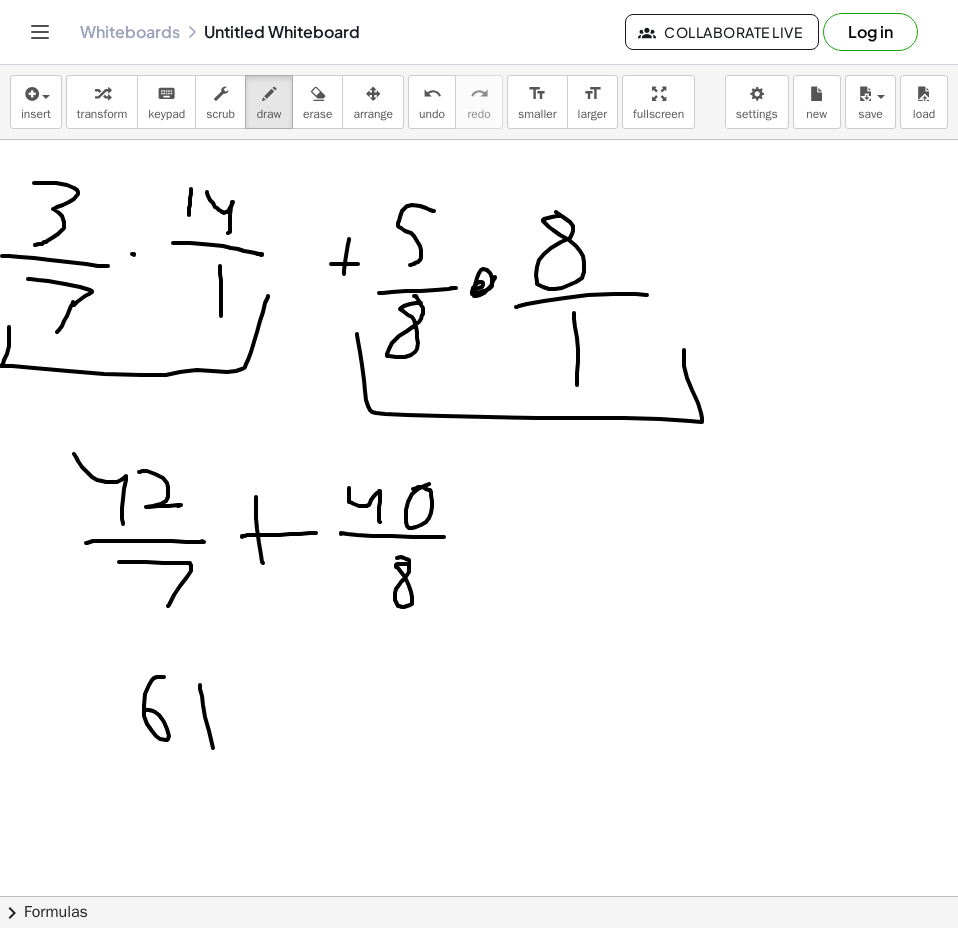 drag, startPoint x: 200, startPoint y: 685, endPoint x: 218, endPoint y: 772, distance: 88.84256 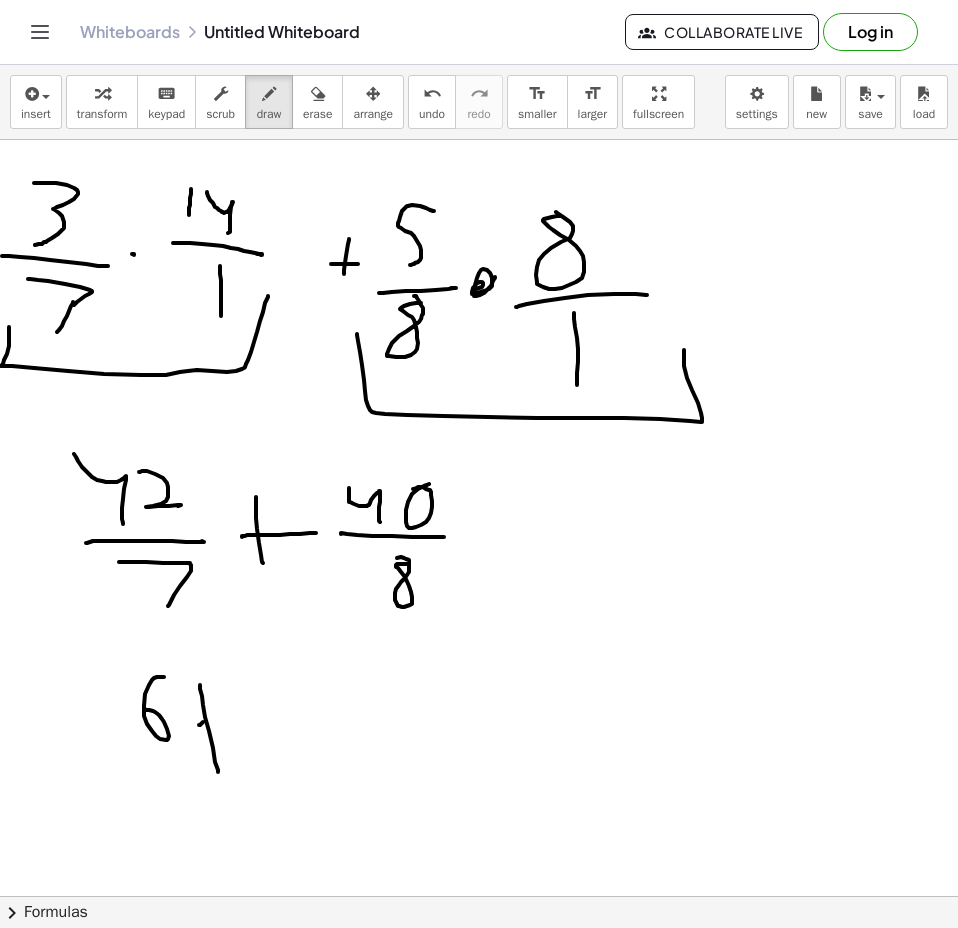 drag, startPoint x: 199, startPoint y: 725, endPoint x: 241, endPoint y: 712, distance: 43.965897 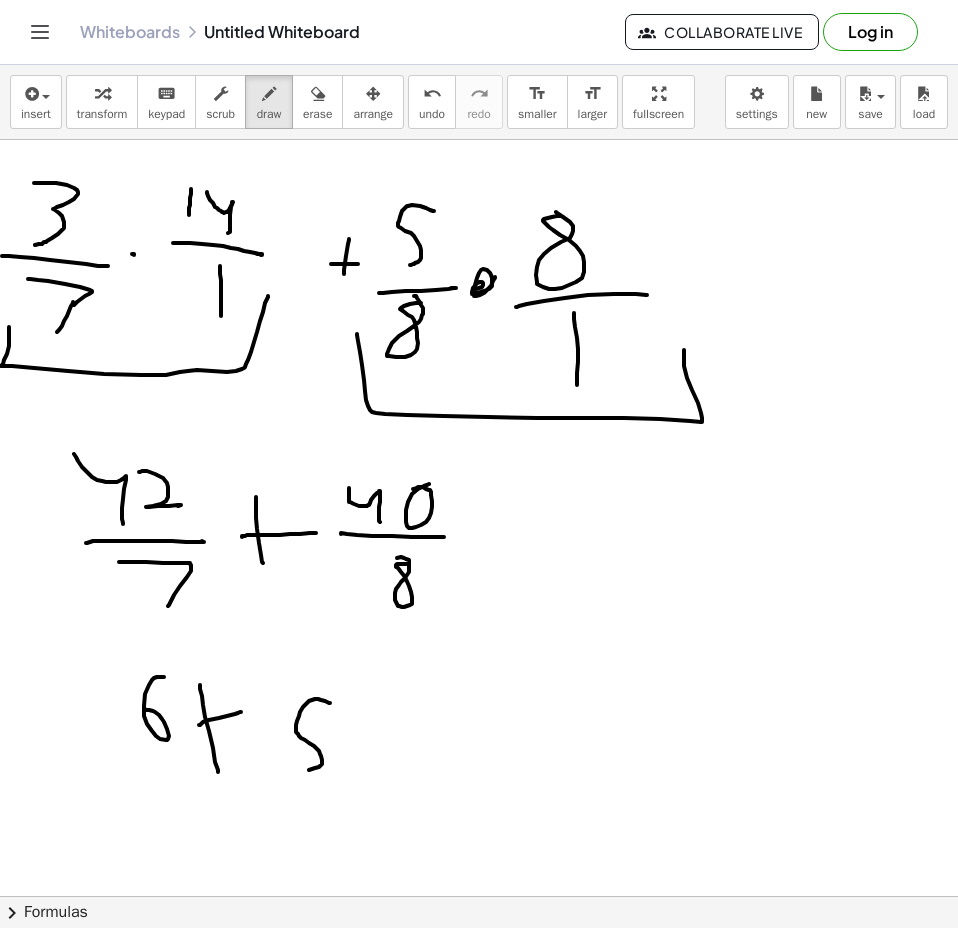 drag, startPoint x: 327, startPoint y: 702, endPoint x: 257, endPoint y: 758, distance: 89.64374 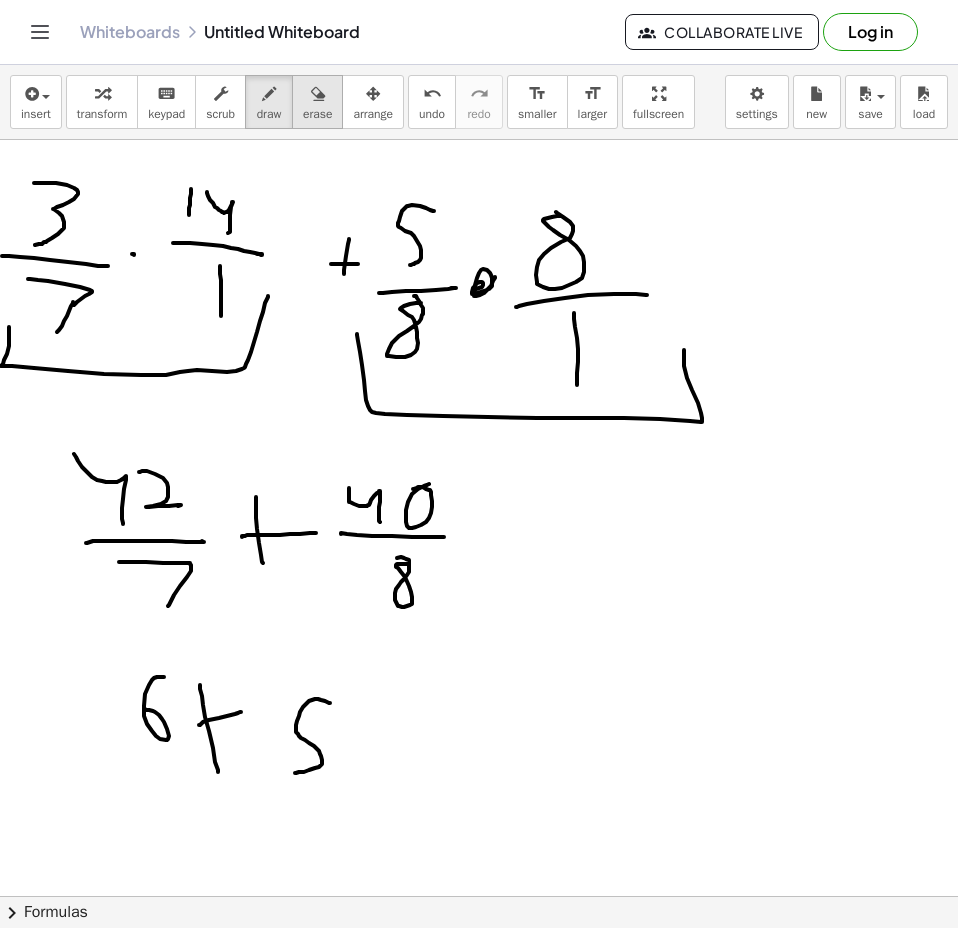 click on "erase" at bounding box center (317, 102) 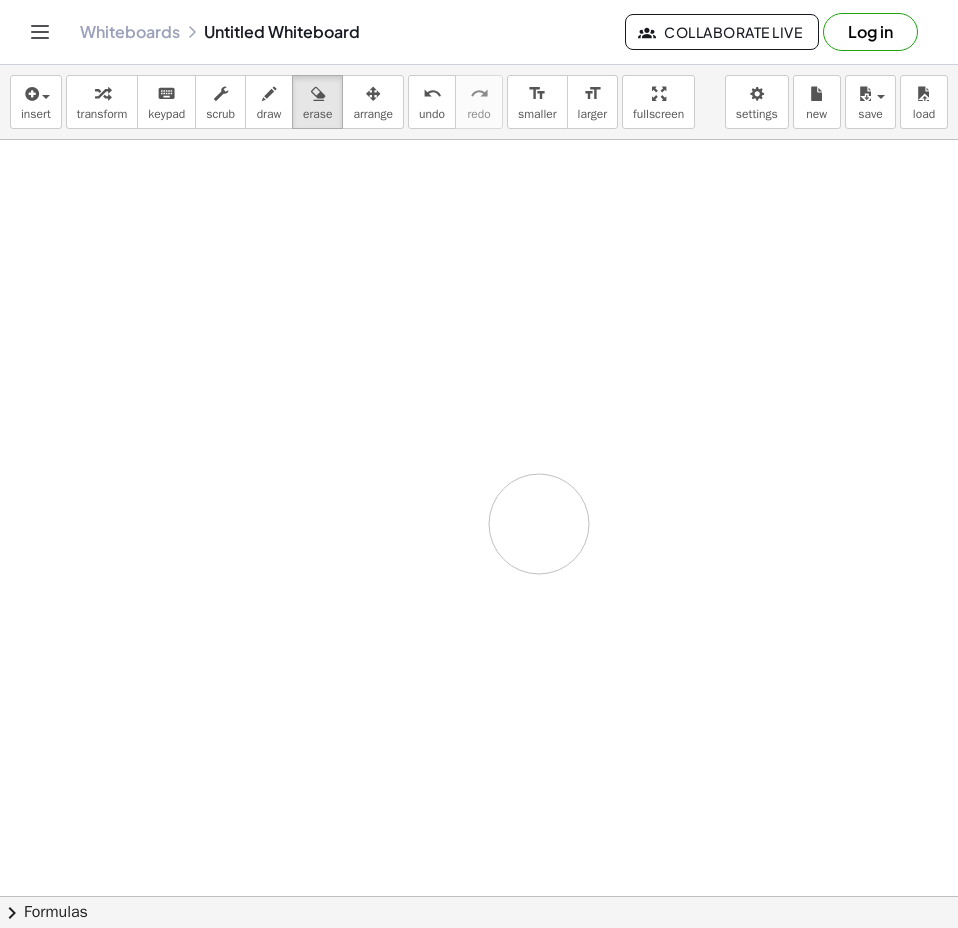 drag, startPoint x: -9, startPoint y: 297, endPoint x: 492, endPoint y: 500, distance: 540.5645 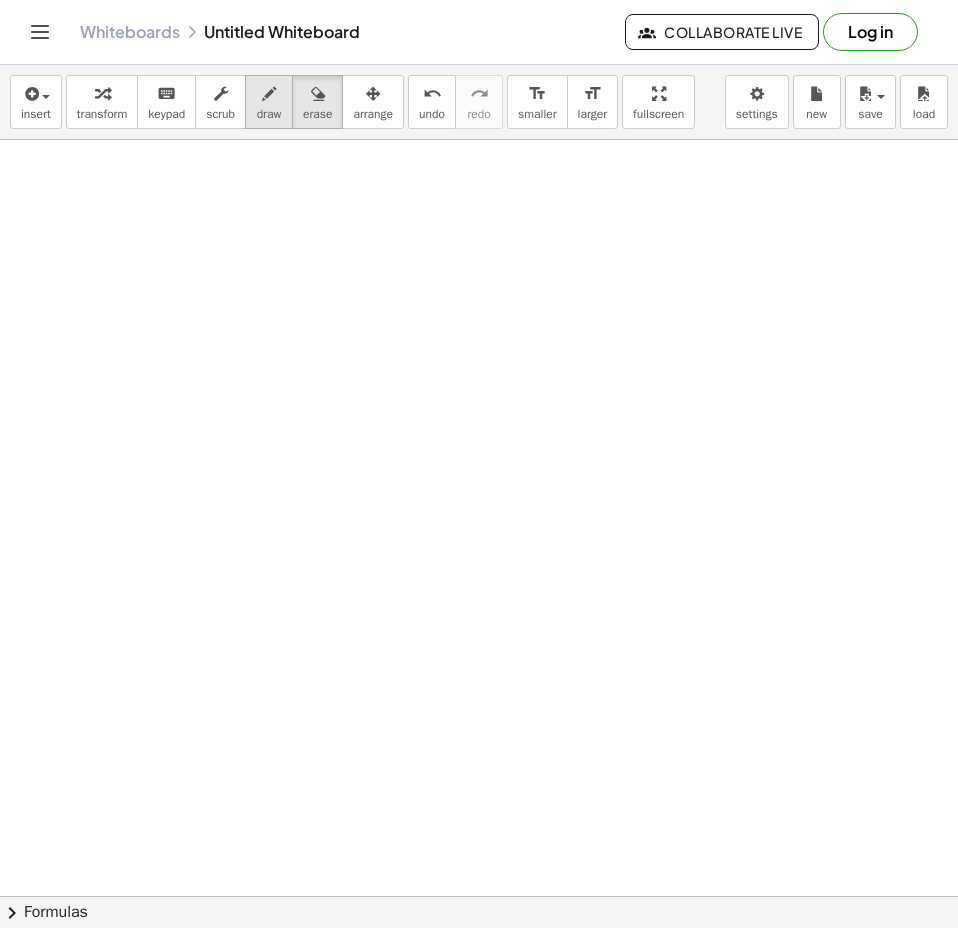 click on "draw" at bounding box center (269, 114) 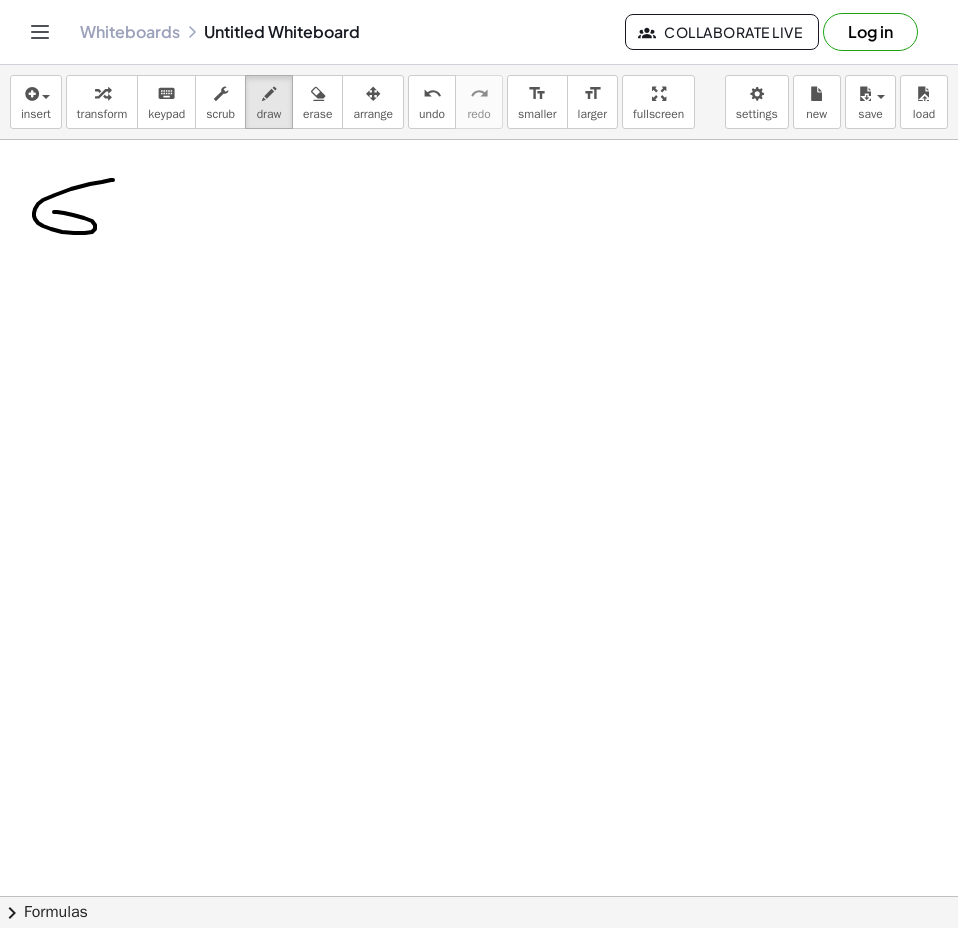 drag, startPoint x: 90, startPoint y: 184, endPoint x: 53, endPoint y: 212, distance: 46.400433 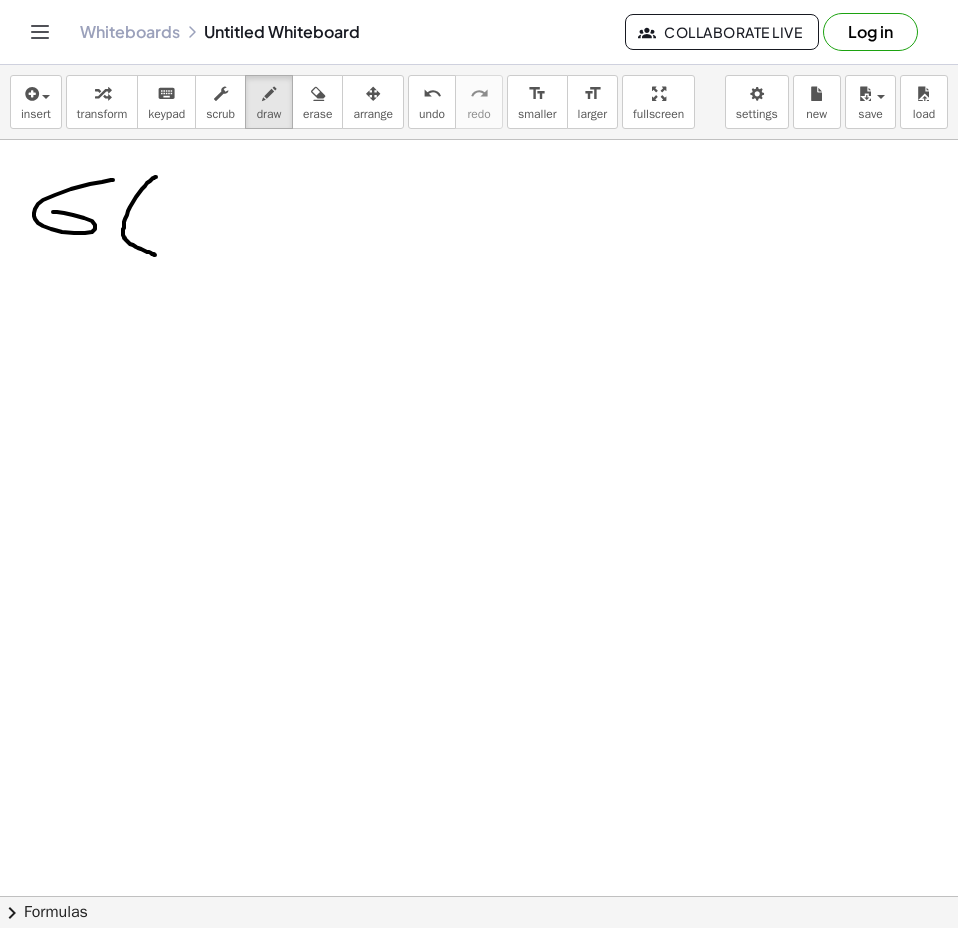 drag, startPoint x: 156, startPoint y: 177, endPoint x: 155, endPoint y: 255, distance: 78.00641 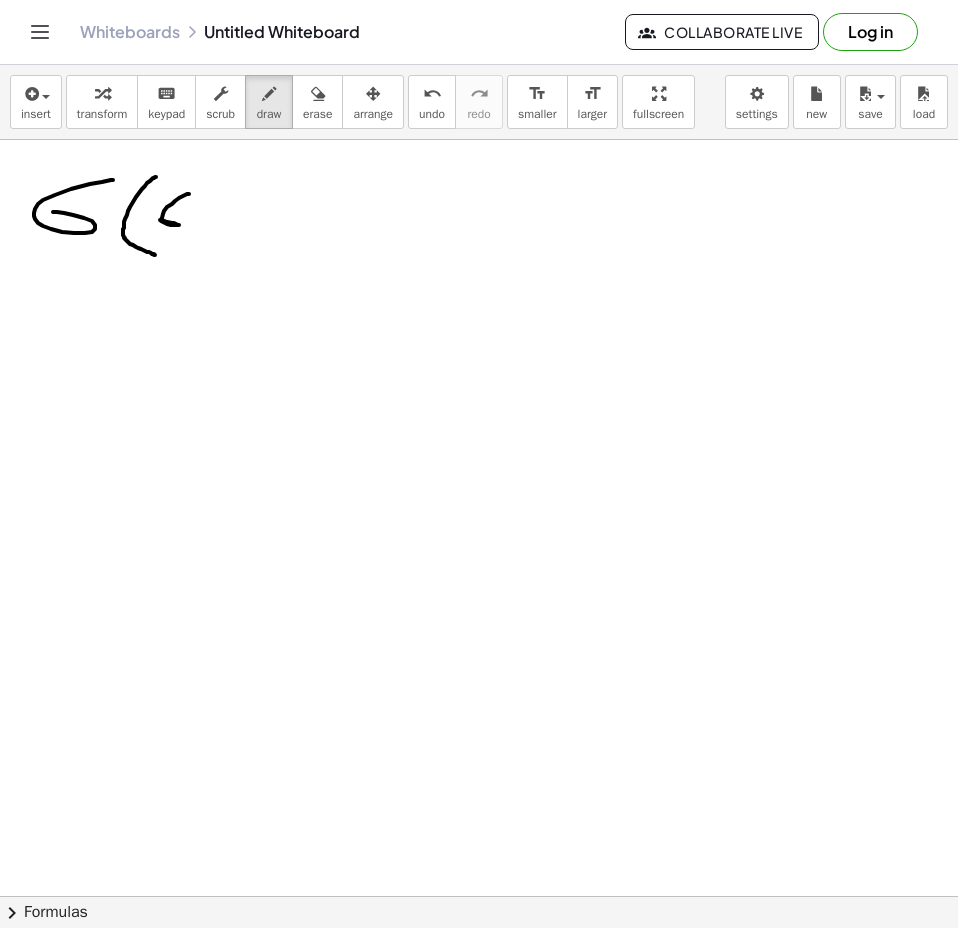 drag, startPoint x: 189, startPoint y: 194, endPoint x: 160, endPoint y: 220, distance: 38.948685 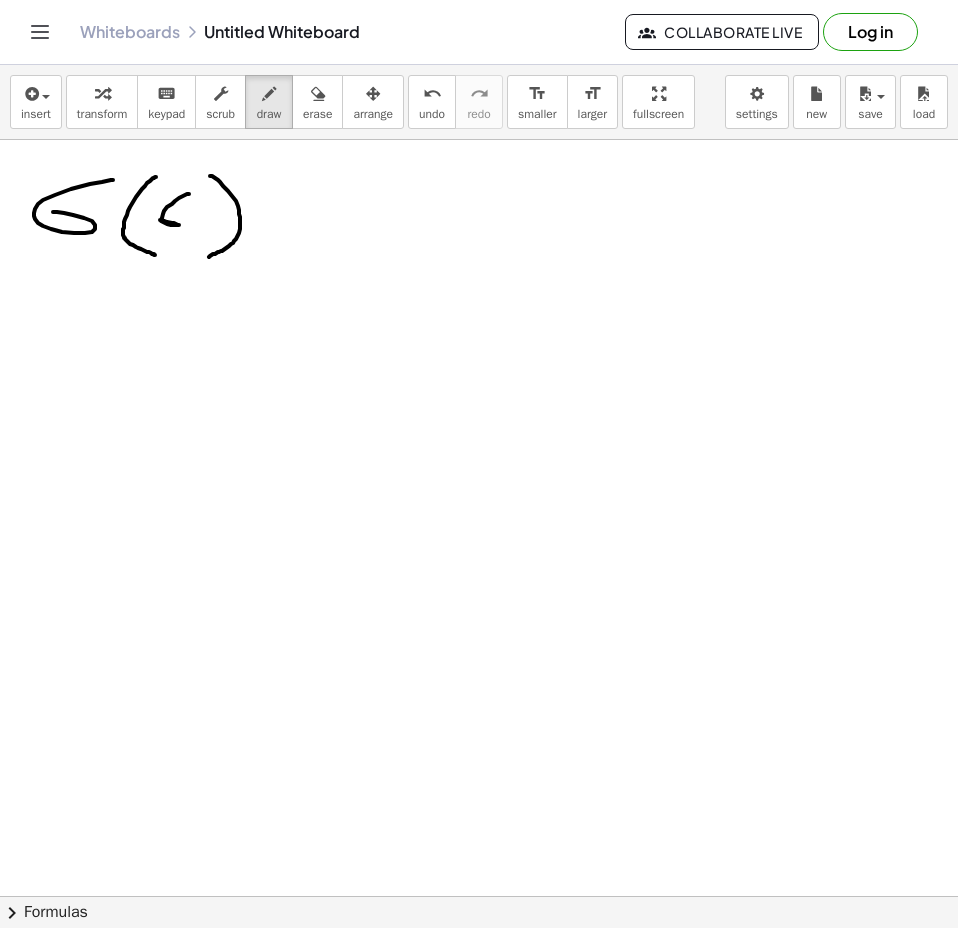 drag, startPoint x: 228, startPoint y: 191, endPoint x: 207, endPoint y: 252, distance: 64.513565 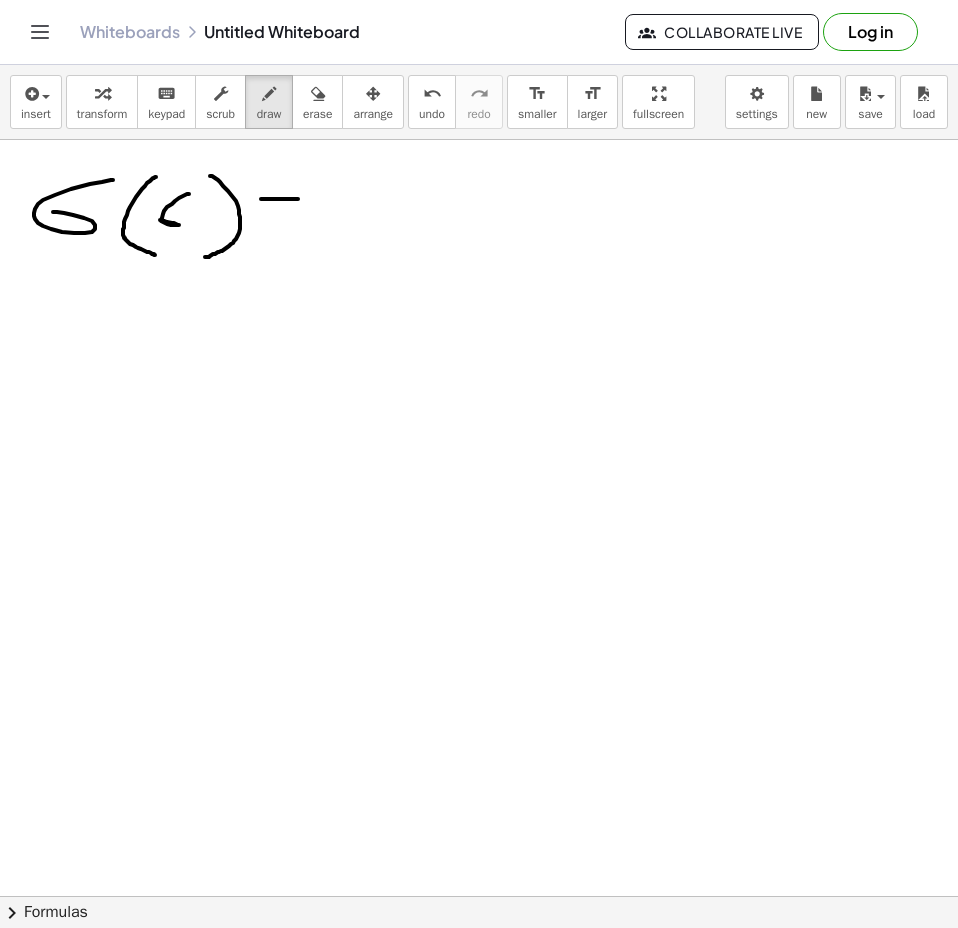 drag, startPoint x: 261, startPoint y: 199, endPoint x: 302, endPoint y: 200, distance: 41.01219 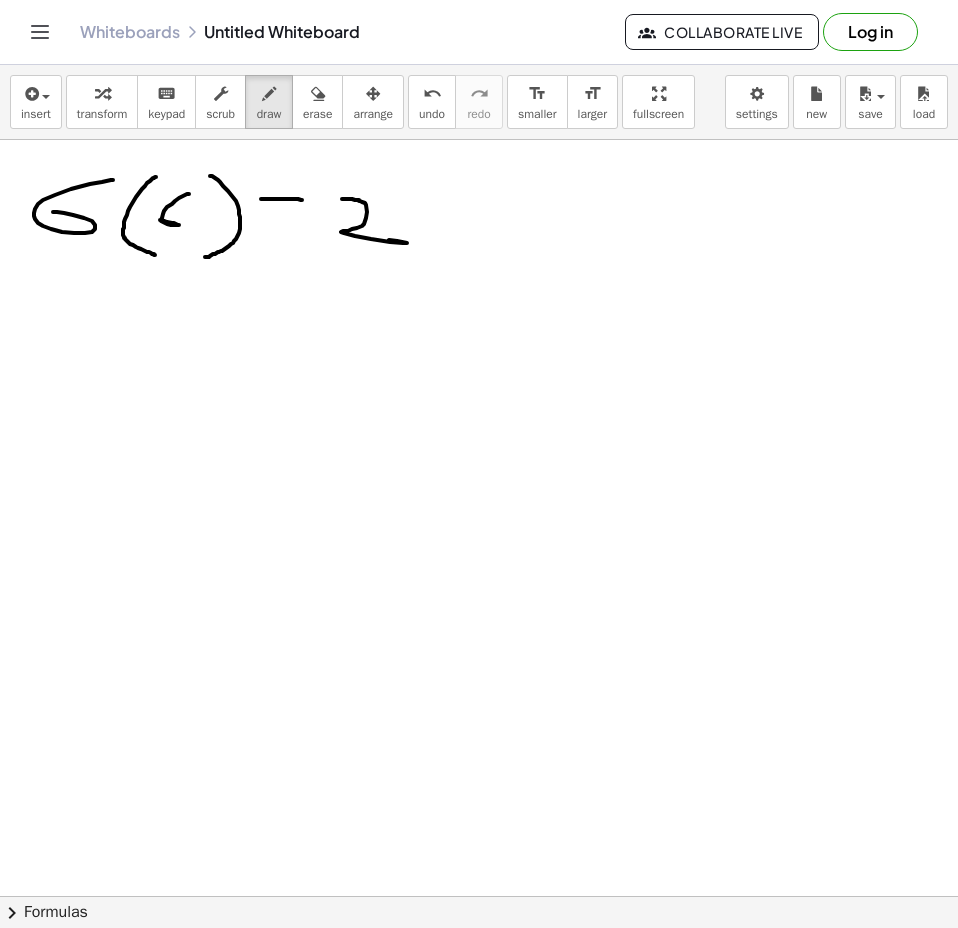 drag, startPoint x: 342, startPoint y: 199, endPoint x: 388, endPoint y: 240, distance: 61.6198 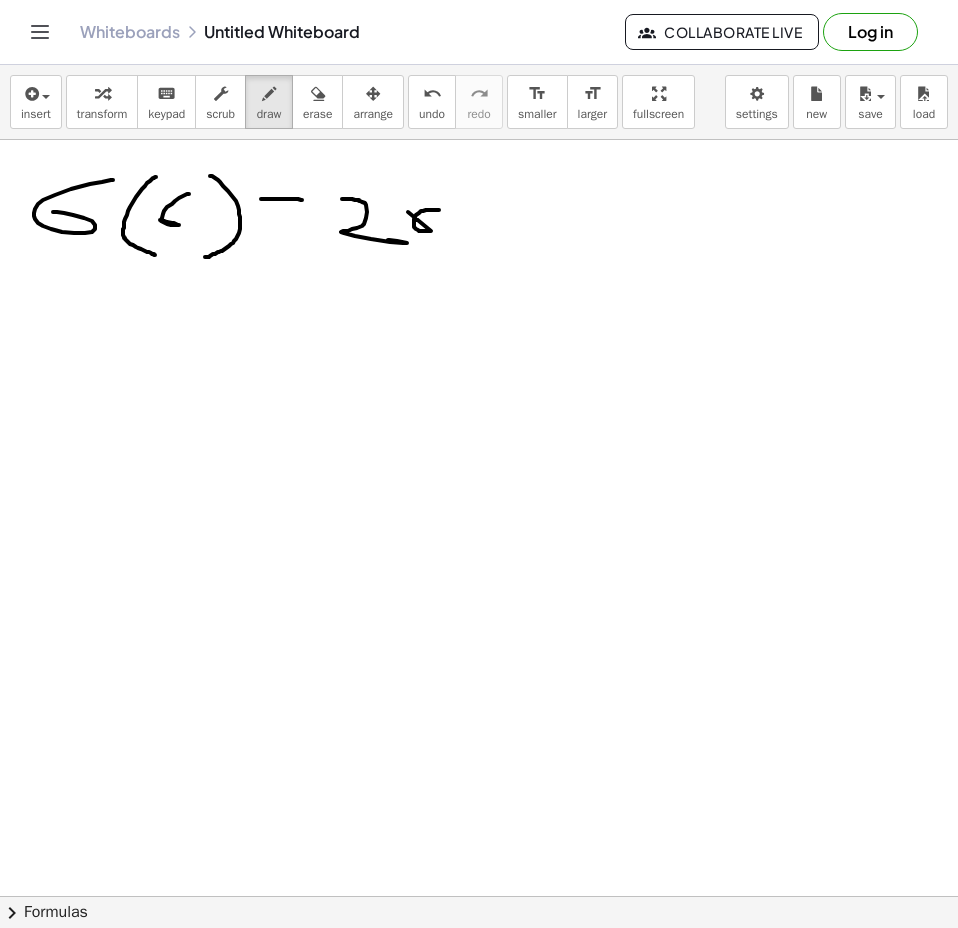 drag, startPoint x: 431, startPoint y: 231, endPoint x: 439, endPoint y: 210, distance: 22.472204 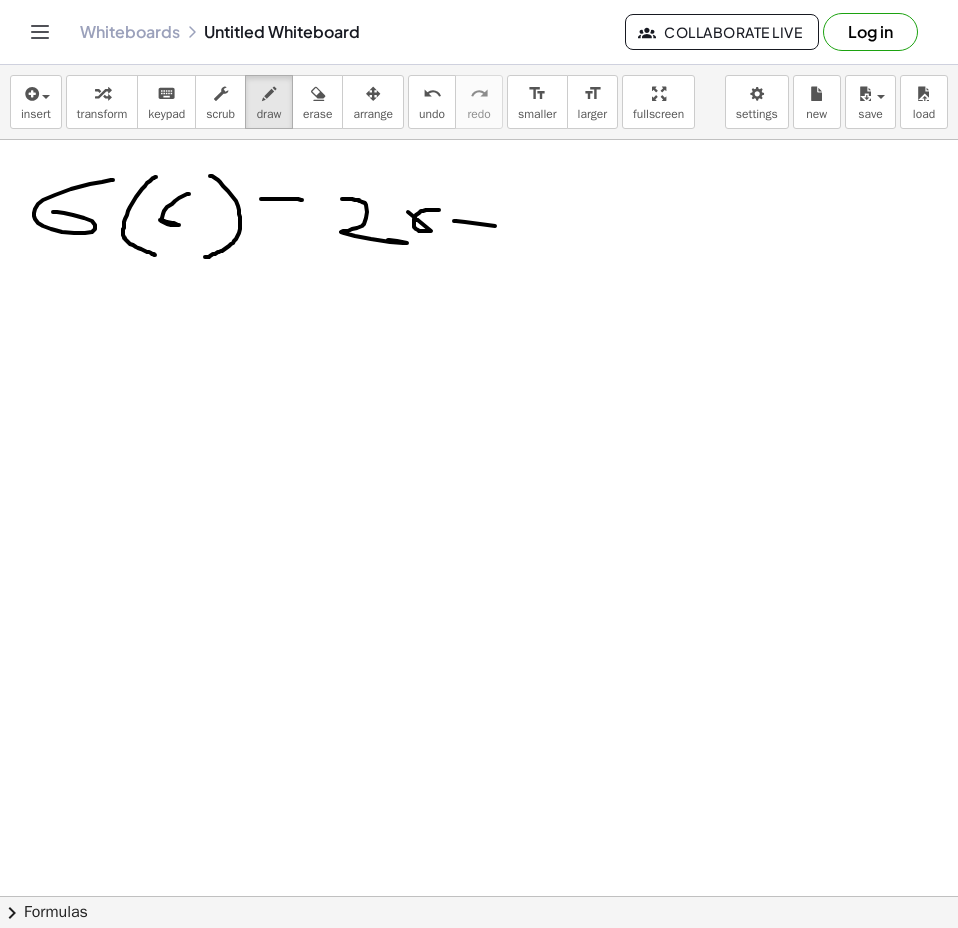 drag, startPoint x: 454, startPoint y: 221, endPoint x: 501, endPoint y: 228, distance: 47.518417 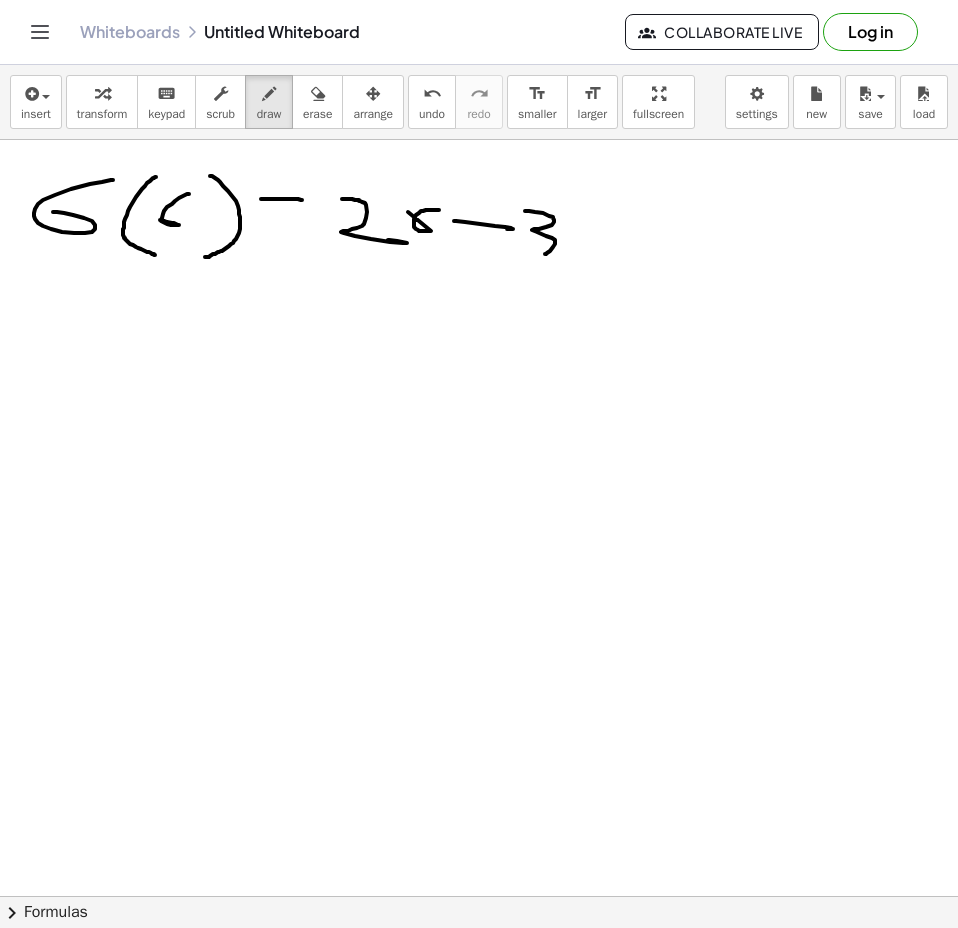 drag, startPoint x: 529, startPoint y: 211, endPoint x: 534, endPoint y: 256, distance: 45.276924 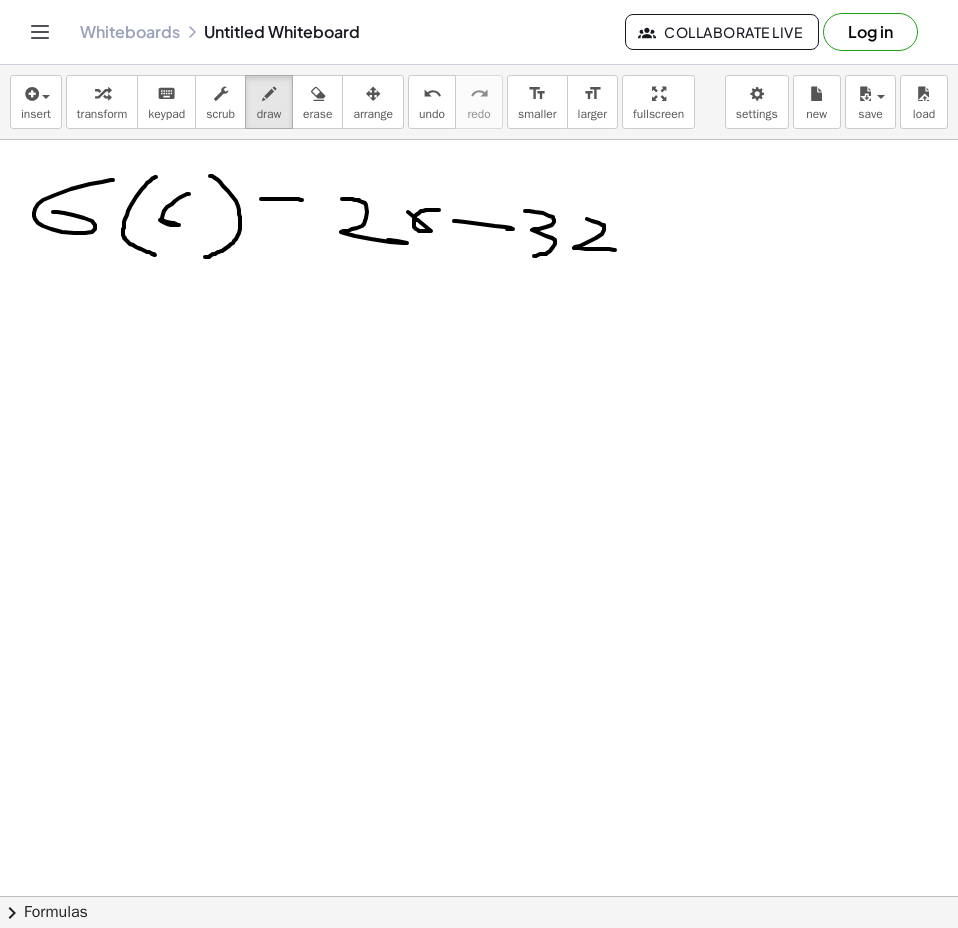 drag, startPoint x: 604, startPoint y: 230, endPoint x: 615, endPoint y: 250, distance: 22.825424 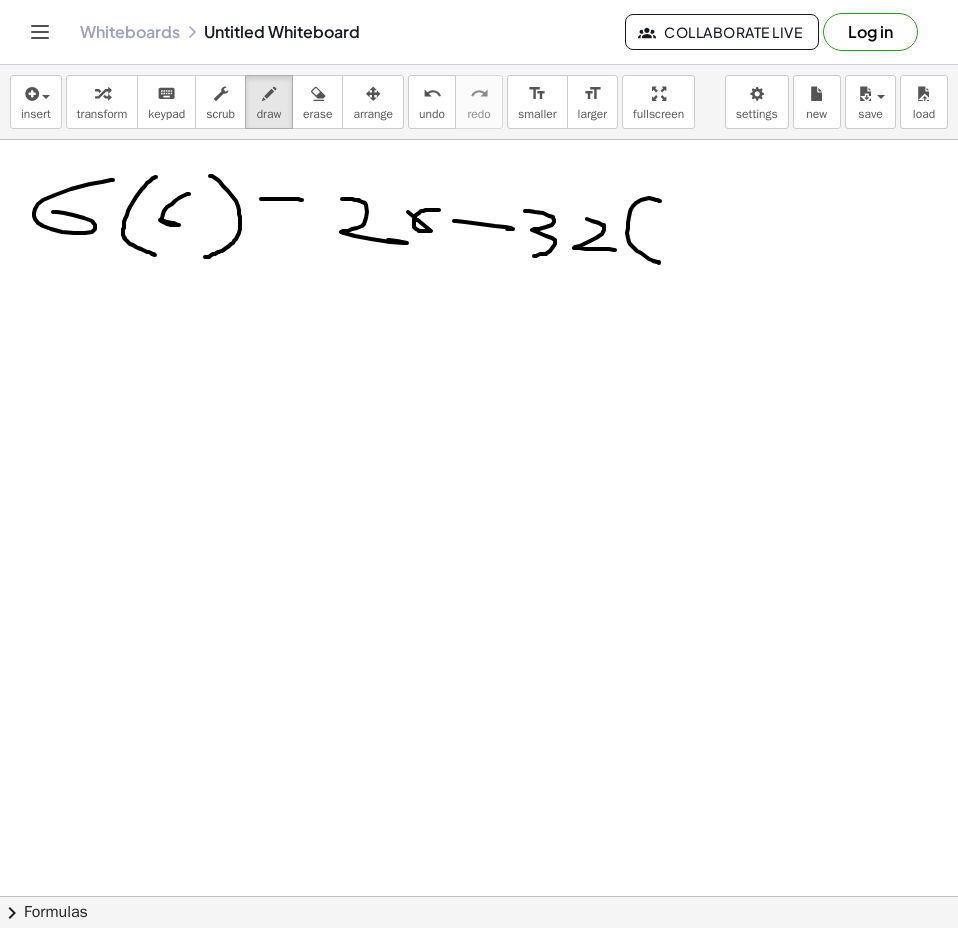 drag, startPoint x: 649, startPoint y: 198, endPoint x: 651, endPoint y: 257, distance: 59.03389 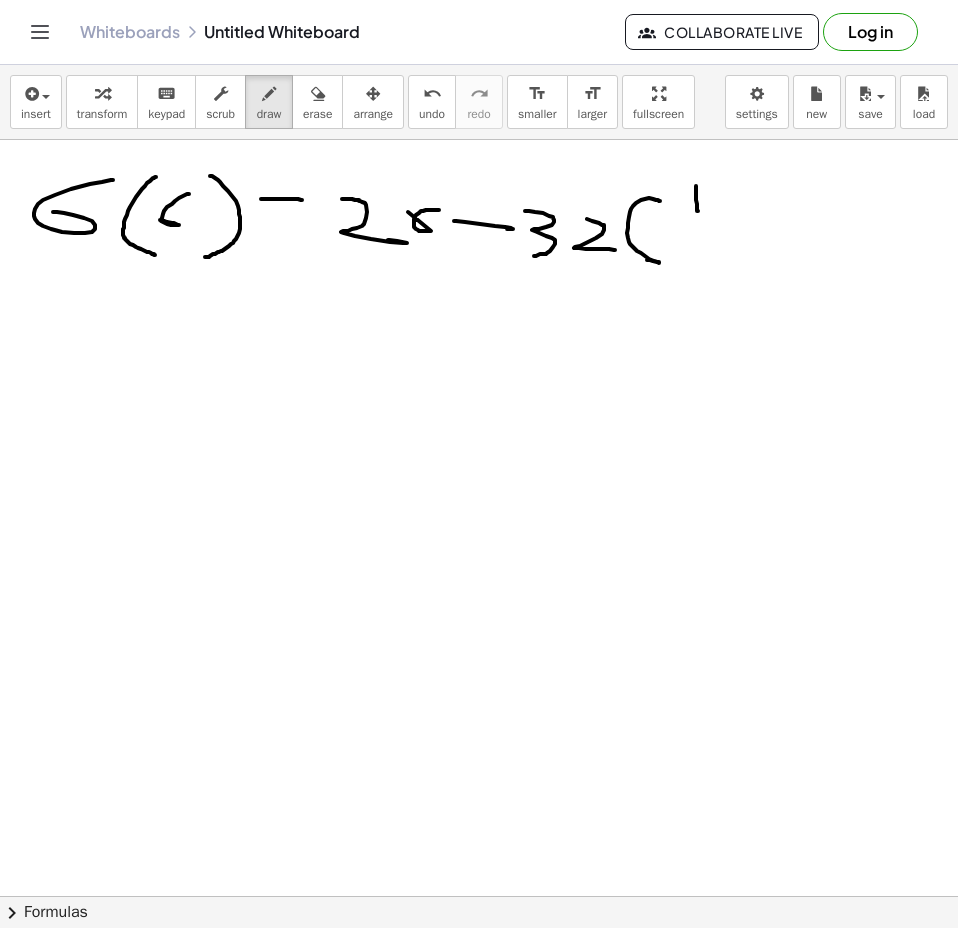 drag, startPoint x: 696, startPoint y: 186, endPoint x: 698, endPoint y: 211, distance: 25.079872 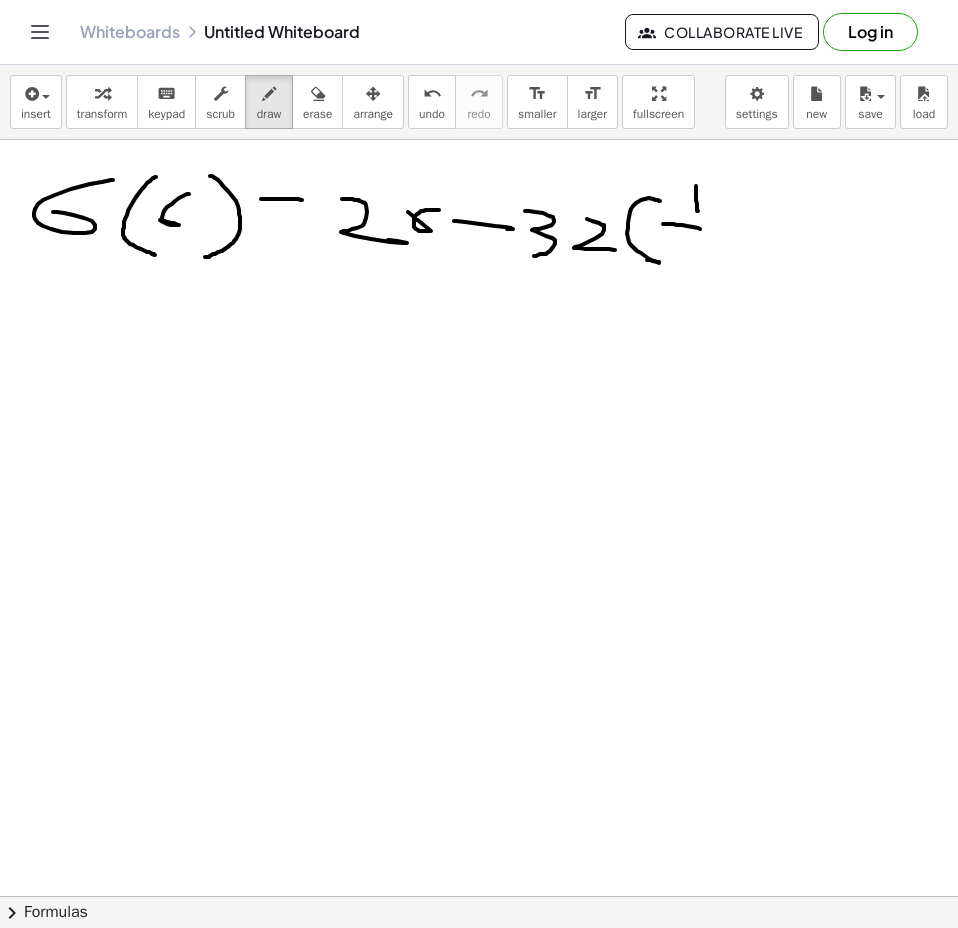 drag, startPoint x: 663, startPoint y: 224, endPoint x: 700, endPoint y: 229, distance: 37.336308 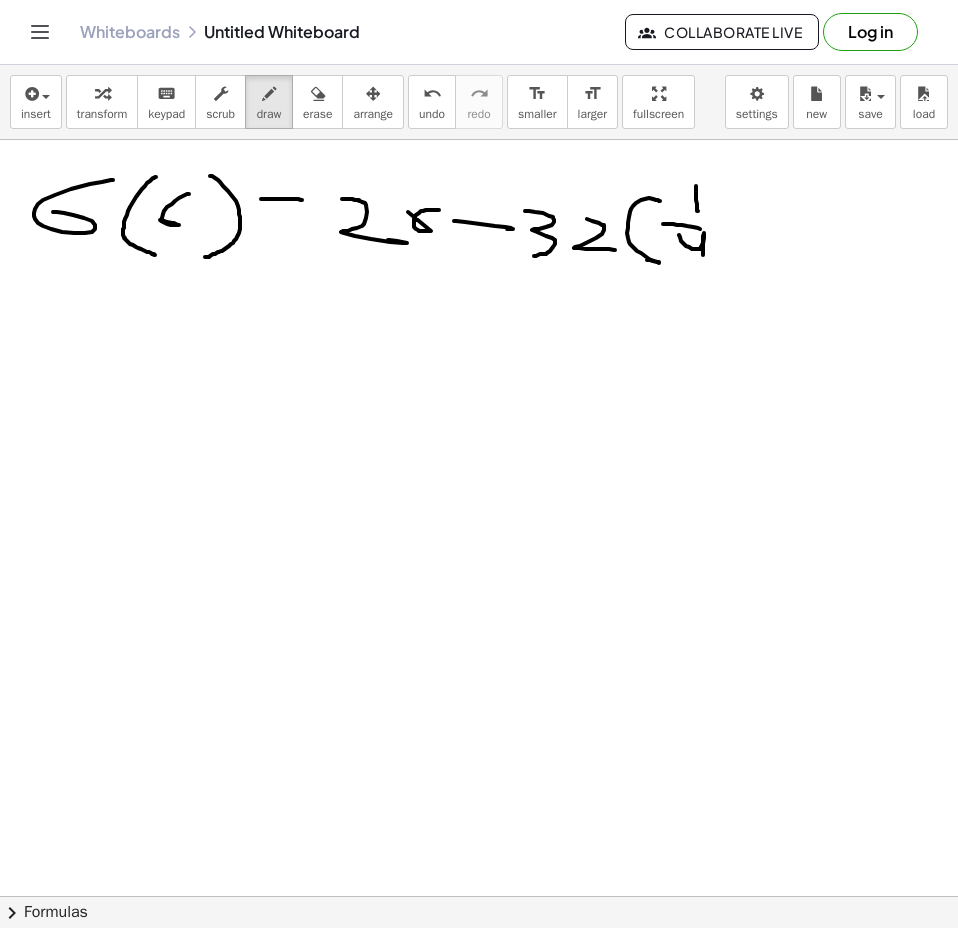 drag, startPoint x: 679, startPoint y: 235, endPoint x: 703, endPoint y: 192, distance: 49.24429 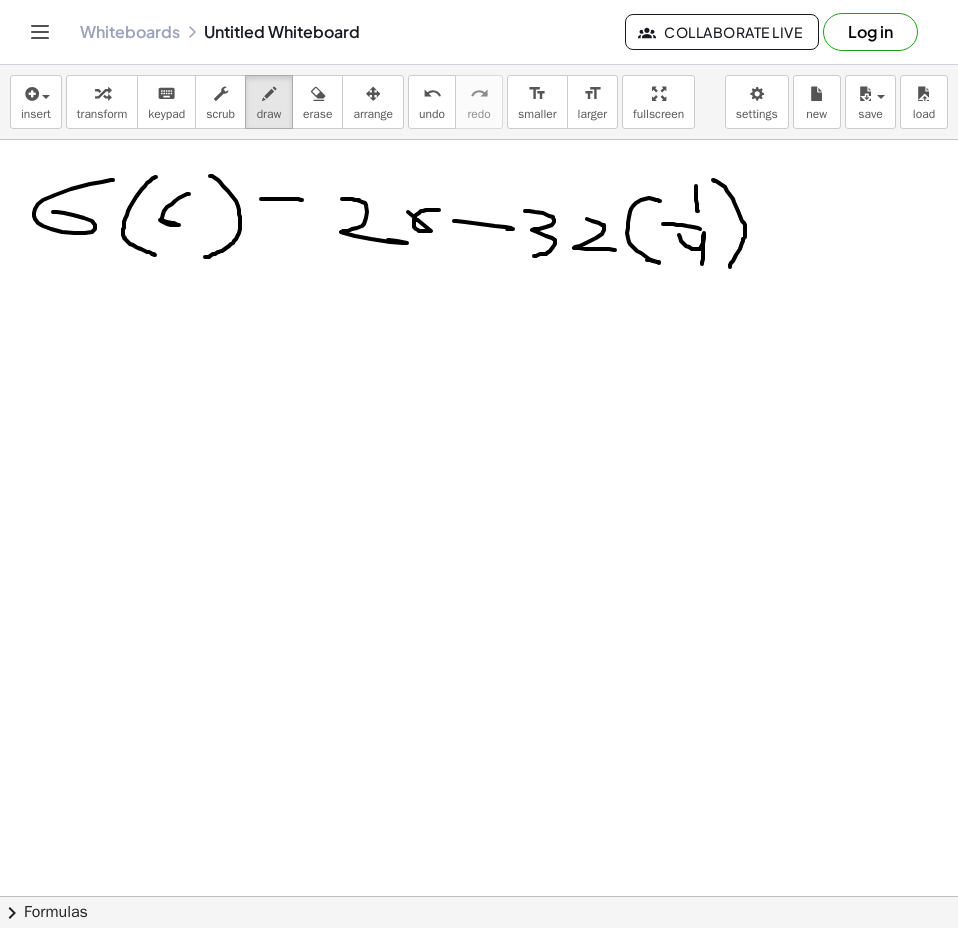drag, startPoint x: 725, startPoint y: 187, endPoint x: 663, endPoint y: 260, distance: 95.77578 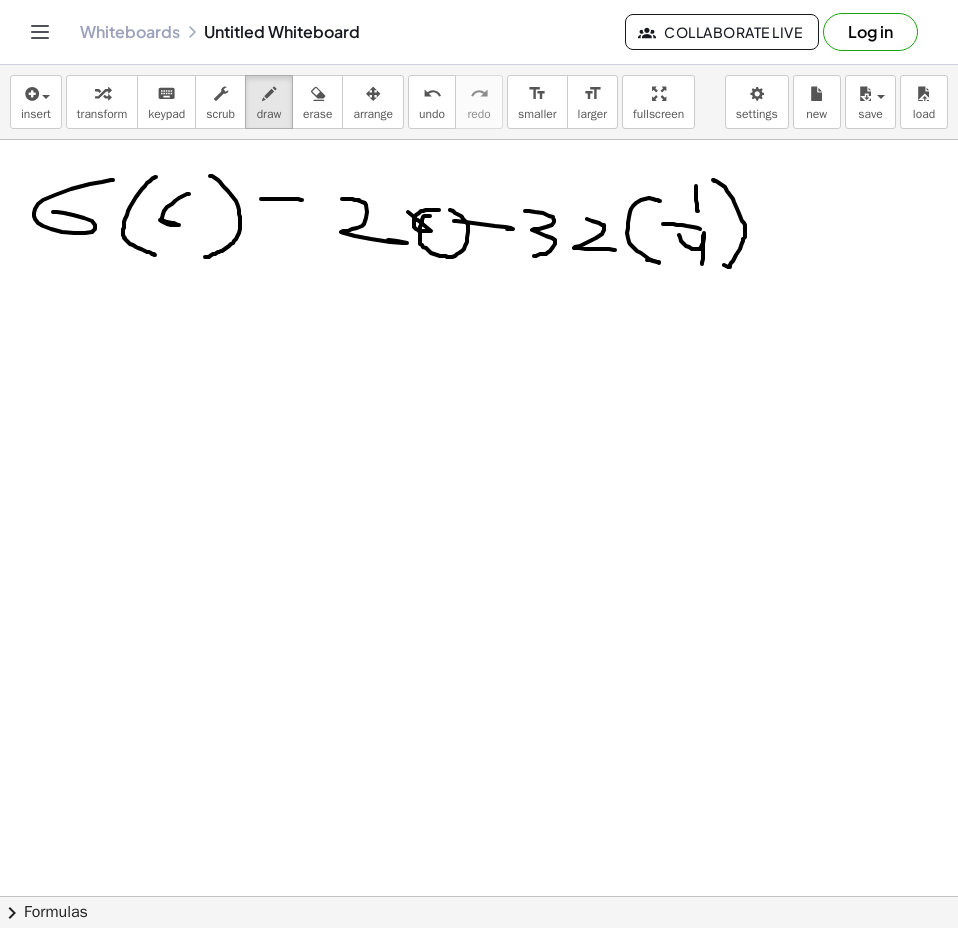 click at bounding box center (479, 301) 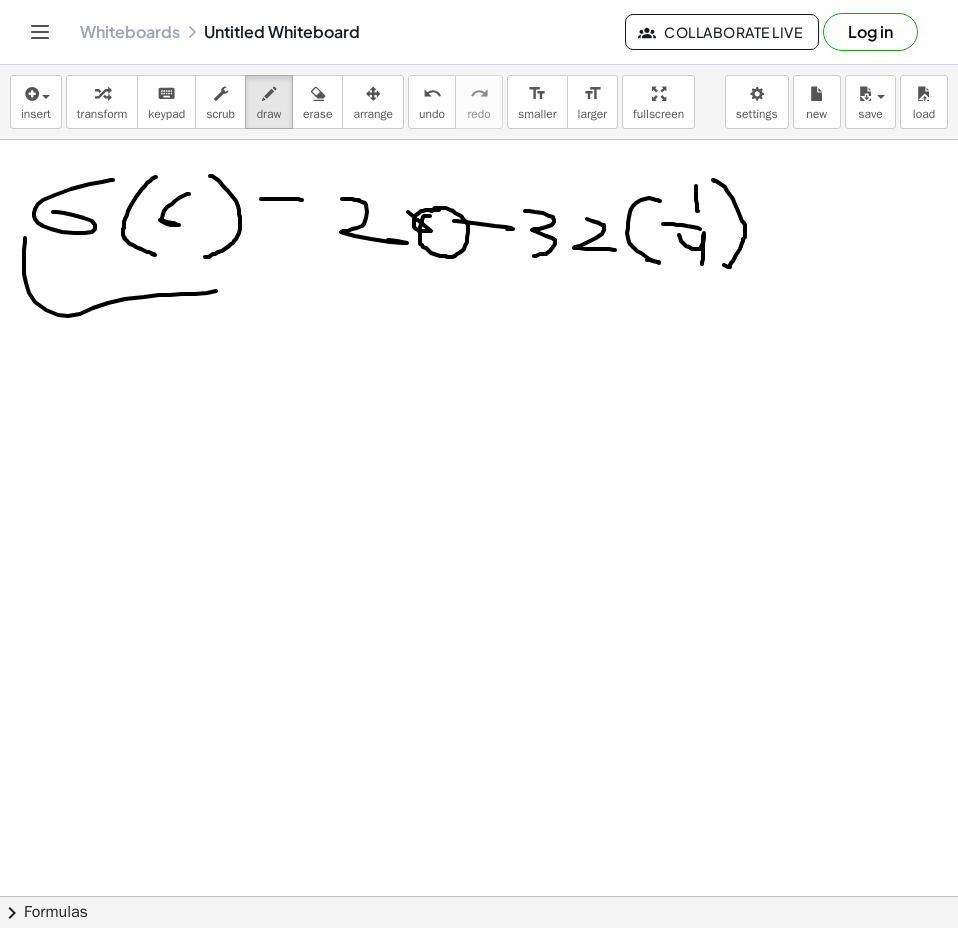 drag, startPoint x: 25, startPoint y: 238, endPoint x: 249, endPoint y: 232, distance: 224.08034 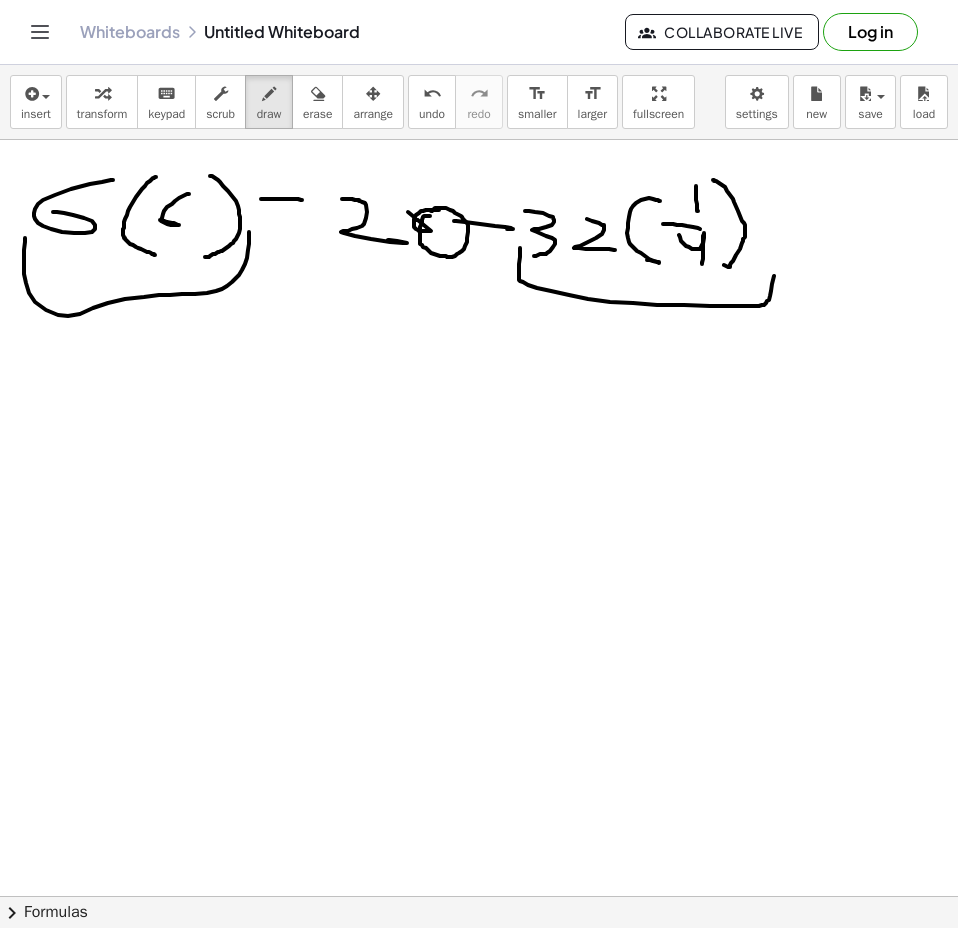 drag, startPoint x: 520, startPoint y: 248, endPoint x: 781, endPoint y: 232, distance: 261.48996 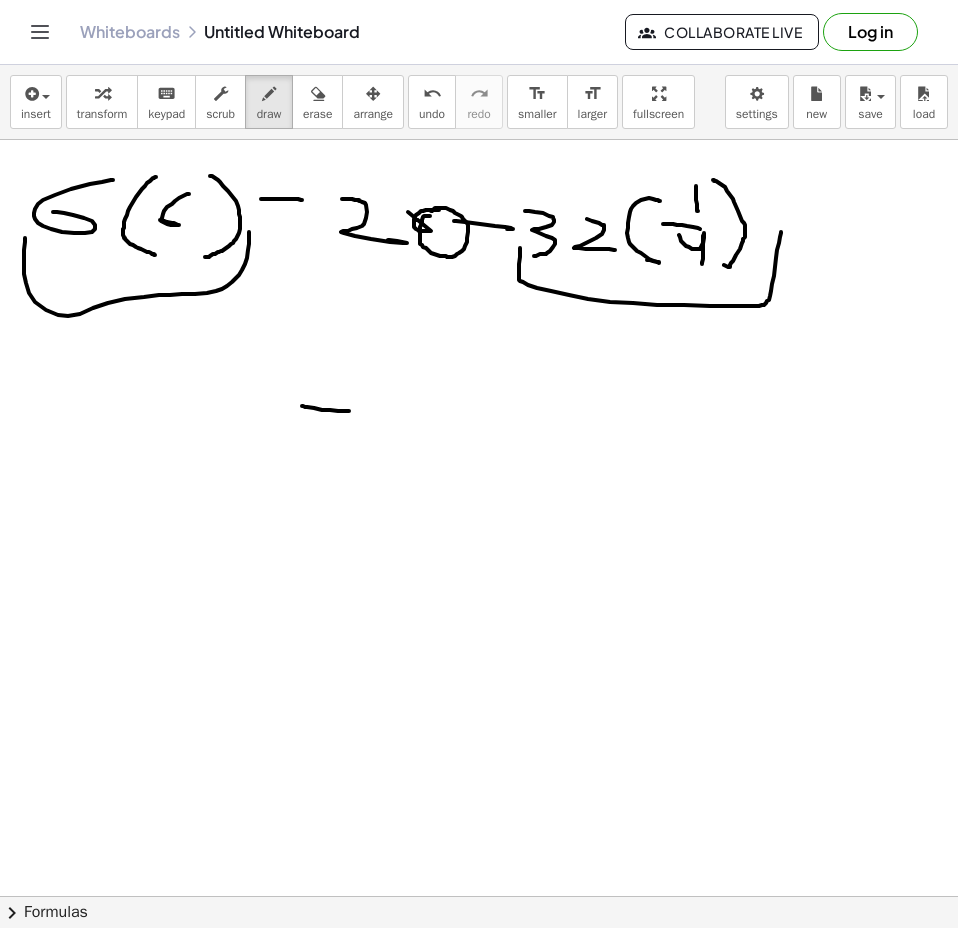 drag, startPoint x: 338, startPoint y: 411, endPoint x: 384, endPoint y: 400, distance: 47.296936 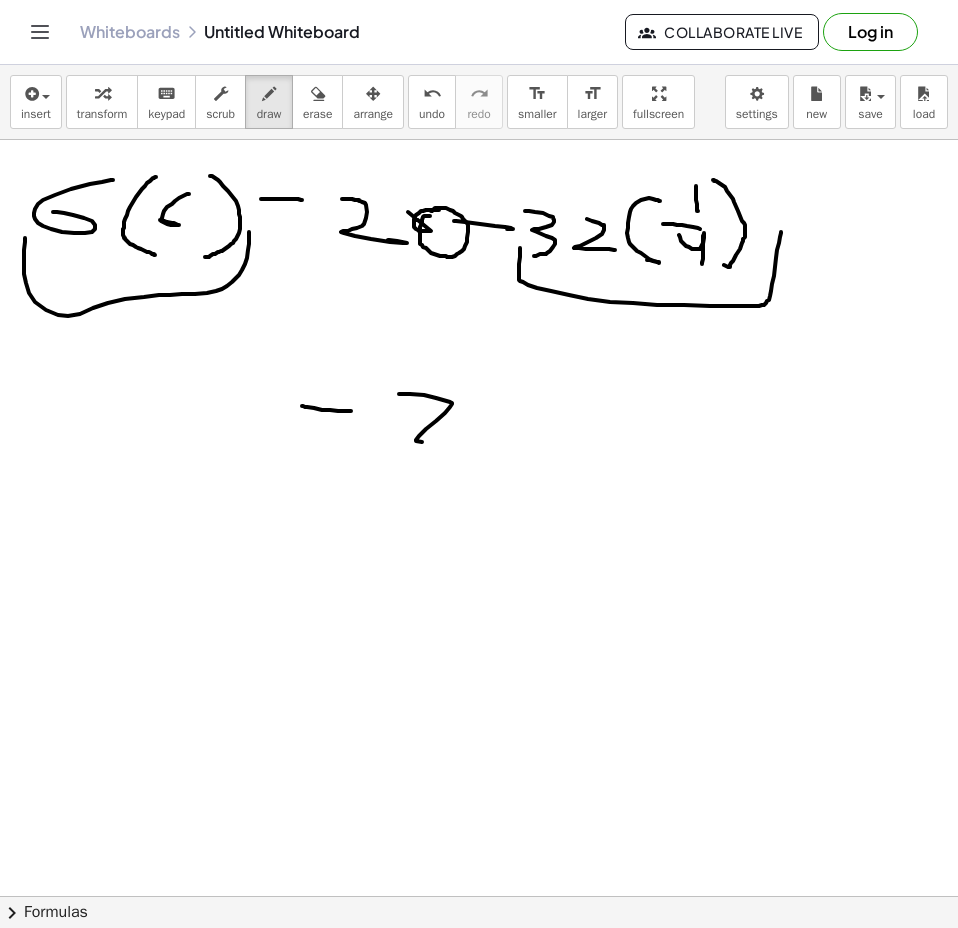 drag, startPoint x: 436, startPoint y: 398, endPoint x: 482, endPoint y: 430, distance: 56.0357 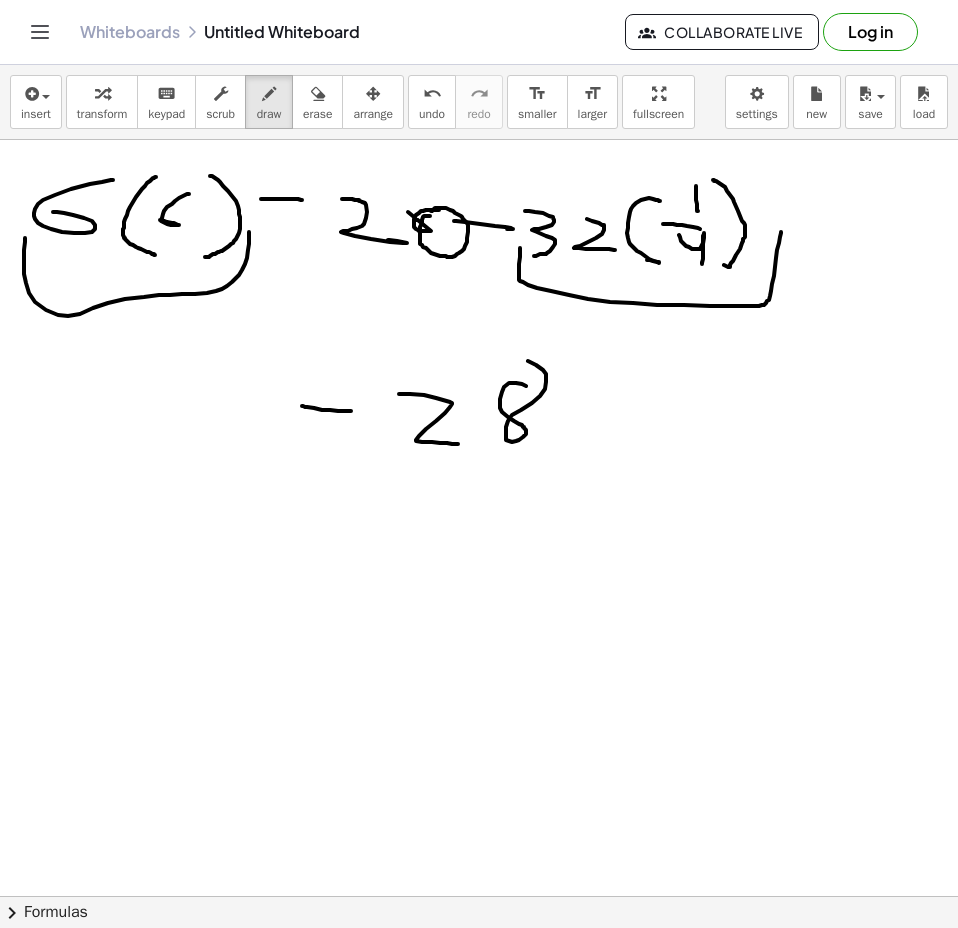 drag, startPoint x: 516, startPoint y: 383, endPoint x: 570, endPoint y: 434, distance: 74.27651 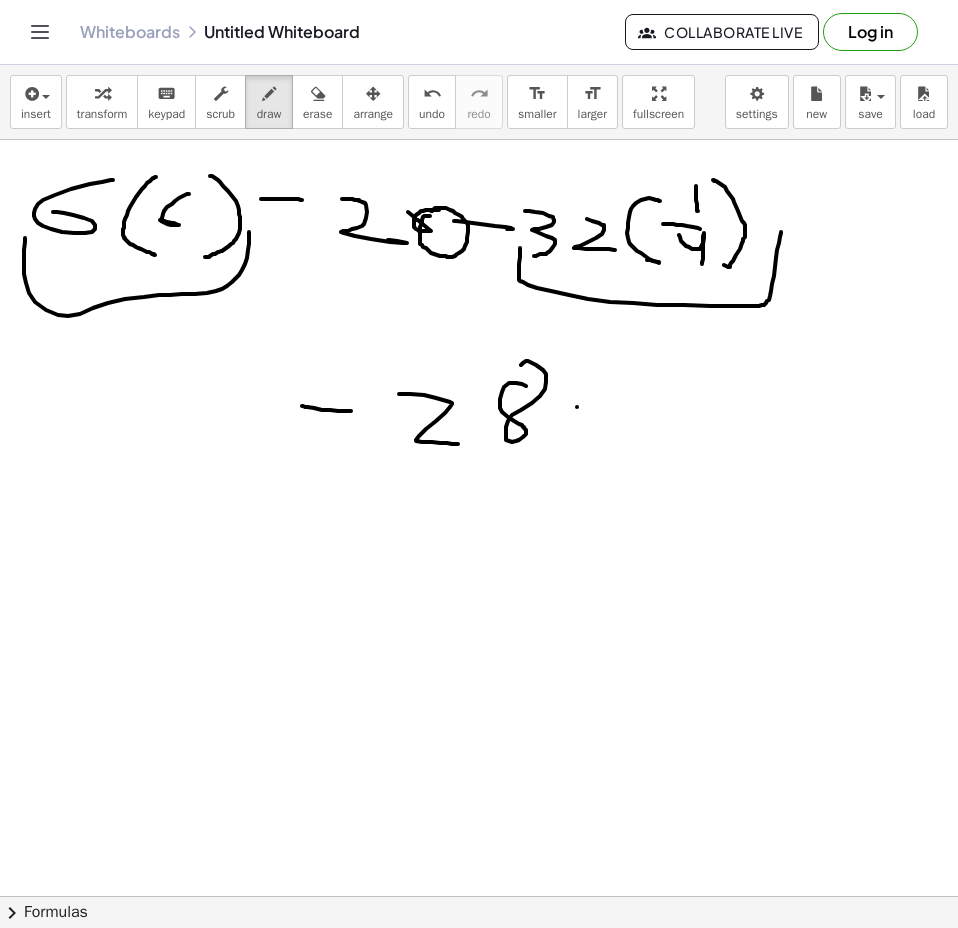 drag, startPoint x: 577, startPoint y: 407, endPoint x: 612, endPoint y: 406, distance: 35.014282 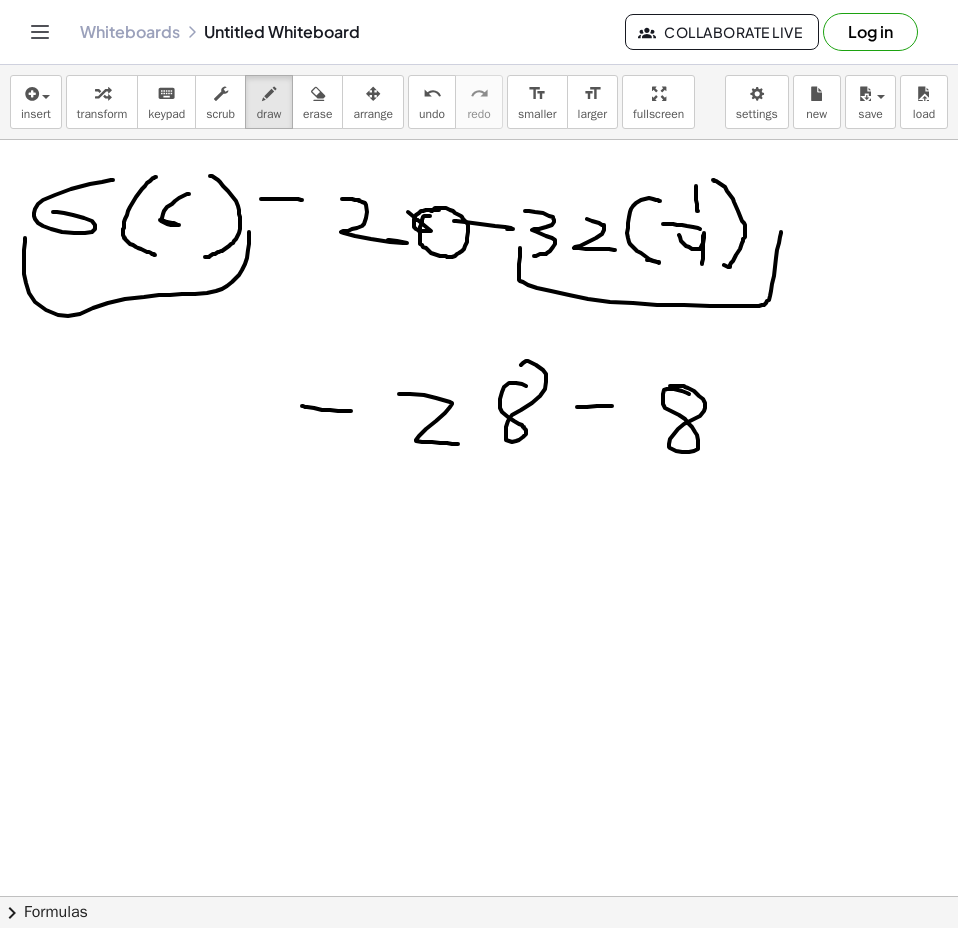 drag, startPoint x: 682, startPoint y: 391, endPoint x: 658, endPoint y: 400, distance: 25.632011 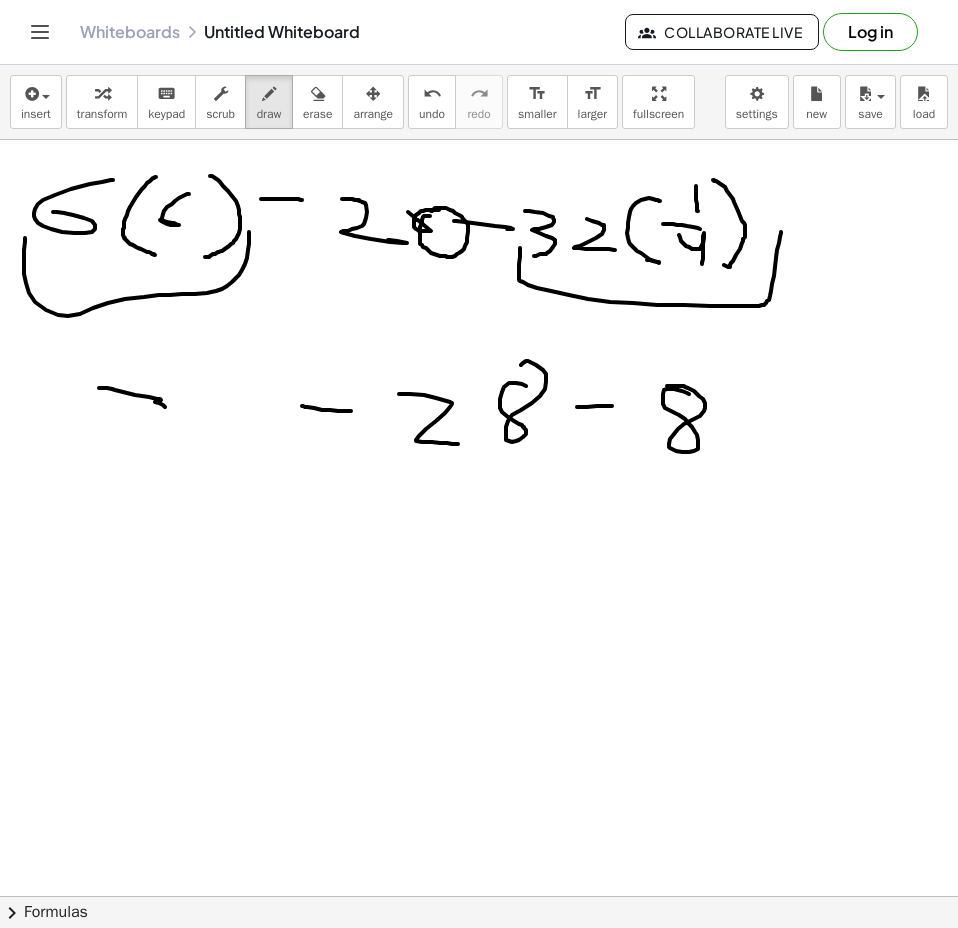 drag, startPoint x: 135, startPoint y: 395, endPoint x: 154, endPoint y: 431, distance: 40.706264 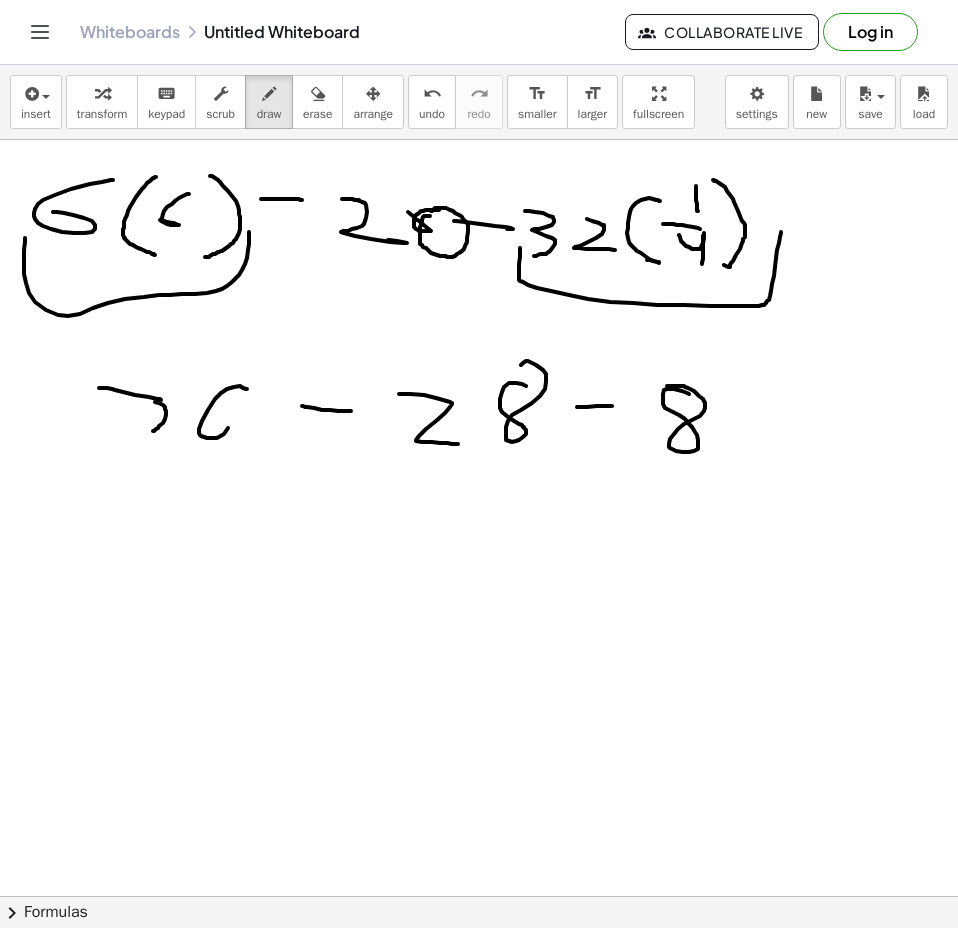 drag, startPoint x: 243, startPoint y: 388, endPoint x: 199, endPoint y: 403, distance: 46.486557 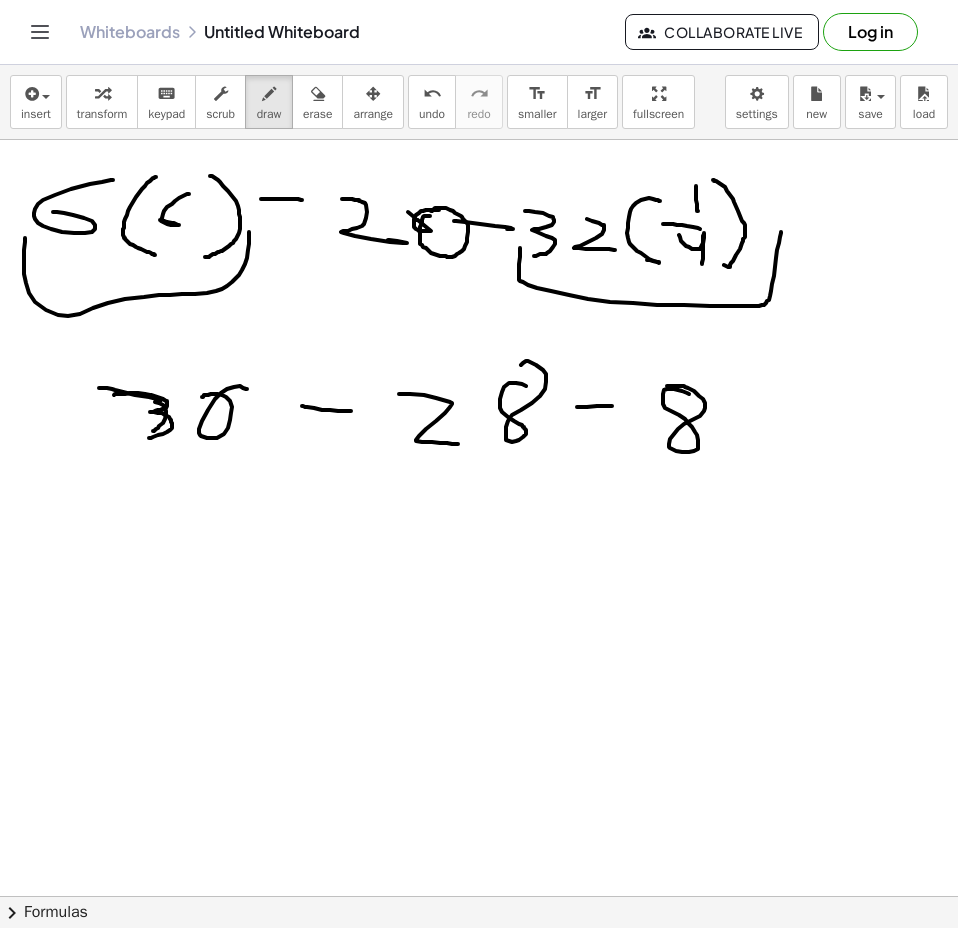 drag, startPoint x: 145, startPoint y: 394, endPoint x: 147, endPoint y: 438, distance: 44.04543 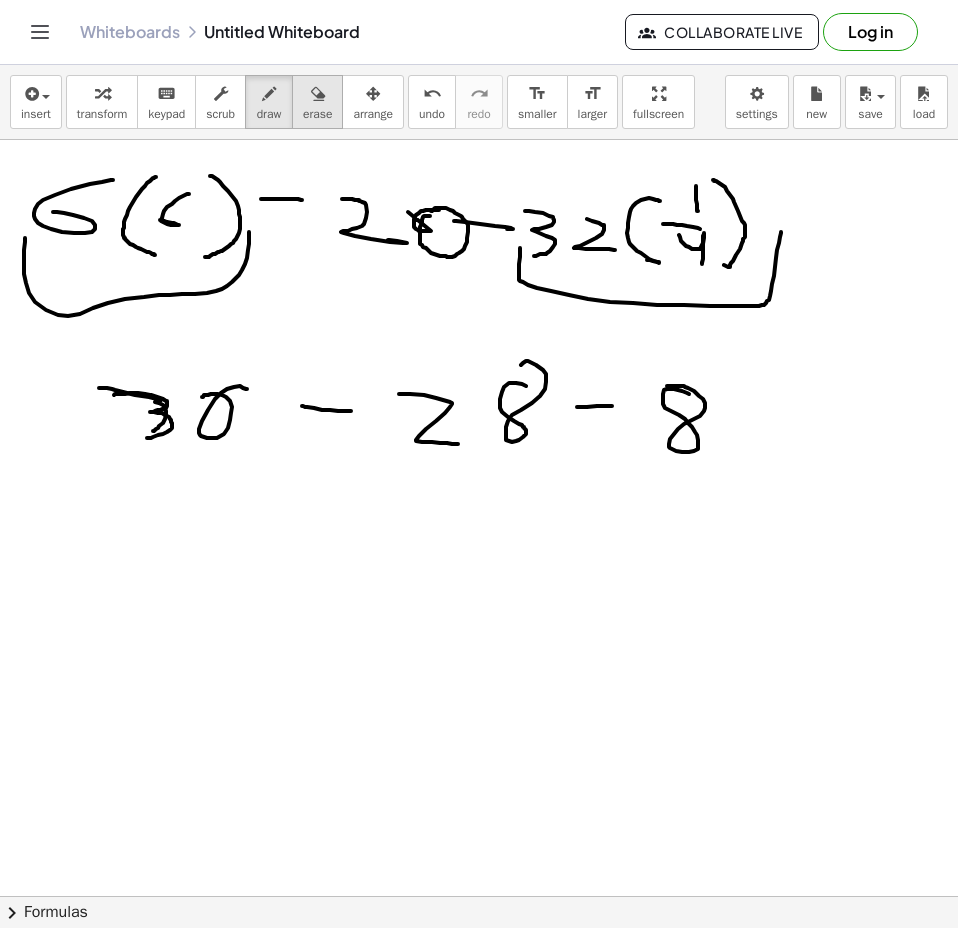 click on "erase" at bounding box center [317, 102] 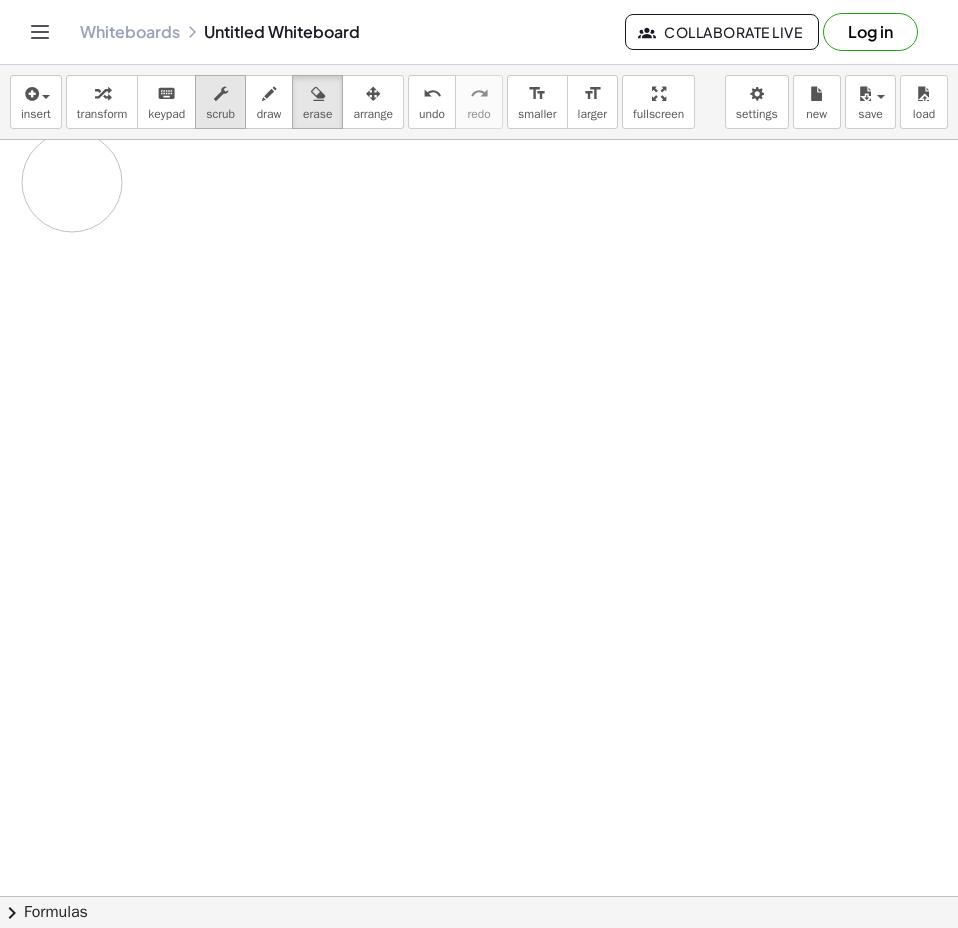 drag, startPoint x: 273, startPoint y: 489, endPoint x: 200, endPoint y: 107, distance: 388.9126 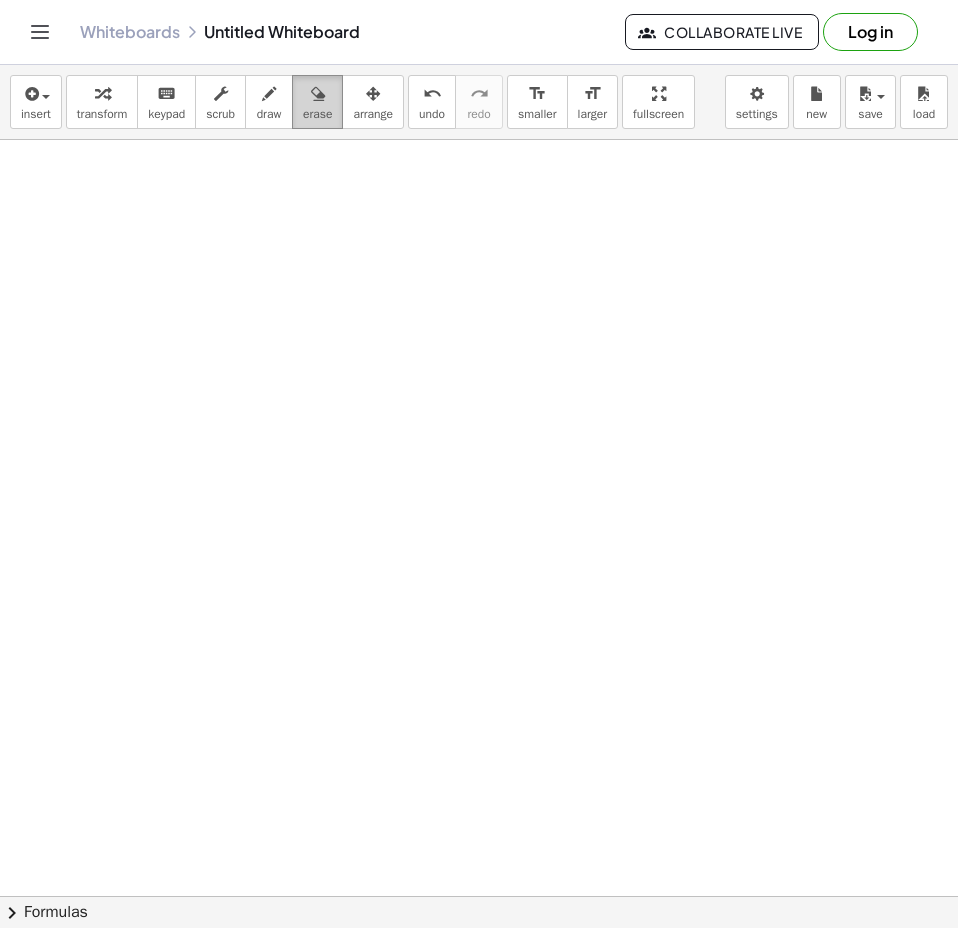 click on "erase" at bounding box center (317, 102) 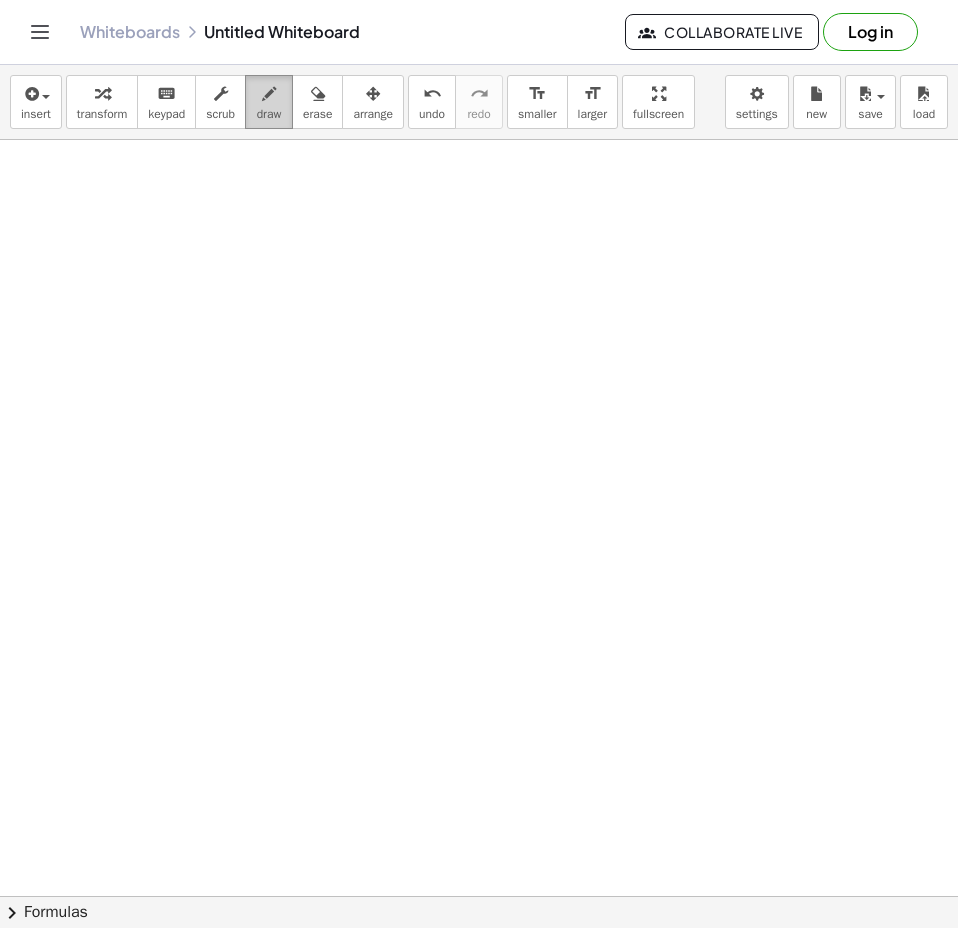 click at bounding box center (269, 94) 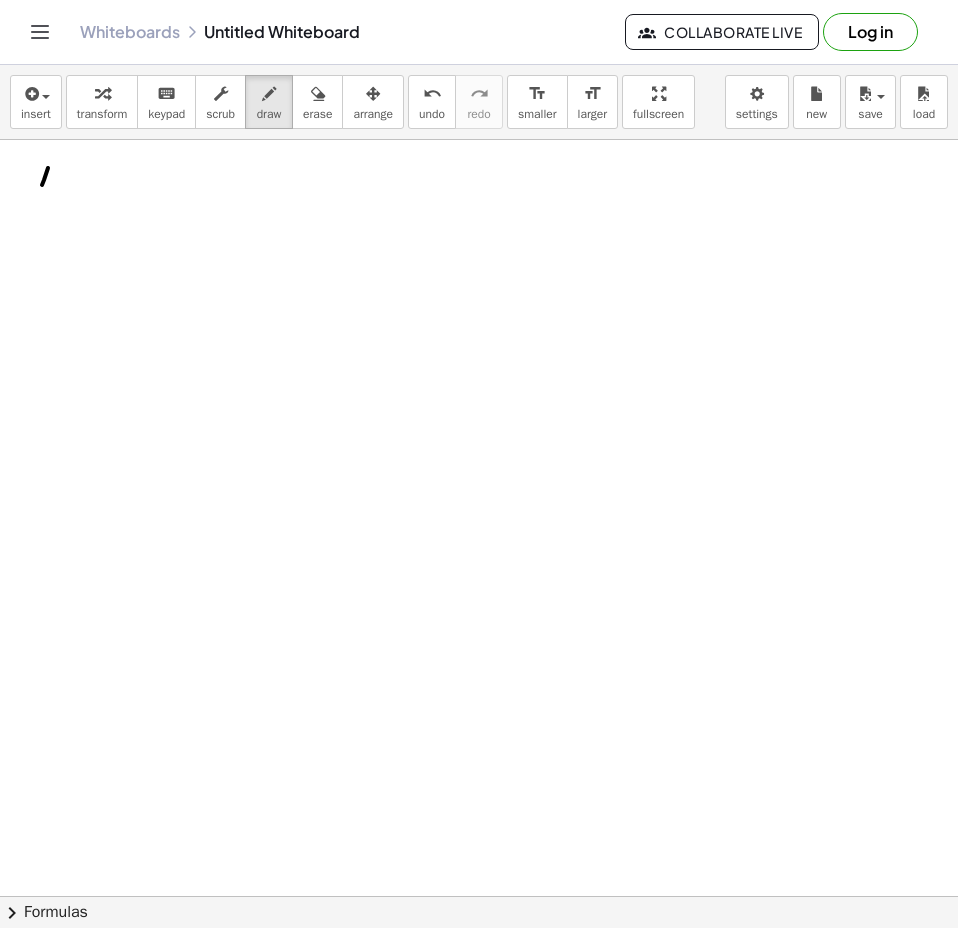 drag, startPoint x: 48, startPoint y: 168, endPoint x: 40, endPoint y: 209, distance: 41.773197 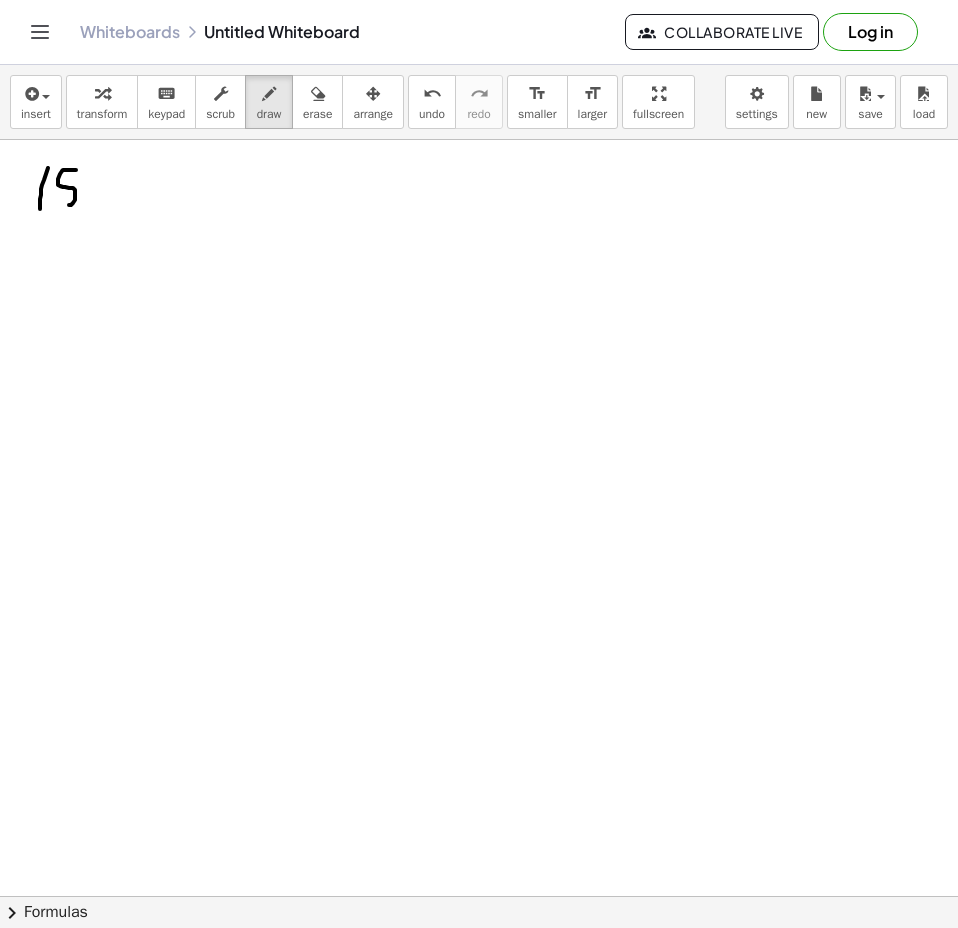 drag, startPoint x: 76, startPoint y: 170, endPoint x: 63, endPoint y: 205, distance: 37.336308 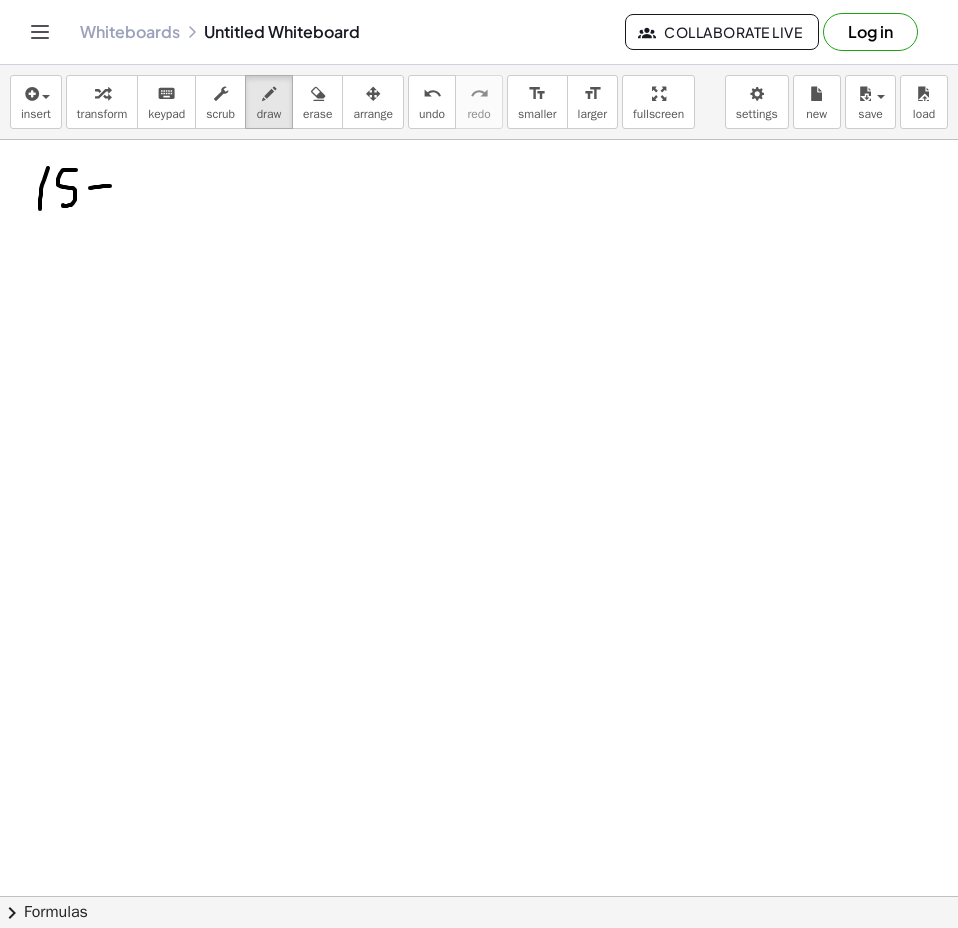 drag, startPoint x: 91, startPoint y: 188, endPoint x: 110, endPoint y: 186, distance: 19.104973 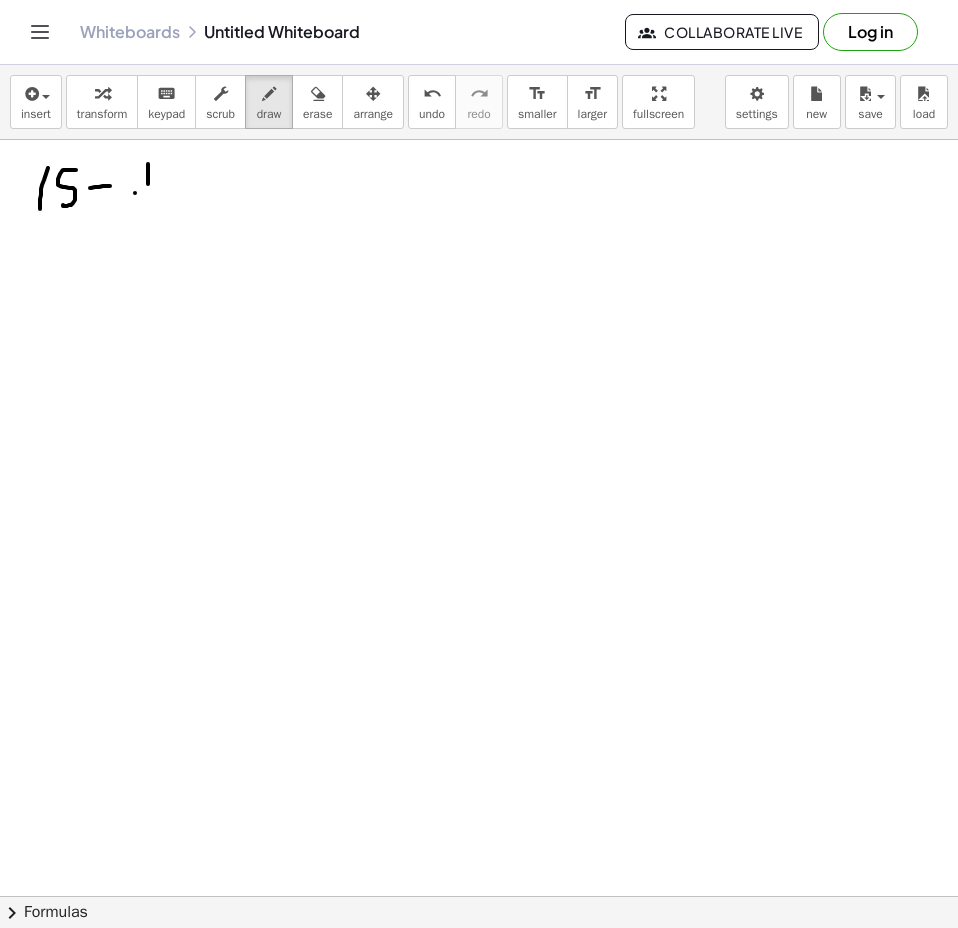drag, startPoint x: 135, startPoint y: 193, endPoint x: 171, endPoint y: 198, distance: 36.345562 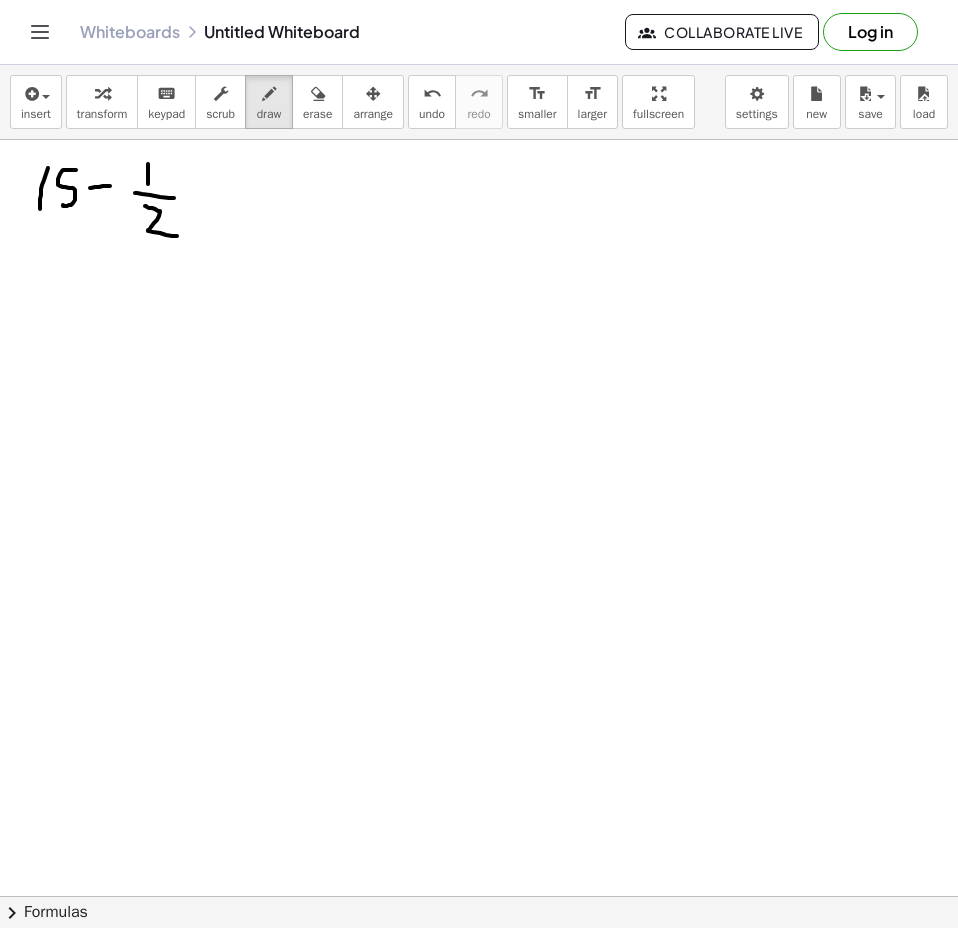 drag, startPoint x: 145, startPoint y: 206, endPoint x: 175, endPoint y: 236, distance: 42.426407 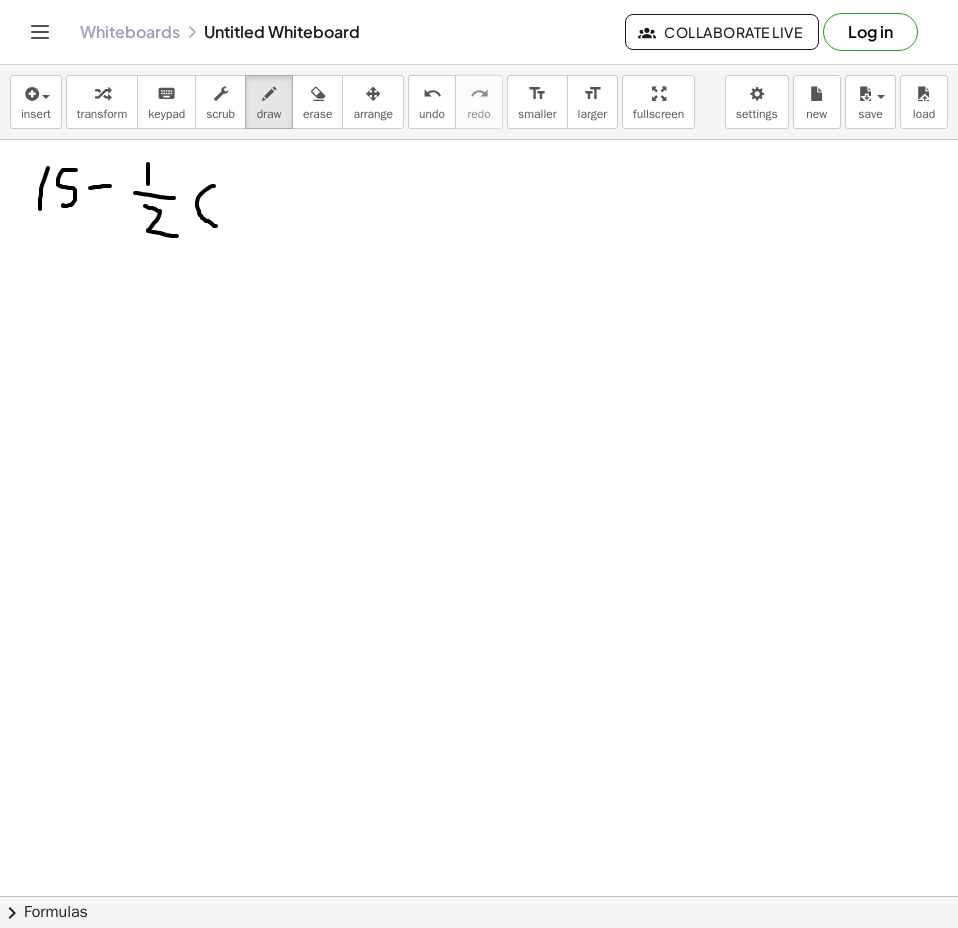 drag, startPoint x: 214, startPoint y: 186, endPoint x: 216, endPoint y: 227, distance: 41.04875 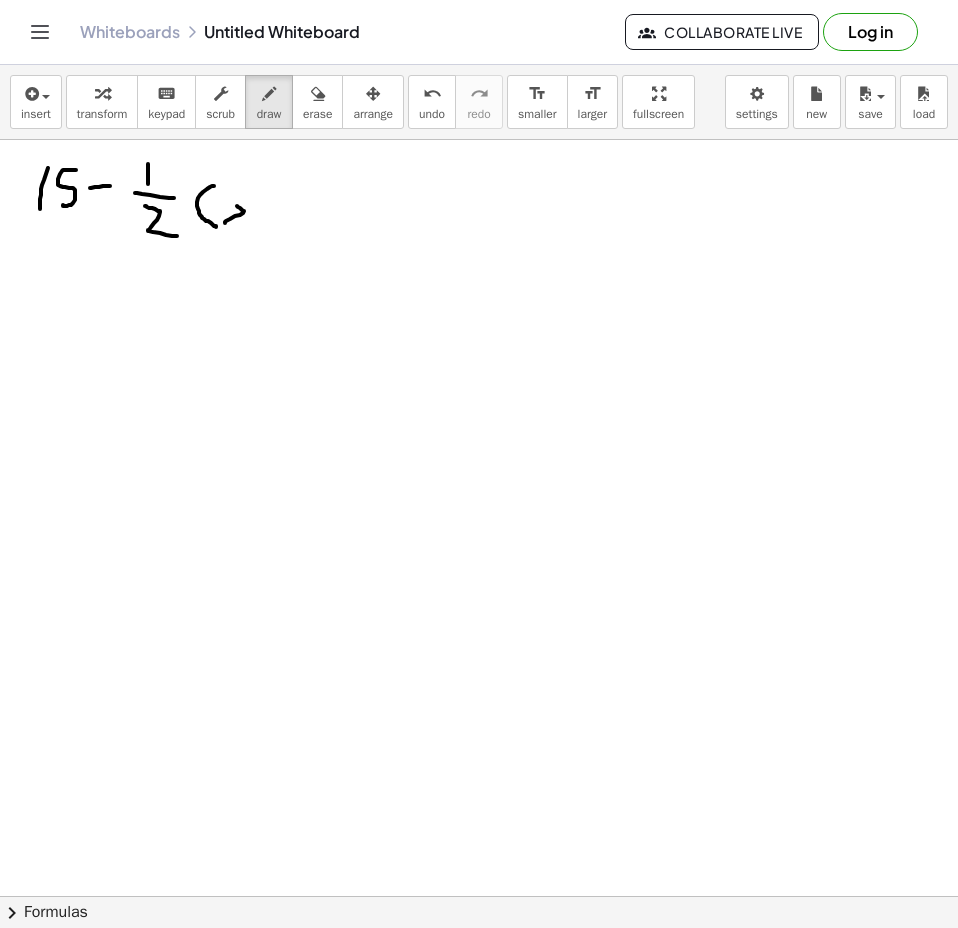 drag, startPoint x: 243, startPoint y: 213, endPoint x: 244, endPoint y: 225, distance: 12.0415945 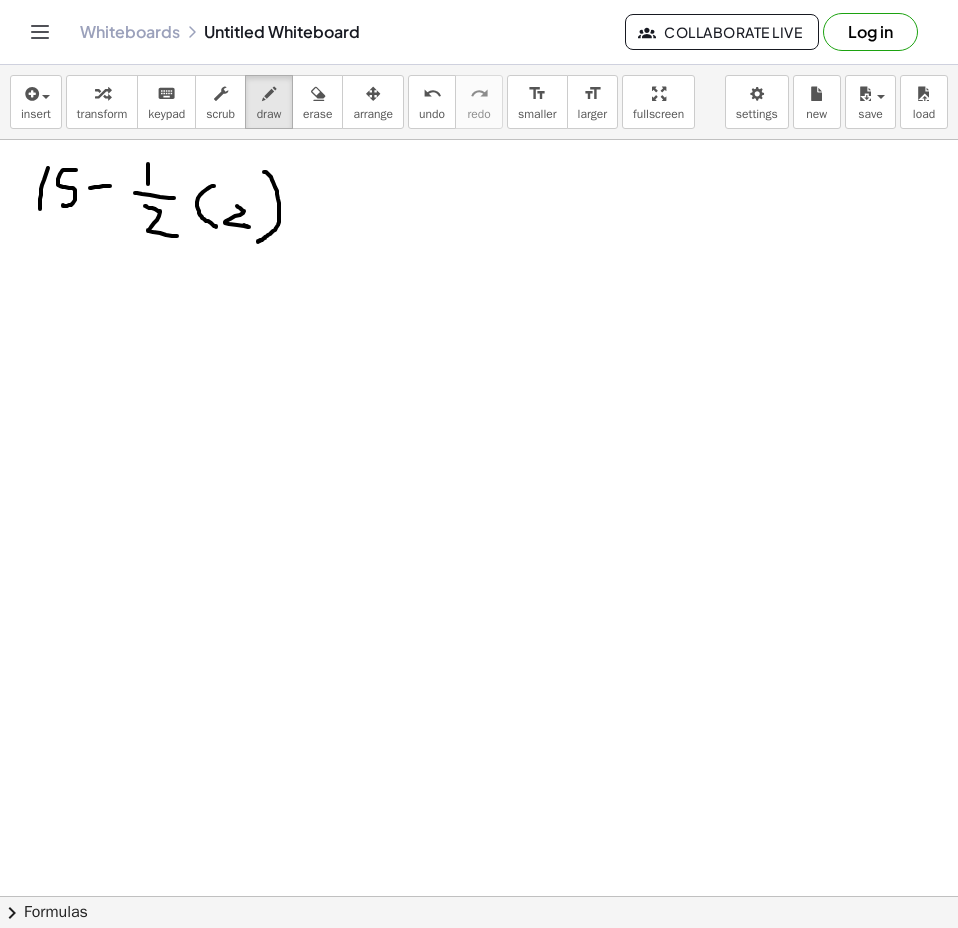 drag, startPoint x: 264, startPoint y: 172, endPoint x: 258, endPoint y: 242, distance: 70.256676 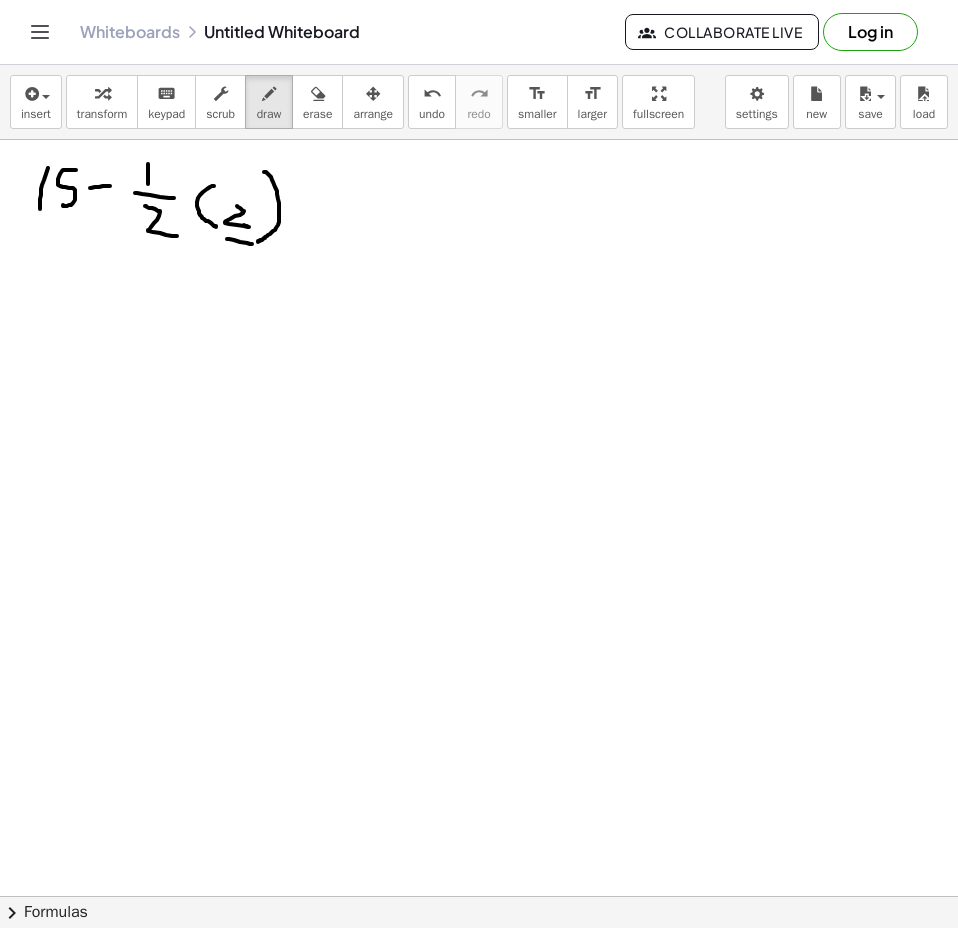 drag, startPoint x: 227, startPoint y: 239, endPoint x: 252, endPoint y: 244, distance: 25.495098 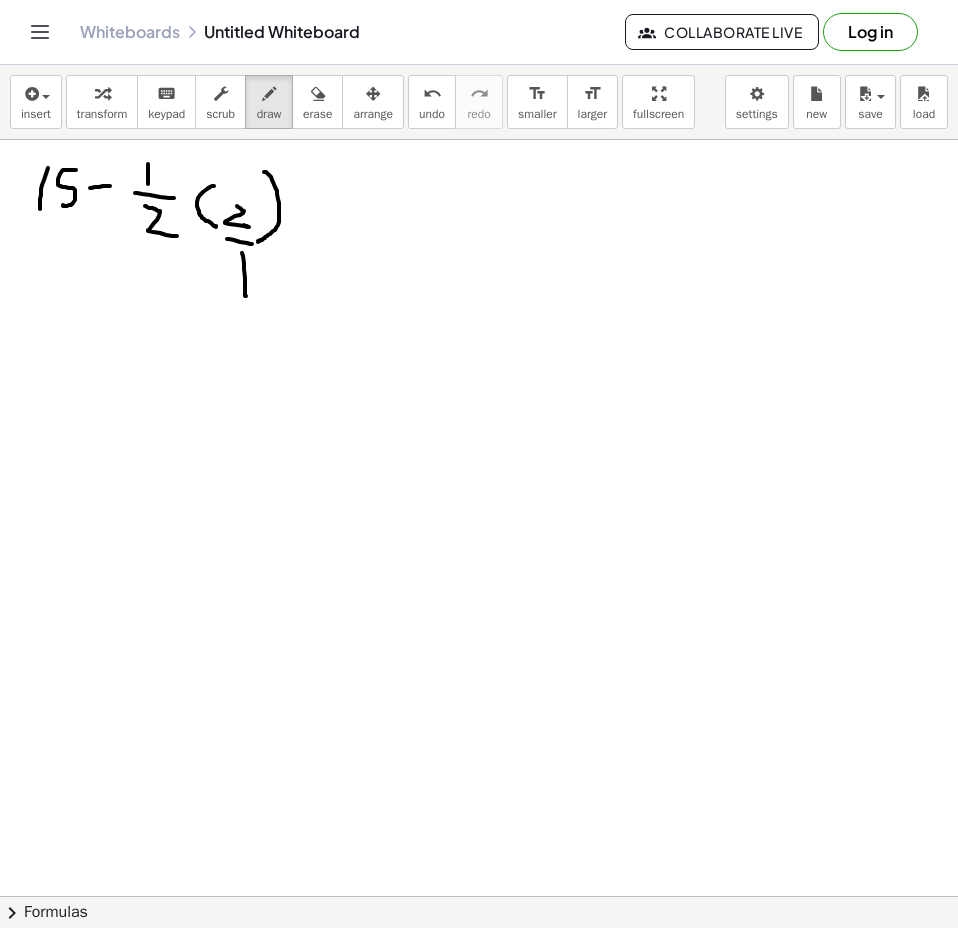 drag, startPoint x: 242, startPoint y: 253, endPoint x: 246, endPoint y: 296, distance: 43.185646 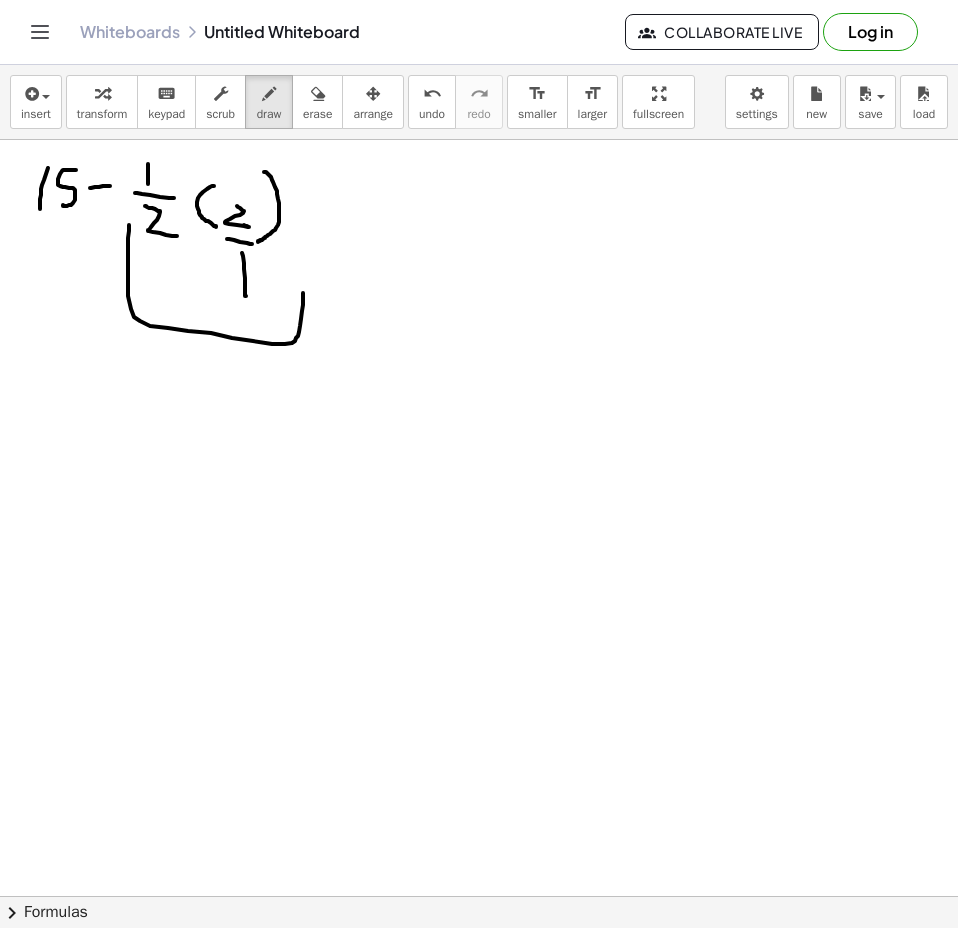 drag, startPoint x: 129, startPoint y: 225, endPoint x: 303, endPoint y: 293, distance: 186.81541 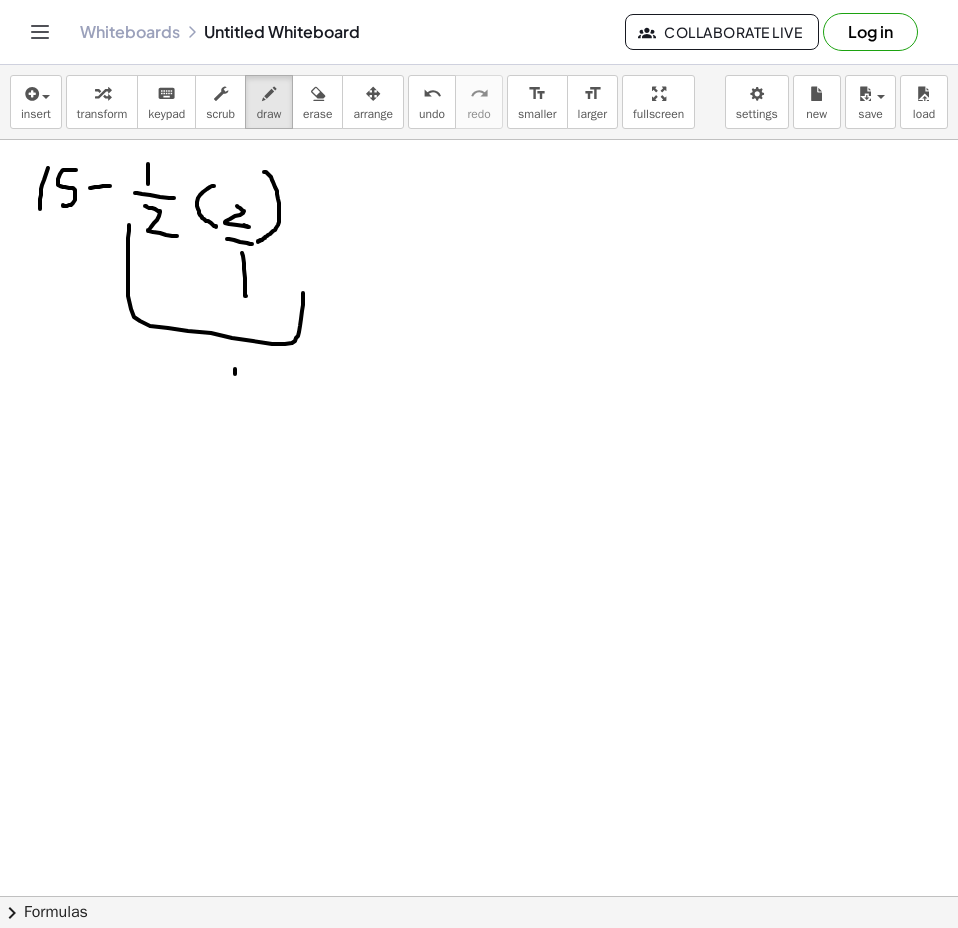 drag, startPoint x: 235, startPoint y: 374, endPoint x: 220, endPoint y: 424, distance: 52.201534 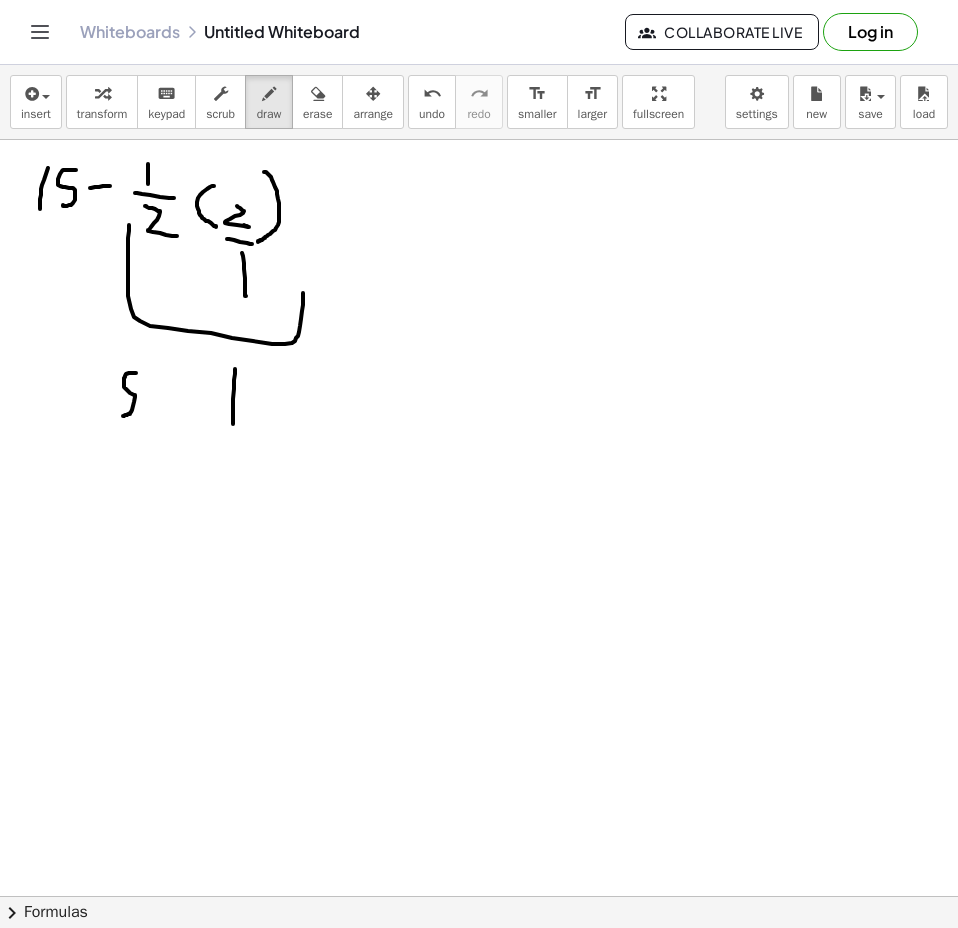 drag, startPoint x: 126, startPoint y: 374, endPoint x: 122, endPoint y: 416, distance: 42.190044 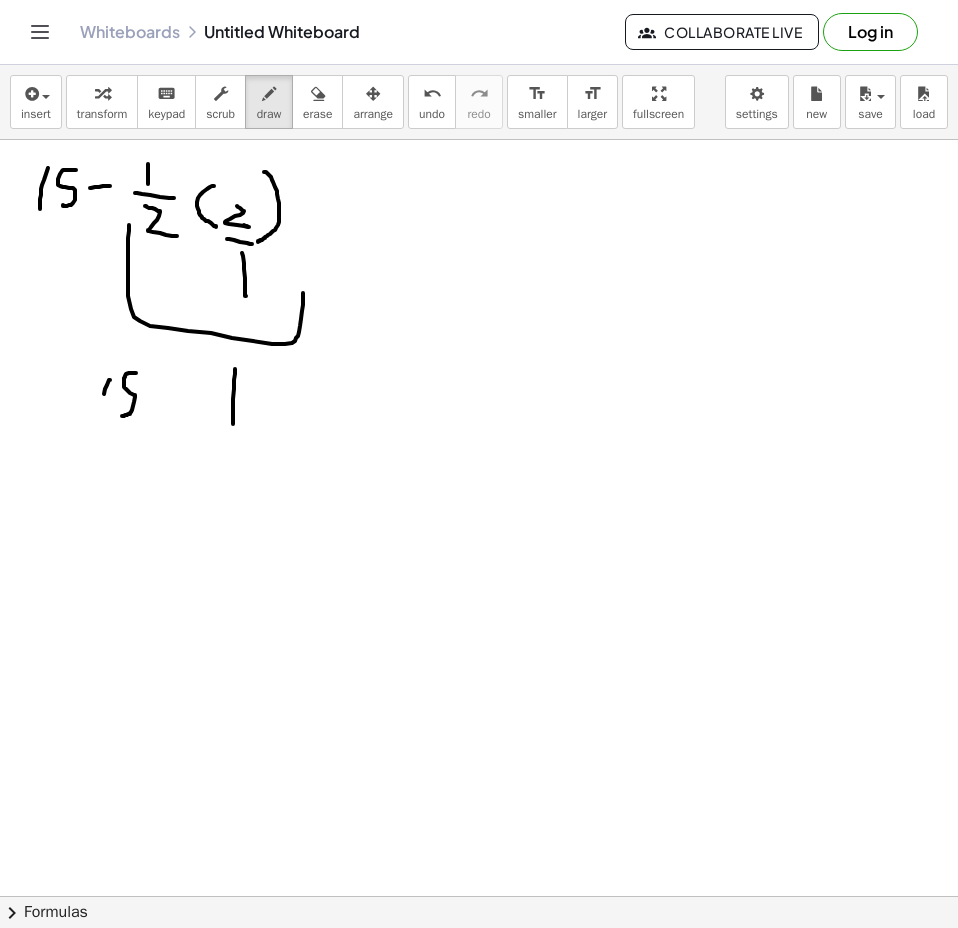 drag, startPoint x: 109, startPoint y: 380, endPoint x: 109, endPoint y: 426, distance: 46 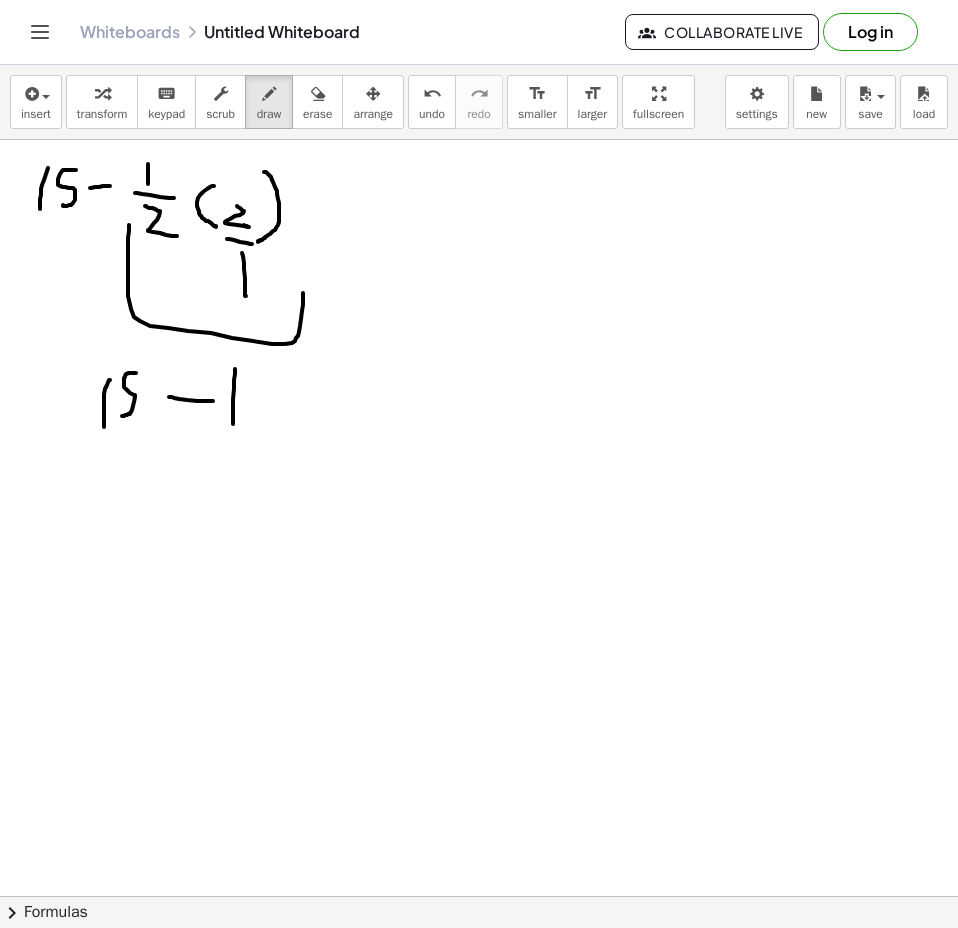 drag, startPoint x: 169, startPoint y: 397, endPoint x: 2, endPoint y: 404, distance: 167.14664 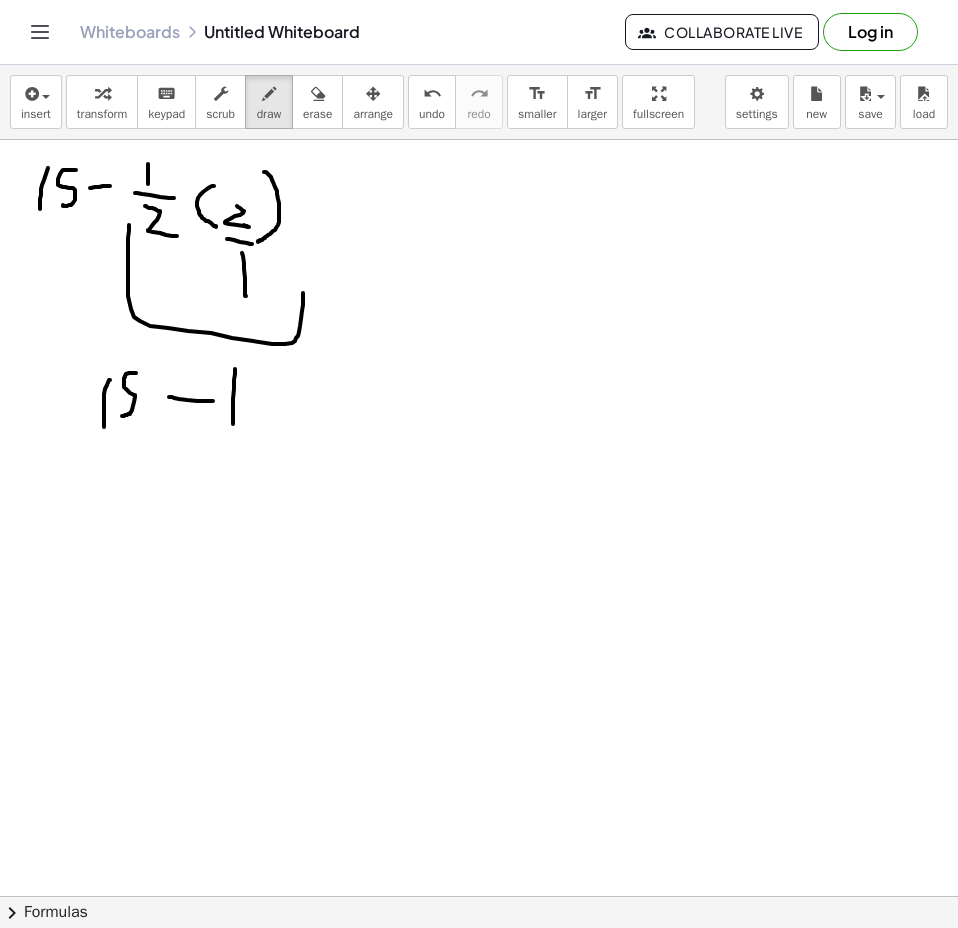 drag, startPoint x: 305, startPoint y: 108, endPoint x: 306, endPoint y: 137, distance: 29.017237 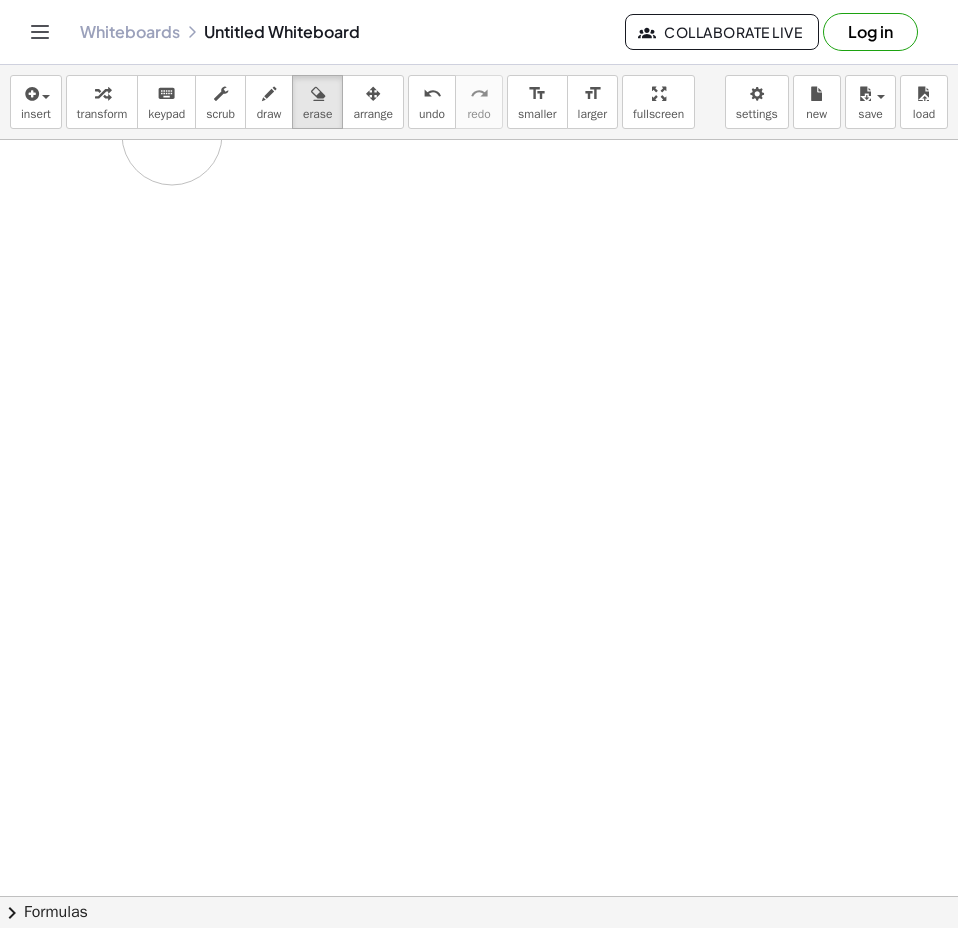 drag, startPoint x: 344, startPoint y: 432, endPoint x: 66, endPoint y: 155, distance: 392.44492 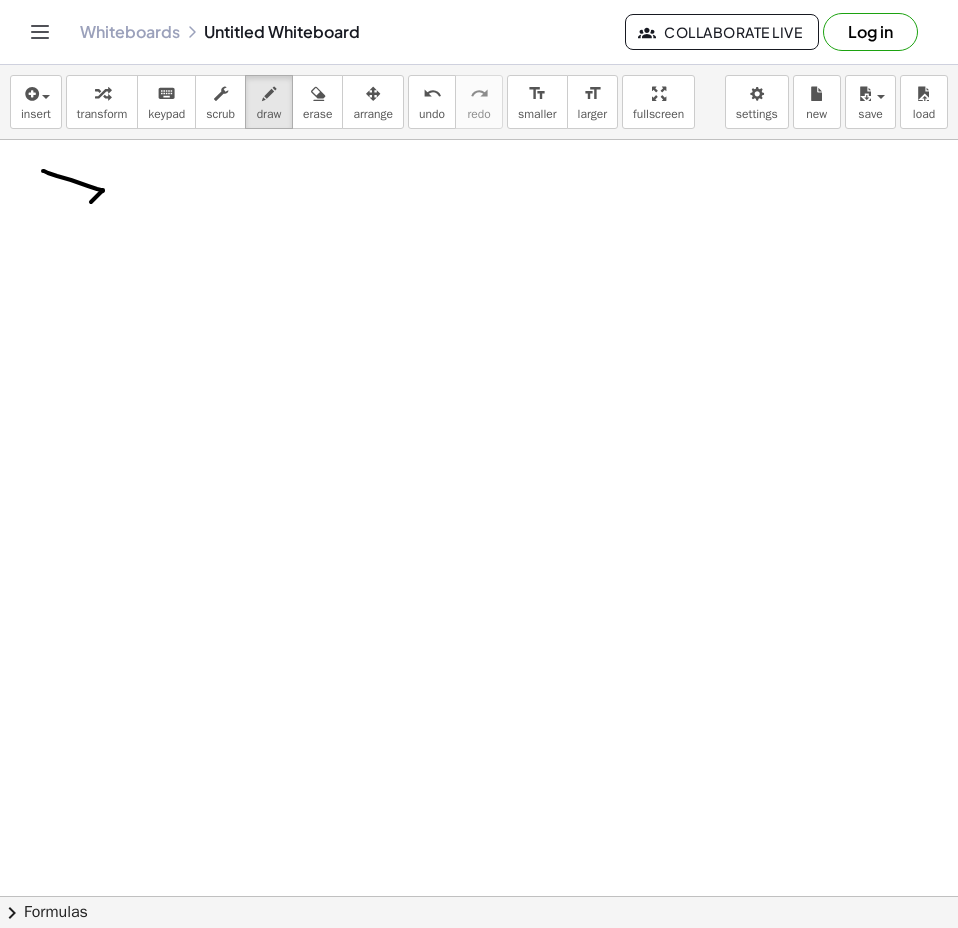 drag, startPoint x: 43, startPoint y: 171, endPoint x: 67, endPoint y: 233, distance: 66.48308 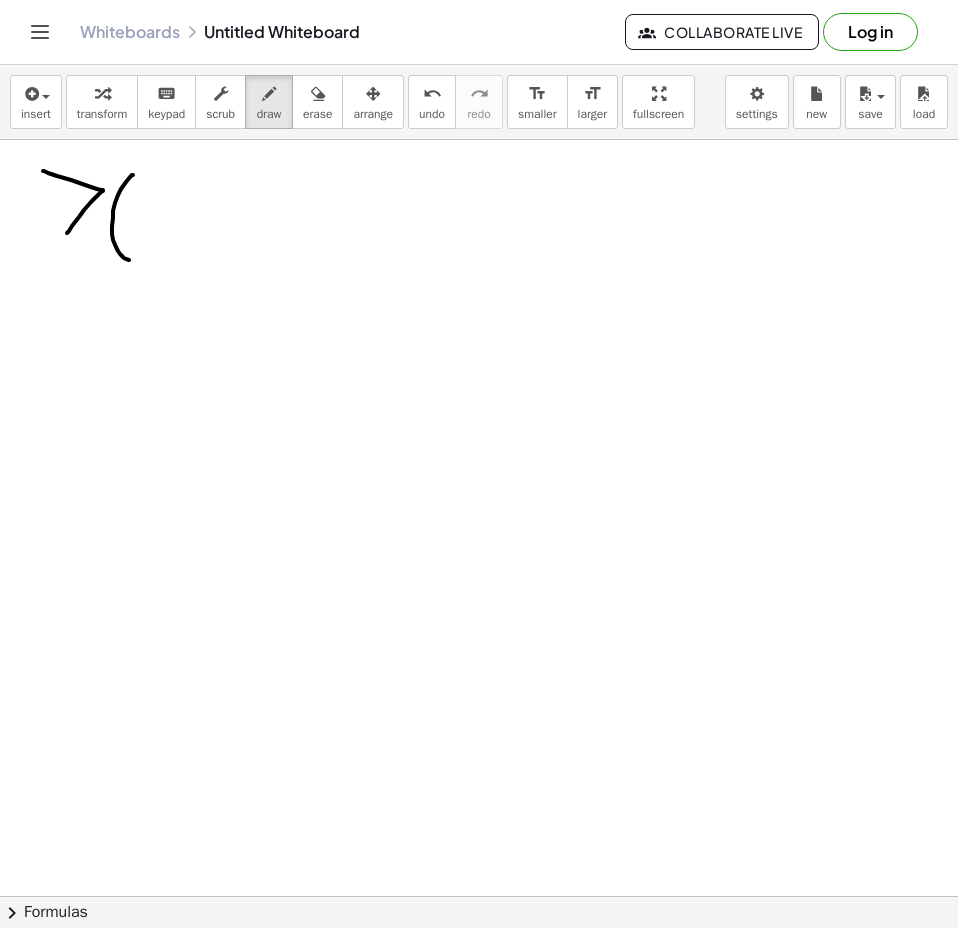 drag, startPoint x: 133, startPoint y: 175, endPoint x: 133, endPoint y: 263, distance: 88 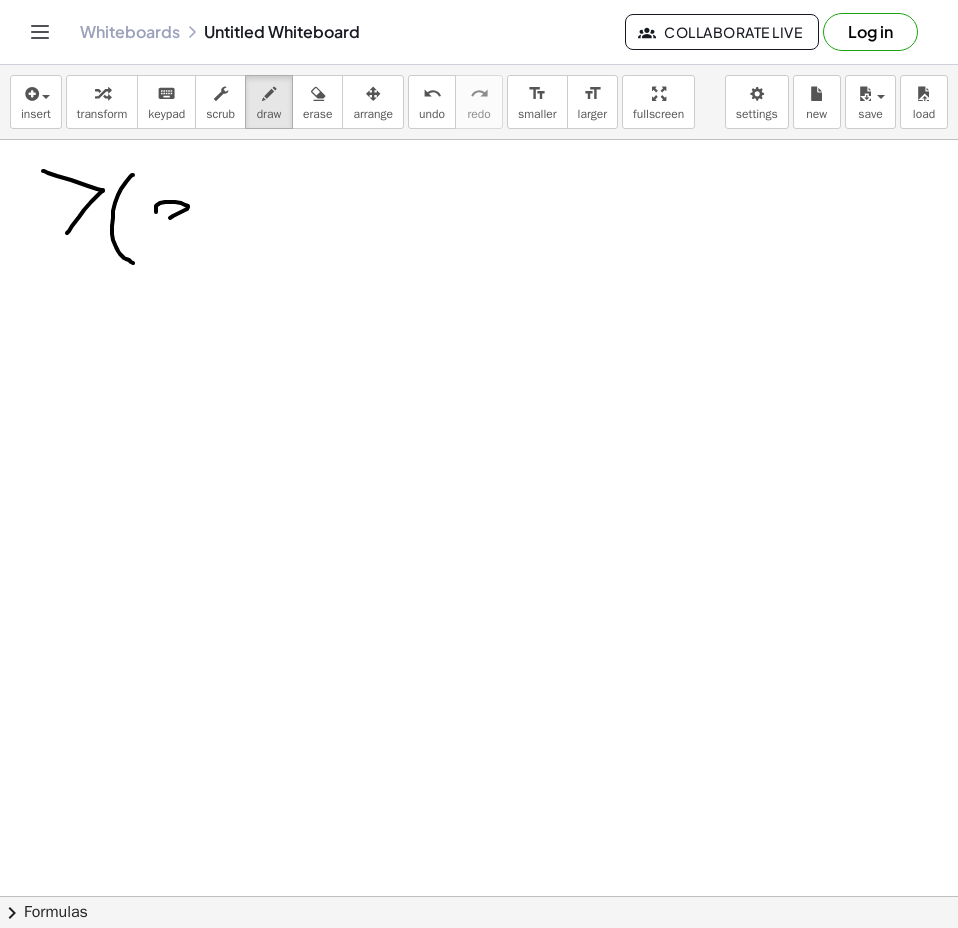 drag, startPoint x: 156, startPoint y: 212, endPoint x: 166, endPoint y: 214, distance: 10.198039 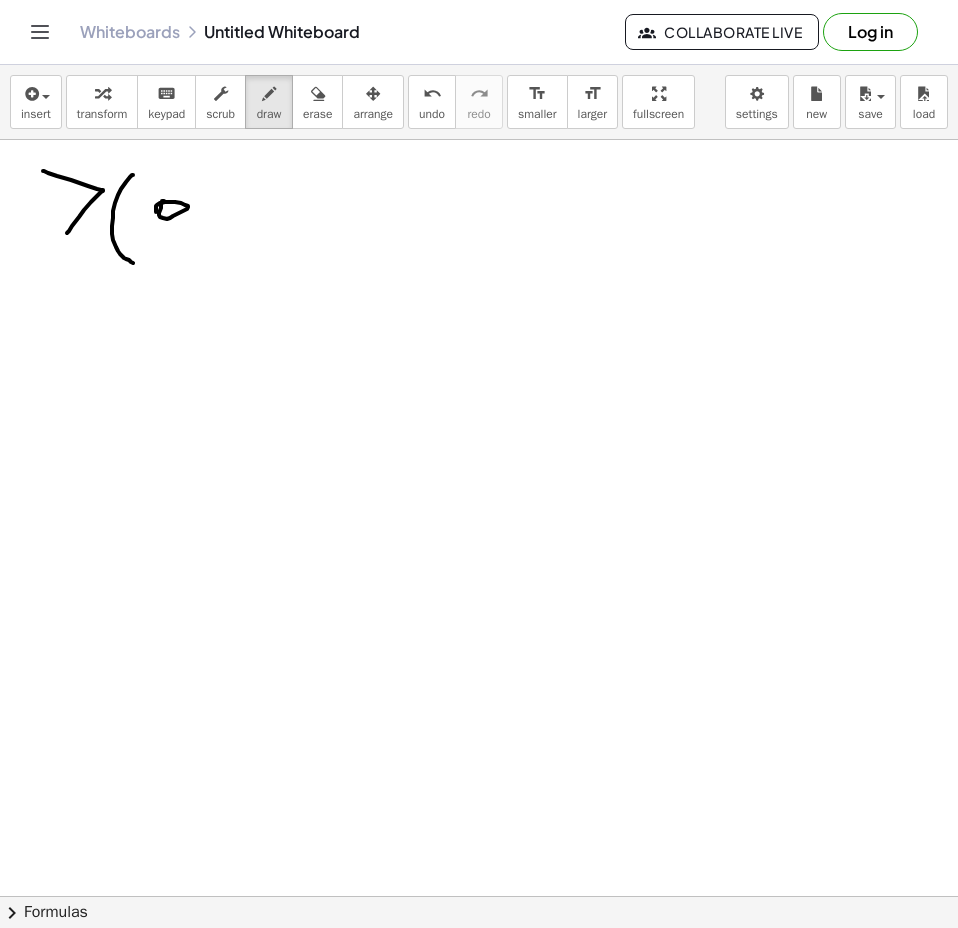 click at bounding box center (479, 301) 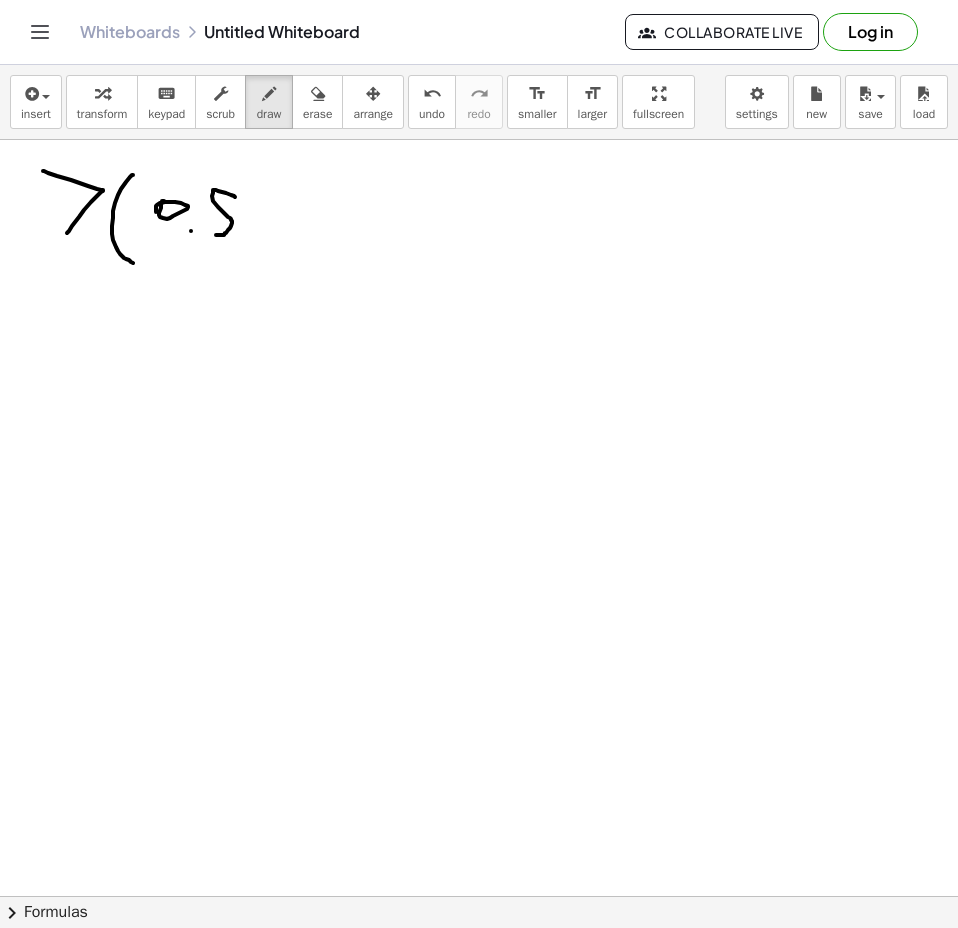 drag, startPoint x: 231, startPoint y: 195, endPoint x: 203, endPoint y: 234, distance: 48.010414 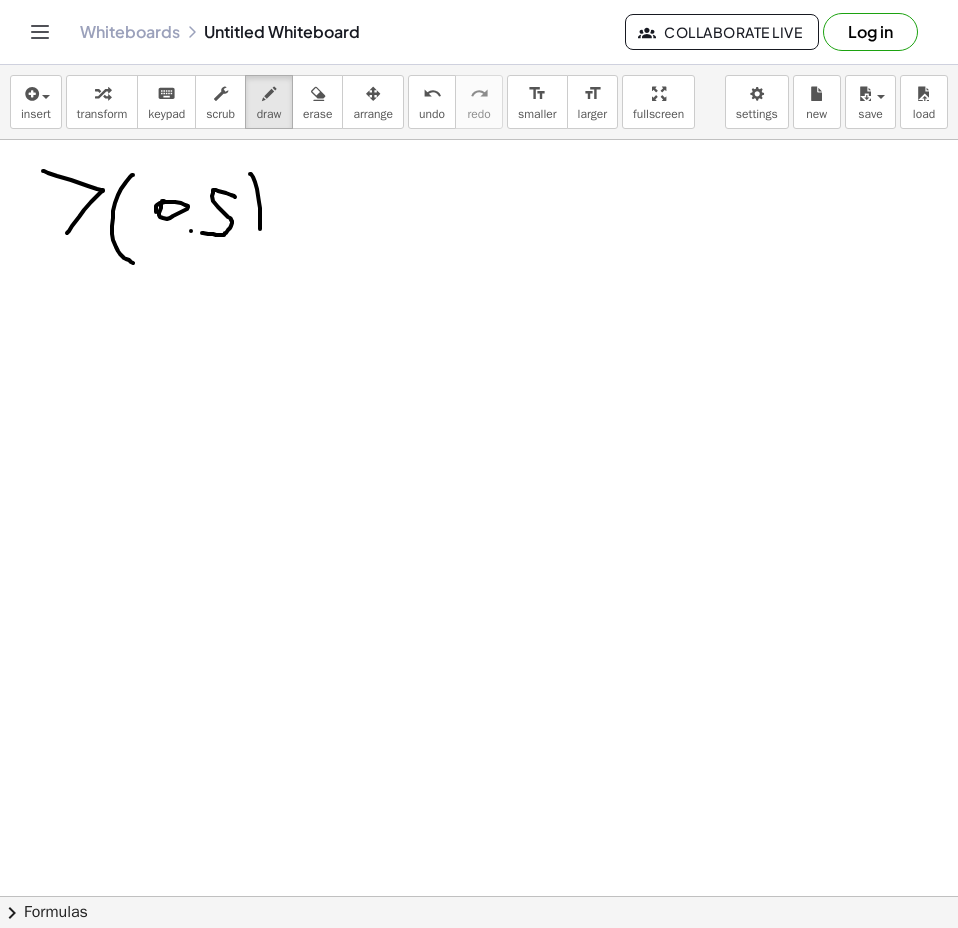 drag, startPoint x: 250, startPoint y: 174, endPoint x: 227, endPoint y: 277, distance: 105.53672 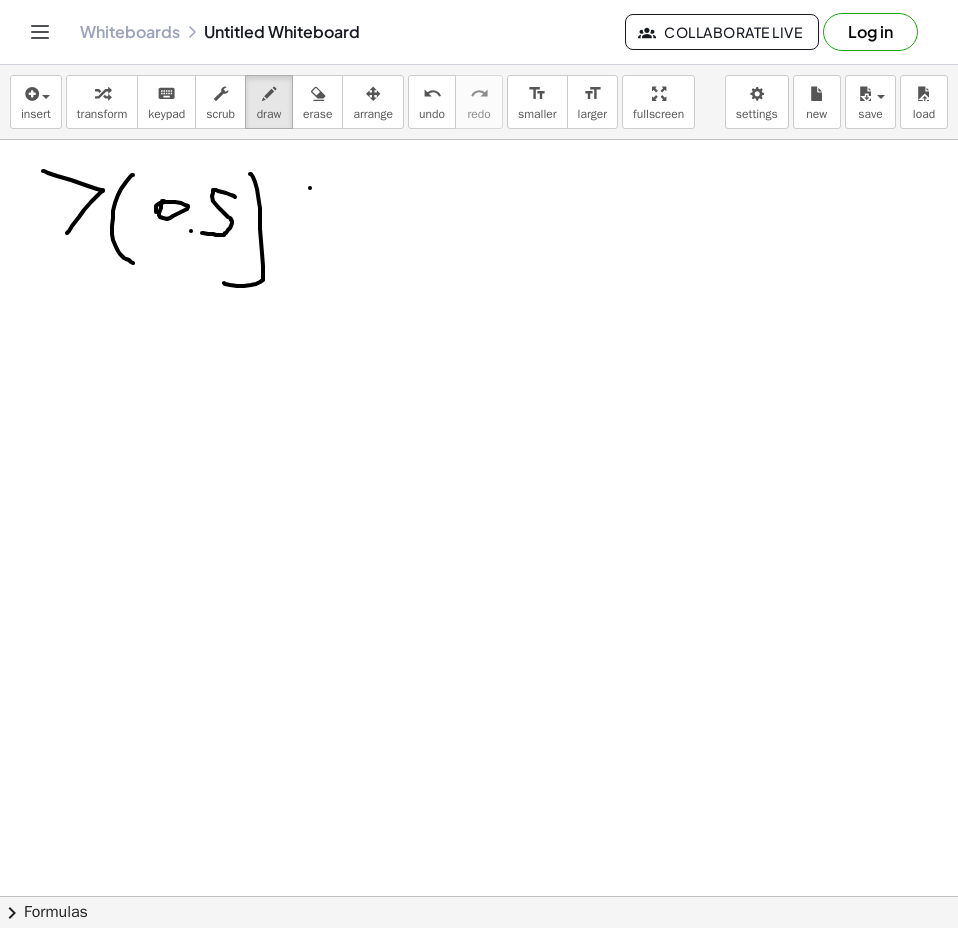 drag, startPoint x: 310, startPoint y: 188, endPoint x: 305, endPoint y: 259, distance: 71.17584 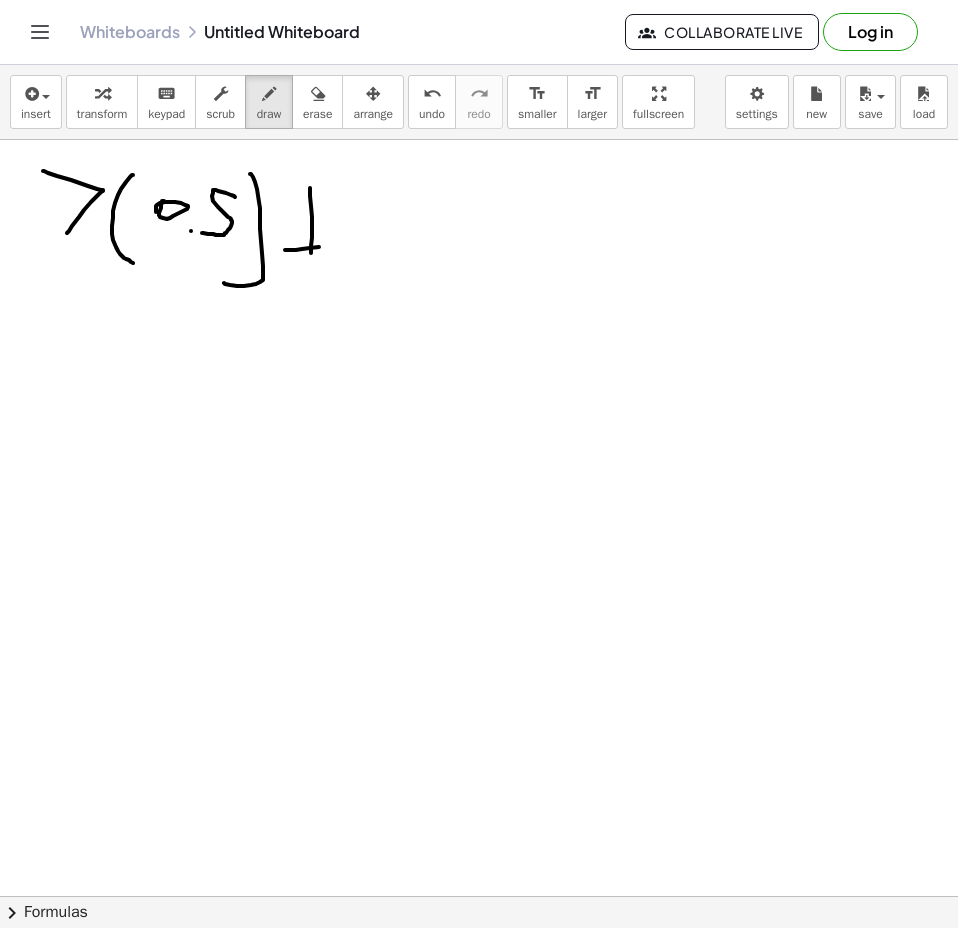 drag, startPoint x: 302, startPoint y: 249, endPoint x: 371, endPoint y: 235, distance: 70.40597 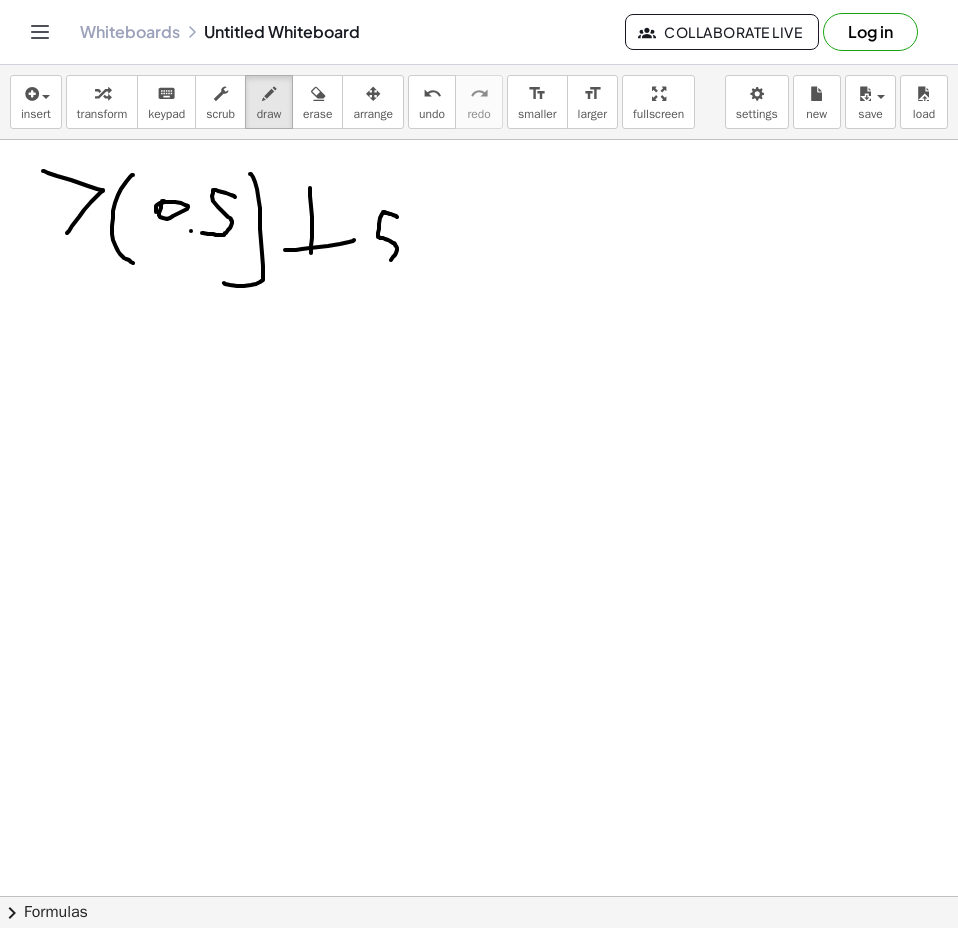 drag, startPoint x: 393, startPoint y: 215, endPoint x: 363, endPoint y: 273, distance: 65.29931 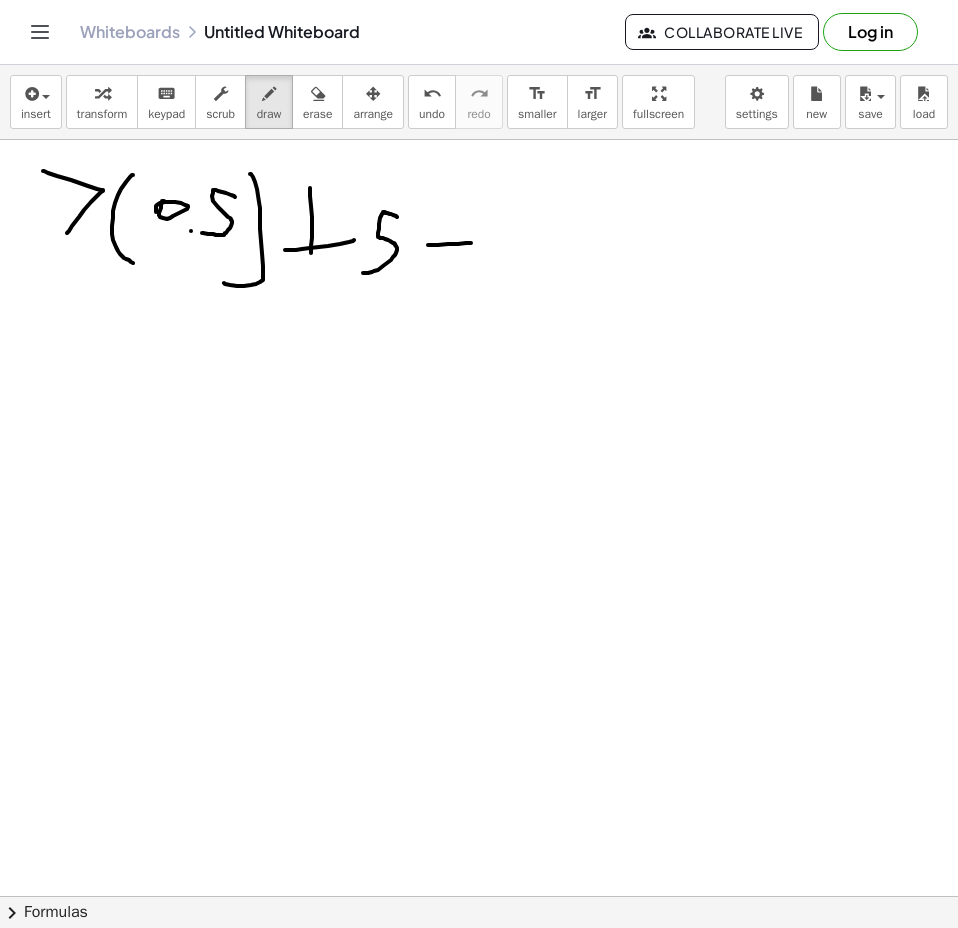 drag, startPoint x: 471, startPoint y: 243, endPoint x: 522, endPoint y: 237, distance: 51.351727 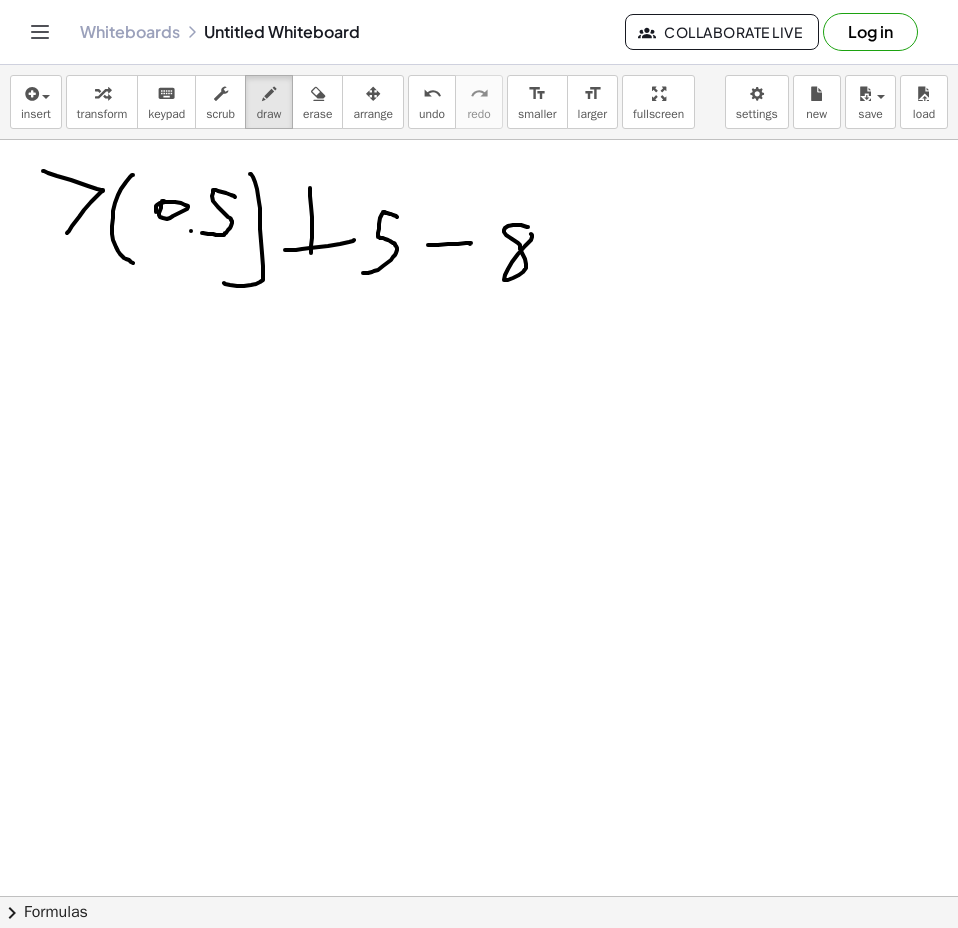 click at bounding box center [479, 301] 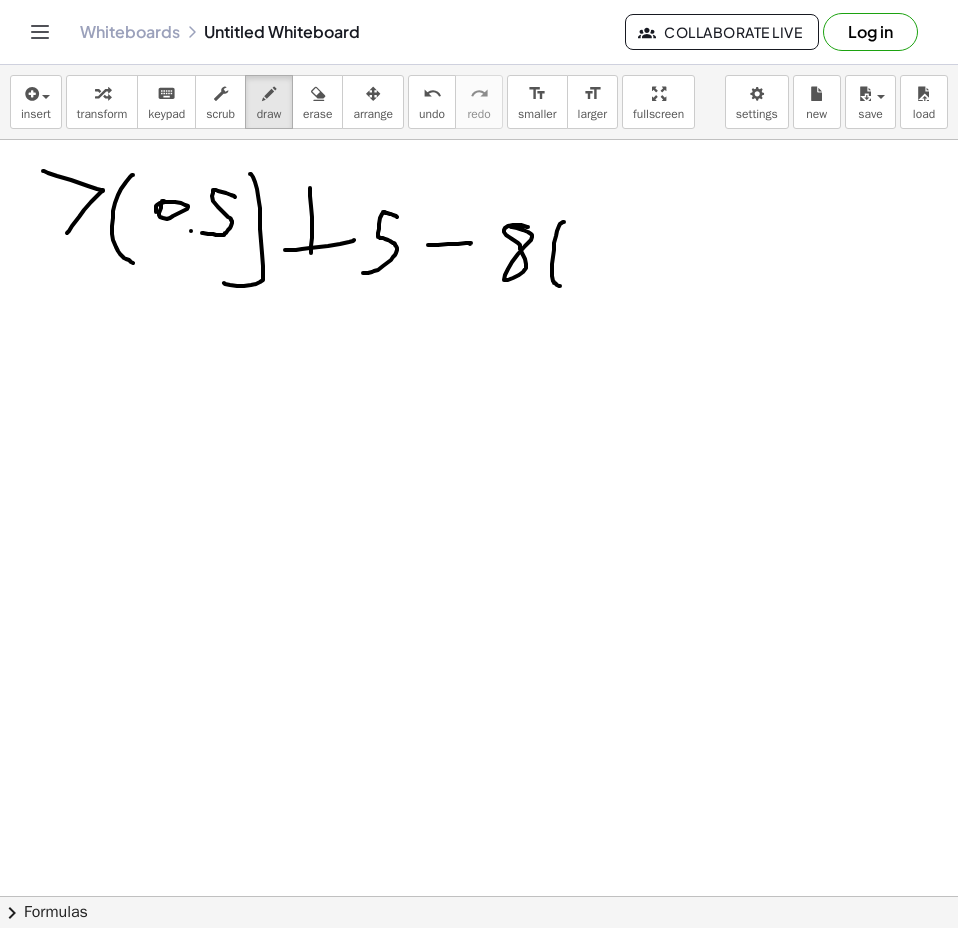 drag, startPoint x: 554, startPoint y: 243, endPoint x: 560, endPoint y: 286, distance: 43.416588 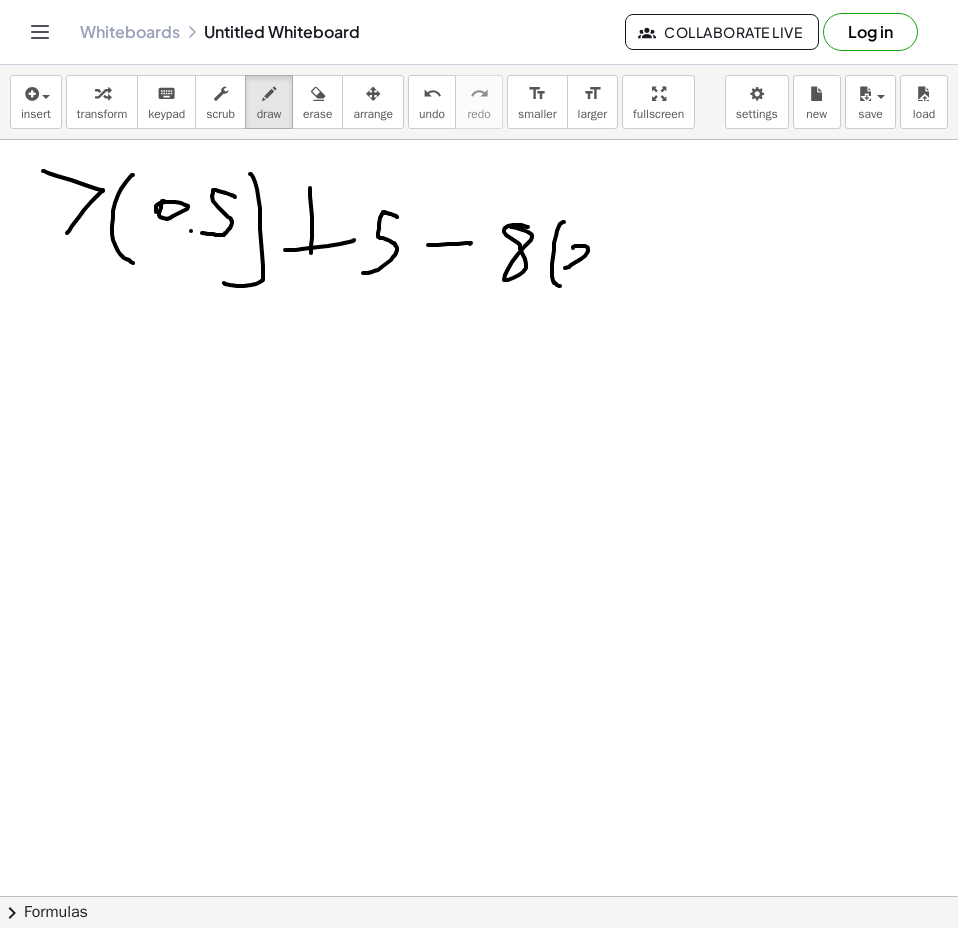 drag, startPoint x: 588, startPoint y: 248, endPoint x: 574, endPoint y: 254, distance: 15.231546 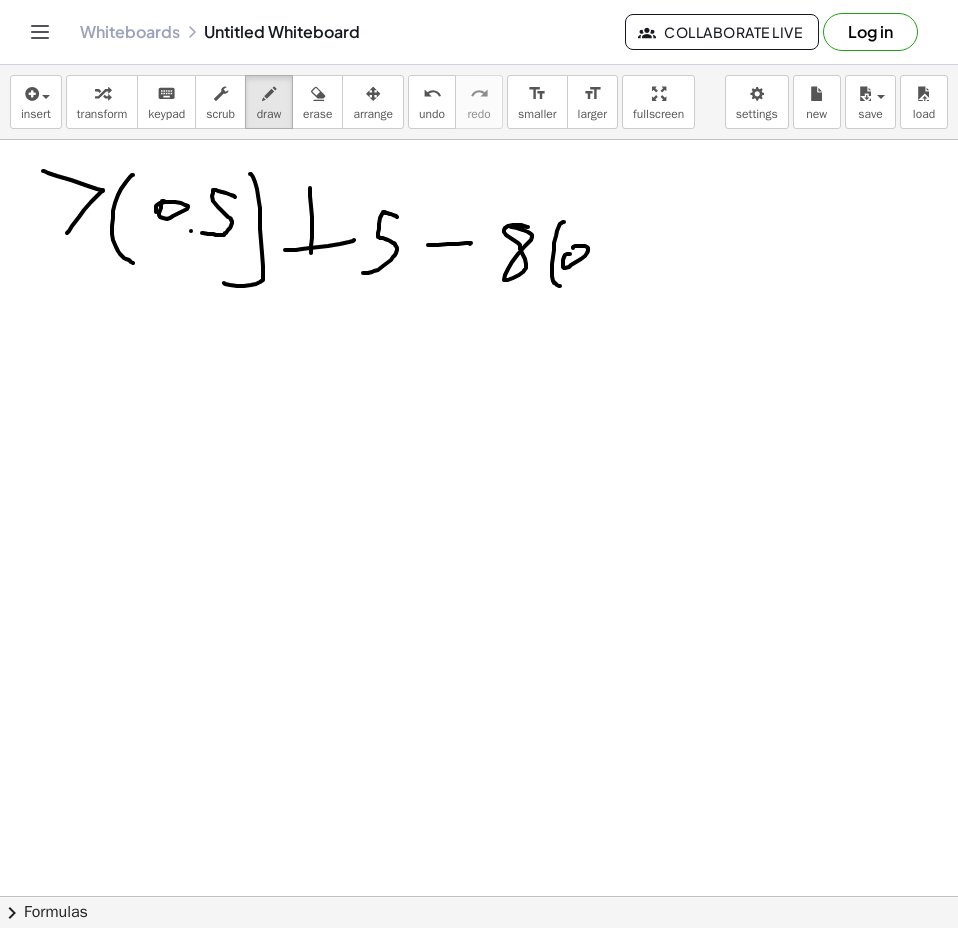 drag, startPoint x: 618, startPoint y: 288, endPoint x: 602, endPoint y: 282, distance: 17.088007 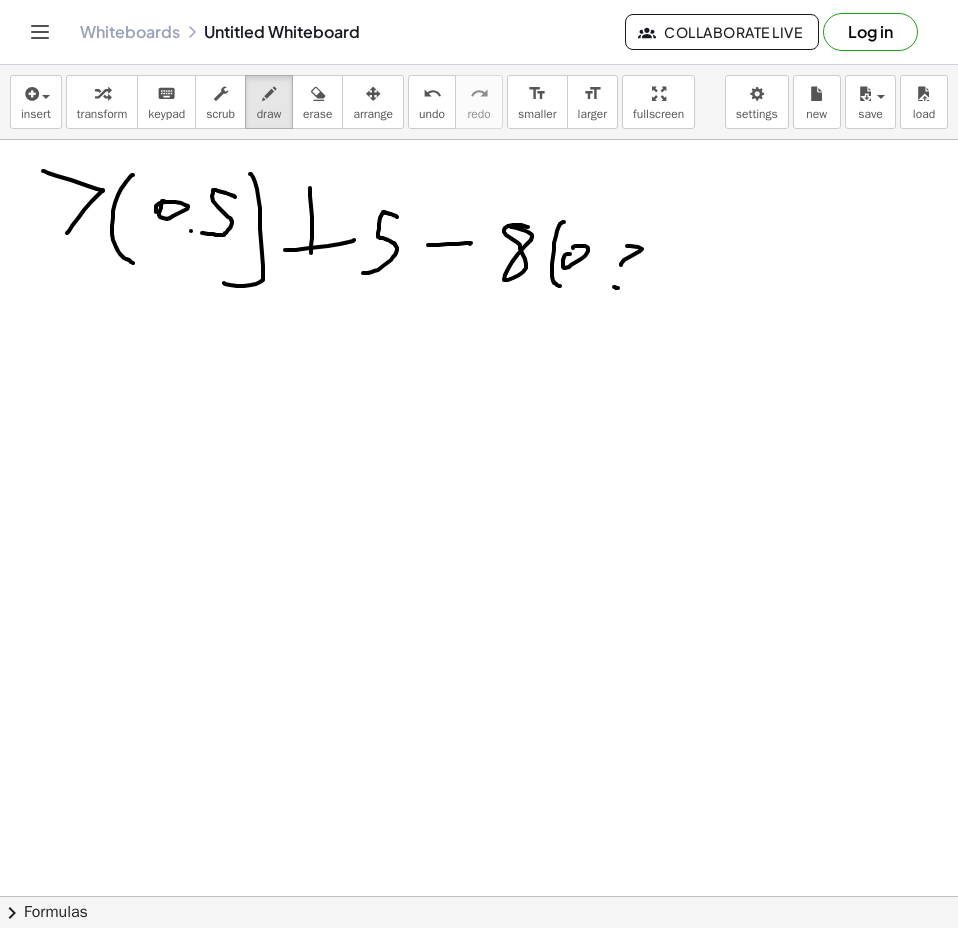 click at bounding box center [479, 301] 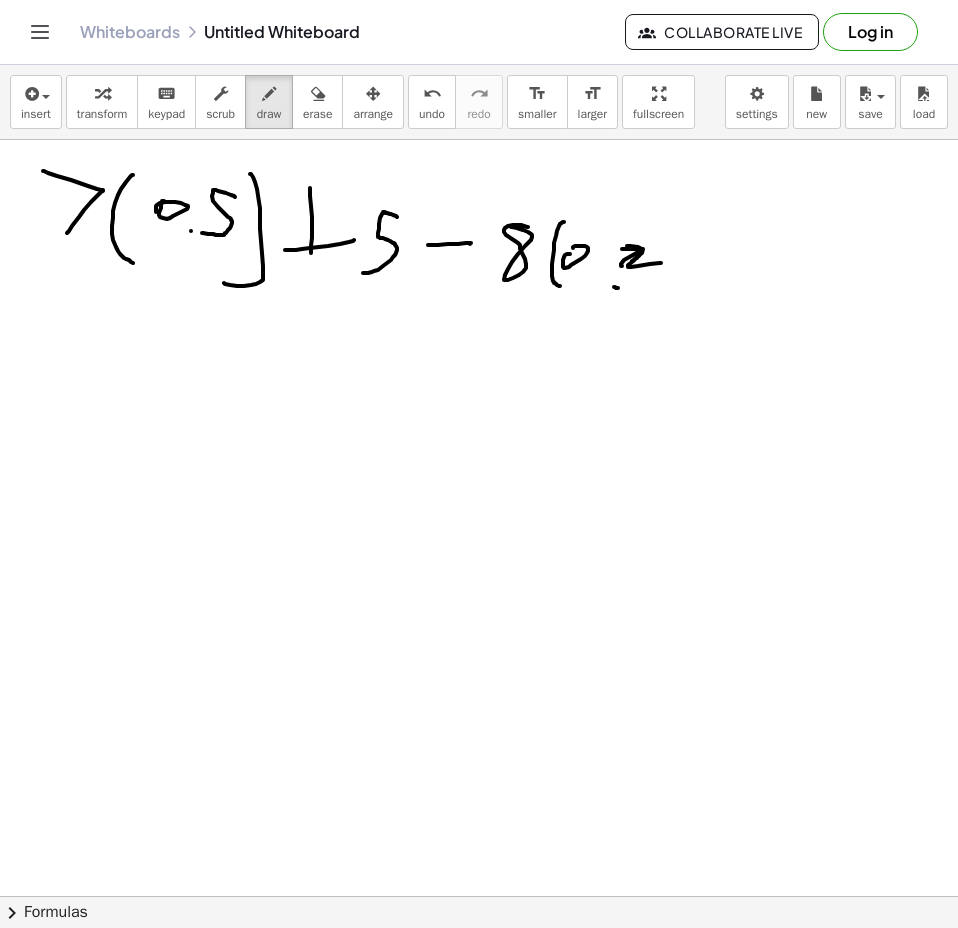 drag, startPoint x: 640, startPoint y: 249, endPoint x: 645, endPoint y: 259, distance: 11.18034 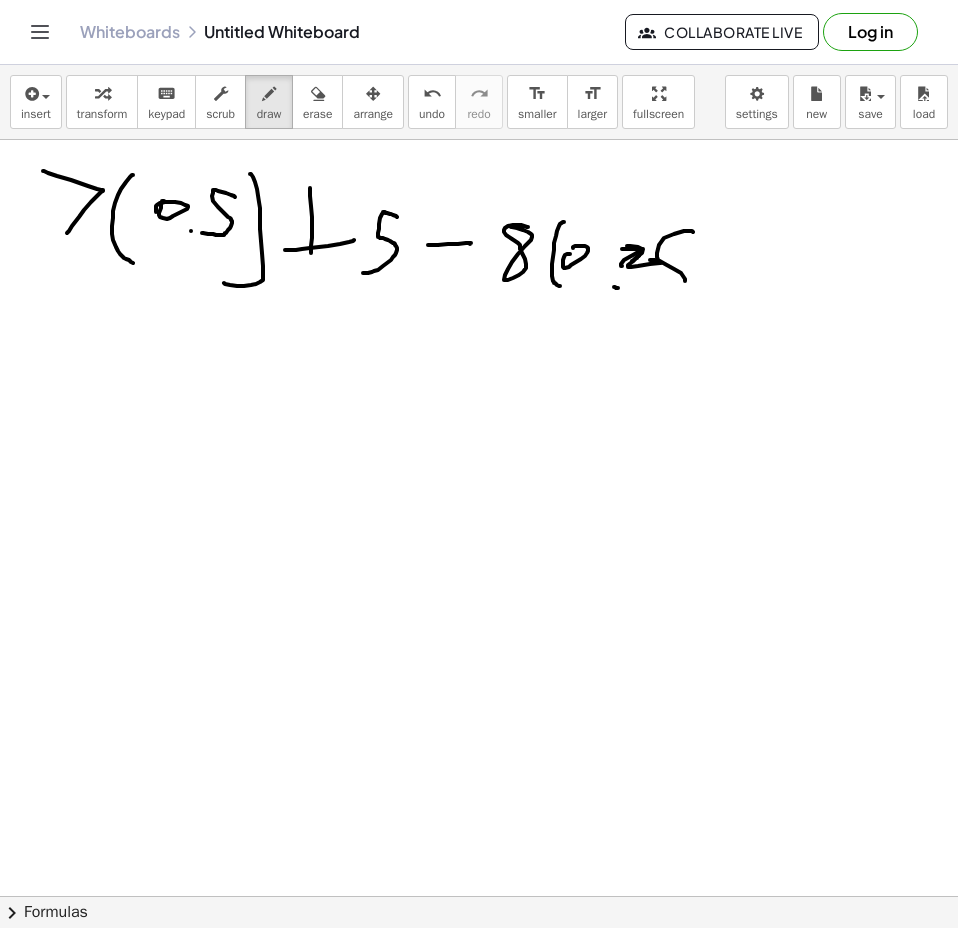 drag, startPoint x: 664, startPoint y: 238, endPoint x: 667, endPoint y: 292, distance: 54.08327 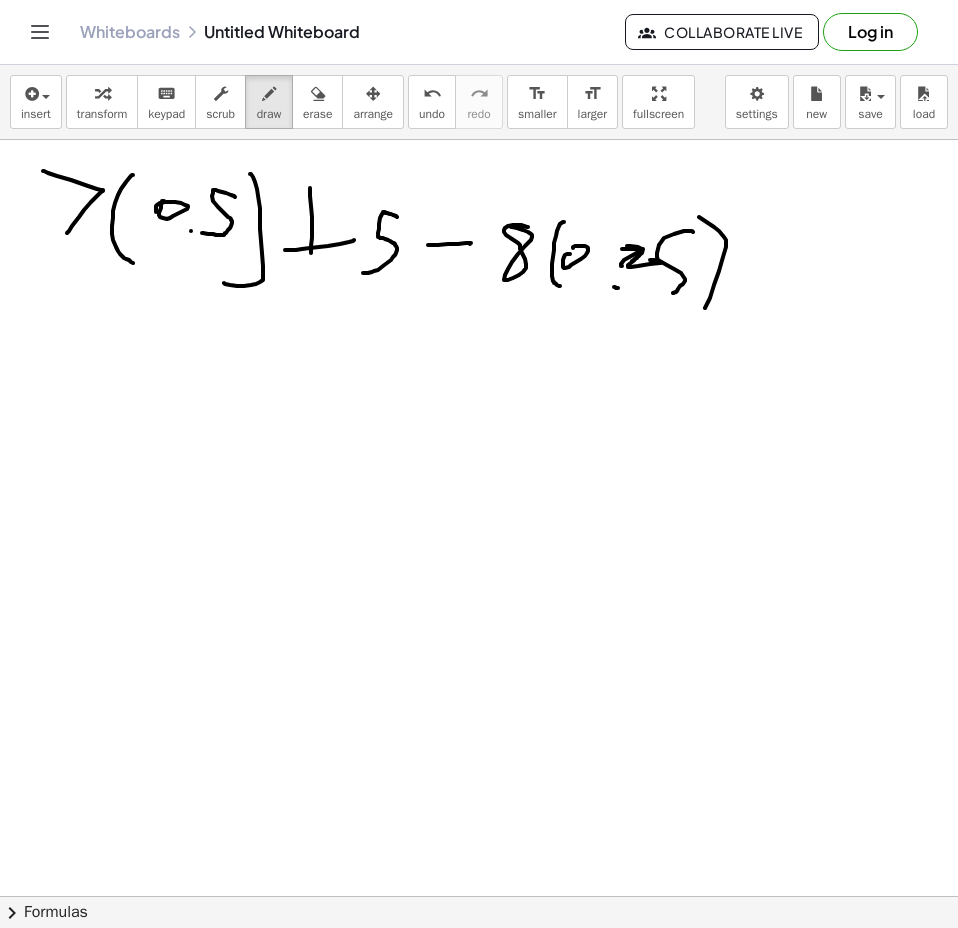 click at bounding box center [479, 301] 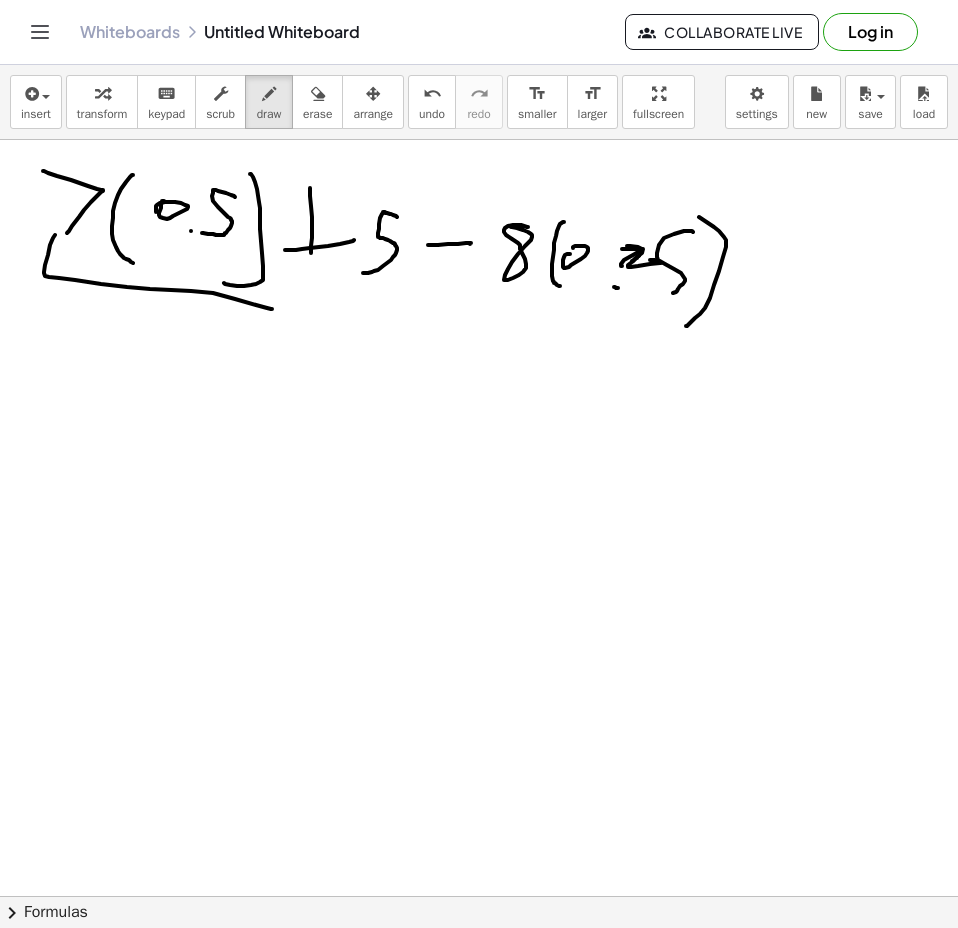 drag, startPoint x: 50, startPoint y: 245, endPoint x: 283, endPoint y: 275, distance: 234.92339 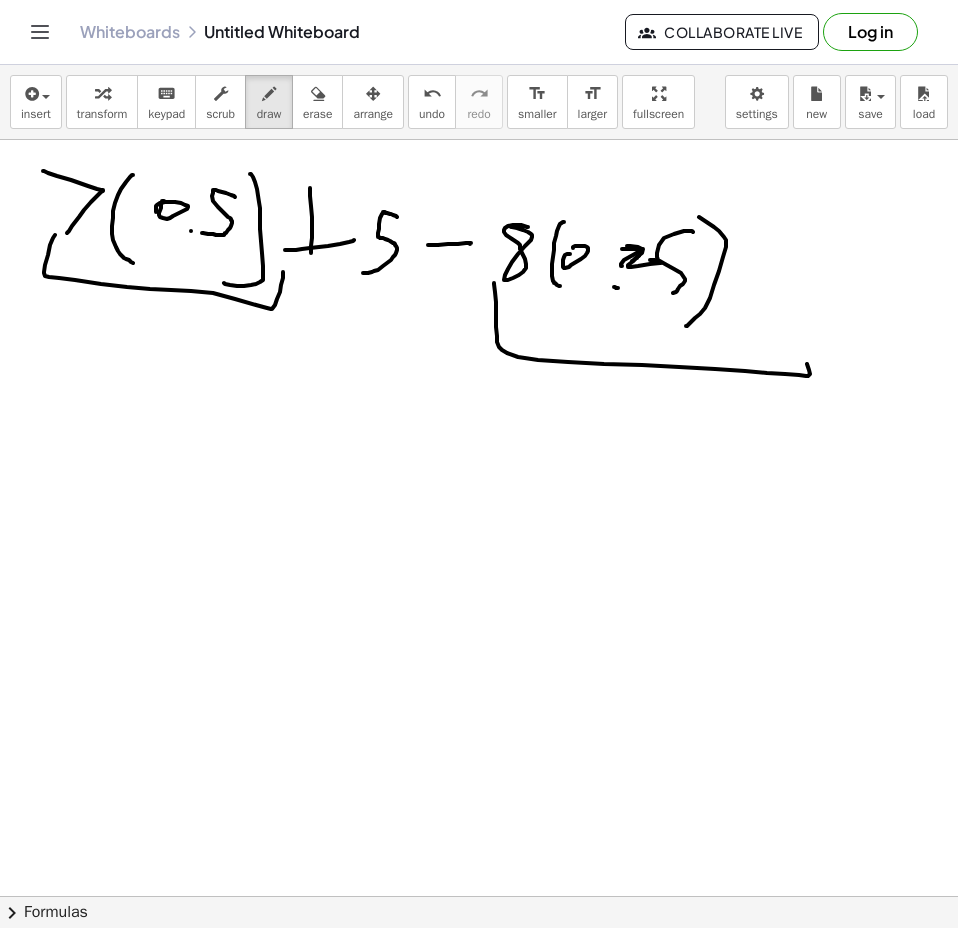 drag, startPoint x: 494, startPoint y: 283, endPoint x: 804, endPoint y: 280, distance: 310.01453 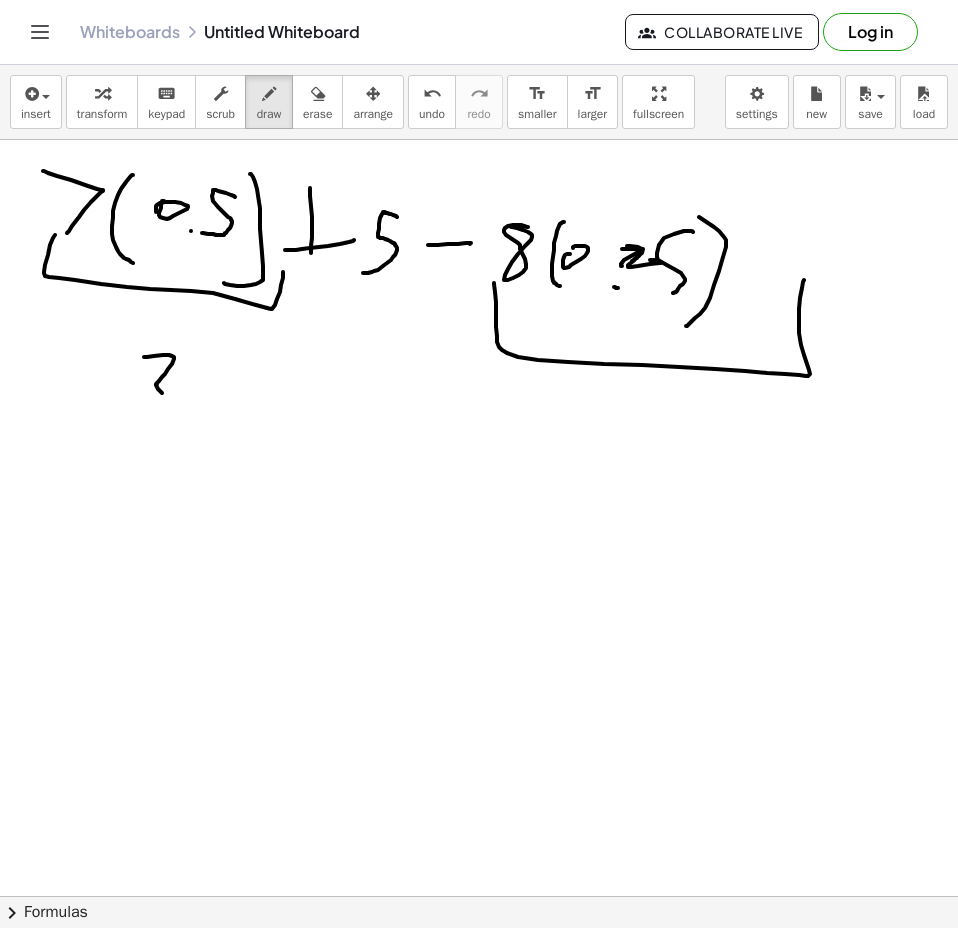 drag, startPoint x: 163, startPoint y: 355, endPoint x: 150, endPoint y: 417, distance: 63.348244 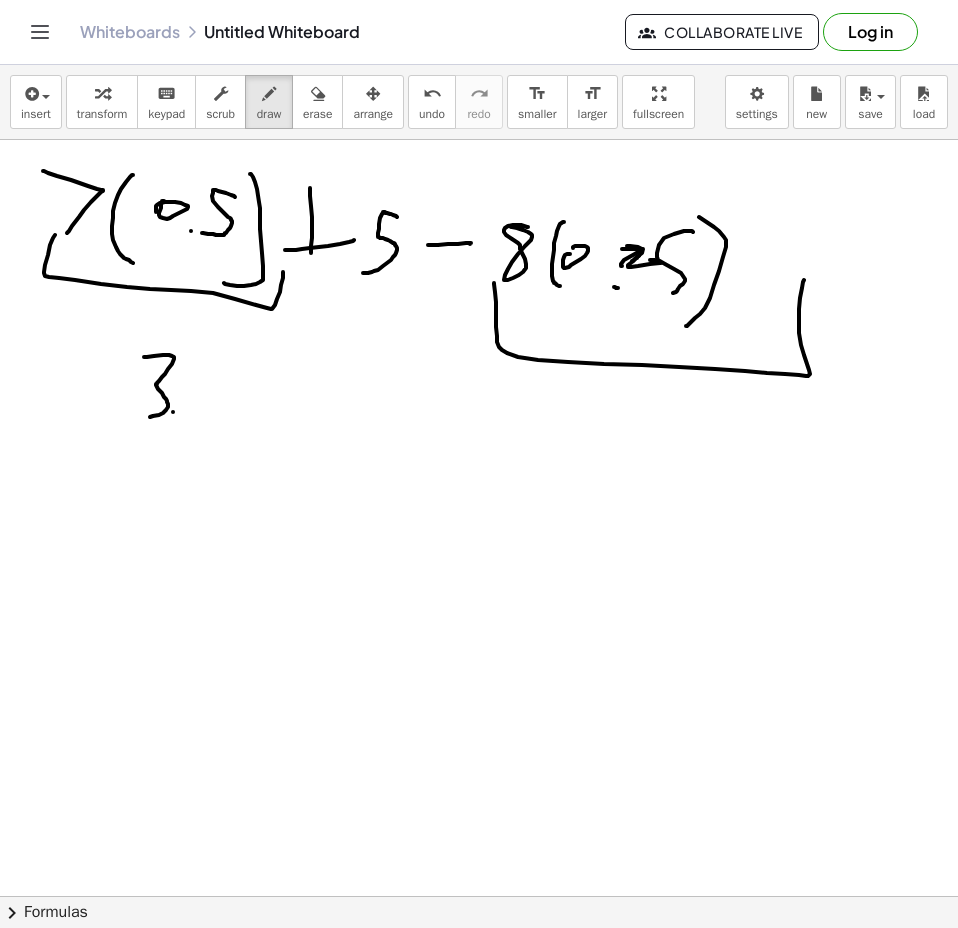 click at bounding box center (479, 301) 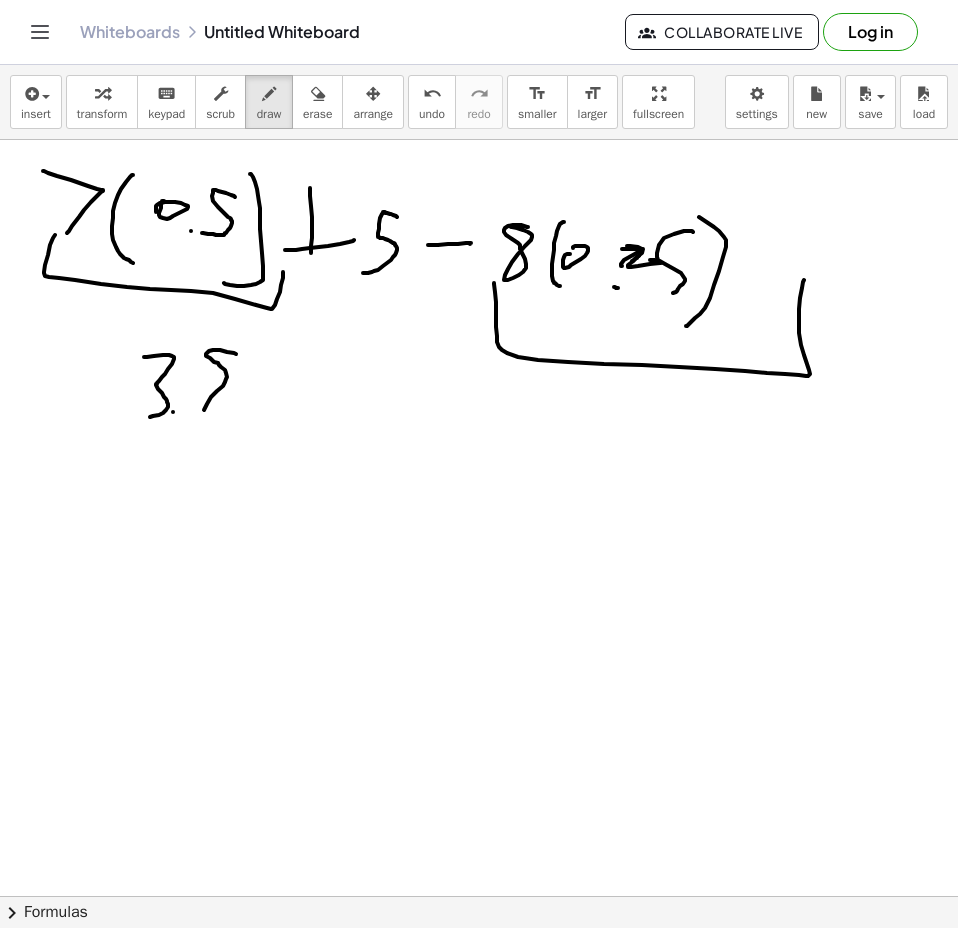 drag, startPoint x: 220, startPoint y: 350, endPoint x: 203, endPoint y: 410, distance: 62.361847 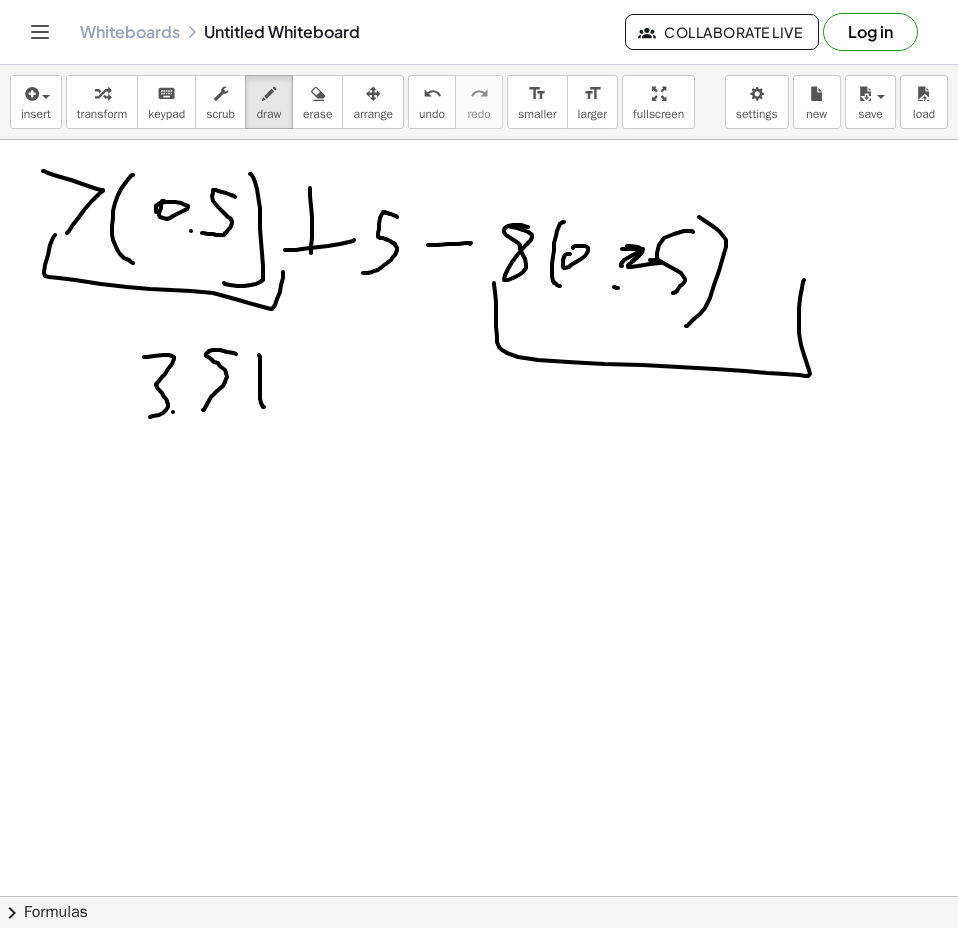drag, startPoint x: 259, startPoint y: 355, endPoint x: 264, endPoint y: 407, distance: 52.23983 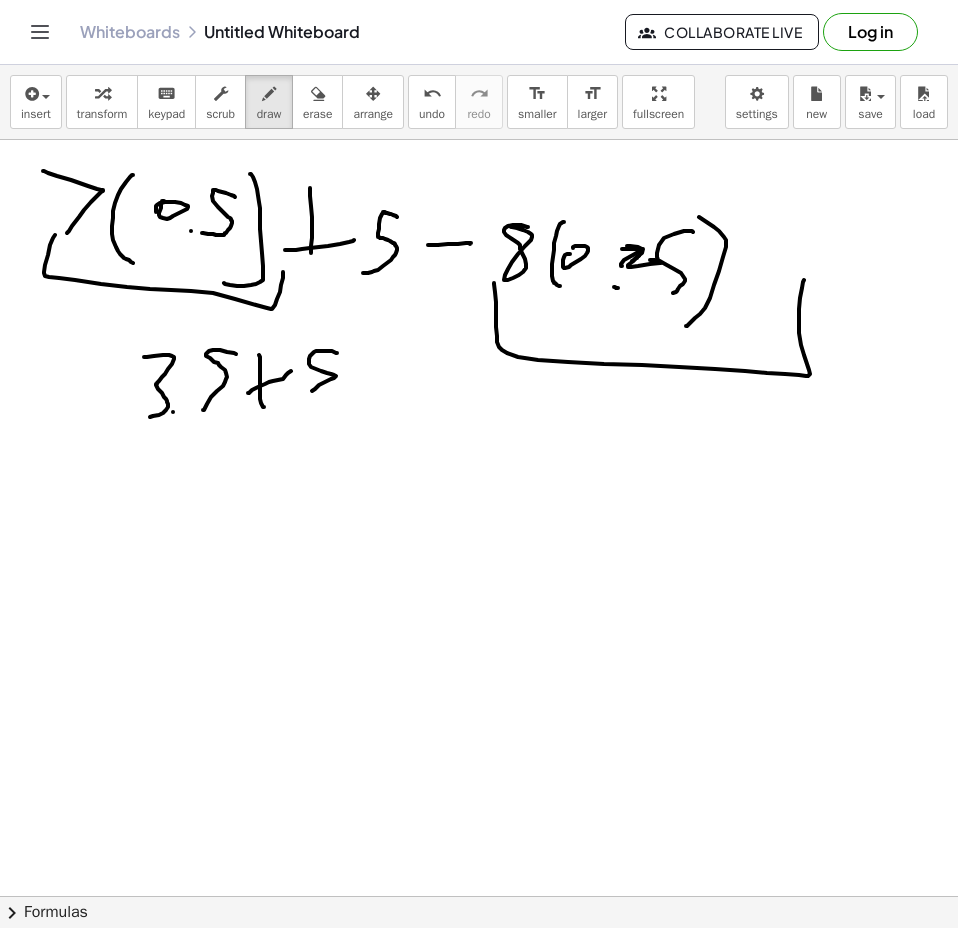 click at bounding box center [479, 301] 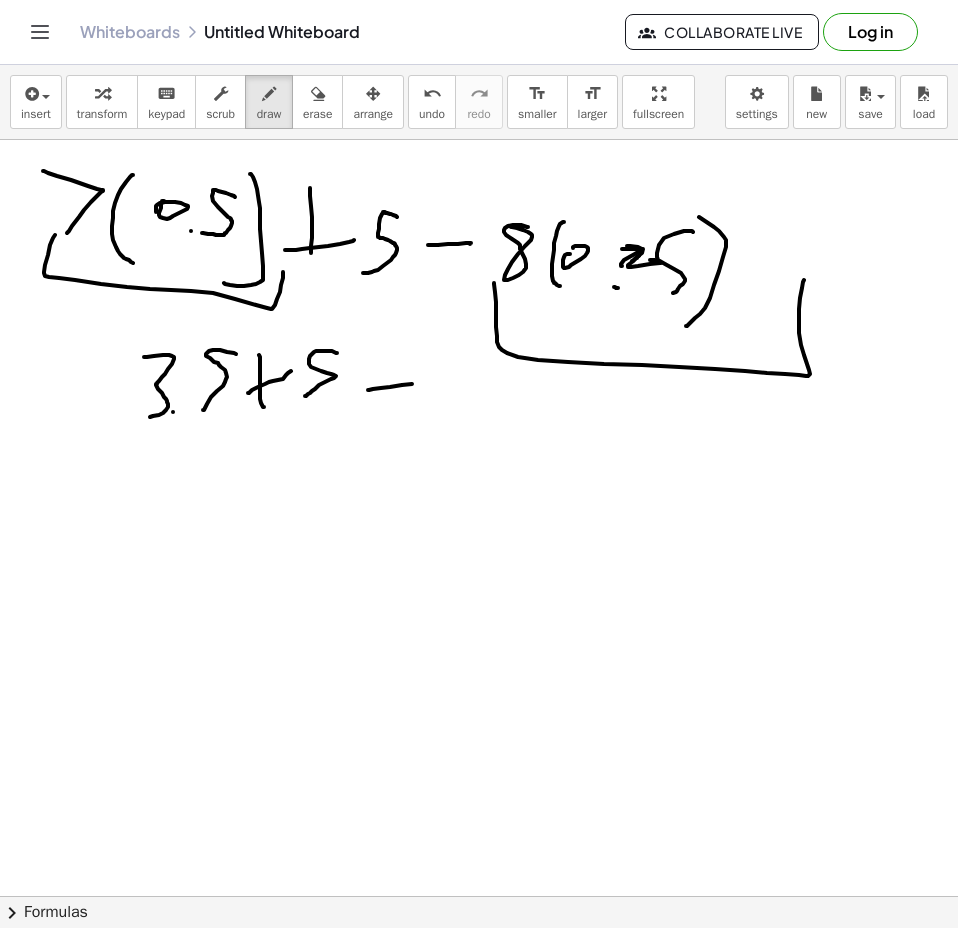 click at bounding box center (479, 301) 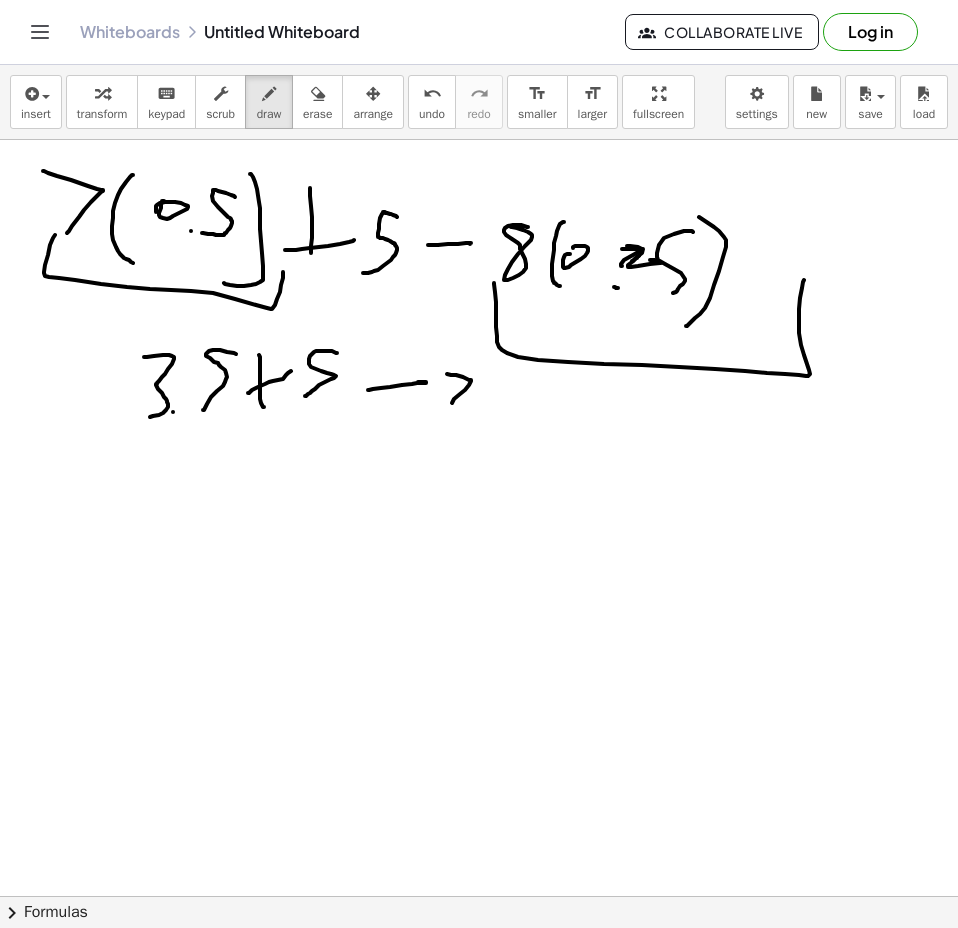 click at bounding box center [479, 301] 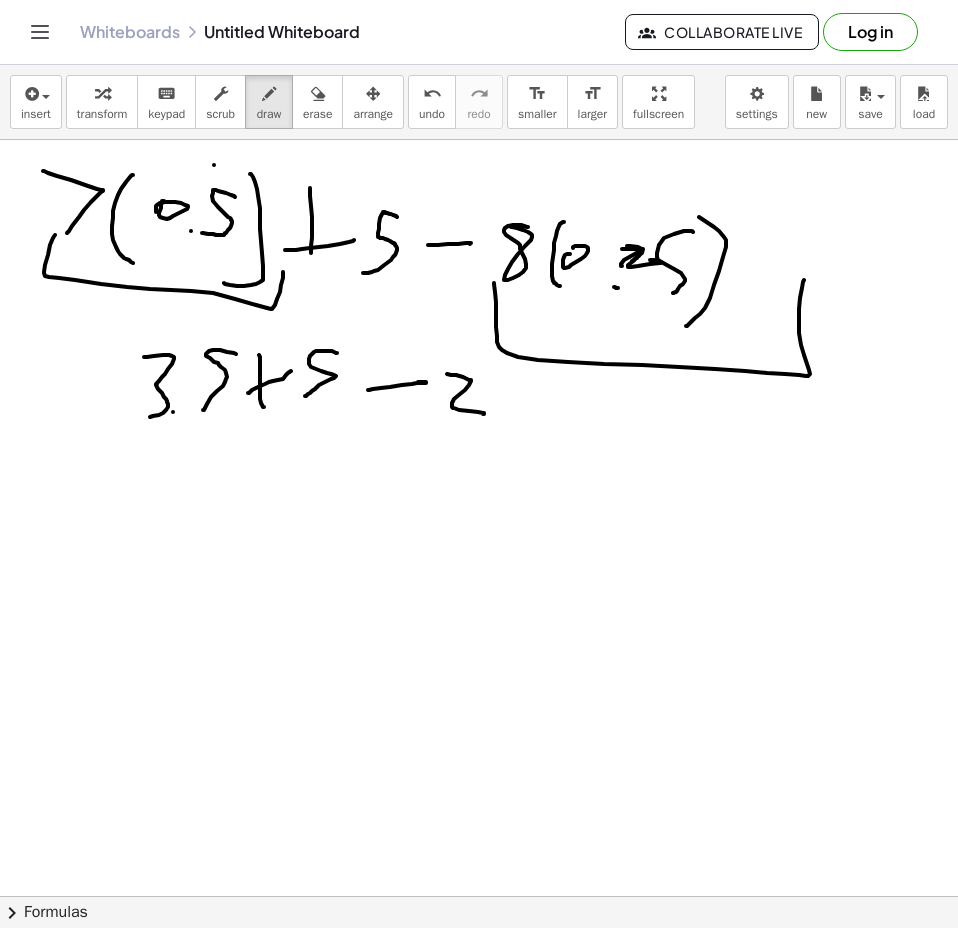 click at bounding box center (479, 301) 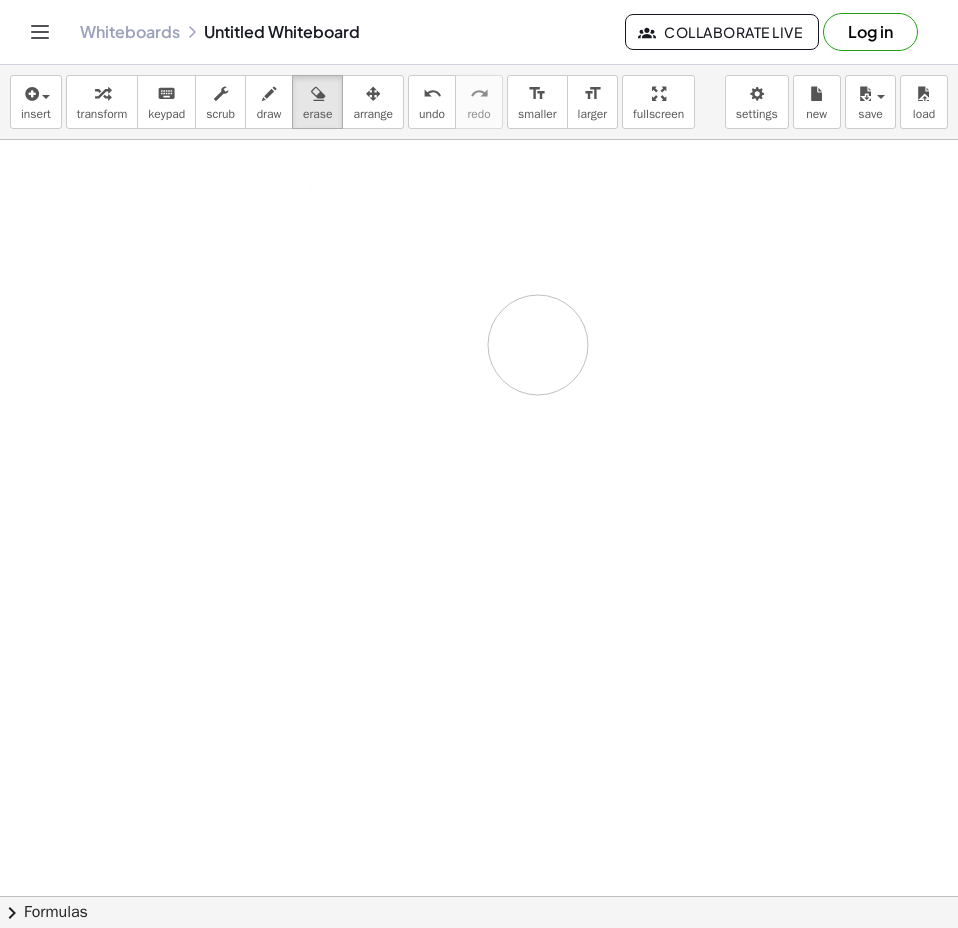 drag, startPoint x: 80, startPoint y: 187, endPoint x: 538, endPoint y: 344, distance: 484.16217 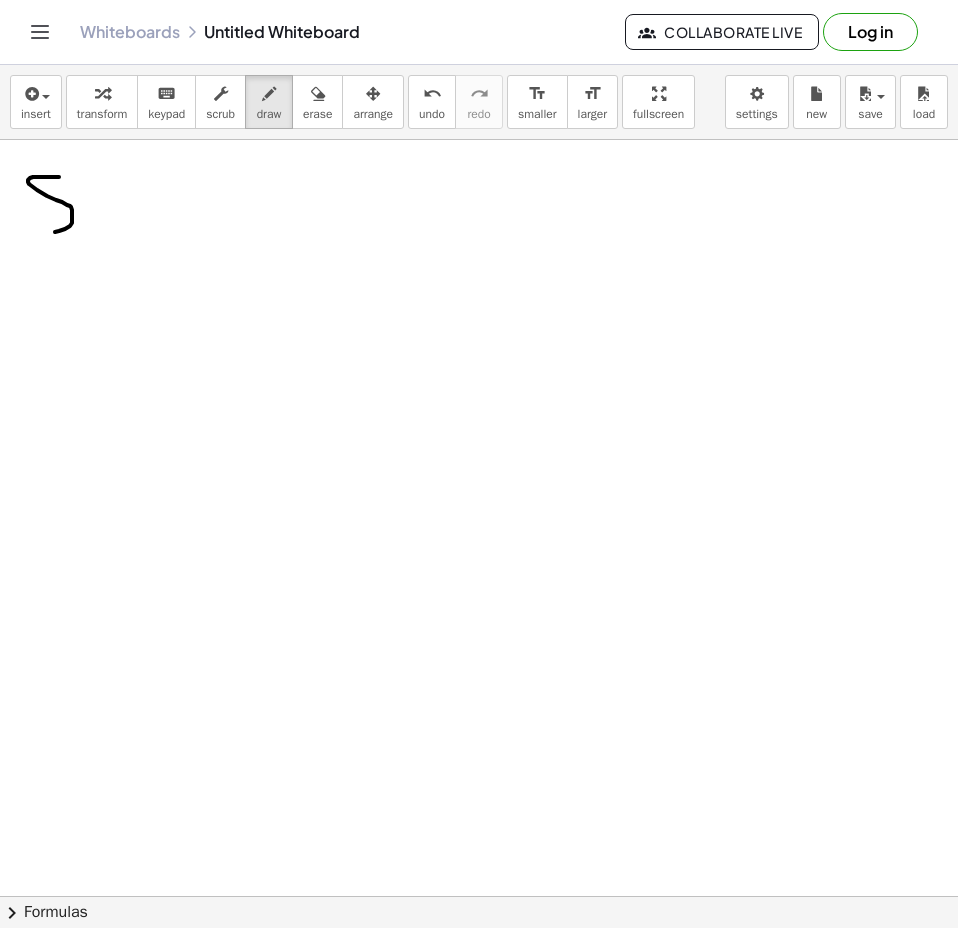 drag, startPoint x: 59, startPoint y: 177, endPoint x: 35, endPoint y: 235, distance: 62.76942 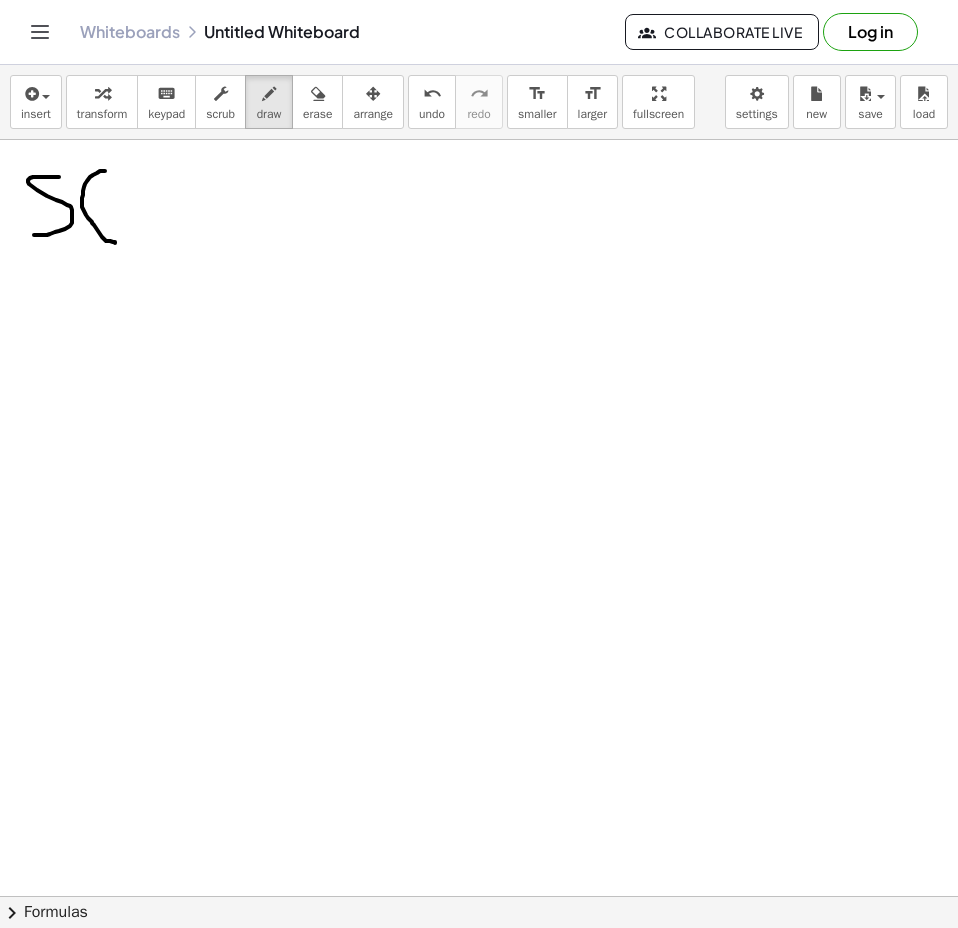 drag, startPoint x: 93, startPoint y: 175, endPoint x: 115, endPoint y: 243, distance: 71.470276 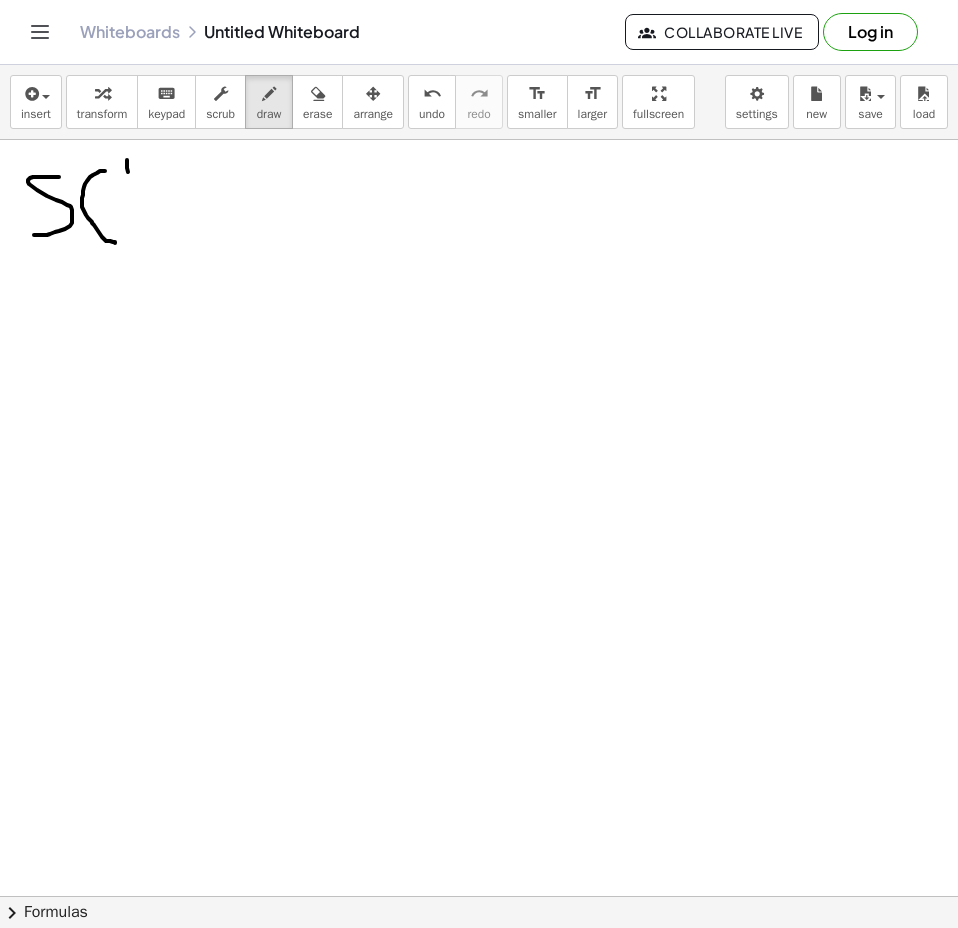 drag, startPoint x: 127, startPoint y: 160, endPoint x: 128, endPoint y: 181, distance: 21.023796 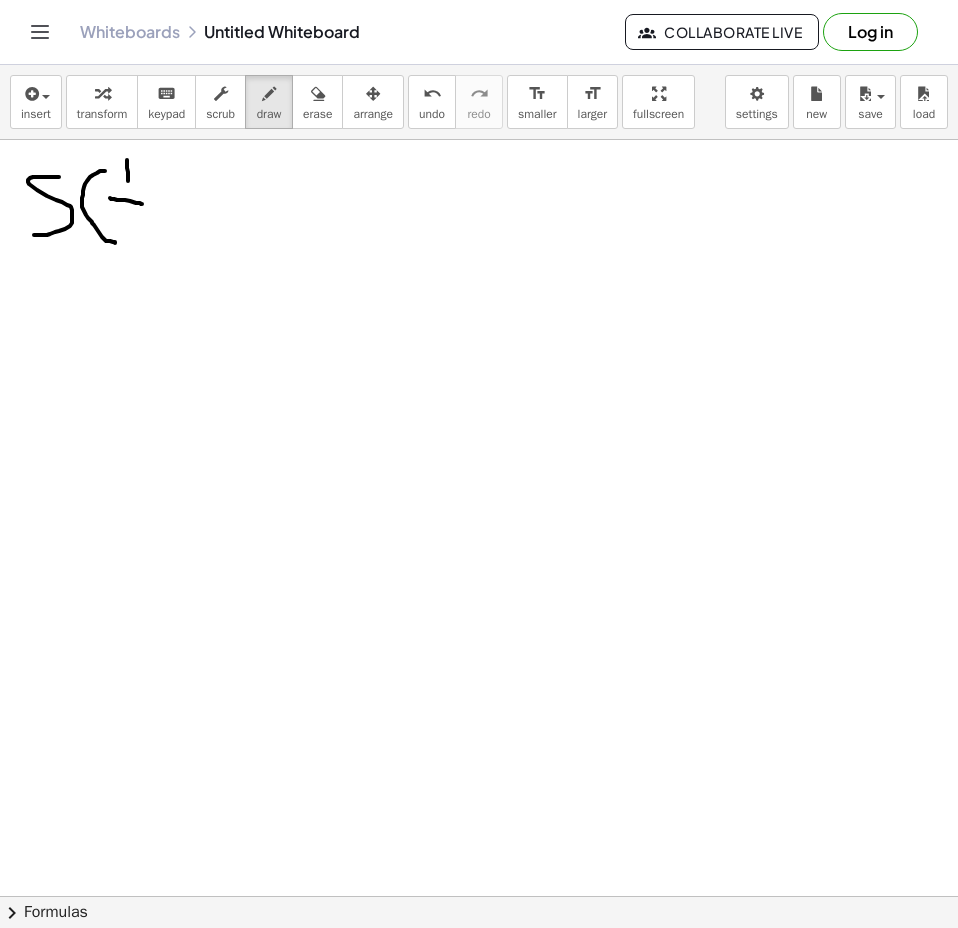 drag, startPoint x: 110, startPoint y: 198, endPoint x: 133, endPoint y: 206, distance: 24.351591 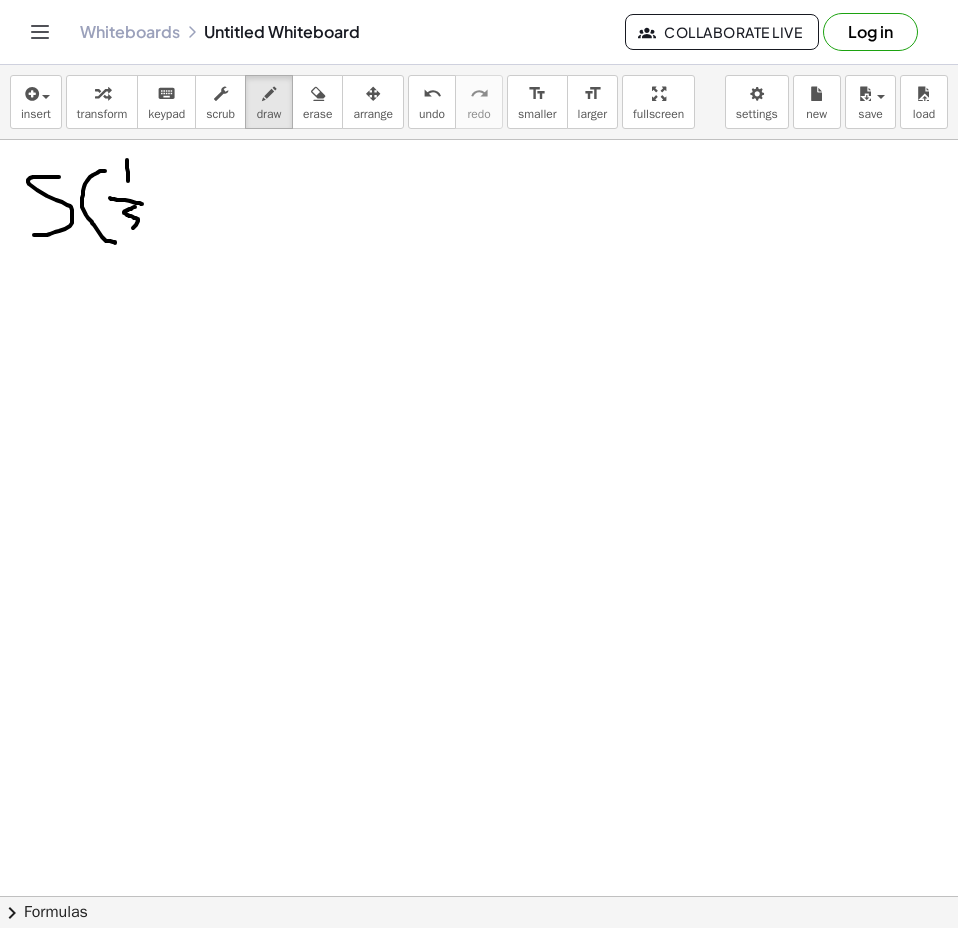 drag, startPoint x: 135, startPoint y: 207, endPoint x: 127, endPoint y: 229, distance: 23.409399 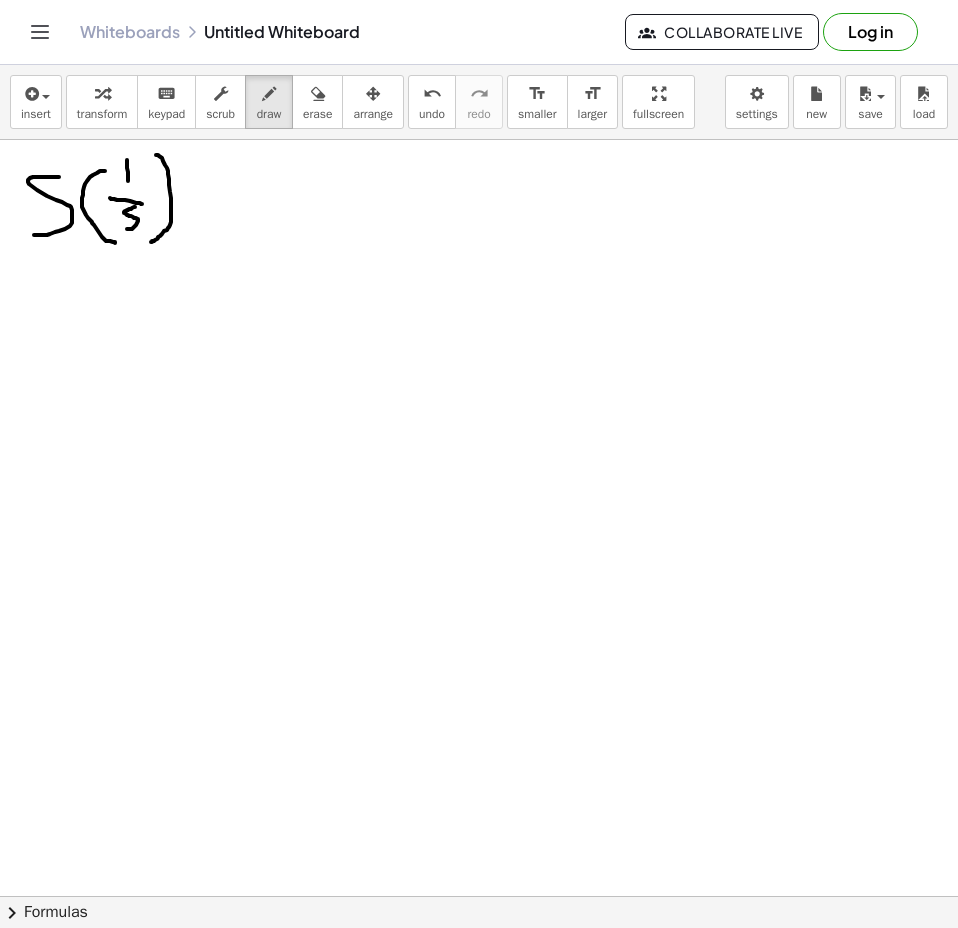drag, startPoint x: 164, startPoint y: 163, endPoint x: 145, endPoint y: 241, distance: 80.280754 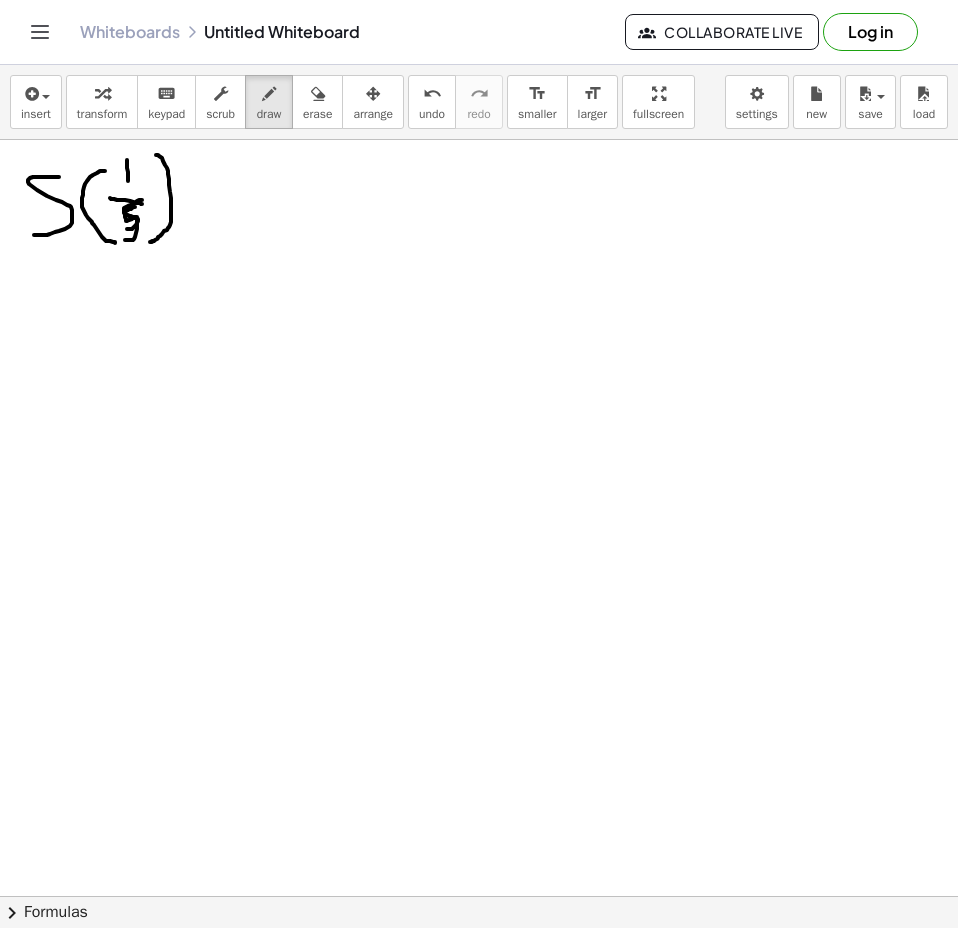 drag, startPoint x: 142, startPoint y: 200, endPoint x: 125, endPoint y: 240, distance: 43.462627 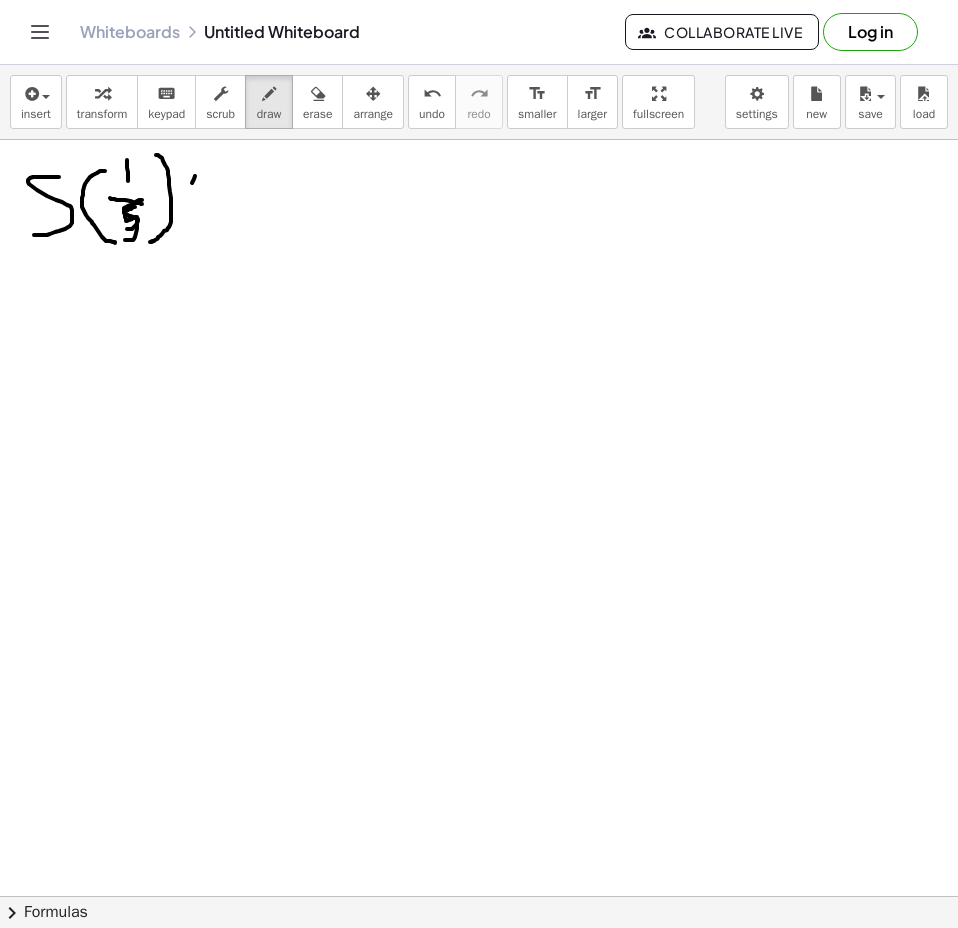 drag, startPoint x: 195, startPoint y: 176, endPoint x: 189, endPoint y: 194, distance: 18.973665 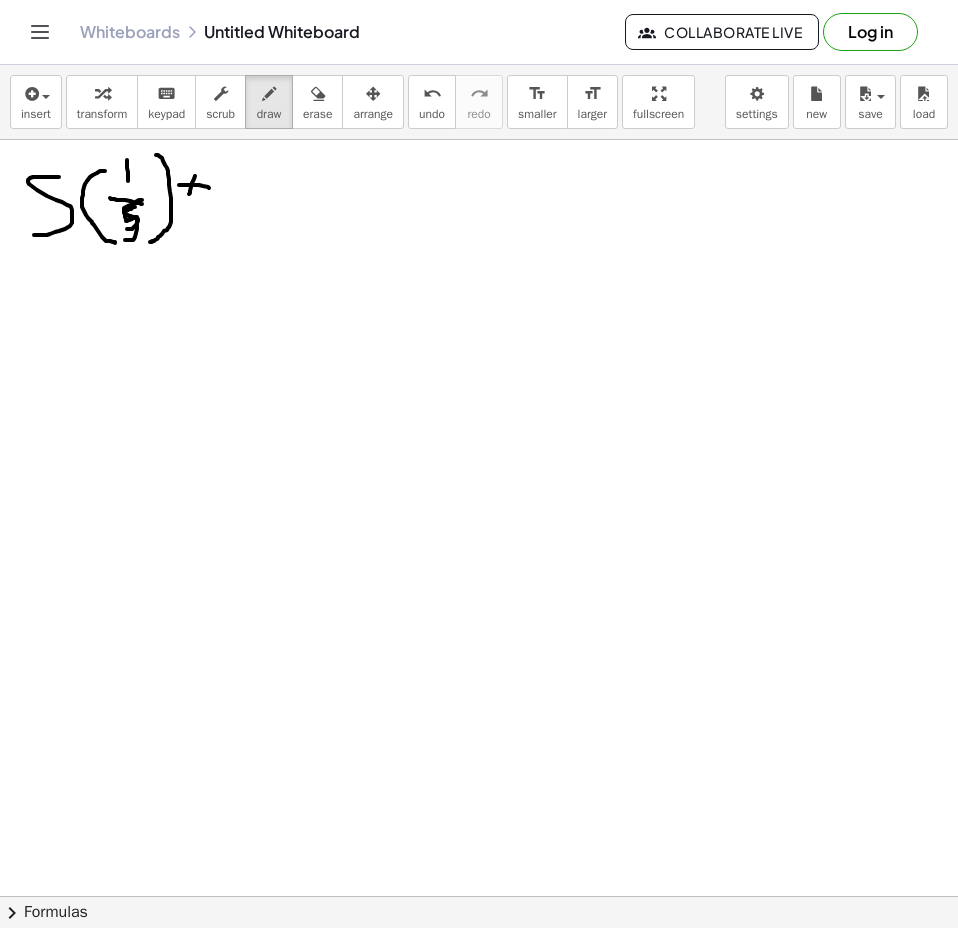 drag, startPoint x: 179, startPoint y: 185, endPoint x: 209, endPoint y: 188, distance: 30.149628 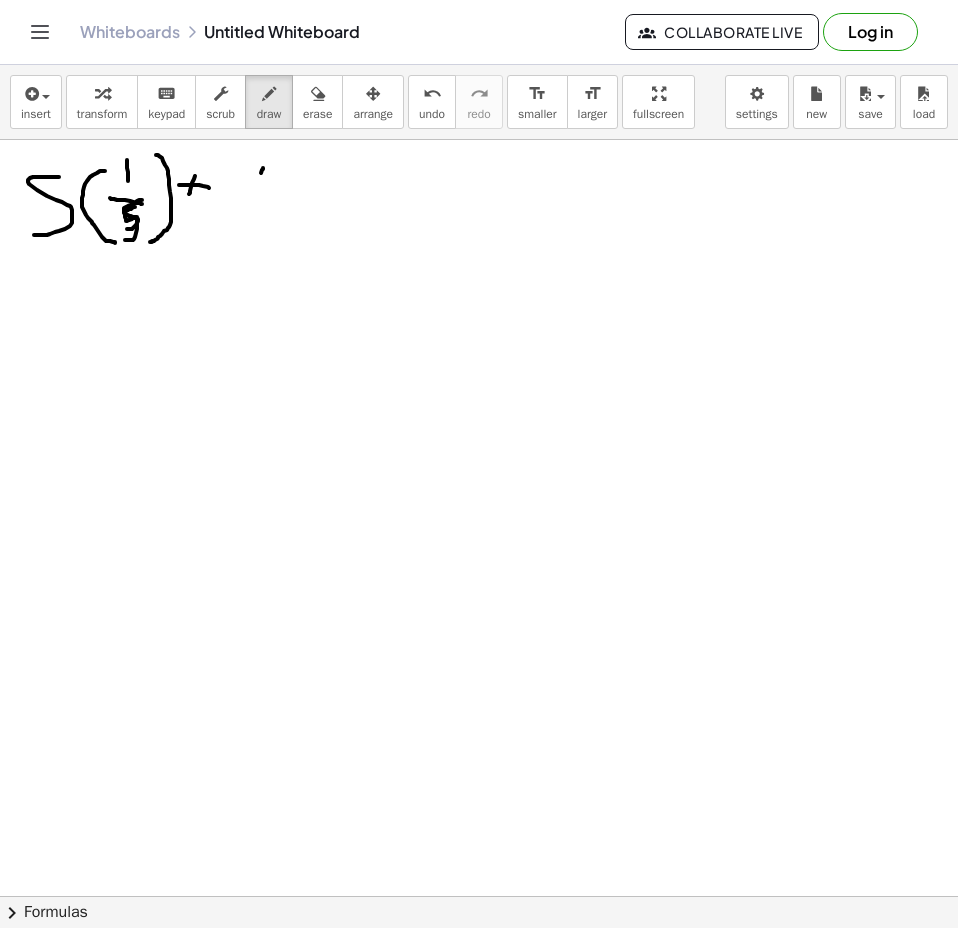 drag, startPoint x: 263, startPoint y: 168, endPoint x: 258, endPoint y: 183, distance: 15.811388 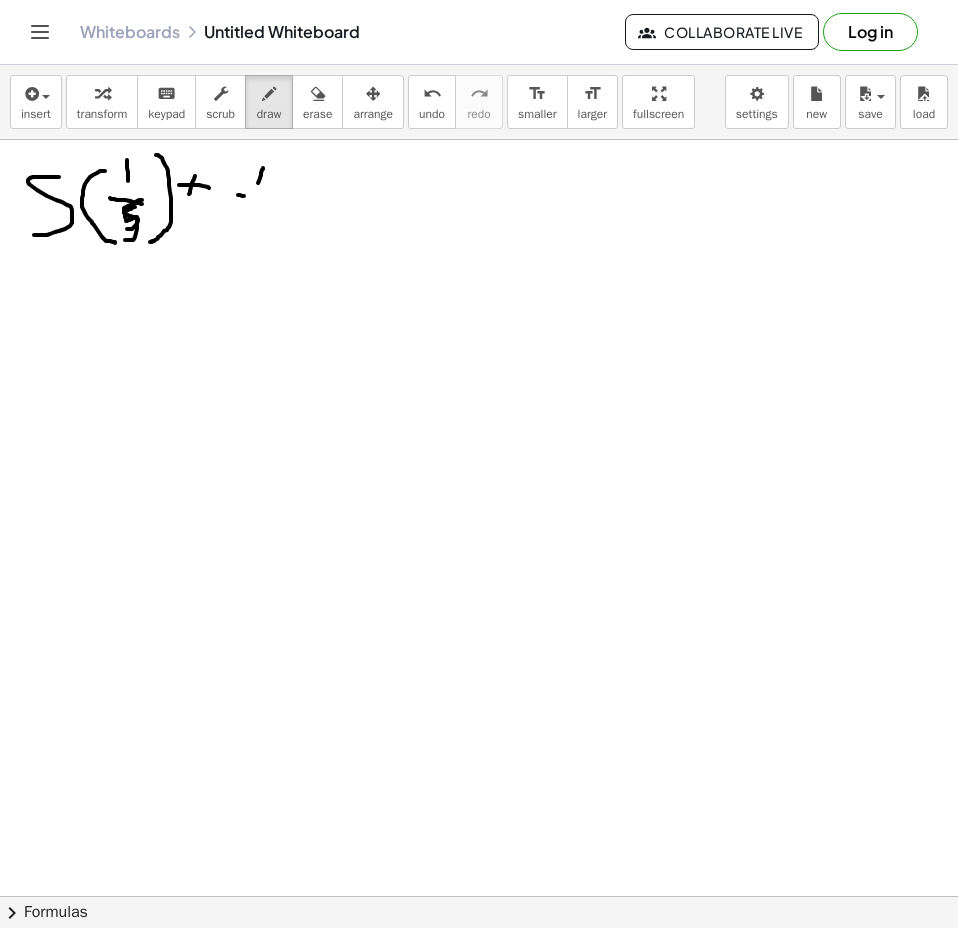 drag, startPoint x: 238, startPoint y: 195, endPoint x: 264, endPoint y: 200, distance: 26.476404 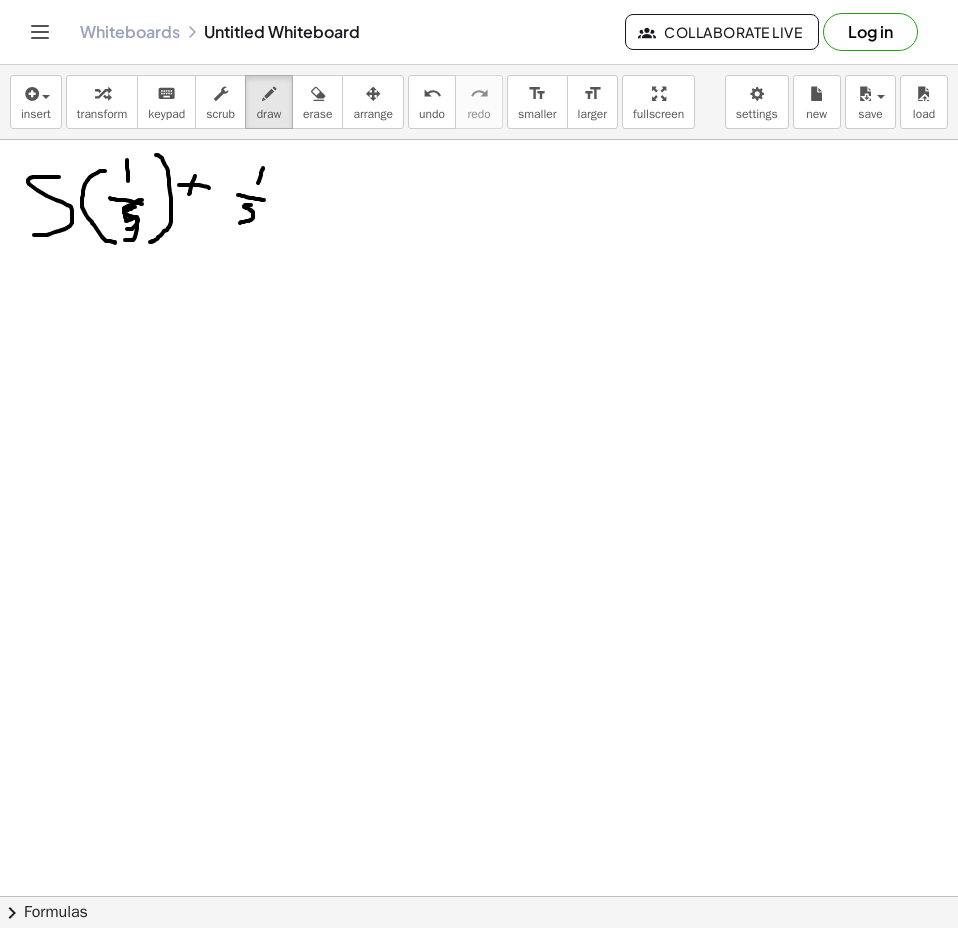 drag, startPoint x: 245, startPoint y: 206, endPoint x: 235, endPoint y: 223, distance: 19.723083 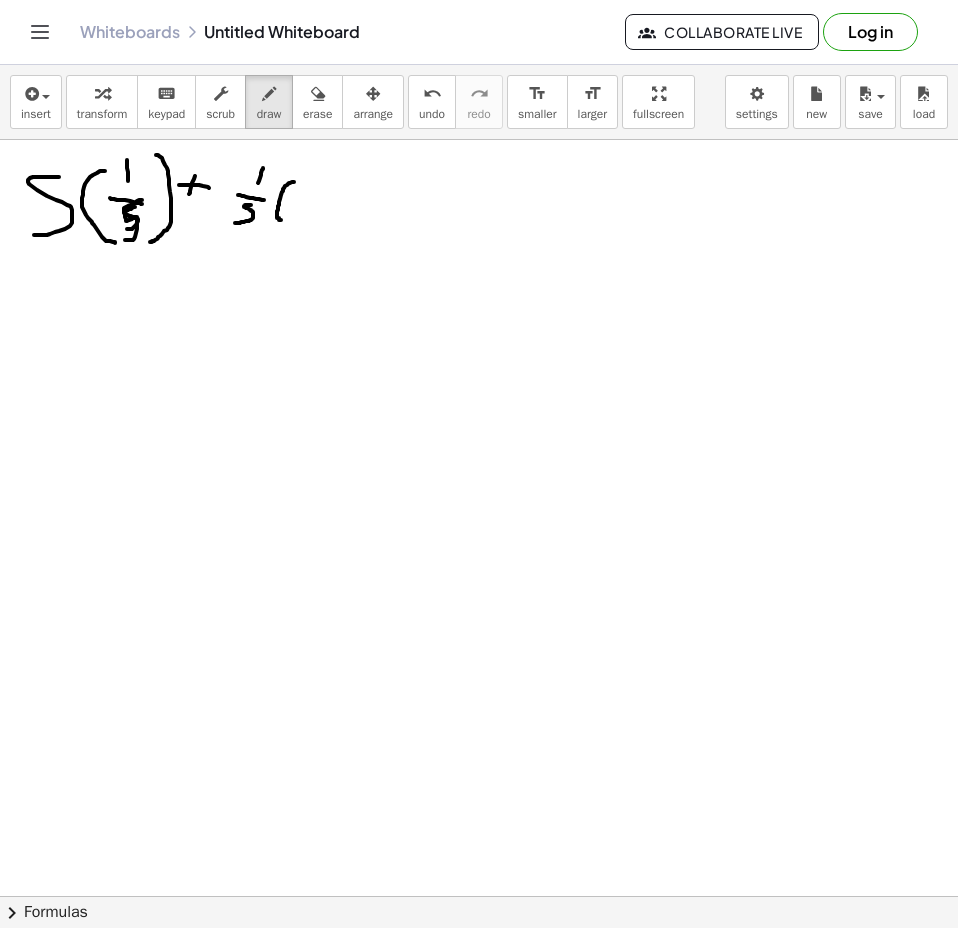drag, startPoint x: 294, startPoint y: 182, endPoint x: 282, endPoint y: 221, distance: 40.804413 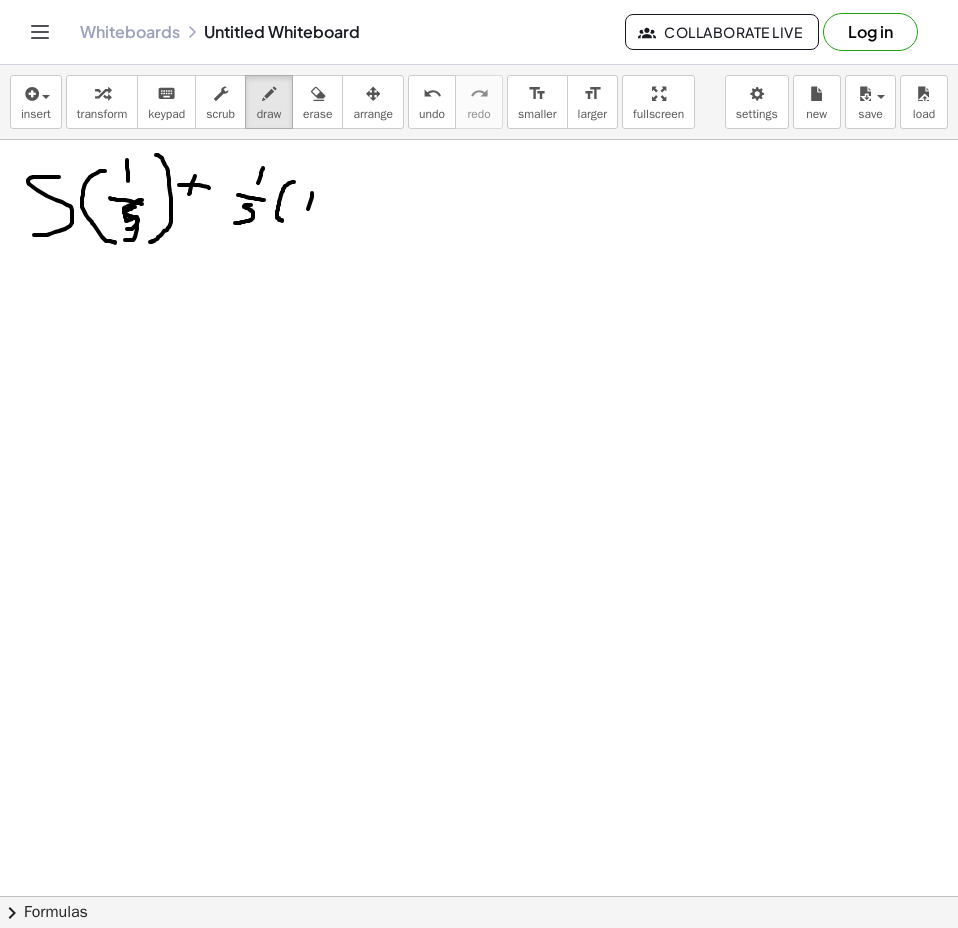 drag, startPoint x: 312, startPoint y: 193, endPoint x: 308, endPoint y: 211, distance: 18.439089 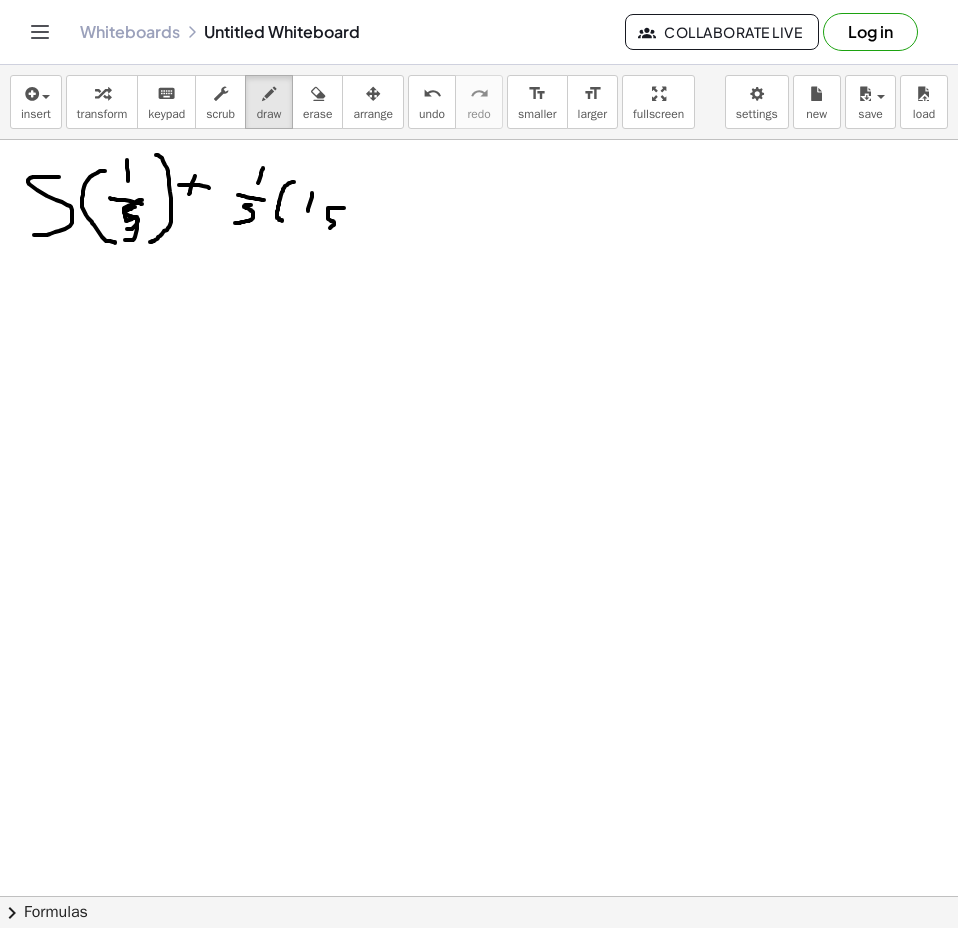 drag, startPoint x: 344, startPoint y: 208, endPoint x: 330, endPoint y: 216, distance: 16.124516 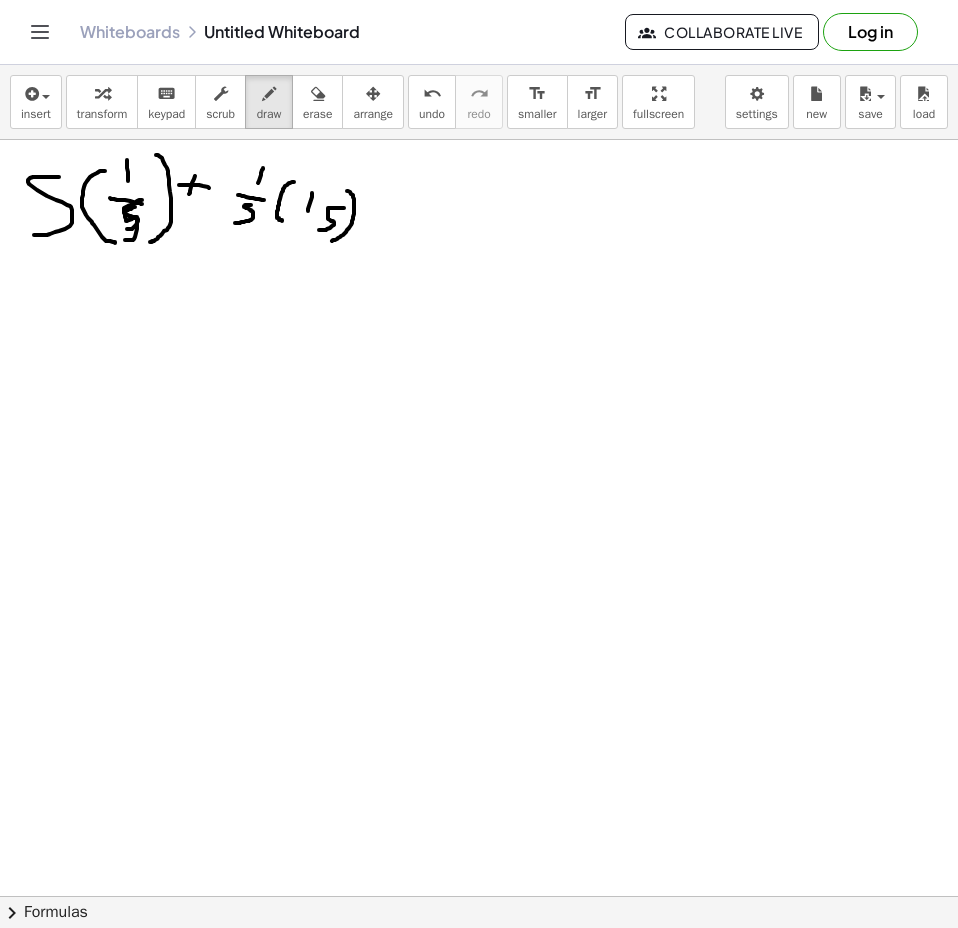drag, startPoint x: 348, startPoint y: 191, endPoint x: 332, endPoint y: 241, distance: 52.49762 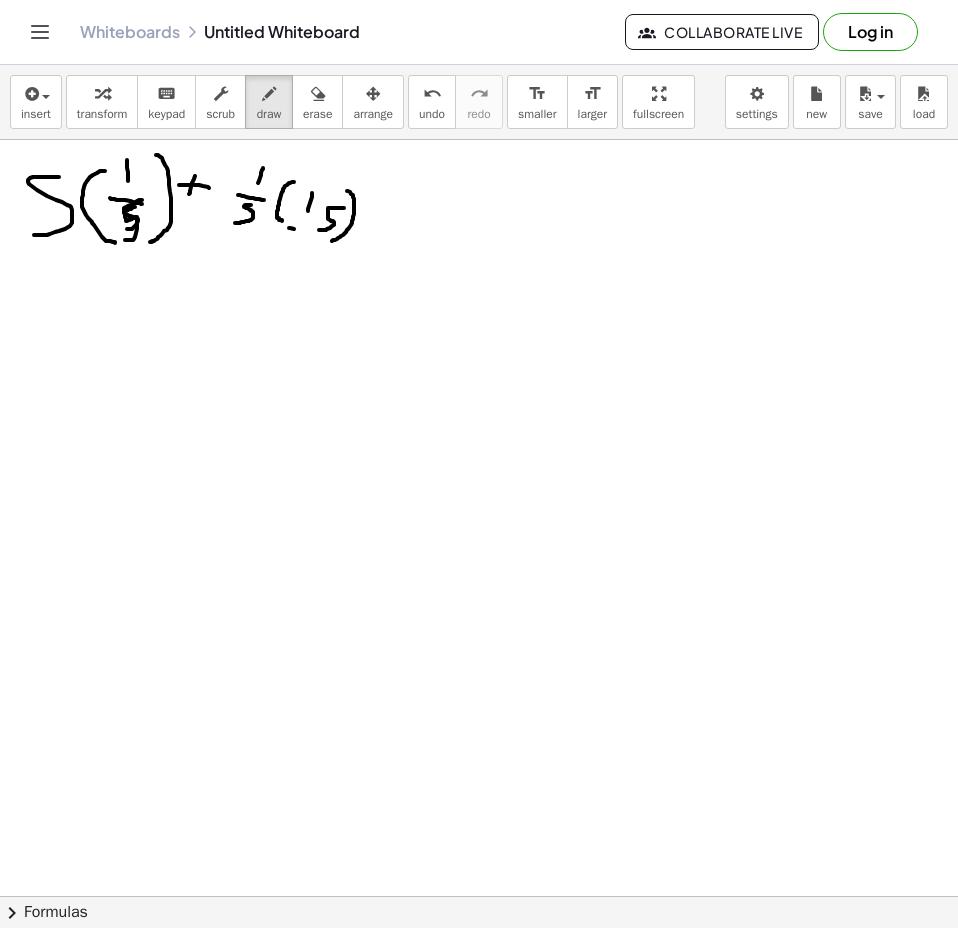 drag, startPoint x: 294, startPoint y: 229, endPoint x: 316, endPoint y: 231, distance: 22.090721 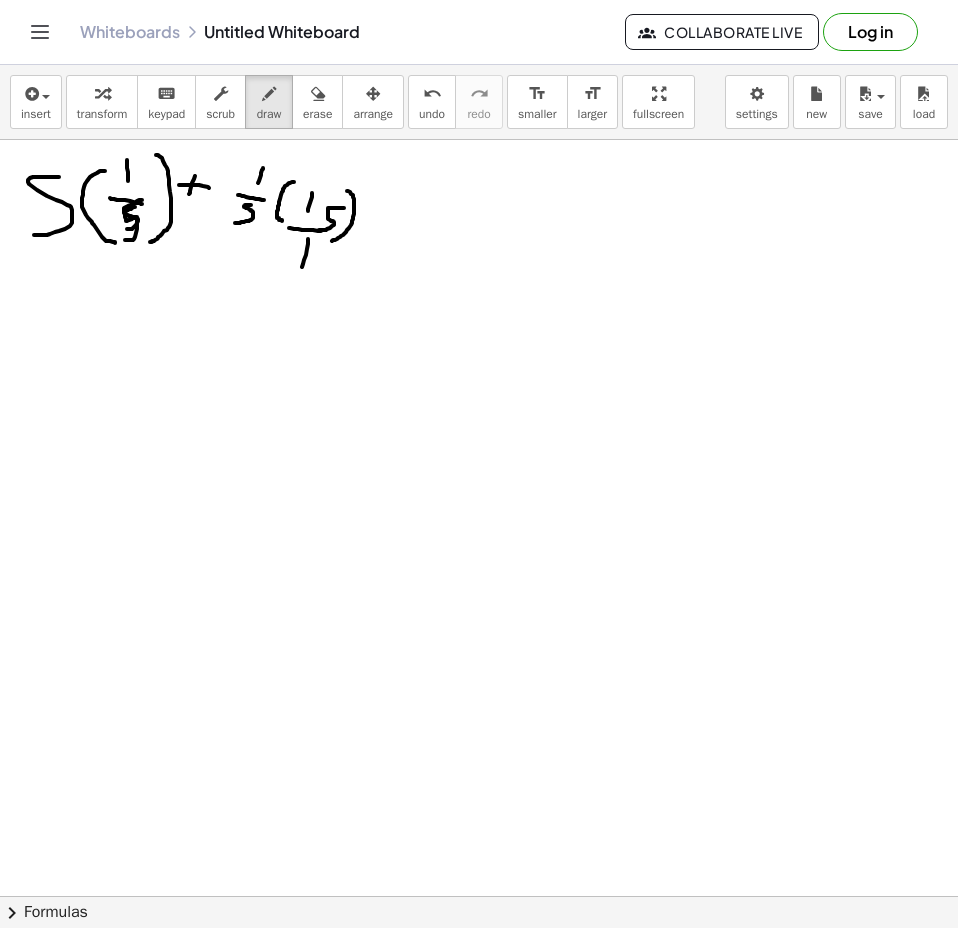 drag, startPoint x: 308, startPoint y: 239, endPoint x: 301, endPoint y: 269, distance: 30.805843 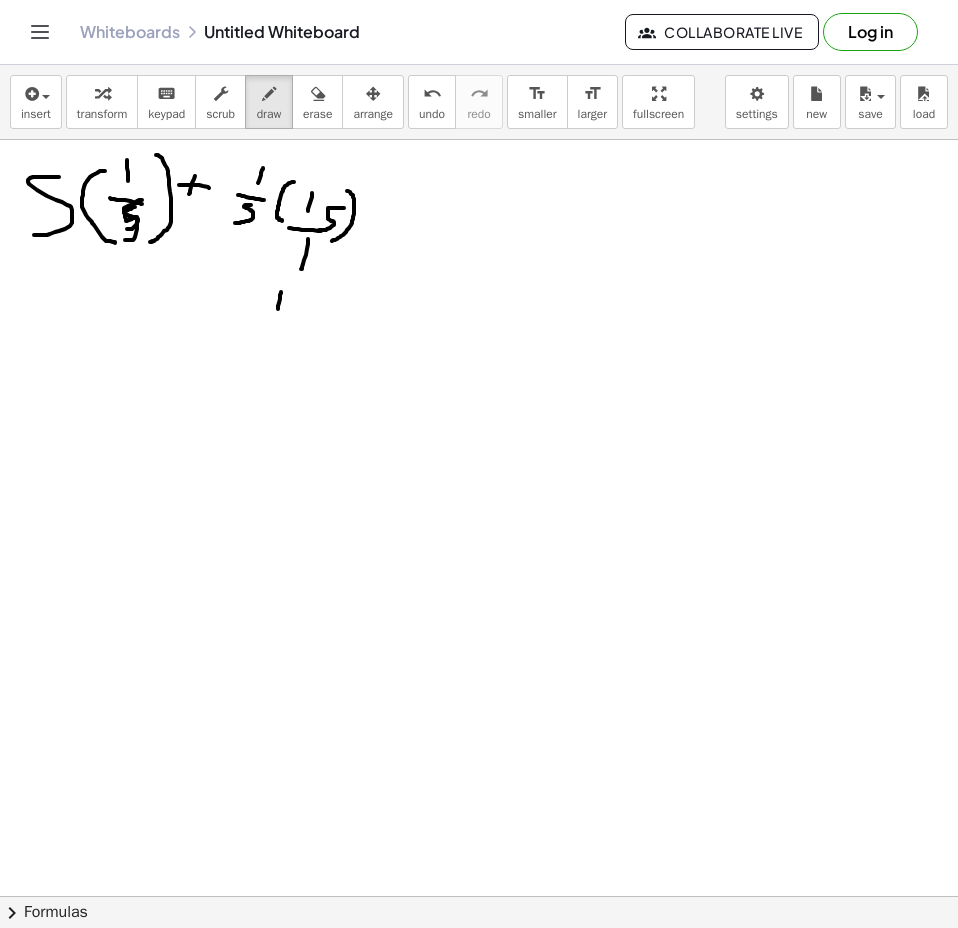 drag, startPoint x: 281, startPoint y: 292, endPoint x: 278, endPoint y: 309, distance: 17.262676 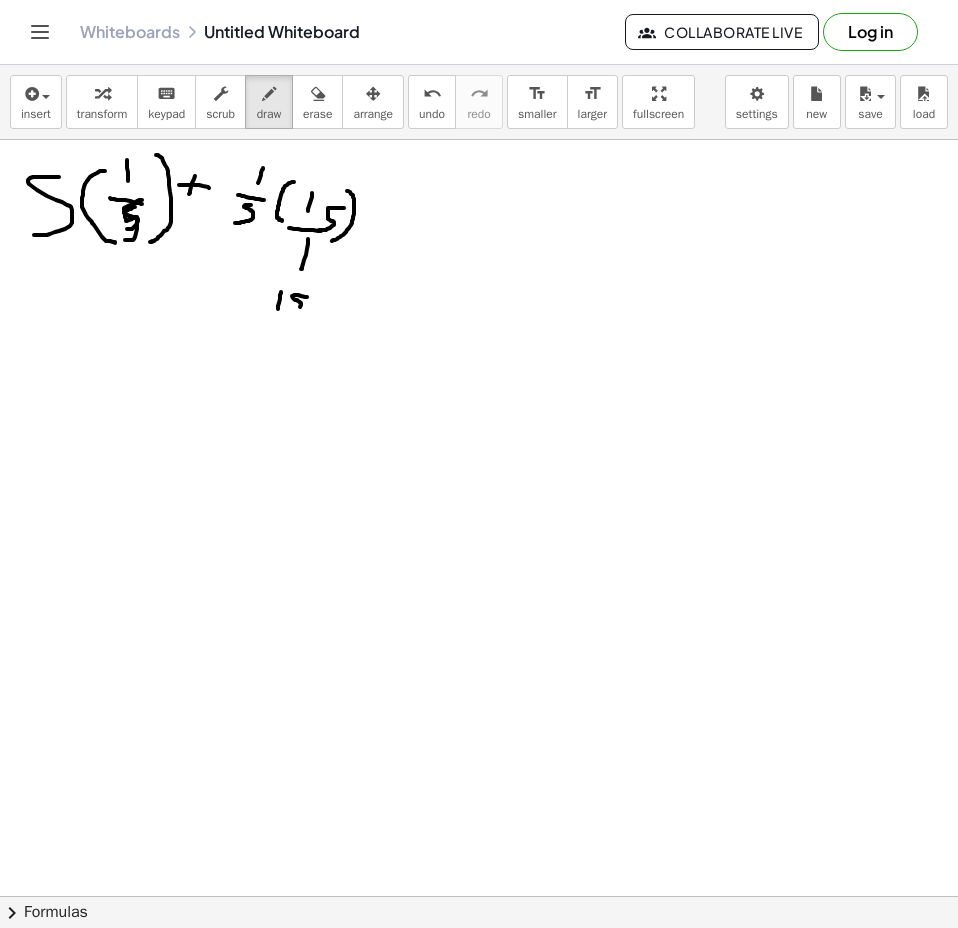 drag, startPoint x: 295, startPoint y: 295, endPoint x: 289, endPoint y: 313, distance: 18.973665 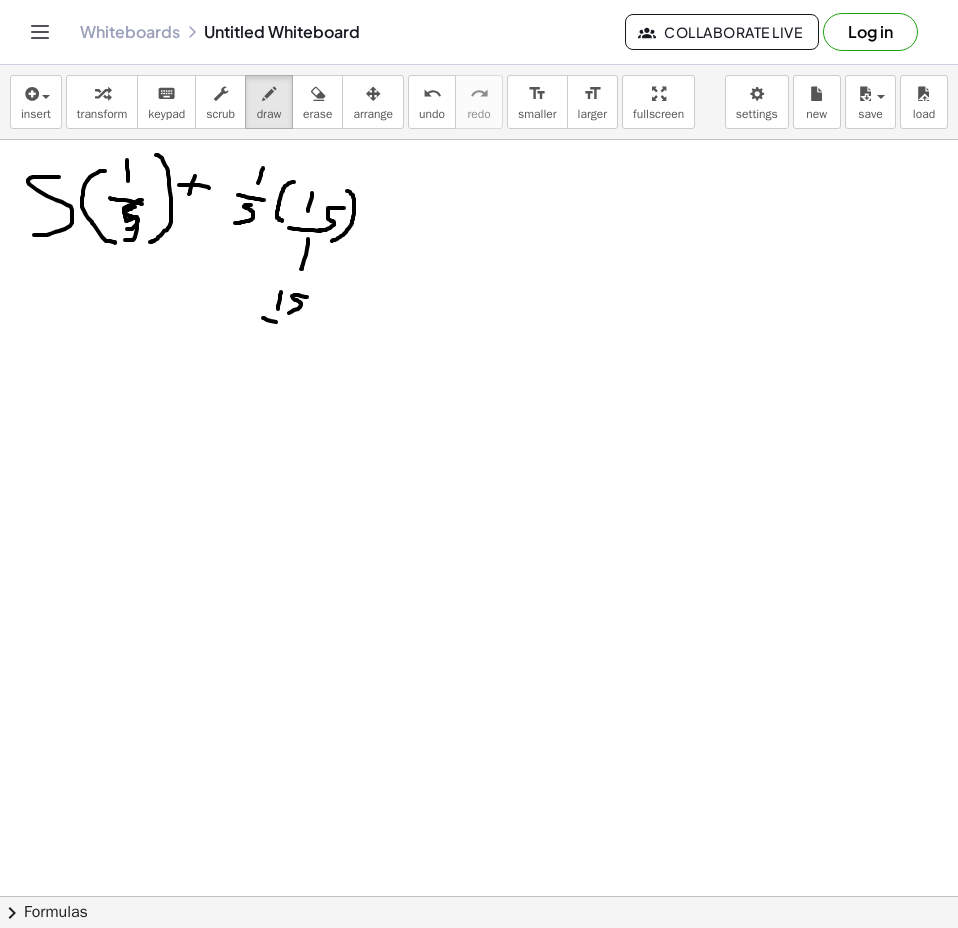 drag, startPoint x: 276, startPoint y: 322, endPoint x: 305, endPoint y: 329, distance: 29.832869 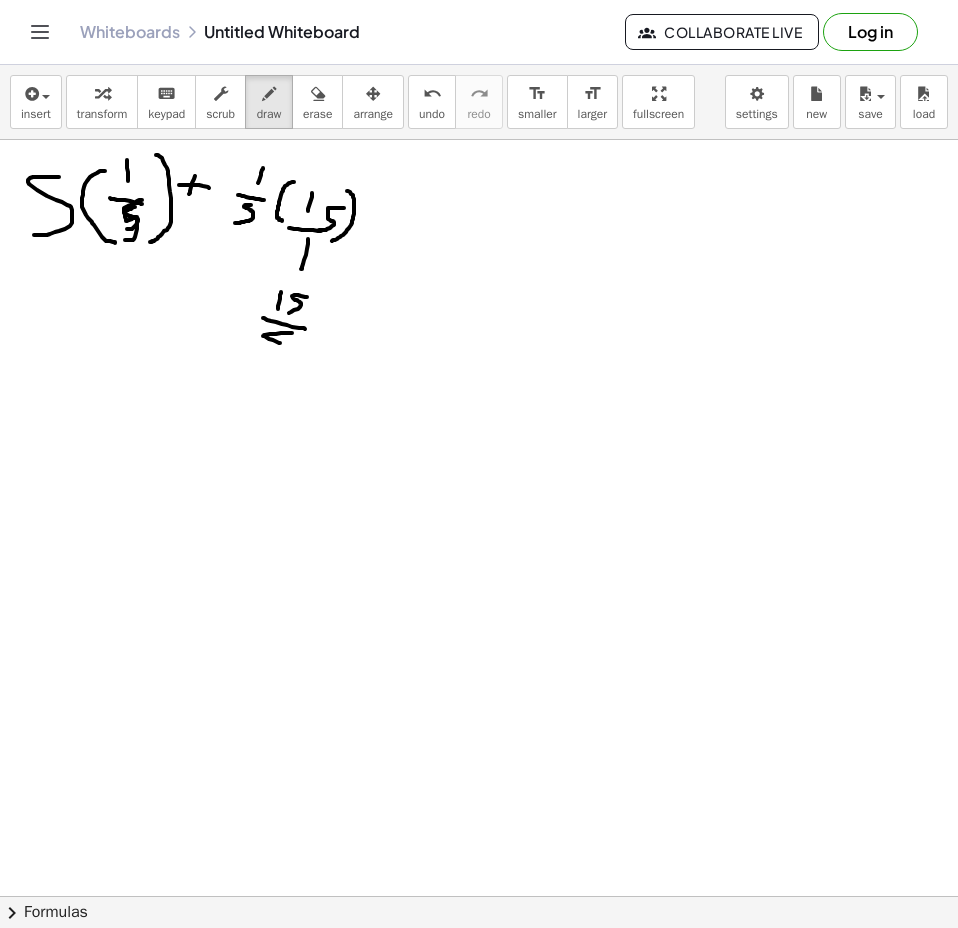 drag, startPoint x: 281, startPoint y: 333, endPoint x: 251, endPoint y: 353, distance: 36.05551 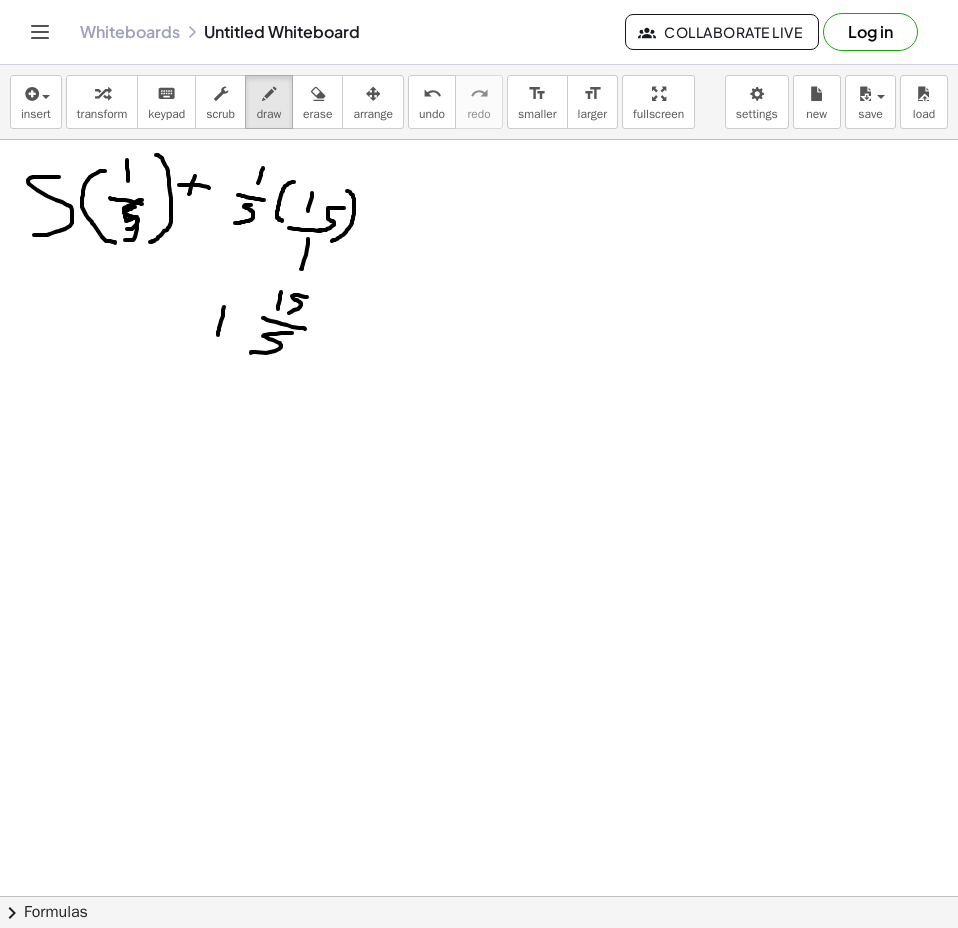 drag, startPoint x: 224, startPoint y: 307, endPoint x: 213, endPoint y: 341, distance: 35.735138 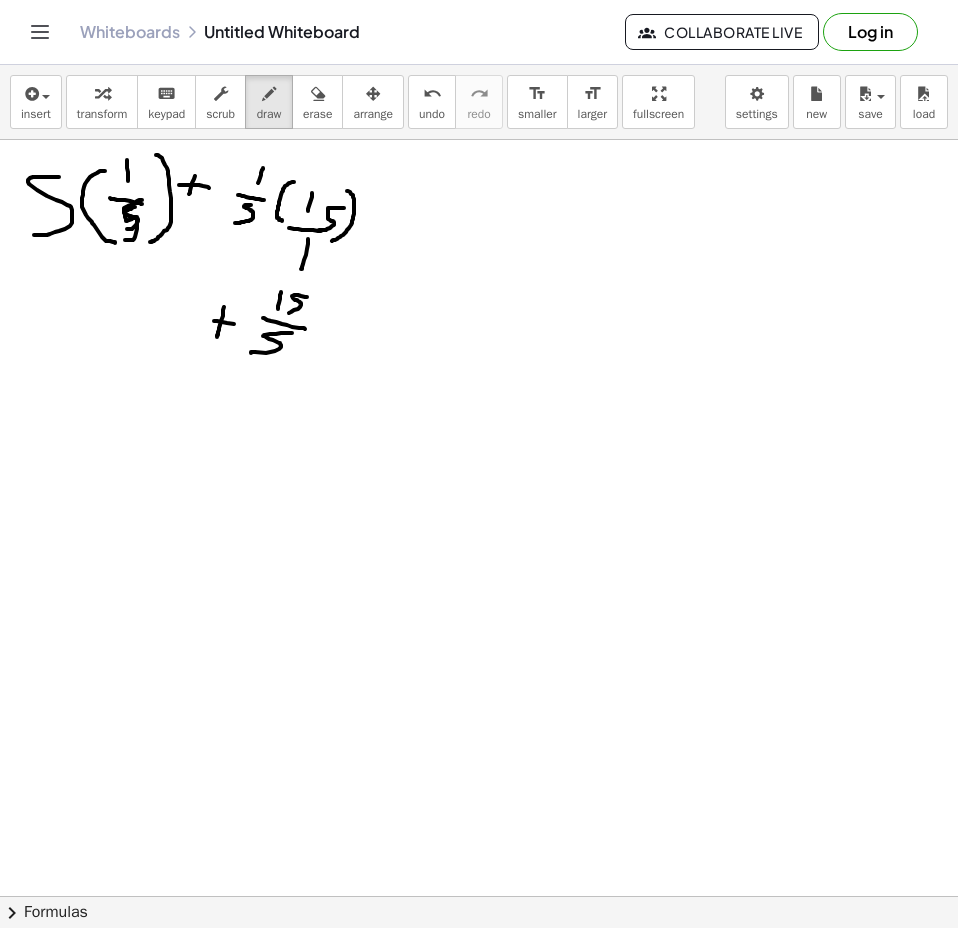 drag, startPoint x: 217, startPoint y: 321, endPoint x: 242, endPoint y: 326, distance: 25.495098 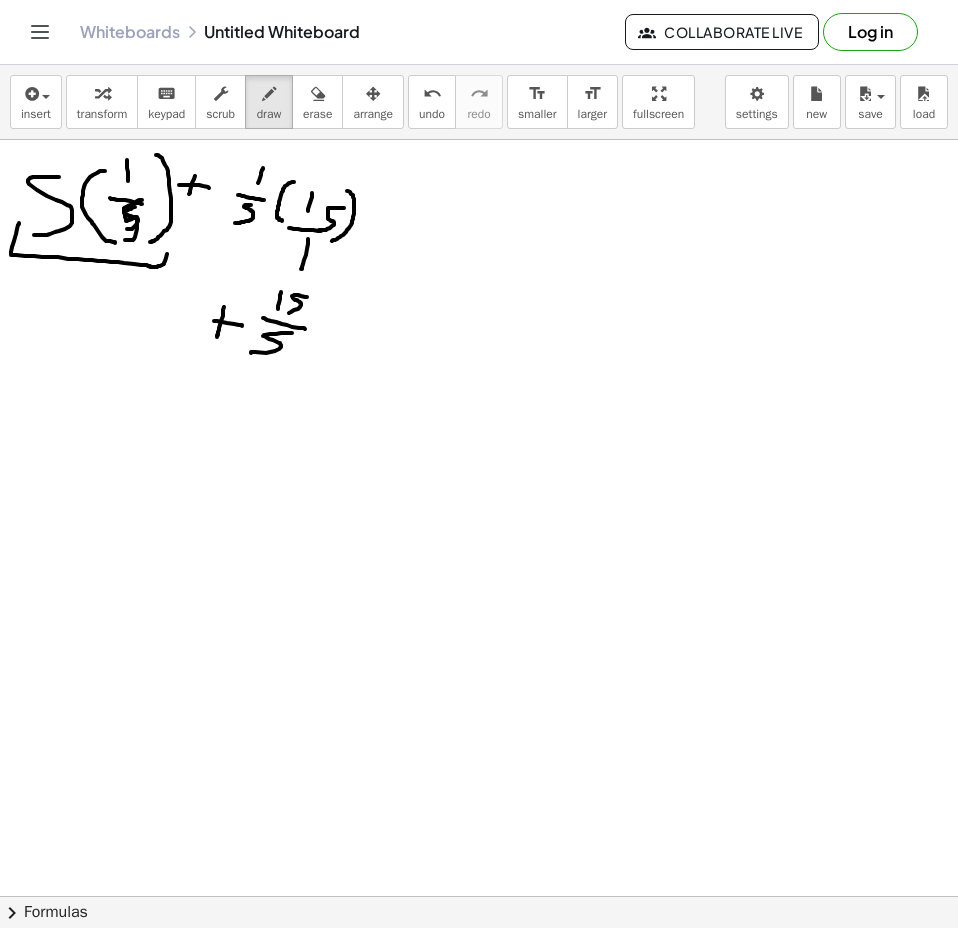 drag, startPoint x: 19, startPoint y: 223, endPoint x: 172, endPoint y: 236, distance: 153.5513 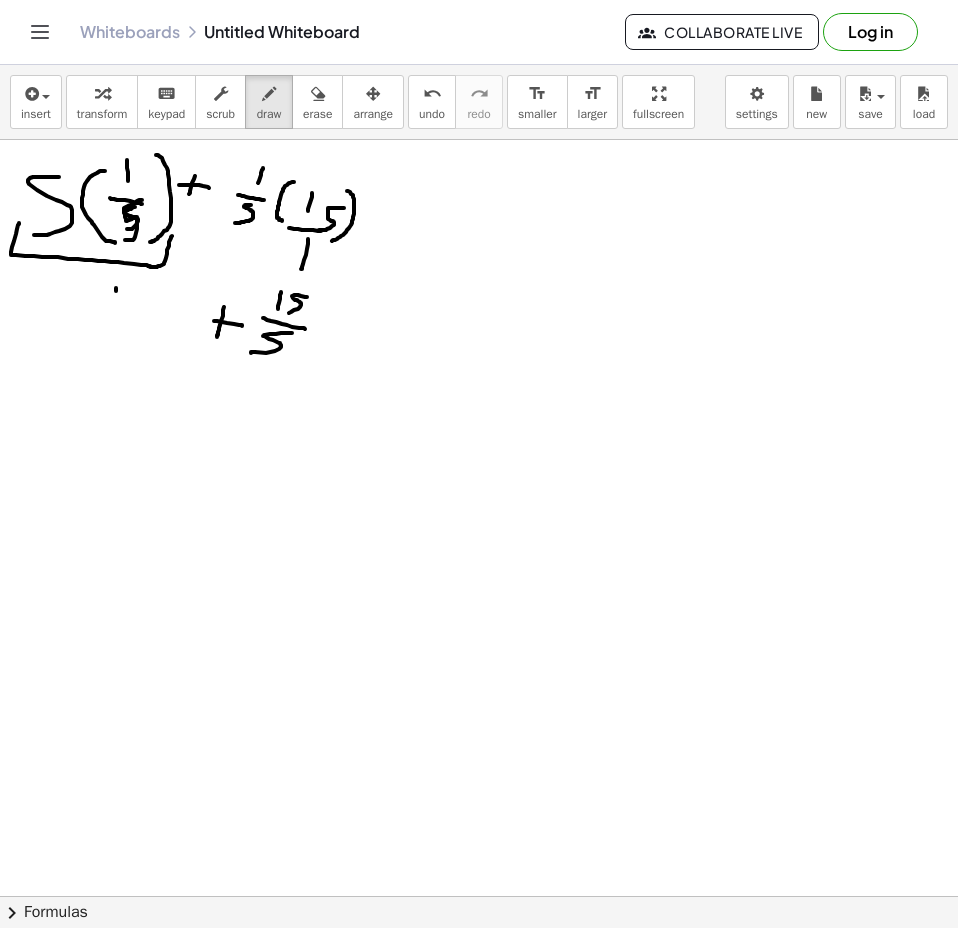 drag, startPoint x: 116, startPoint y: 288, endPoint x: 114, endPoint y: 348, distance: 60.033325 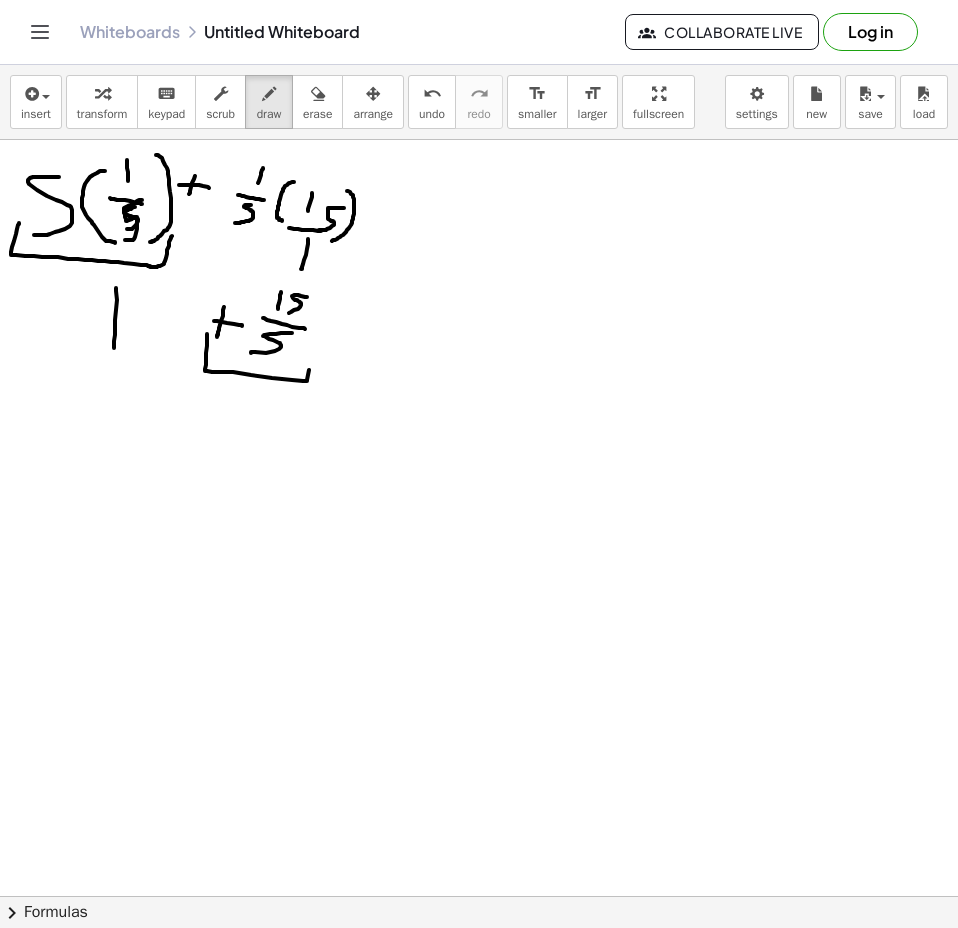 drag, startPoint x: 207, startPoint y: 334, endPoint x: 310, endPoint y: 361, distance: 106.48004 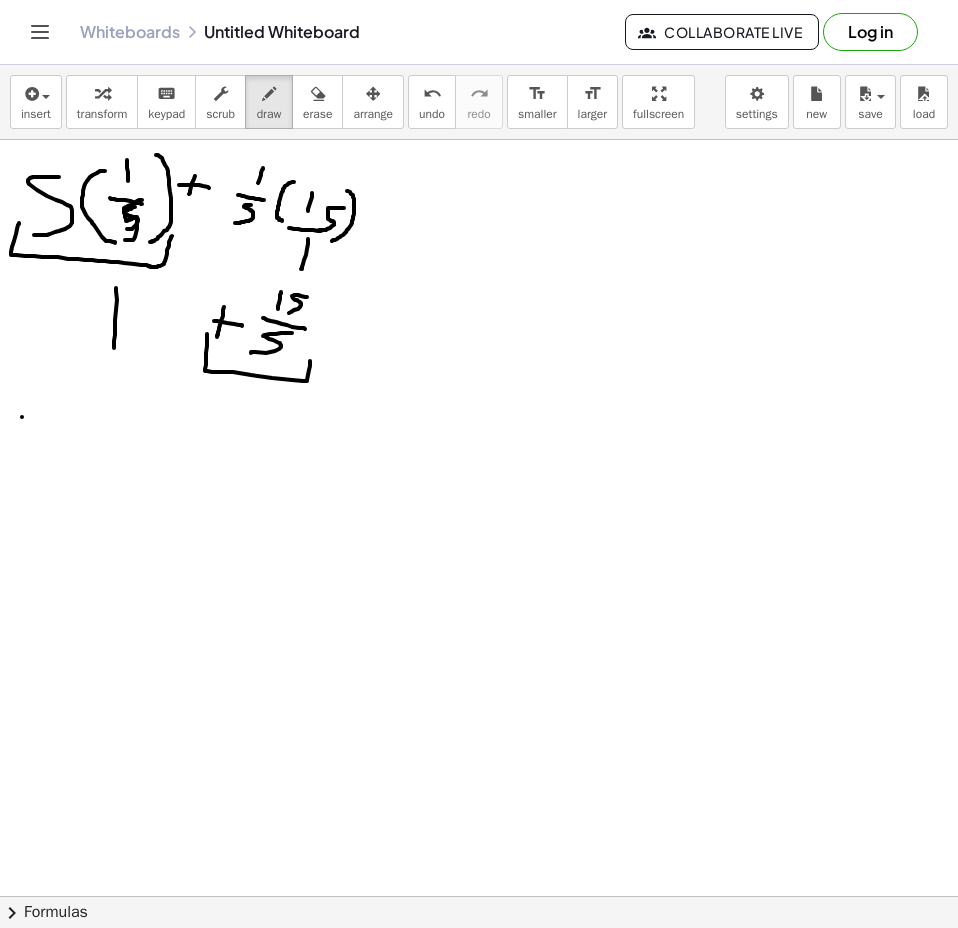 drag, startPoint x: 22, startPoint y: 417, endPoint x: 44, endPoint y: 423, distance: 22.803509 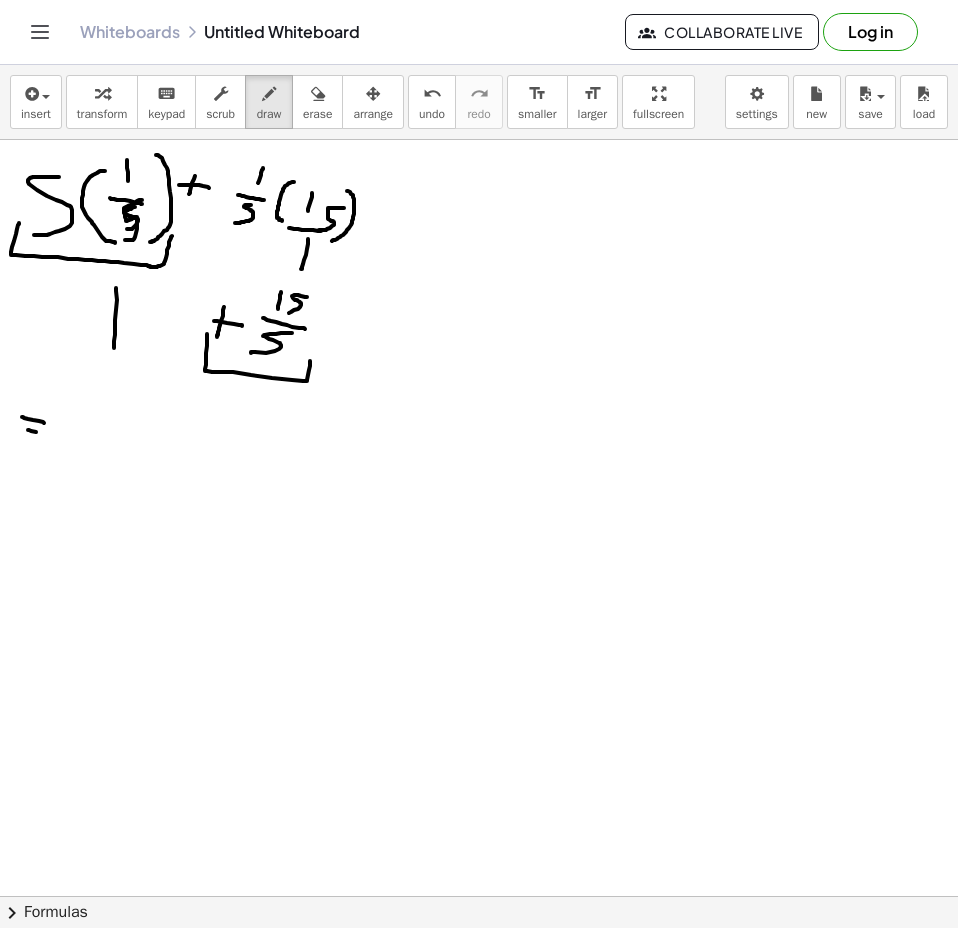 drag, startPoint x: 28, startPoint y: 430, endPoint x: 63, endPoint y: 436, distance: 35.510563 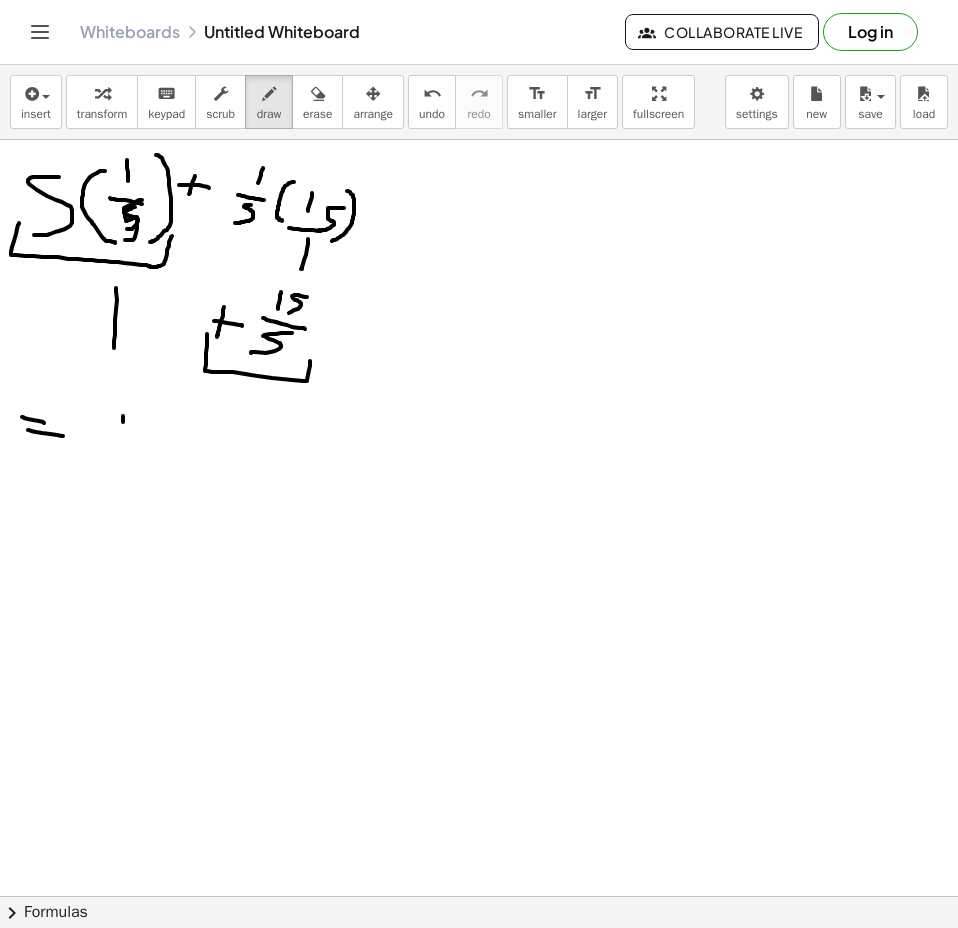 click at bounding box center (479, 301) 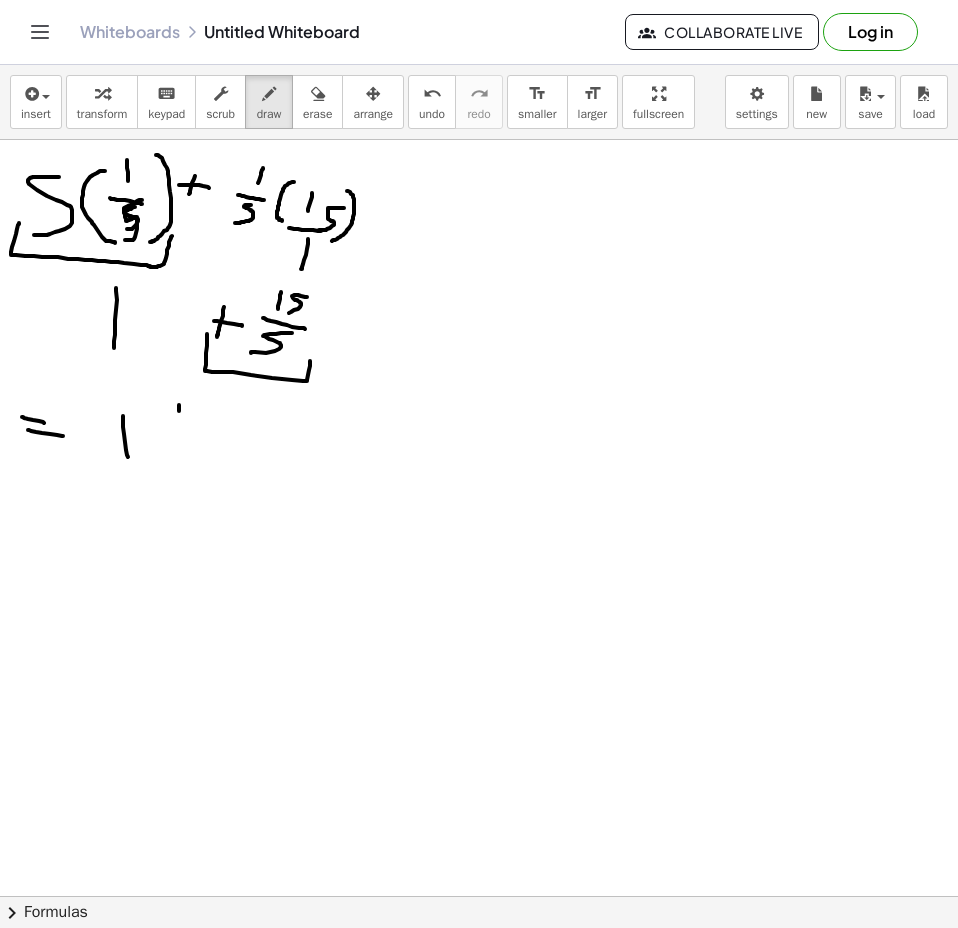 click at bounding box center (479, 301) 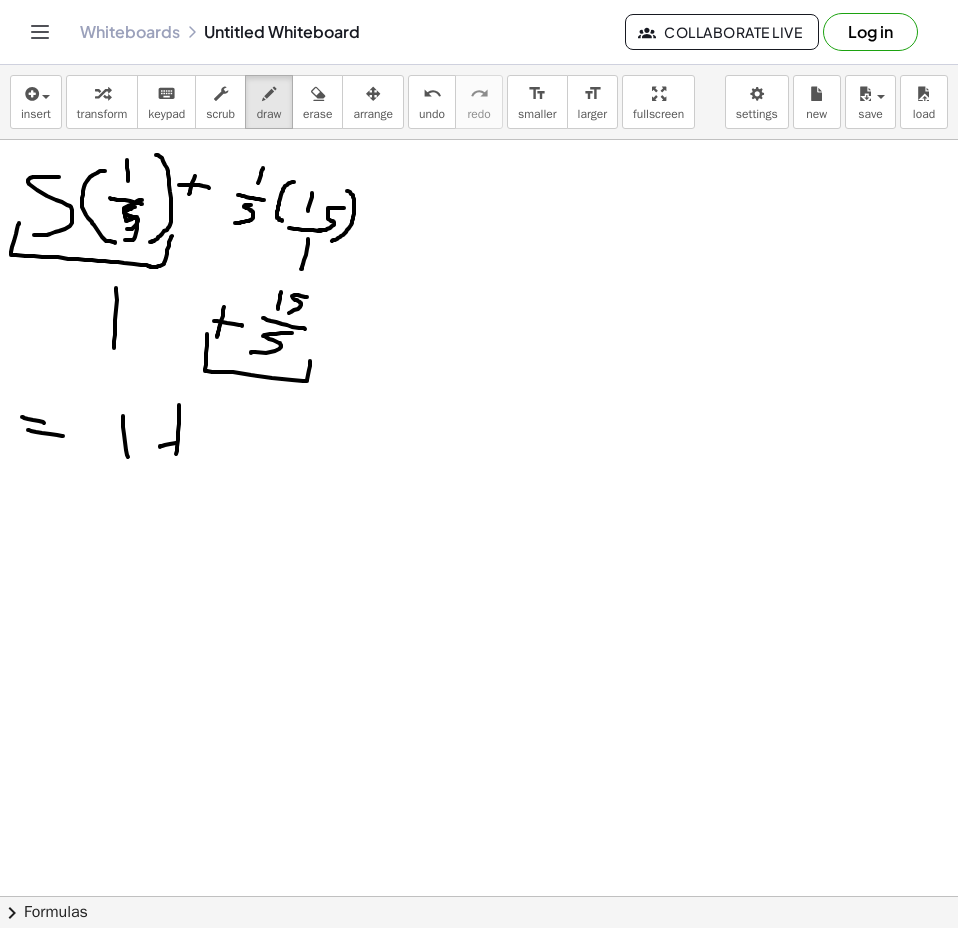 click at bounding box center (479, 301) 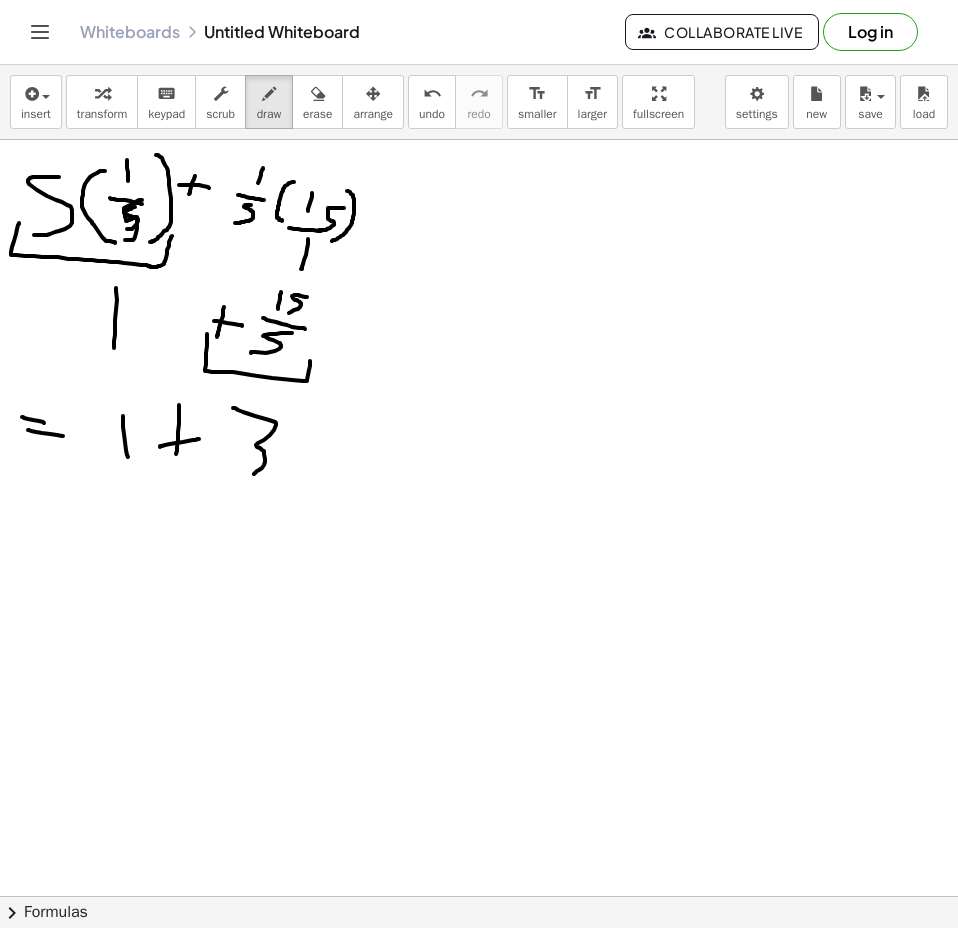 click at bounding box center (479, 301) 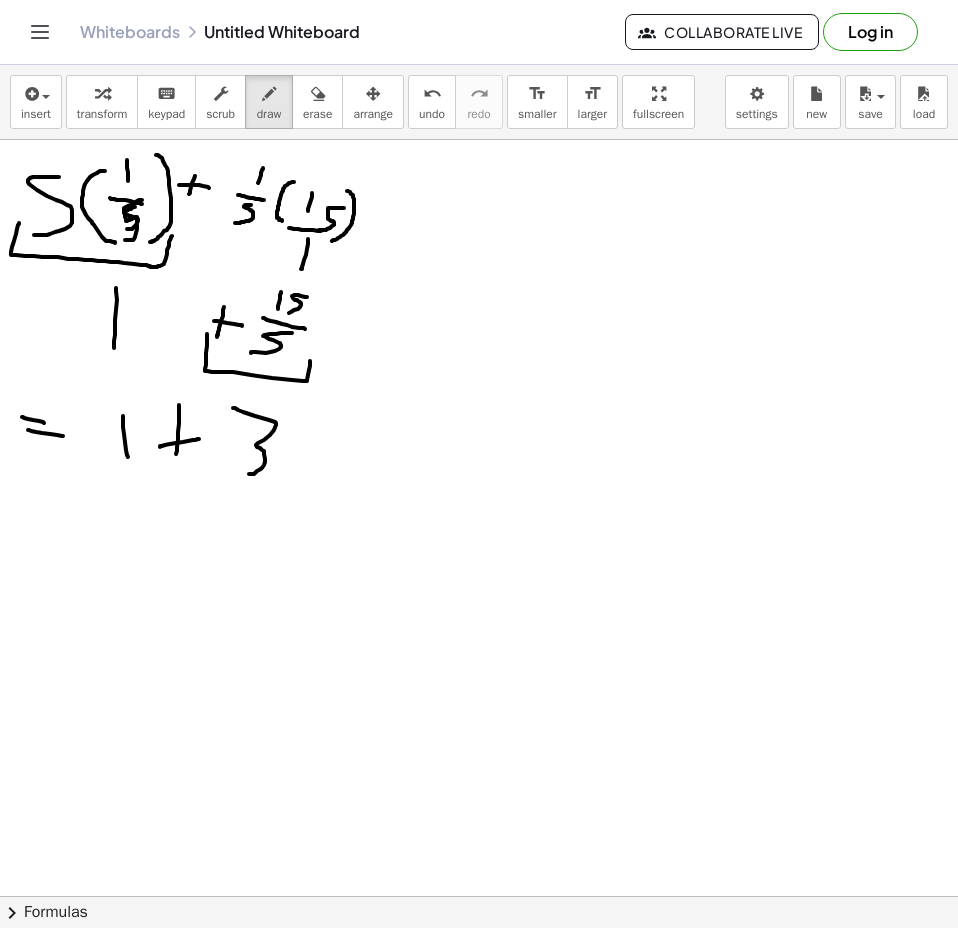 click at bounding box center (479, 301) 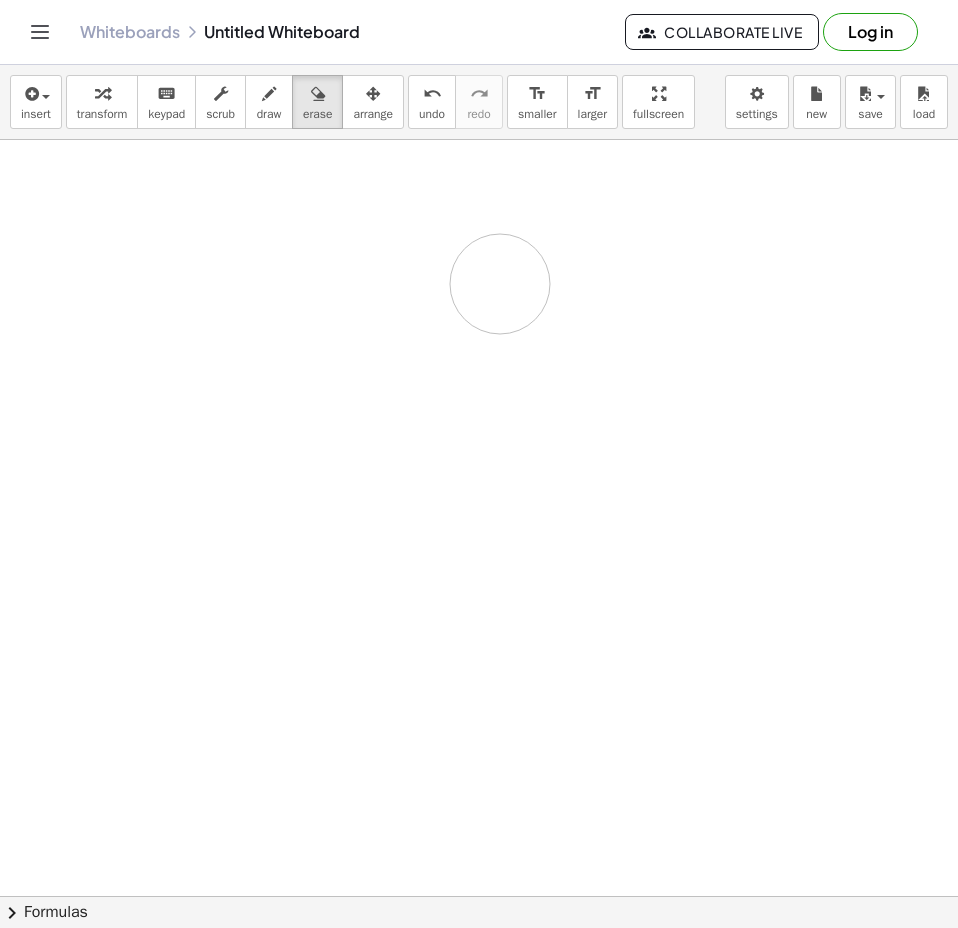 drag, startPoint x: 66, startPoint y: 465, endPoint x: -252, endPoint y: 129, distance: 462.62296 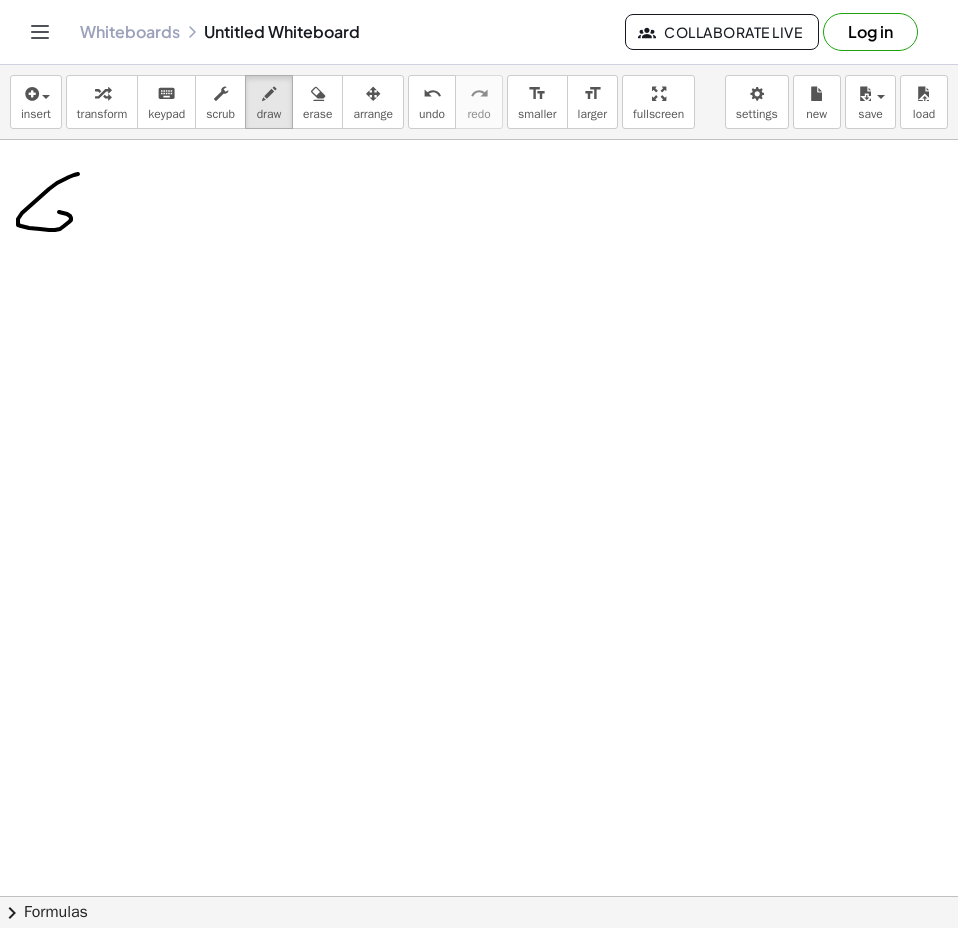 drag, startPoint x: 78, startPoint y: 174, endPoint x: 37, endPoint y: 207, distance: 52.63079 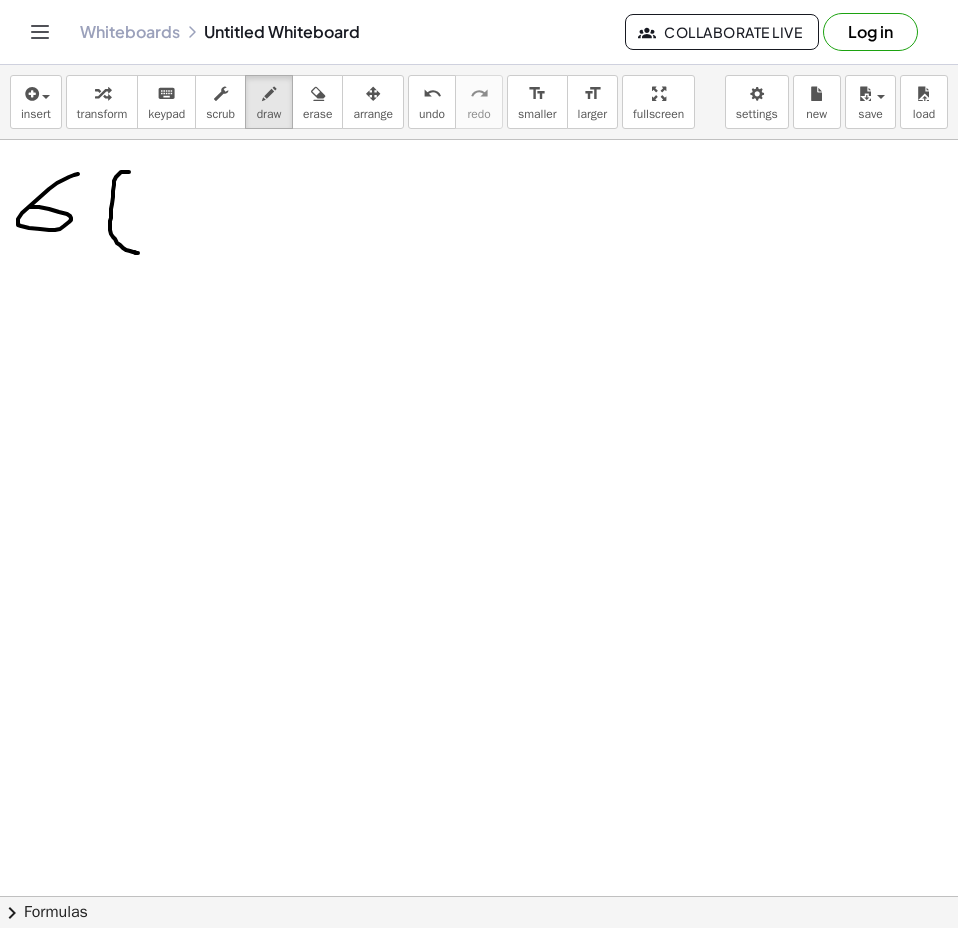 drag, startPoint x: 128, startPoint y: 172, endPoint x: 156, endPoint y: 257, distance: 89.49302 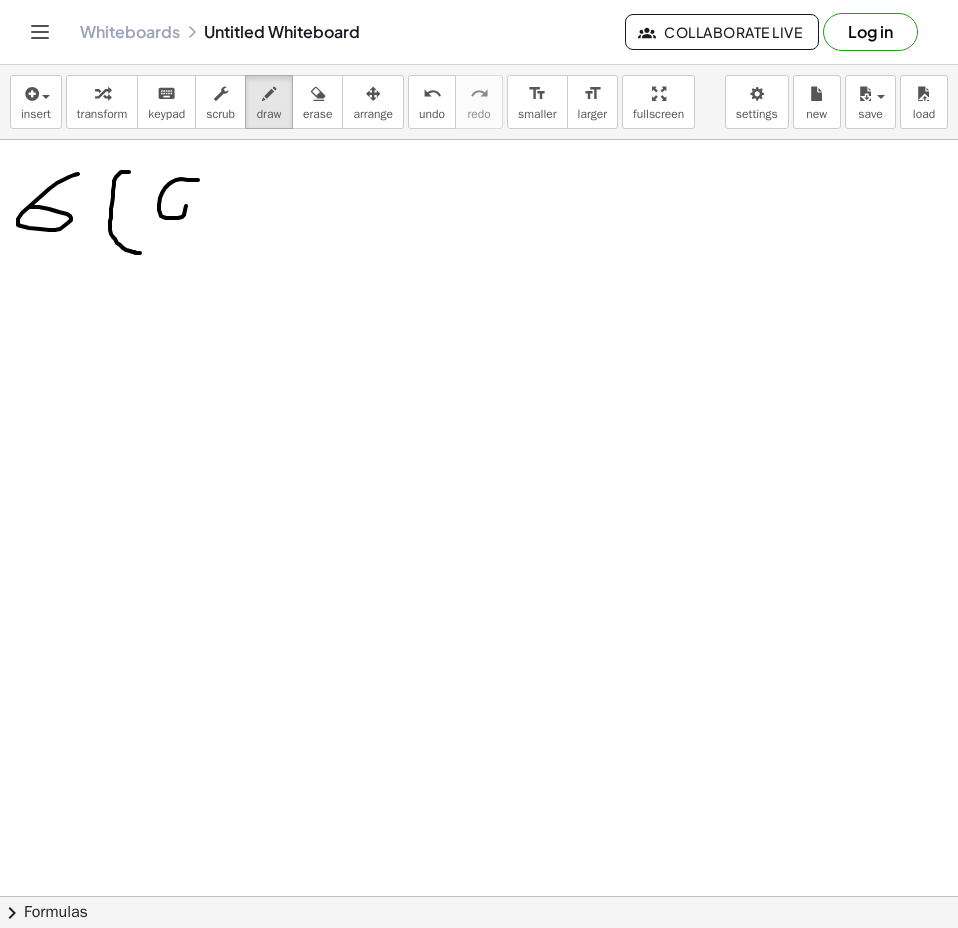drag, startPoint x: 197, startPoint y: 180, endPoint x: 169, endPoint y: 193, distance: 30.870699 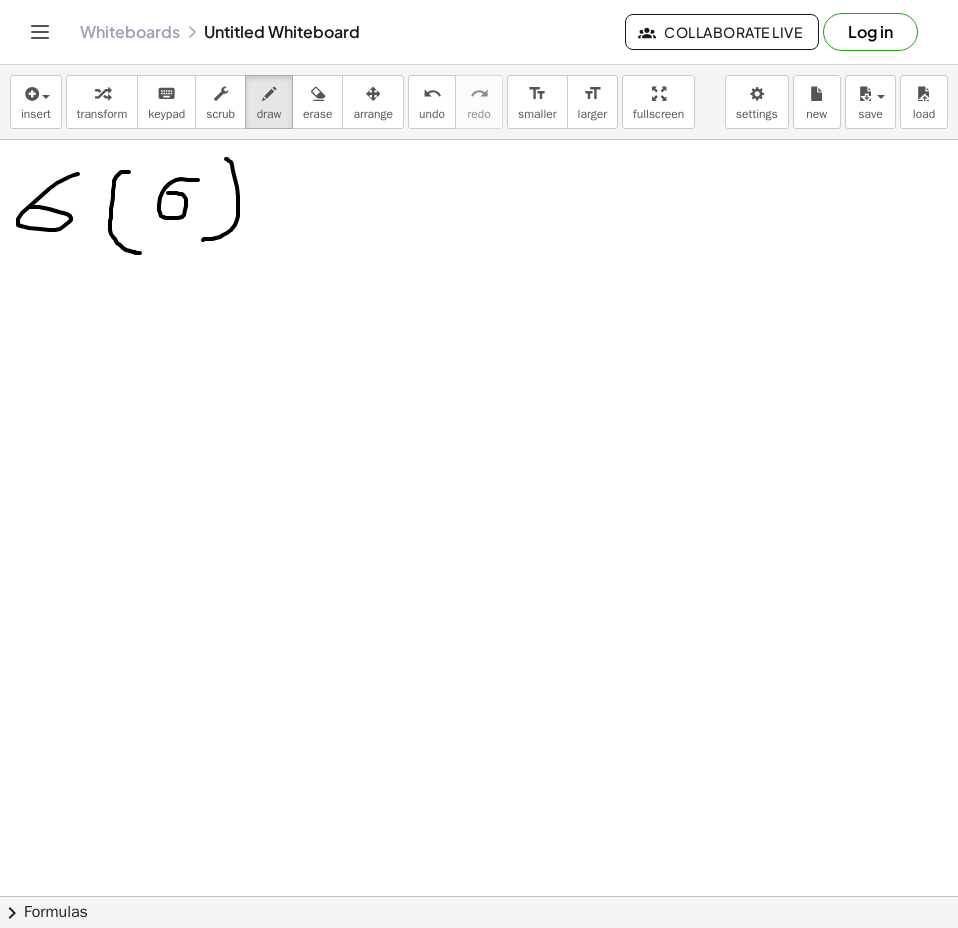 click at bounding box center [479, 301] 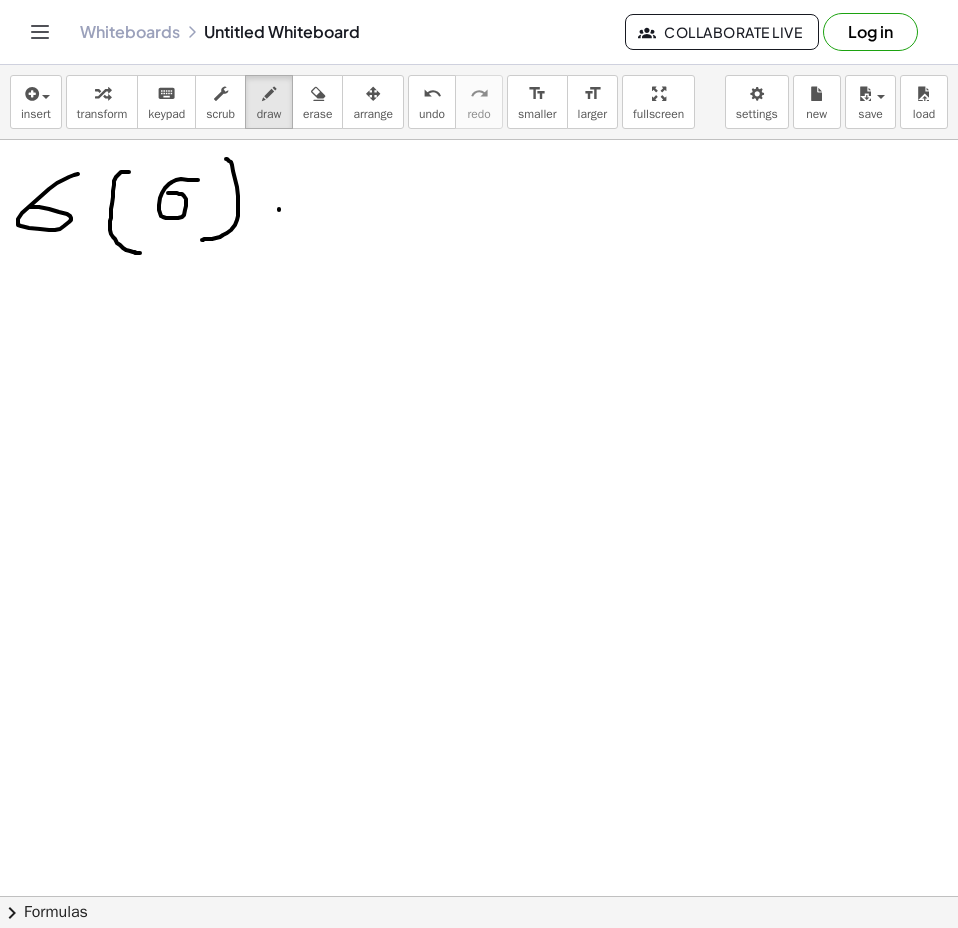 click at bounding box center [479, 301] 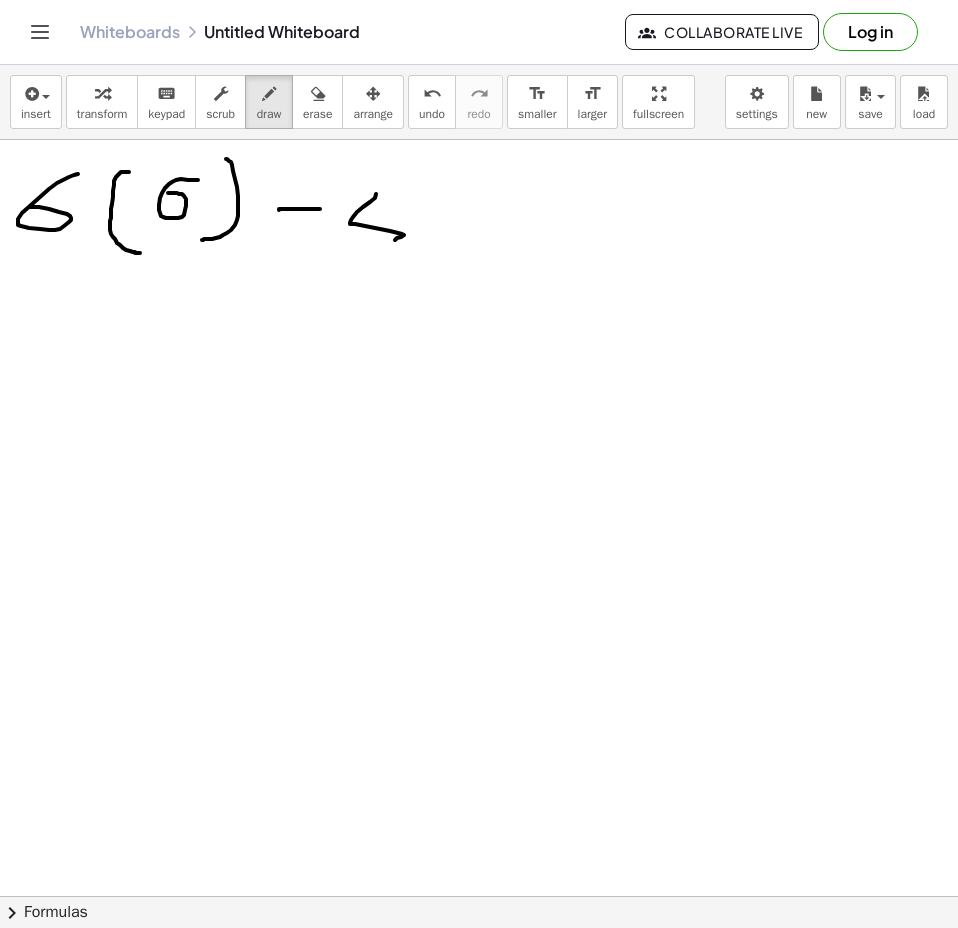 click at bounding box center (479, 301) 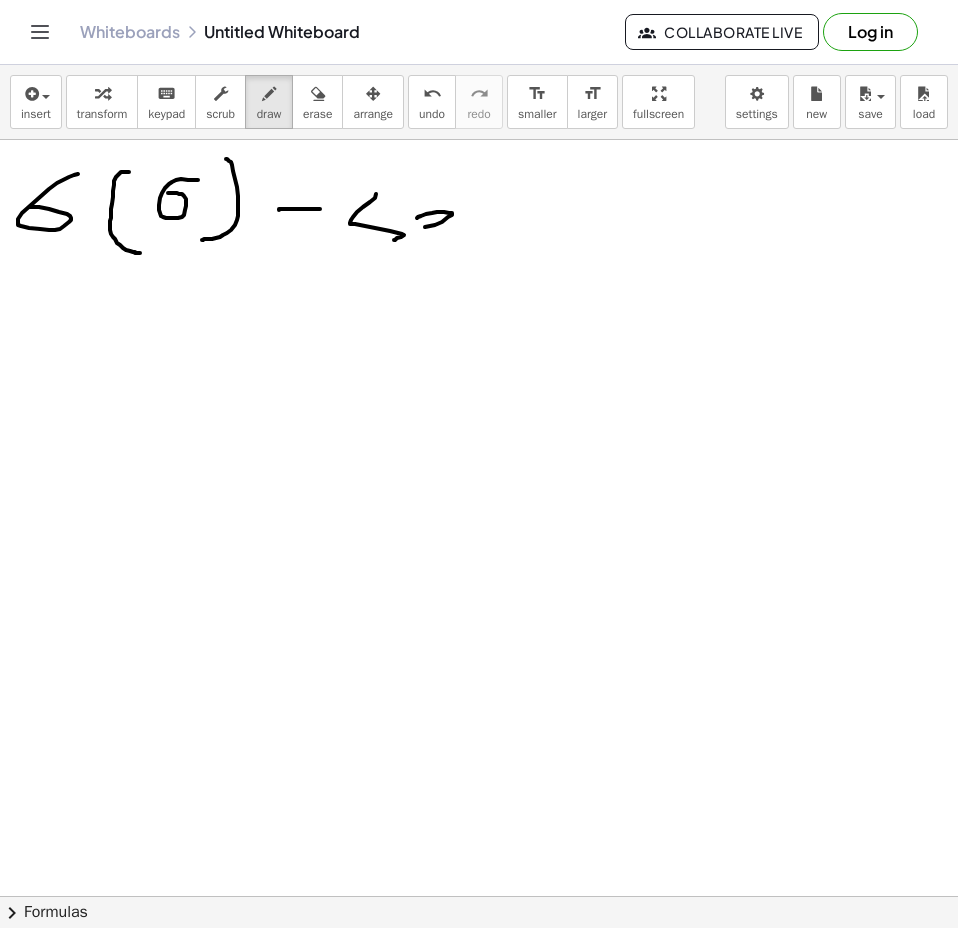 click at bounding box center [479, 301] 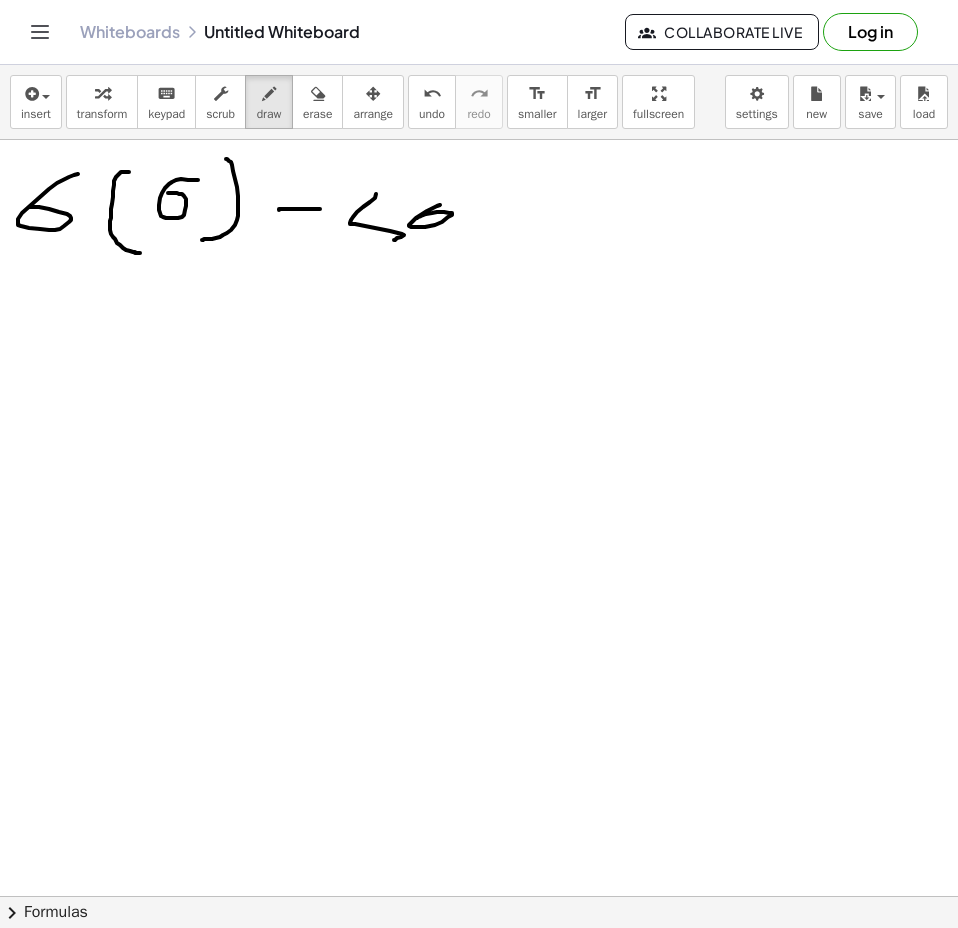 click at bounding box center [479, 301] 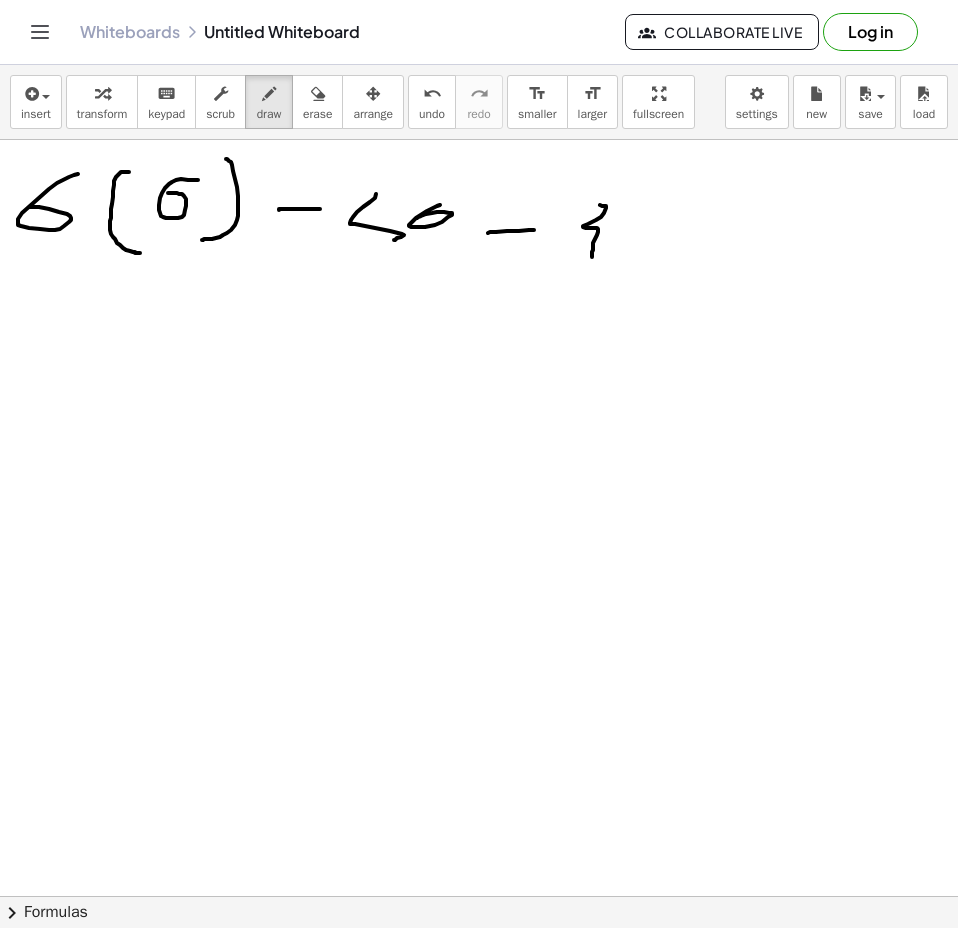 click at bounding box center (479, 301) 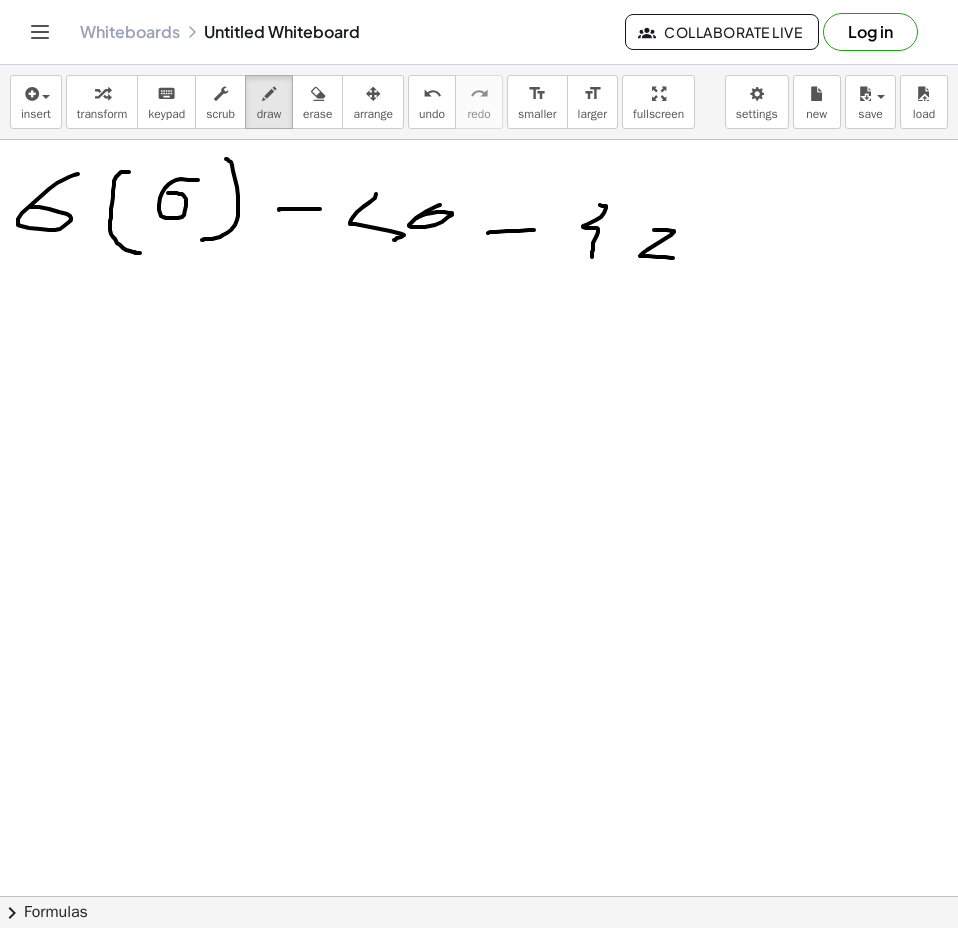click at bounding box center [479, 301] 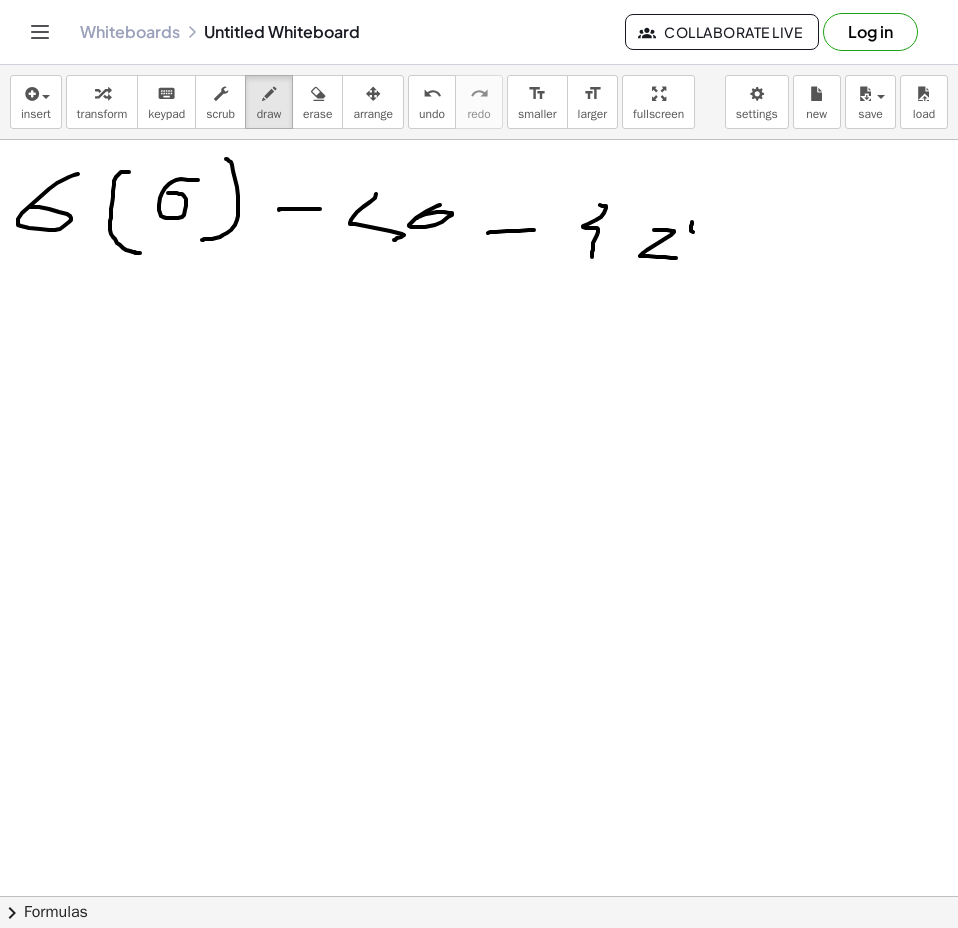 click at bounding box center [479, 301] 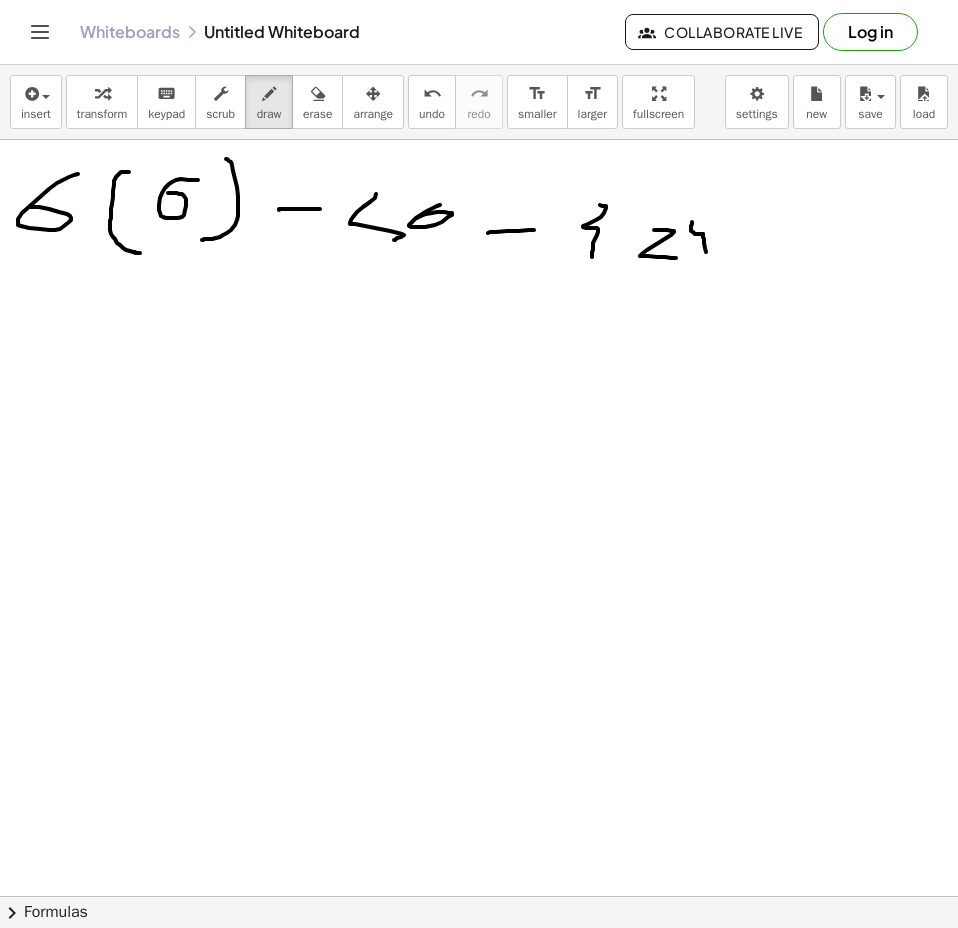 click at bounding box center [479, 301] 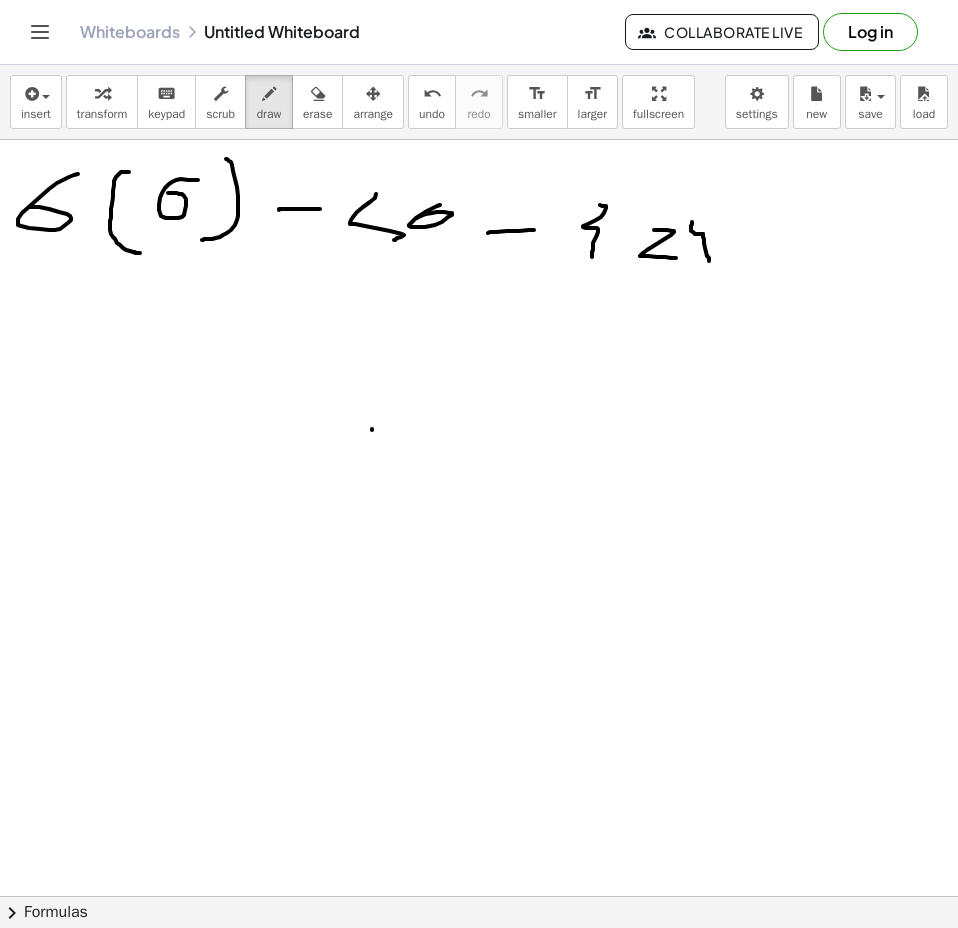 click at bounding box center [479, 301] 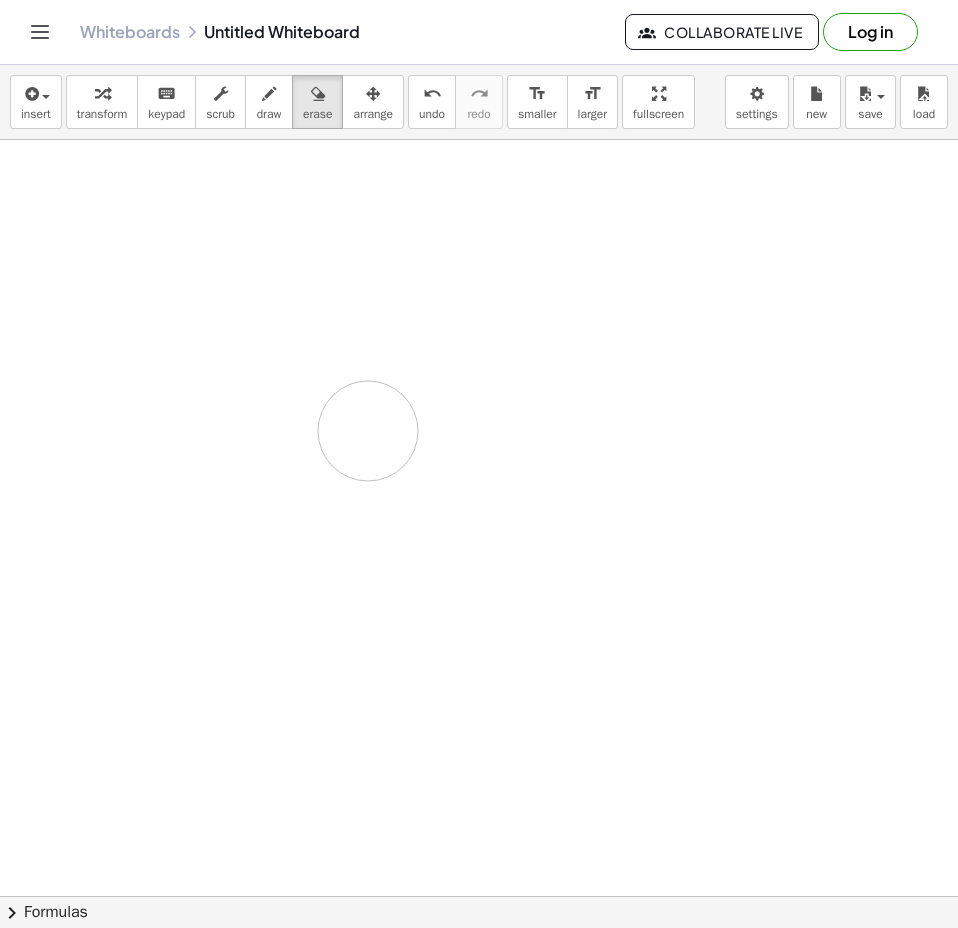 drag, startPoint x: 162, startPoint y: 387, endPoint x: 356, endPoint y: 428, distance: 198.28514 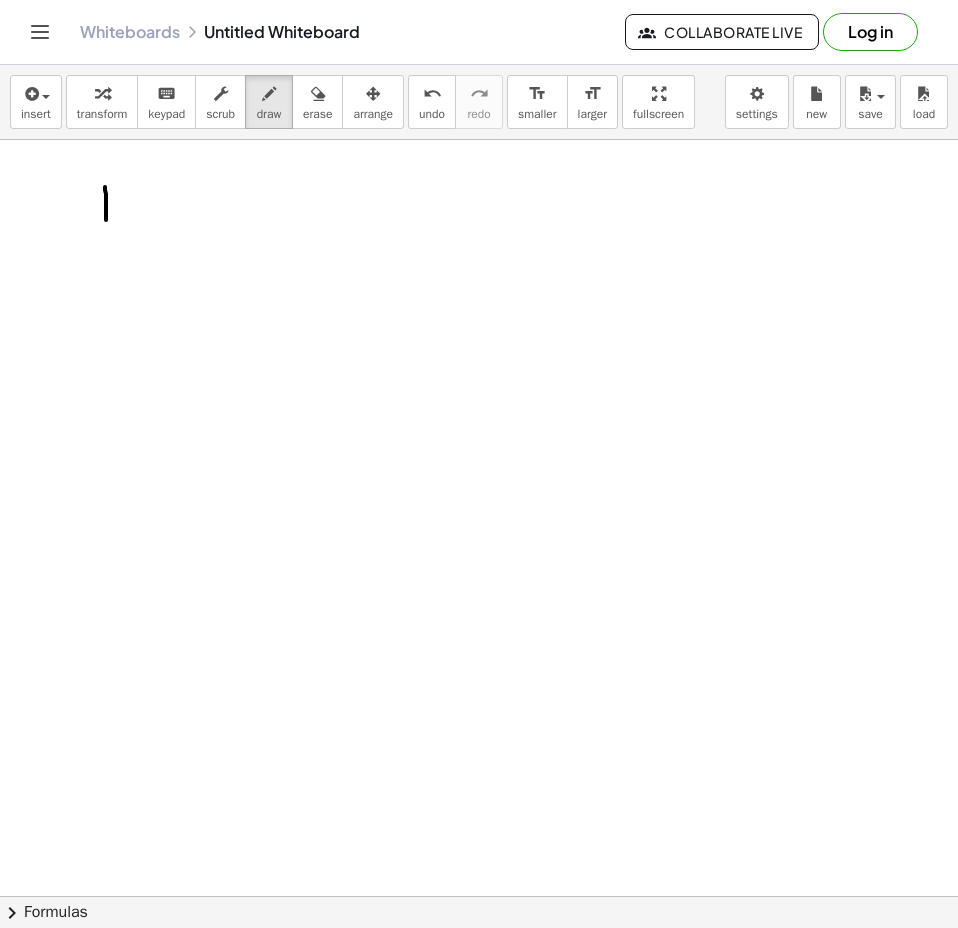 drag, startPoint x: 105, startPoint y: 187, endPoint x: 106, endPoint y: 220, distance: 33.01515 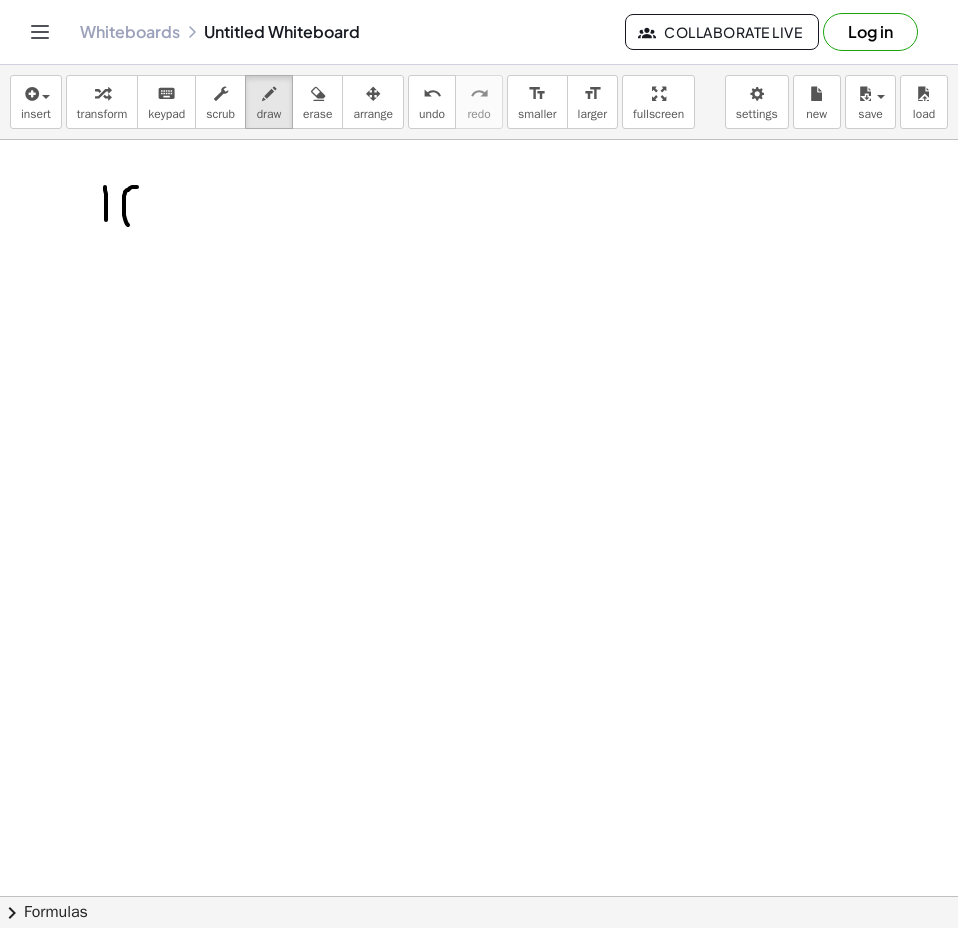 drag, startPoint x: 137, startPoint y: 187, endPoint x: 141, endPoint y: 225, distance: 38.209946 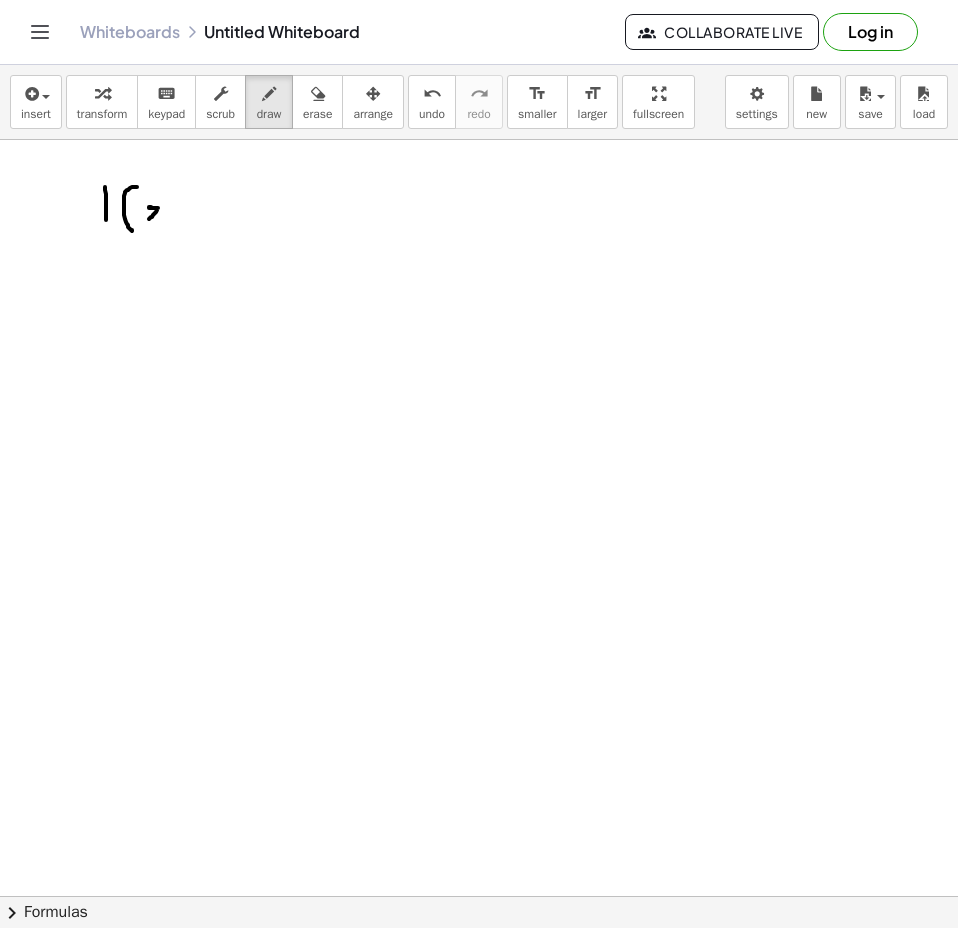 drag, startPoint x: 158, startPoint y: 208, endPoint x: 146, endPoint y: 220, distance: 16.970562 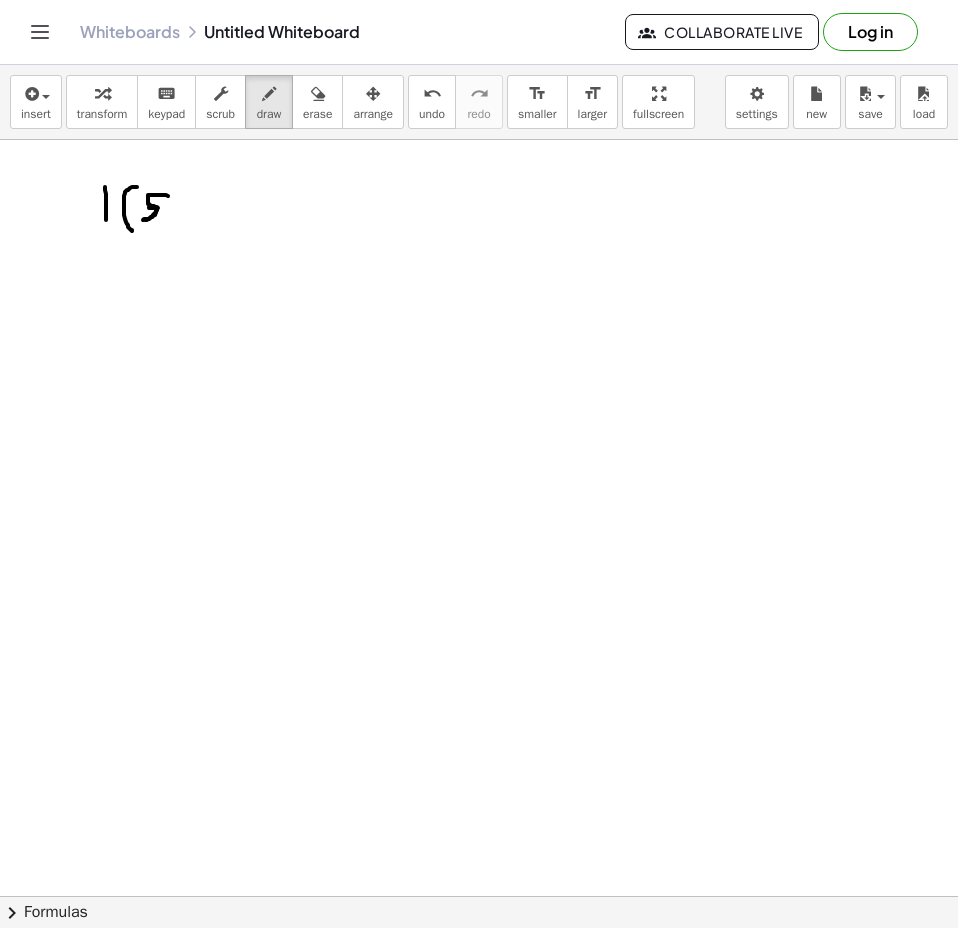 drag, startPoint x: 168, startPoint y: 196, endPoint x: 142, endPoint y: 221, distance: 36.069378 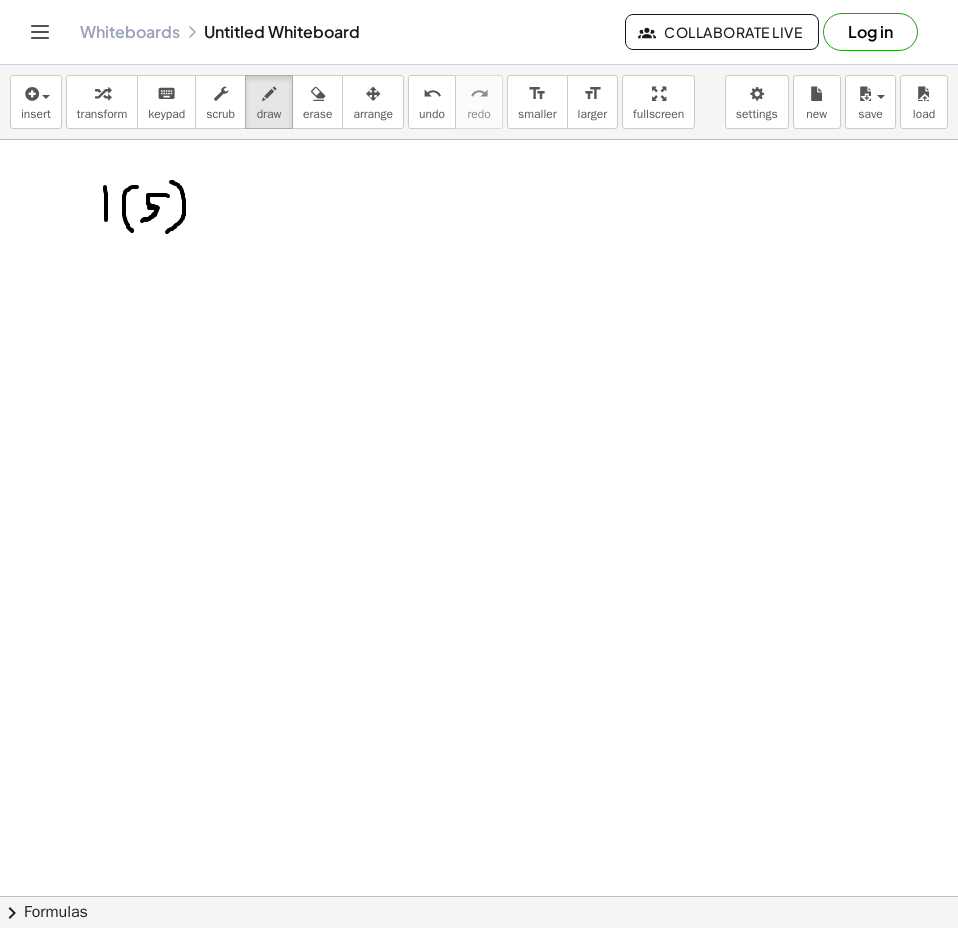 drag, startPoint x: 171, startPoint y: 182, endPoint x: 167, endPoint y: 232, distance: 50.159744 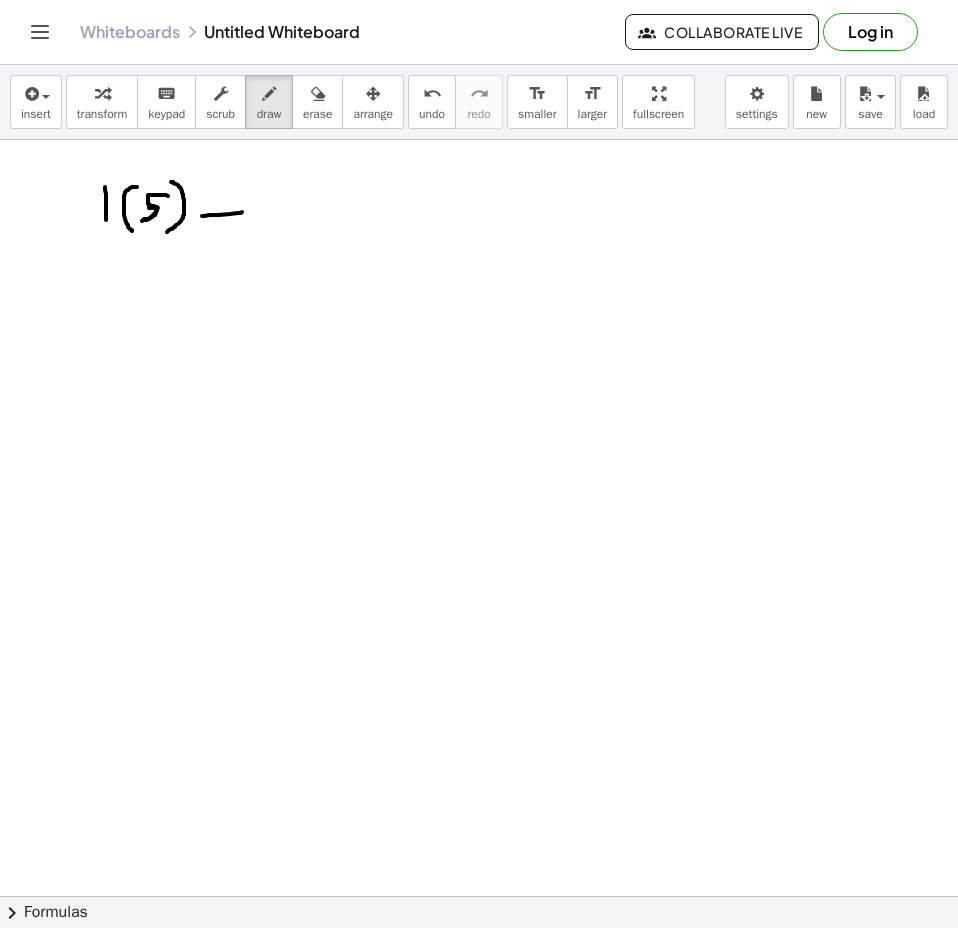 drag, startPoint x: 219, startPoint y: 215, endPoint x: 267, endPoint y: 207, distance: 48.6621 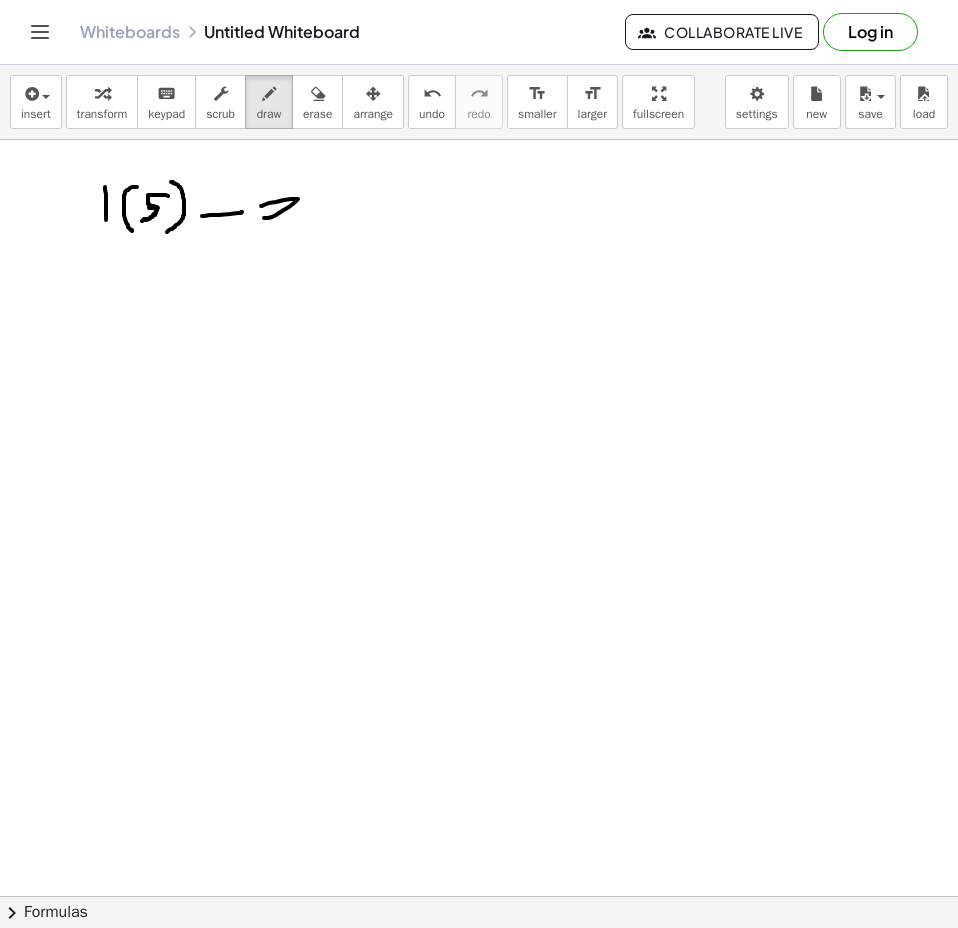 drag, startPoint x: 264, startPoint y: 205, endPoint x: 281, endPoint y: 205, distance: 17 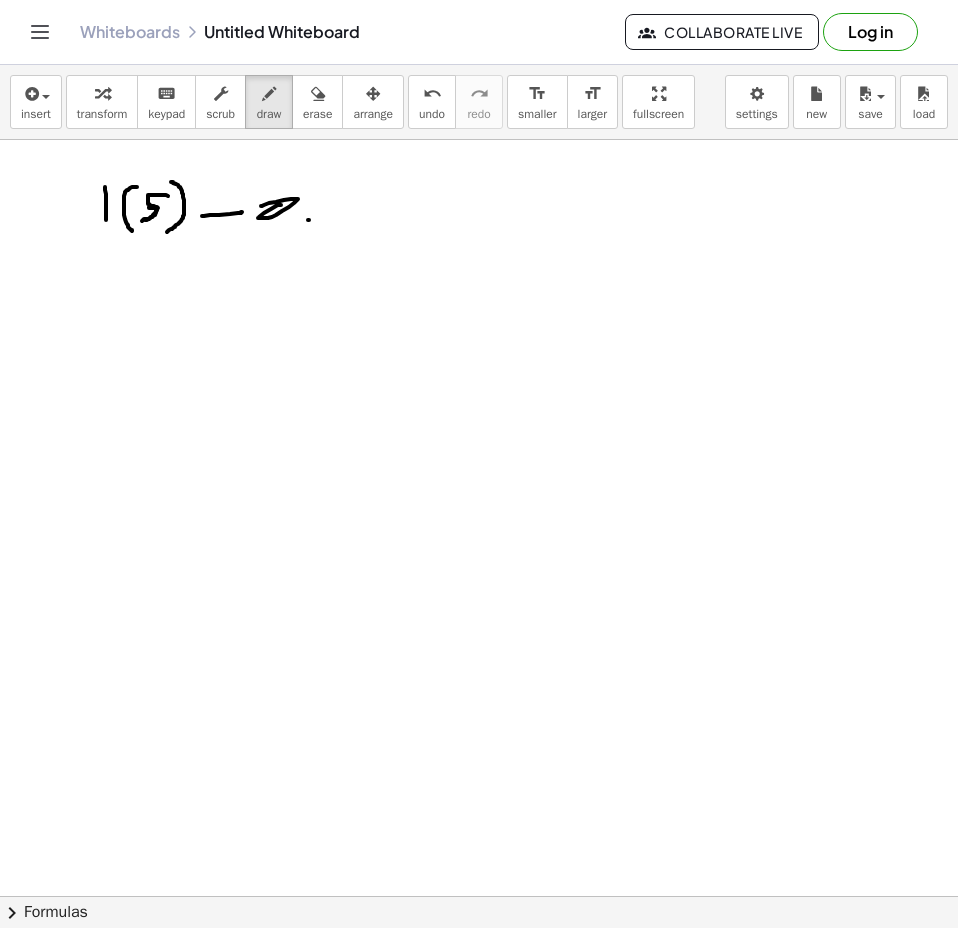 click at bounding box center [479, 301] 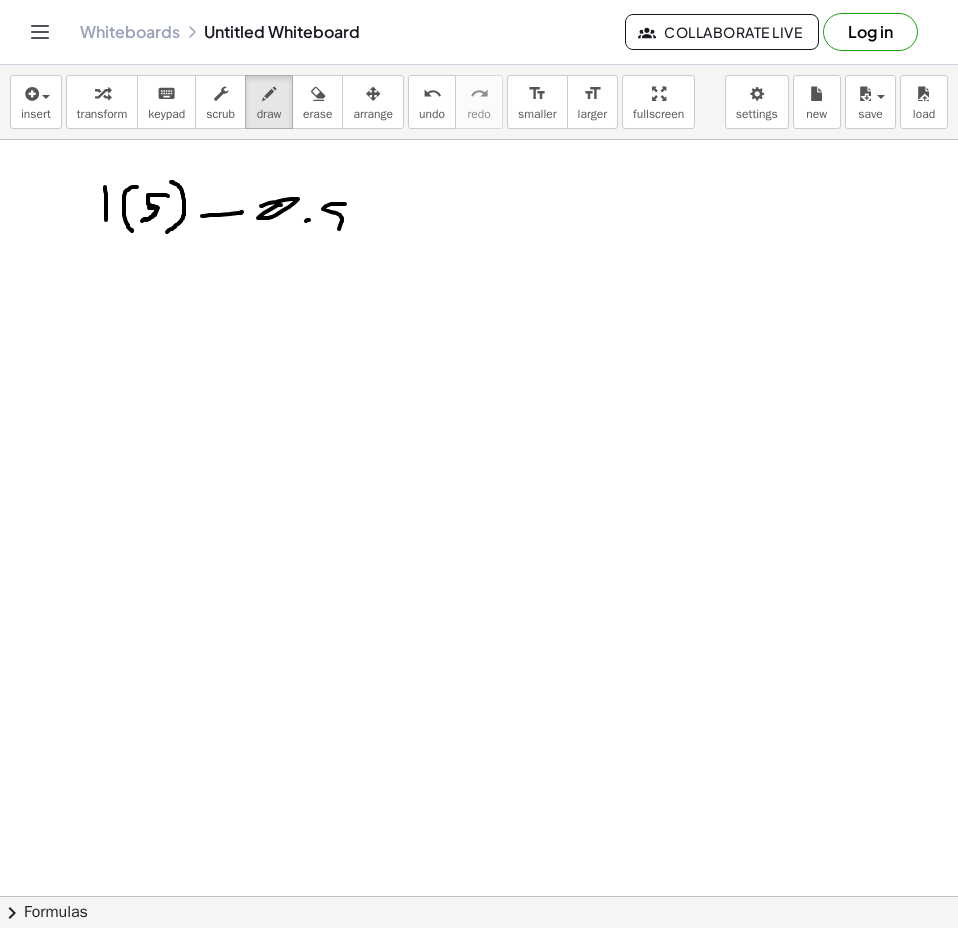 drag, startPoint x: 324, startPoint y: 208, endPoint x: 351, endPoint y: 220, distance: 29.546574 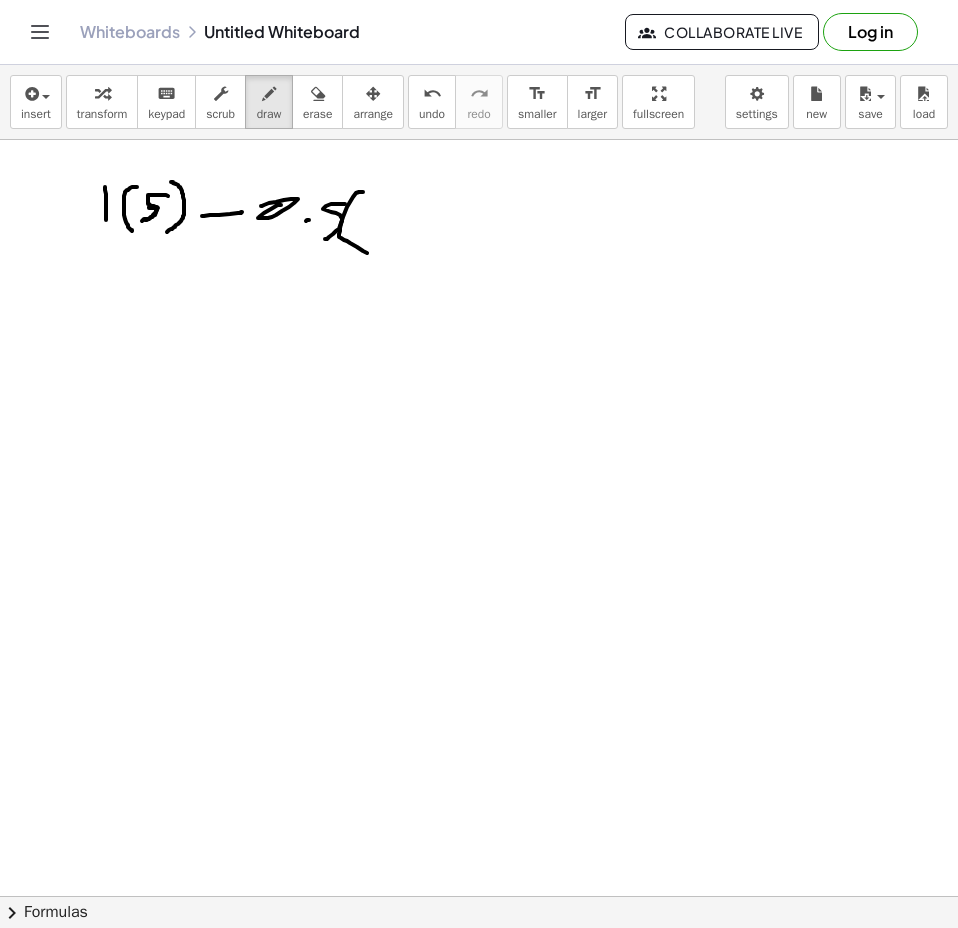 click at bounding box center [479, 301] 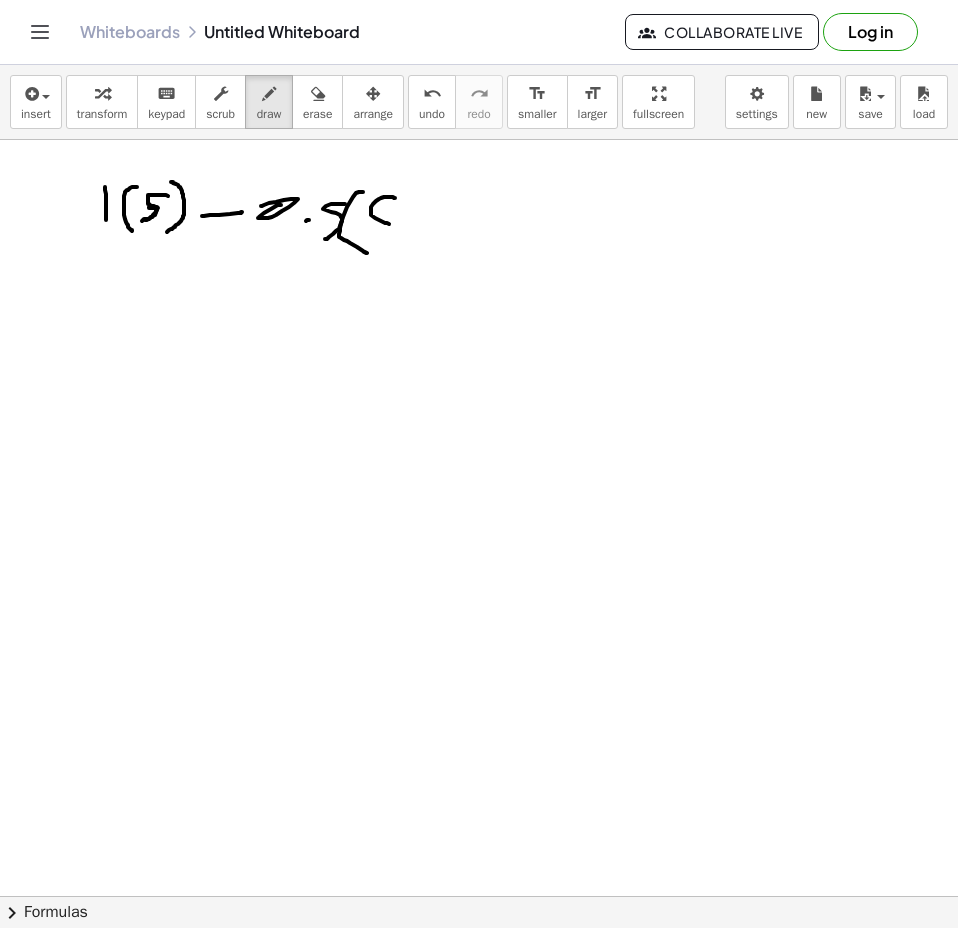 click at bounding box center [479, 301] 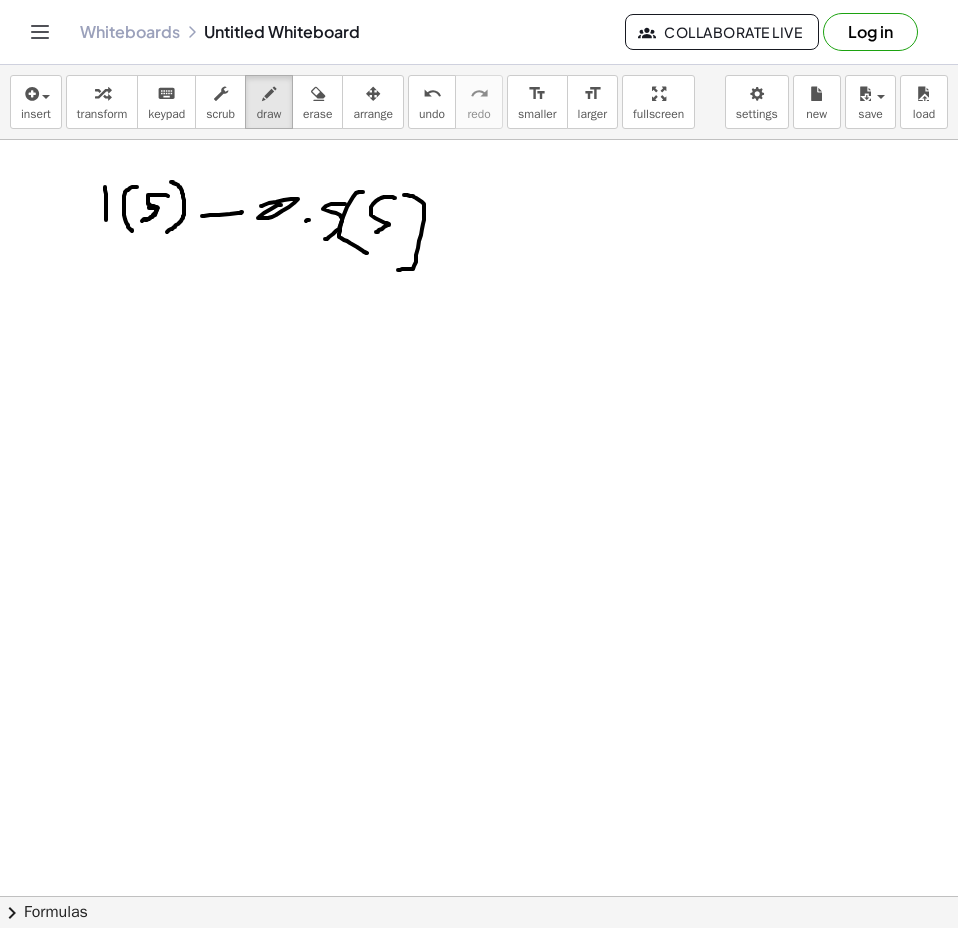 click at bounding box center [479, 301] 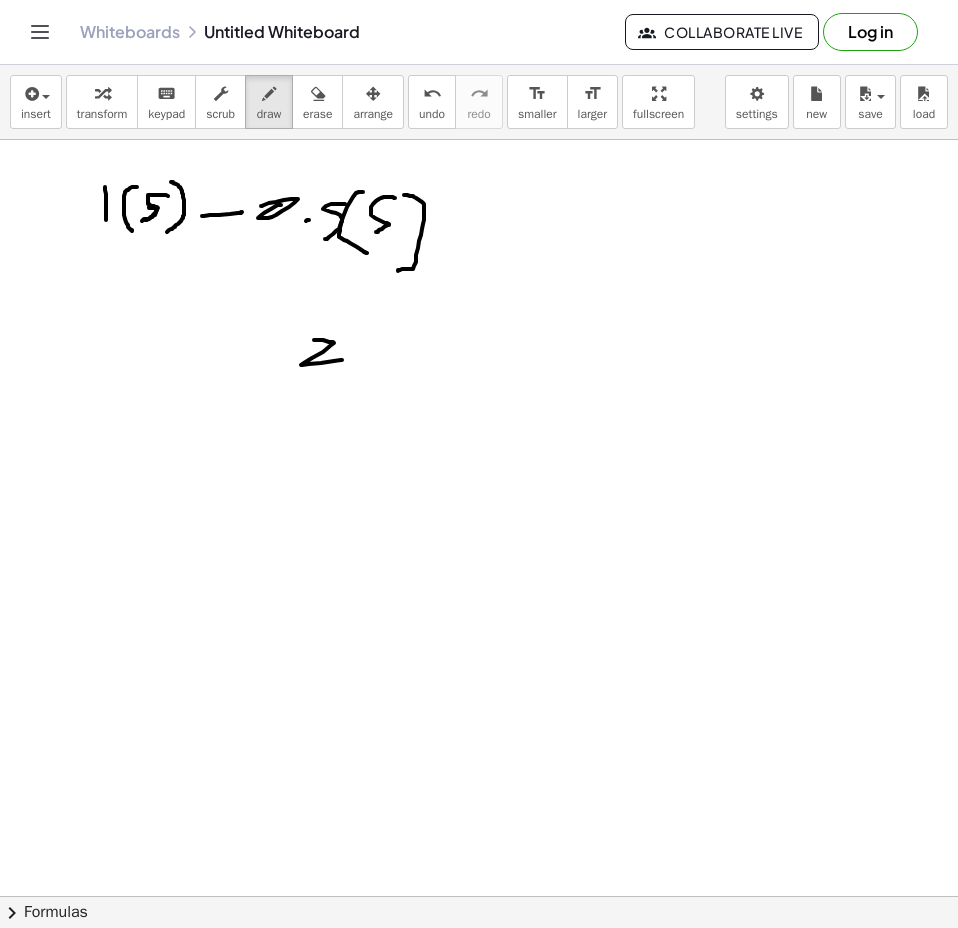 click at bounding box center (479, 301) 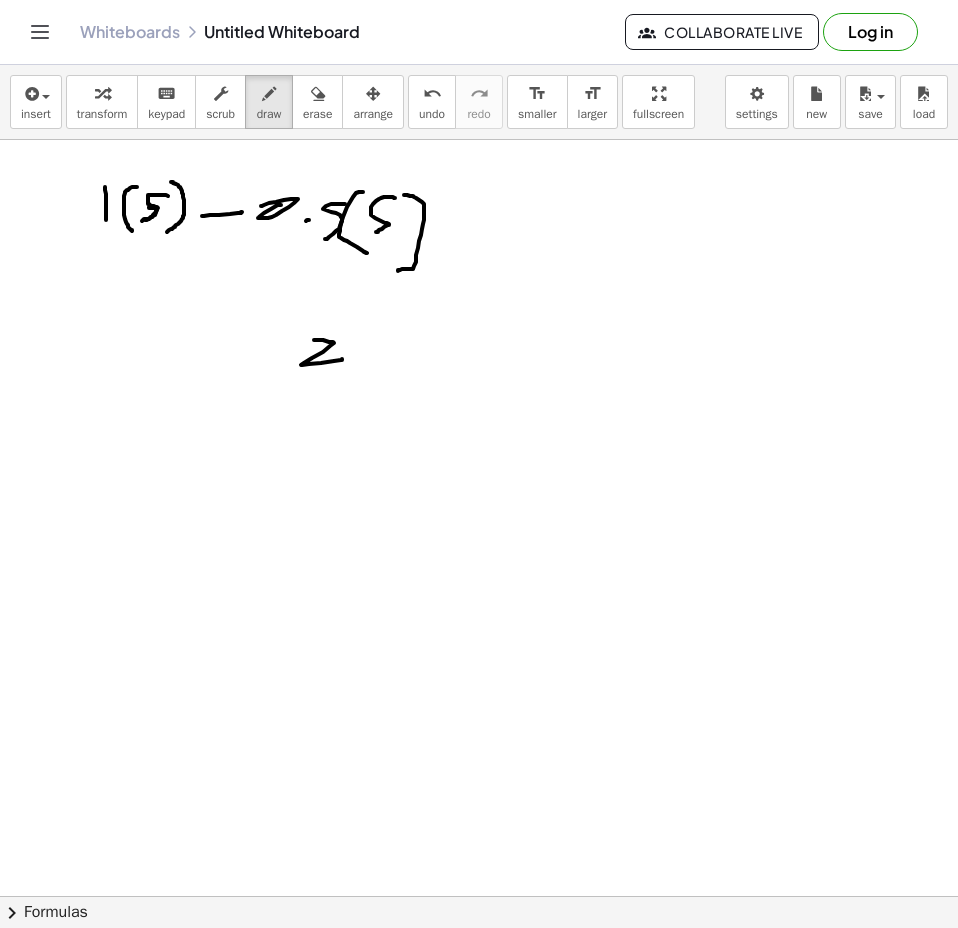 click at bounding box center [479, 301] 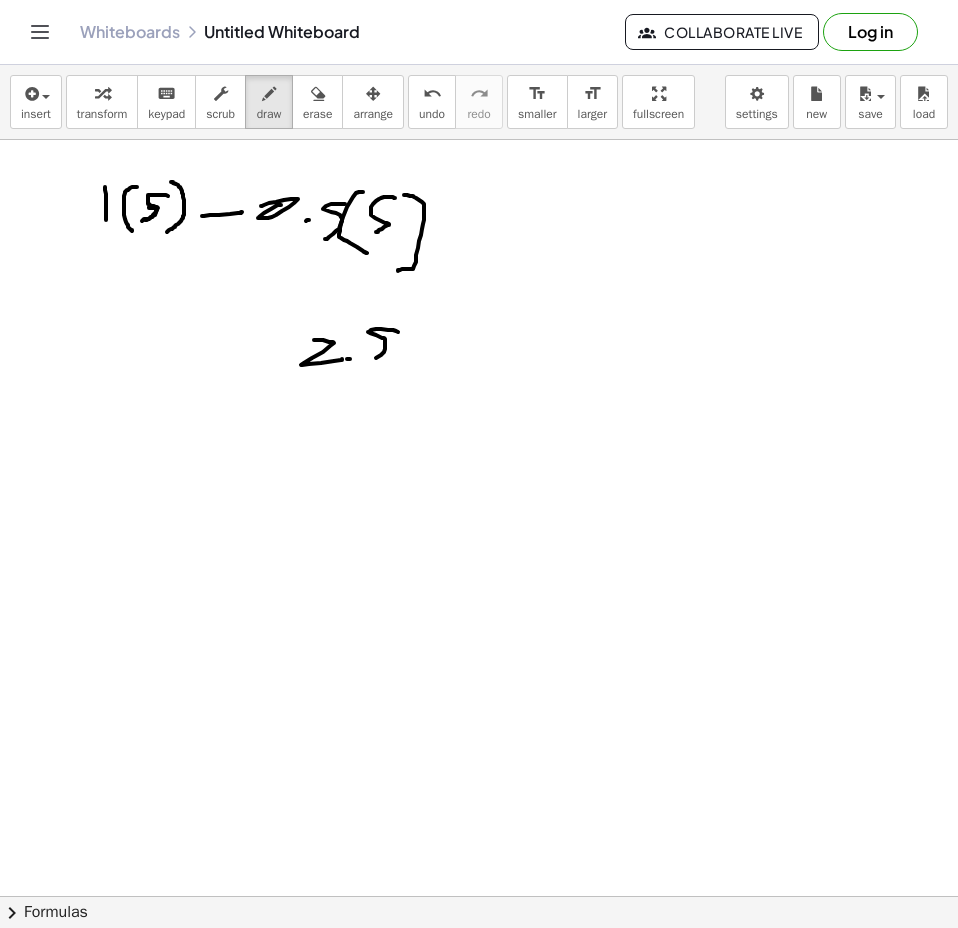 click at bounding box center [479, 301] 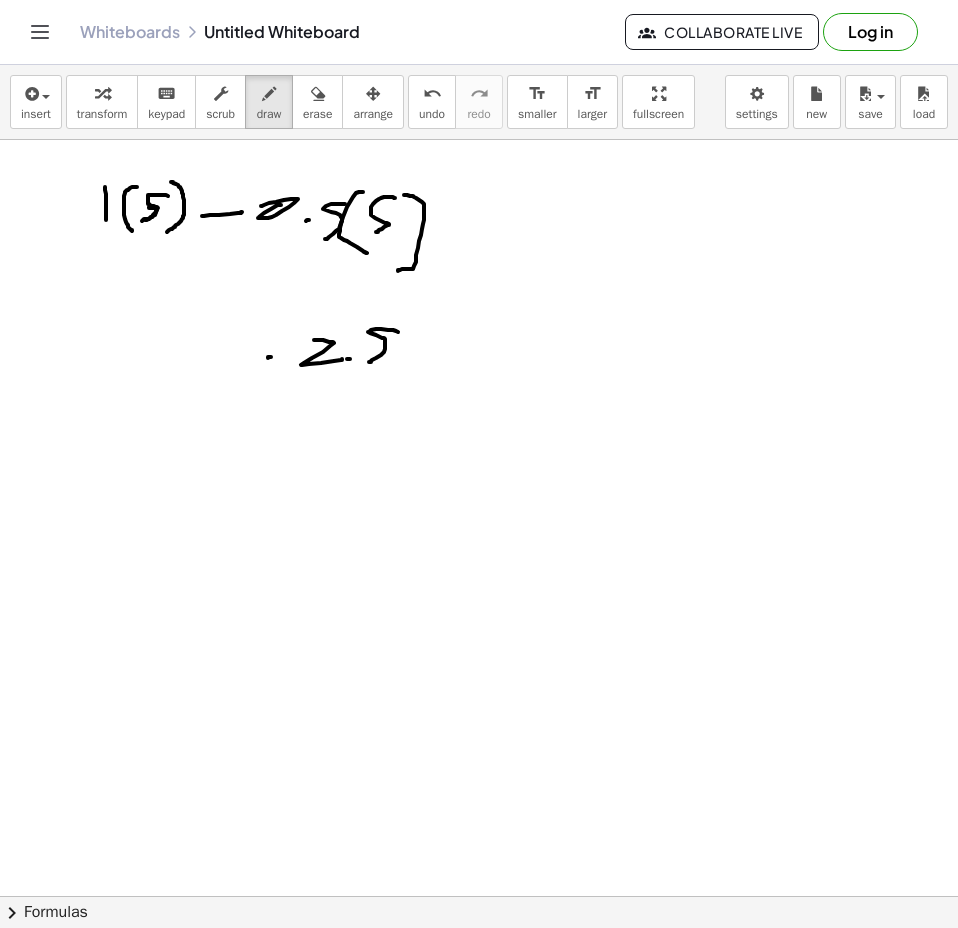 click at bounding box center (479, 301) 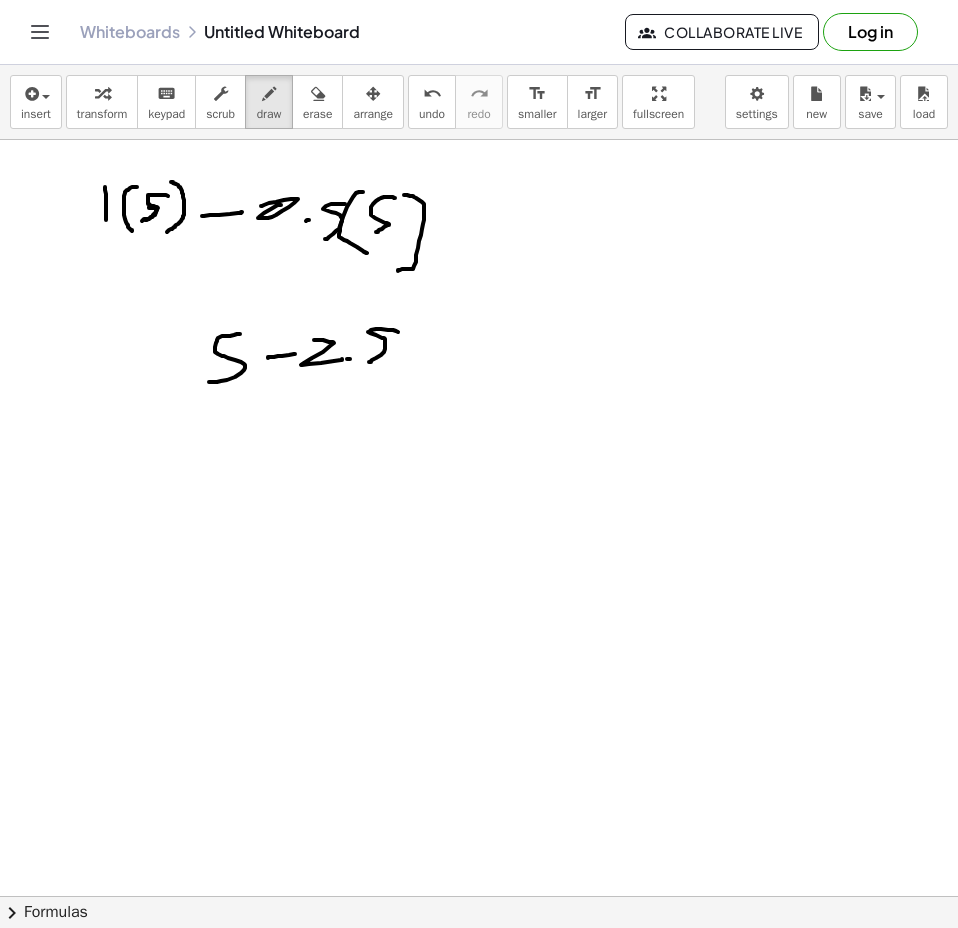 click at bounding box center (479, 301) 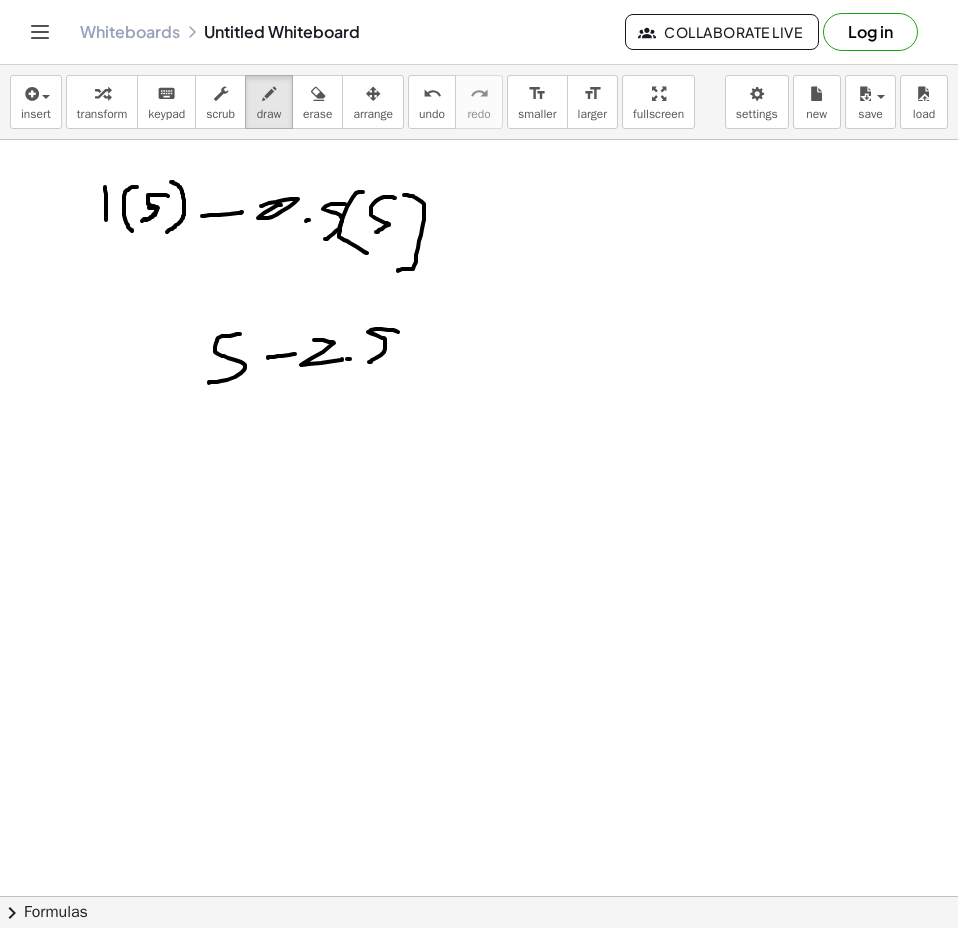 click at bounding box center [479, 301] 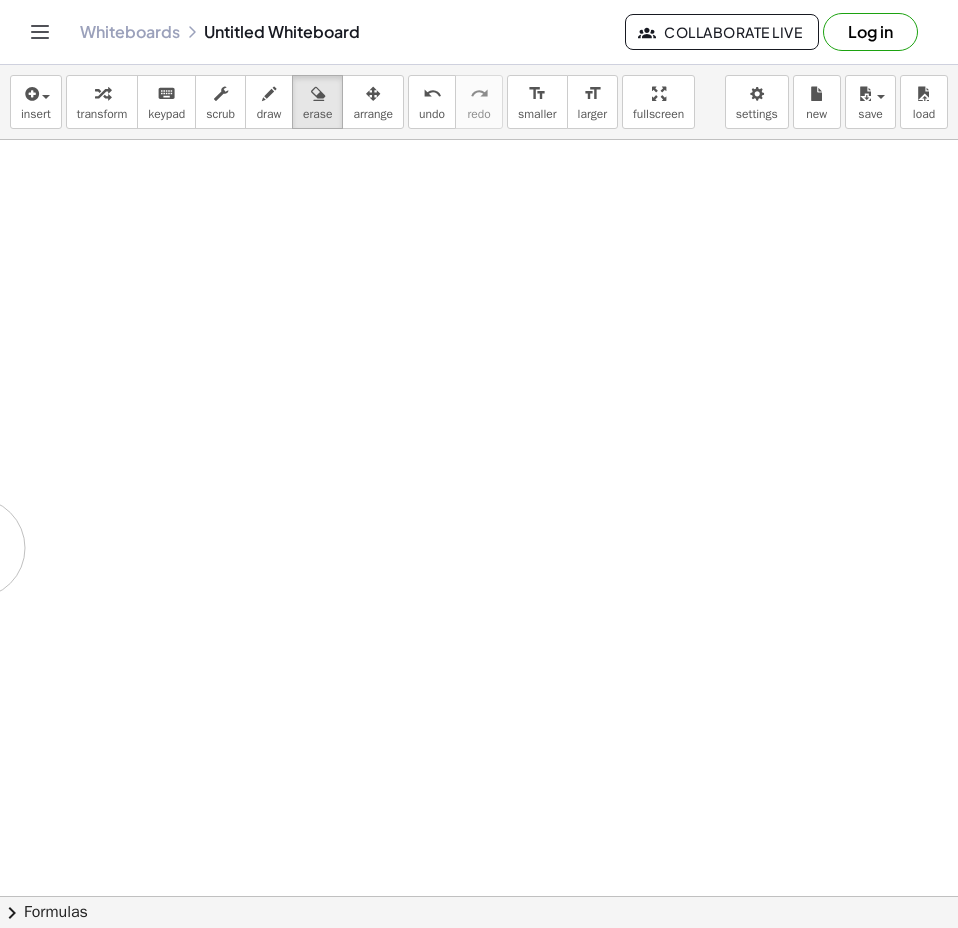 click at bounding box center (479, 301) 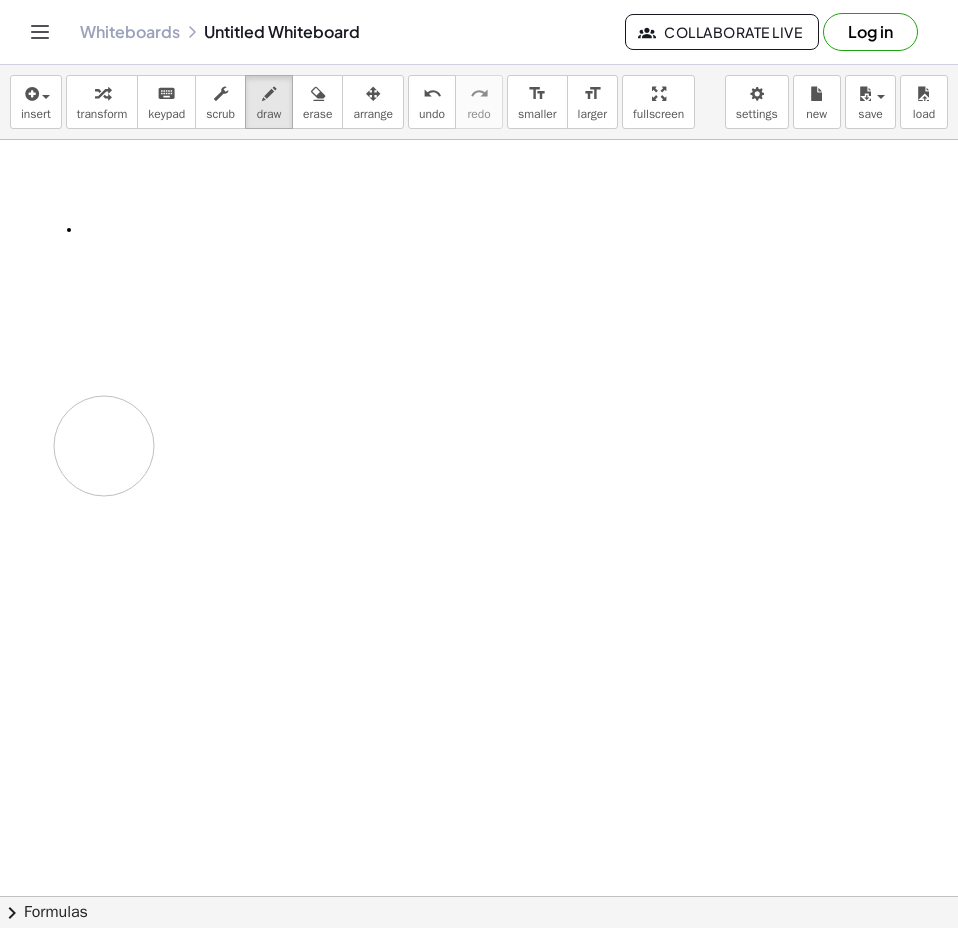 click at bounding box center (479, 301) 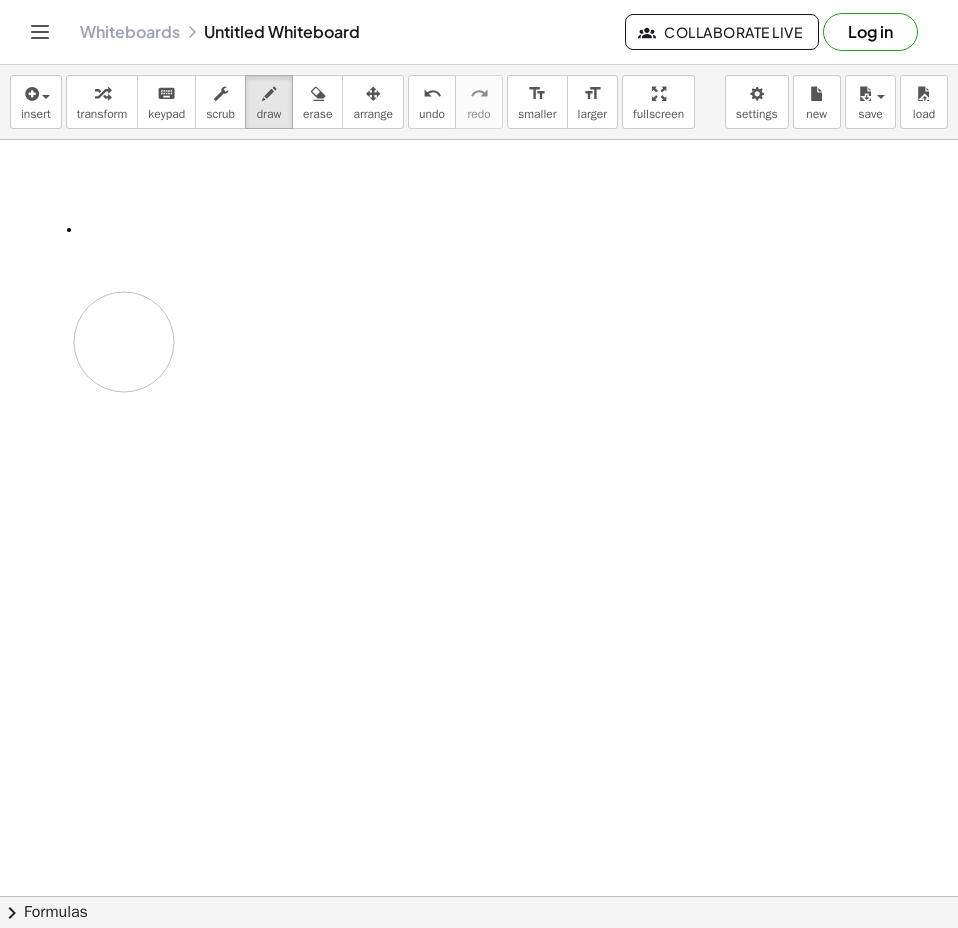 drag, startPoint x: 109, startPoint y: 448, endPoint x: 351, endPoint y: 402, distance: 246.33311 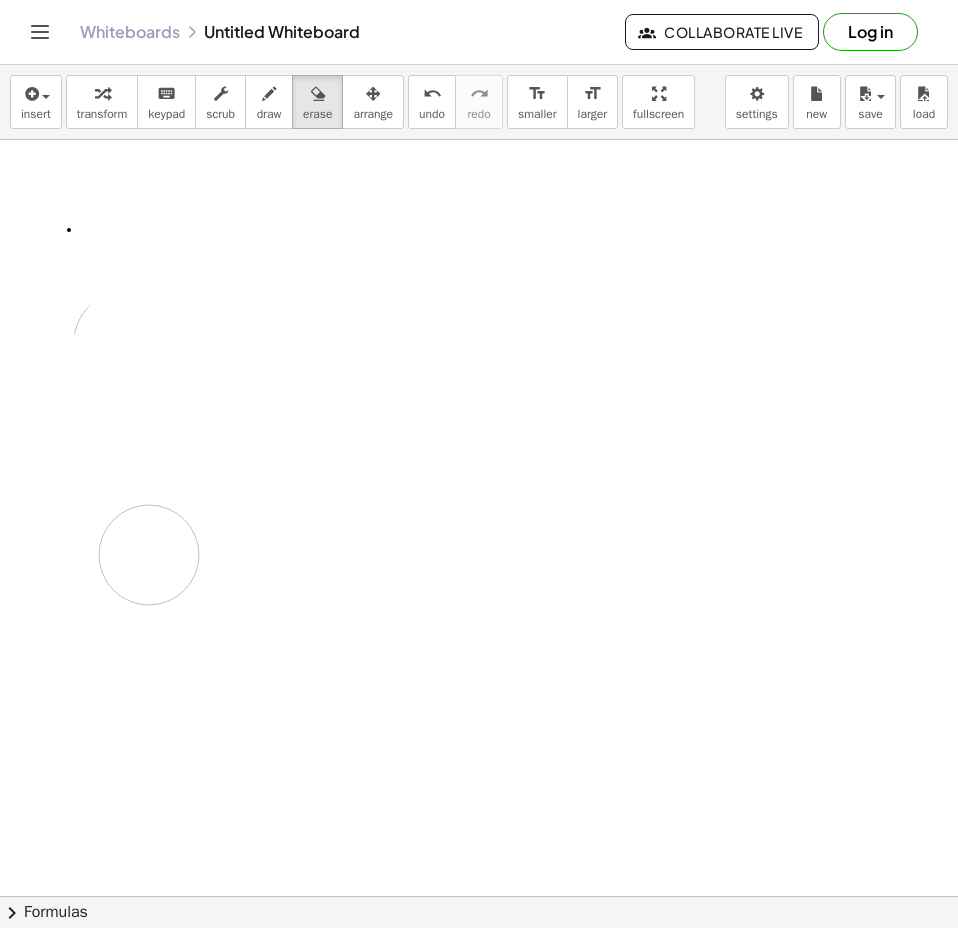 drag, startPoint x: 234, startPoint y: 328, endPoint x: 220, endPoint y: 542, distance: 214.45746 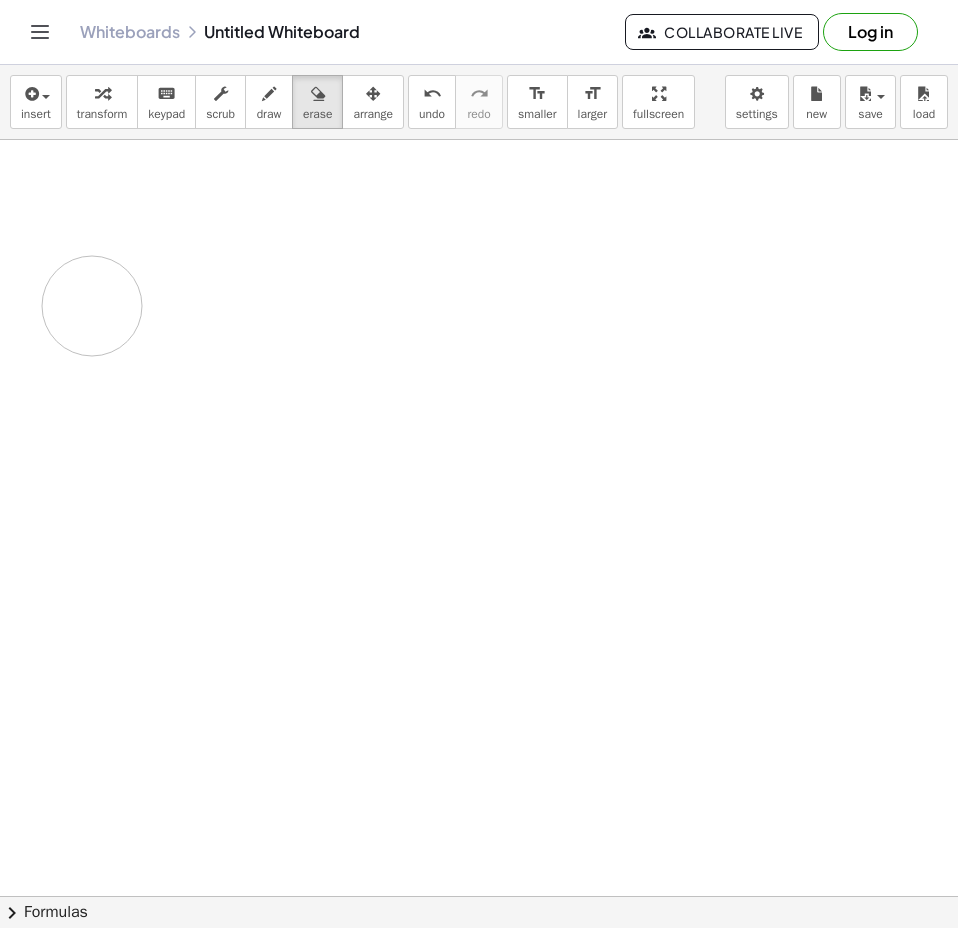 drag, startPoint x: 430, startPoint y: 358, endPoint x: 92, endPoint y: 306, distance: 341.9766 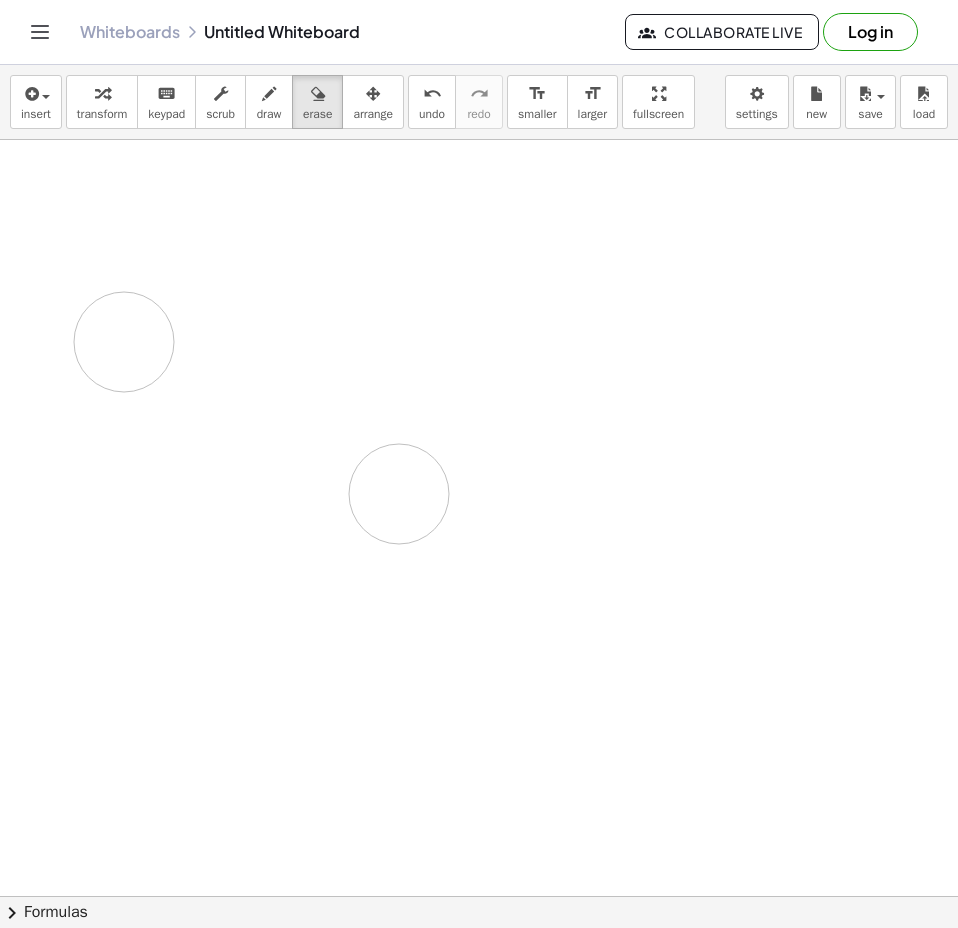 drag, startPoint x: 612, startPoint y: 317, endPoint x: 453, endPoint y: 502, distance: 243.93852 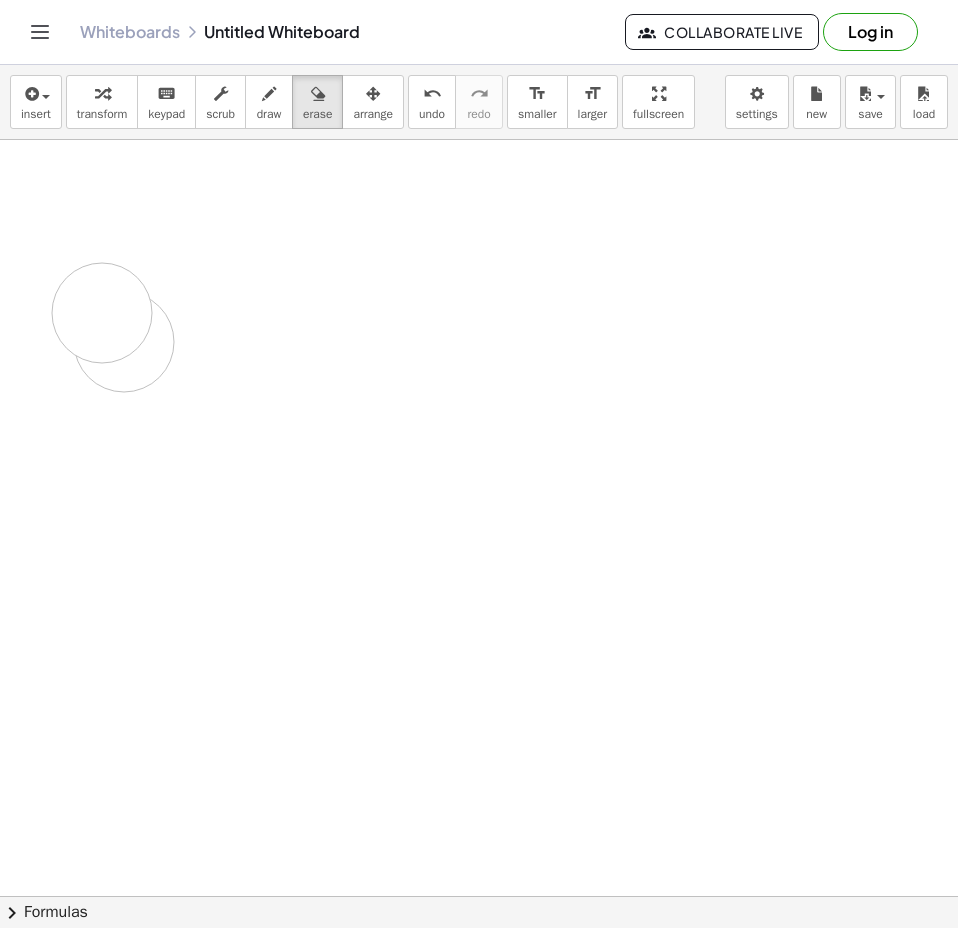 click at bounding box center [479, 301] 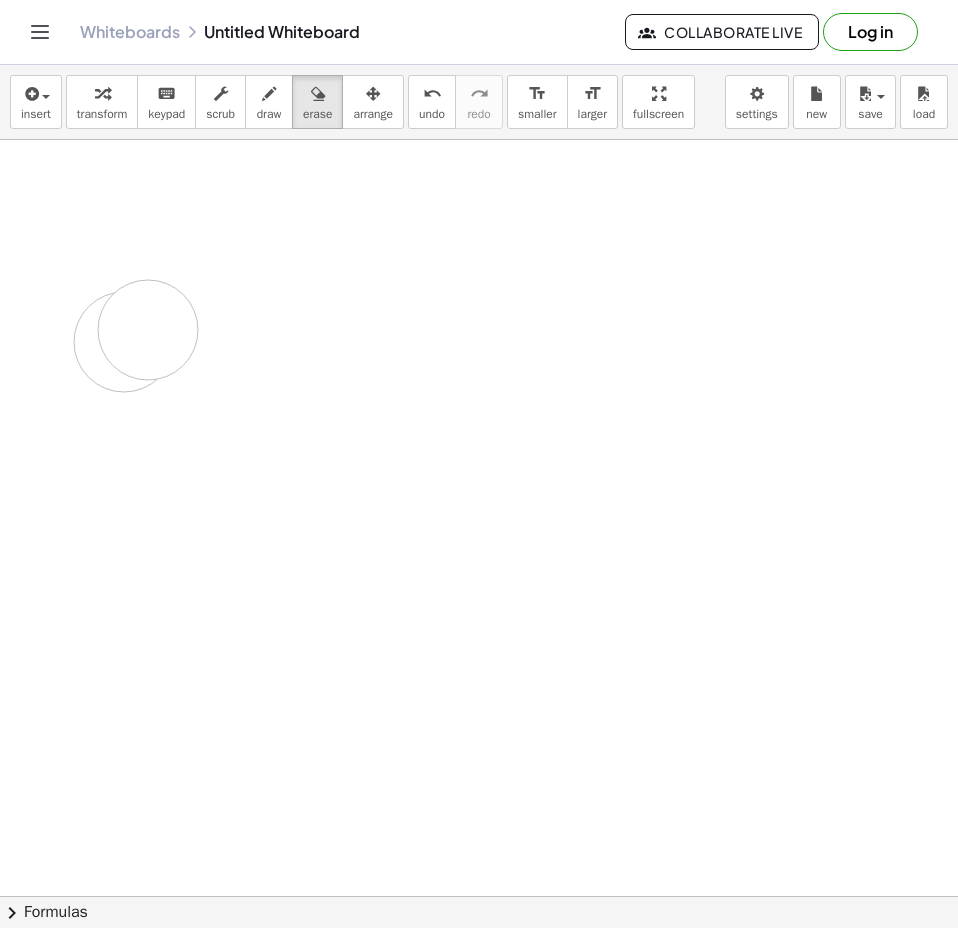 click at bounding box center [479, 301] 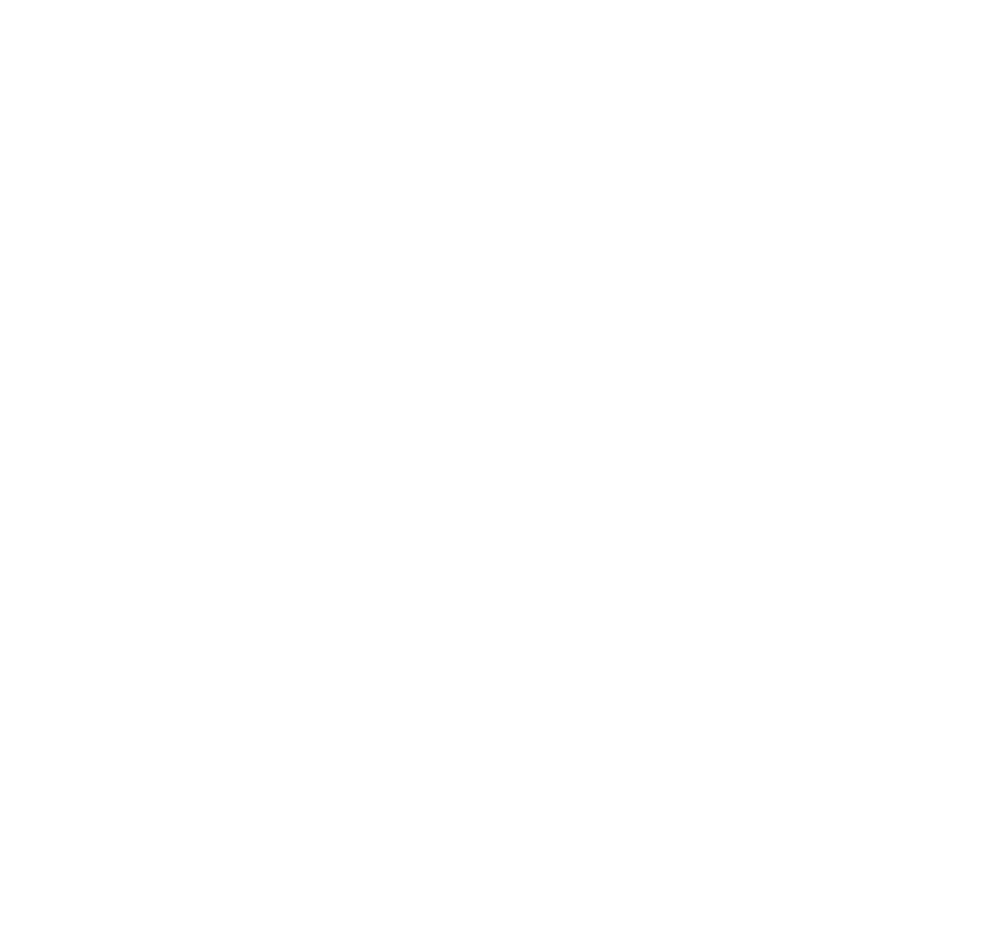 scroll, scrollTop: 0, scrollLeft: 0, axis: both 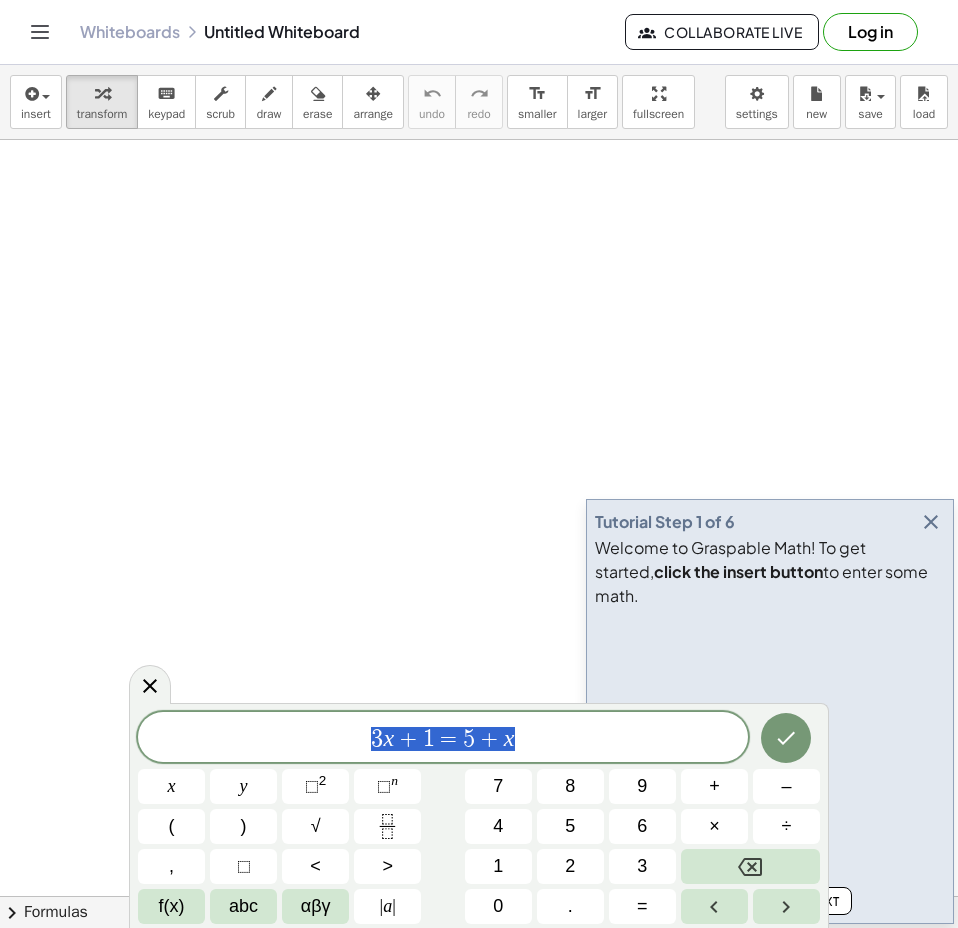 drag, startPoint x: 623, startPoint y: 741, endPoint x: 365, endPoint y: 748, distance: 258.09494 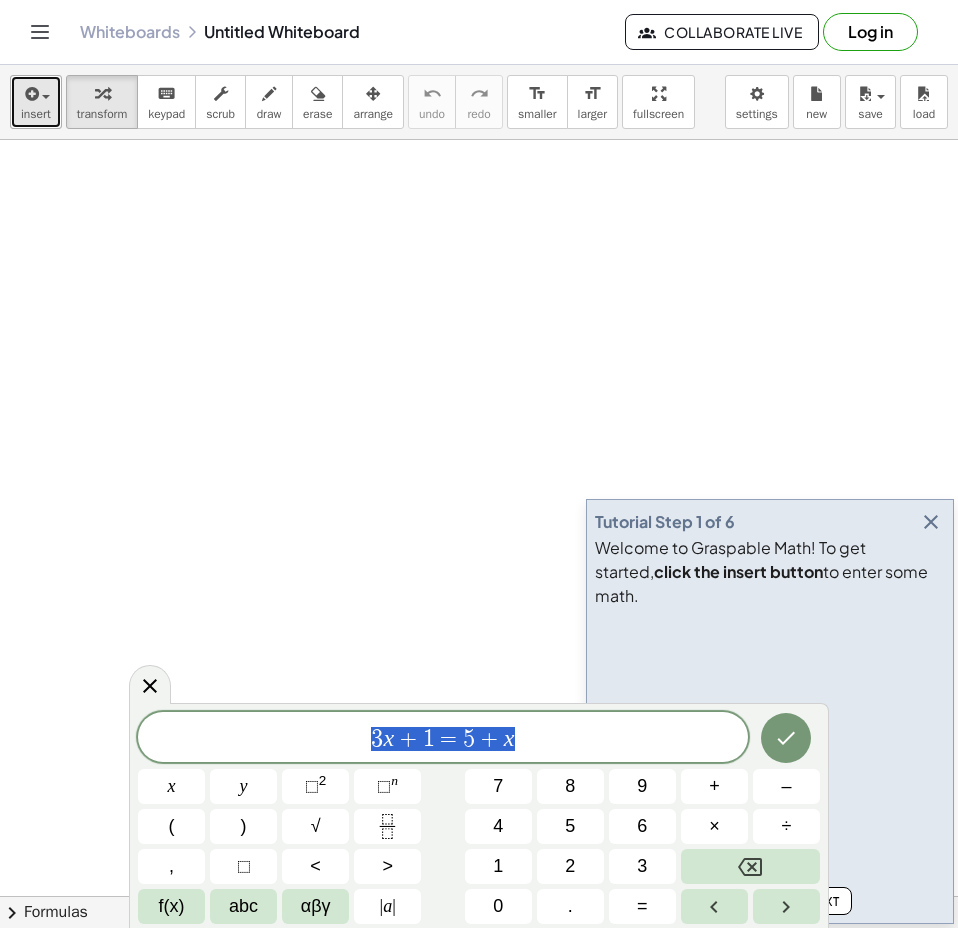 click on "insert" at bounding box center (36, 114) 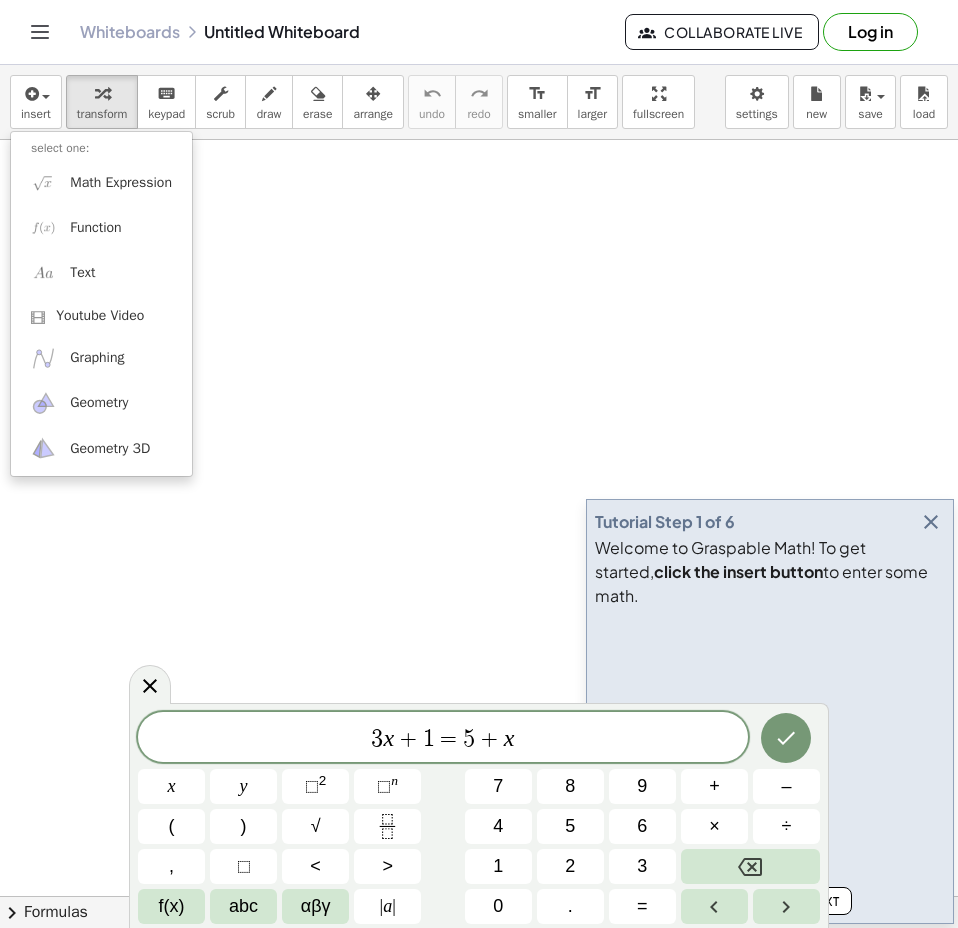 click on "3 x + 1 = 5 + x" at bounding box center (443, 739) 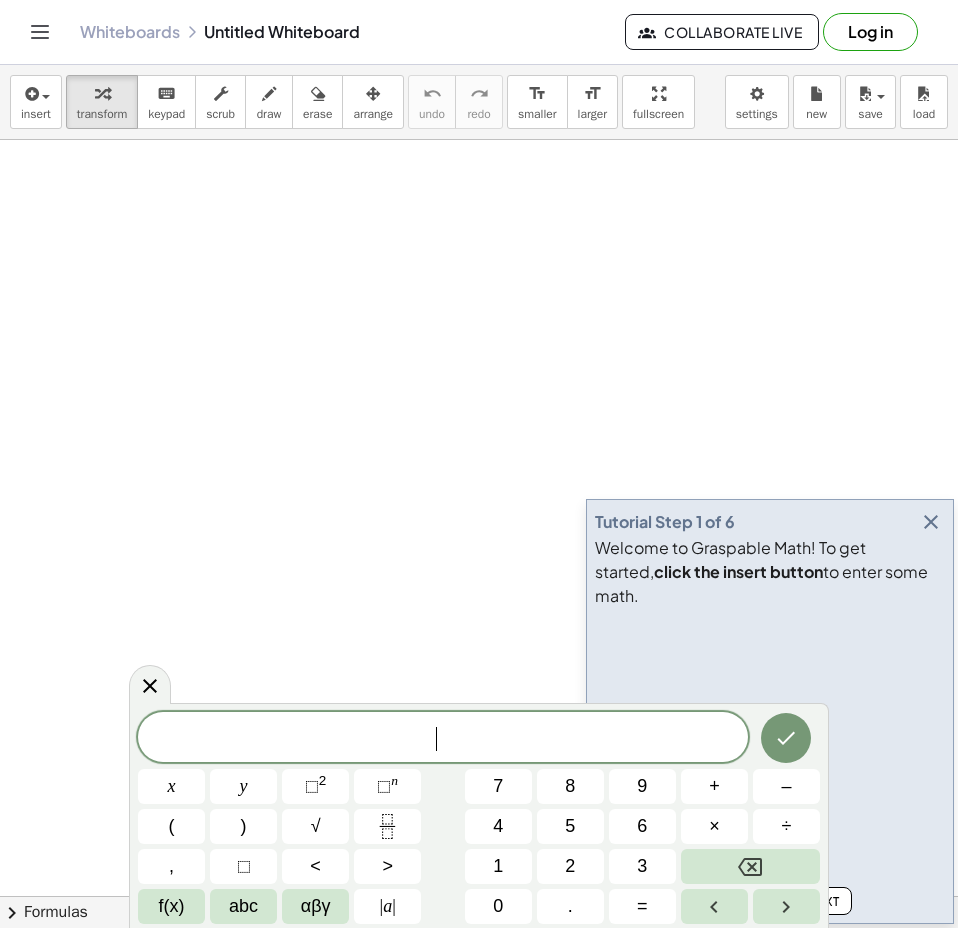 click on "​" 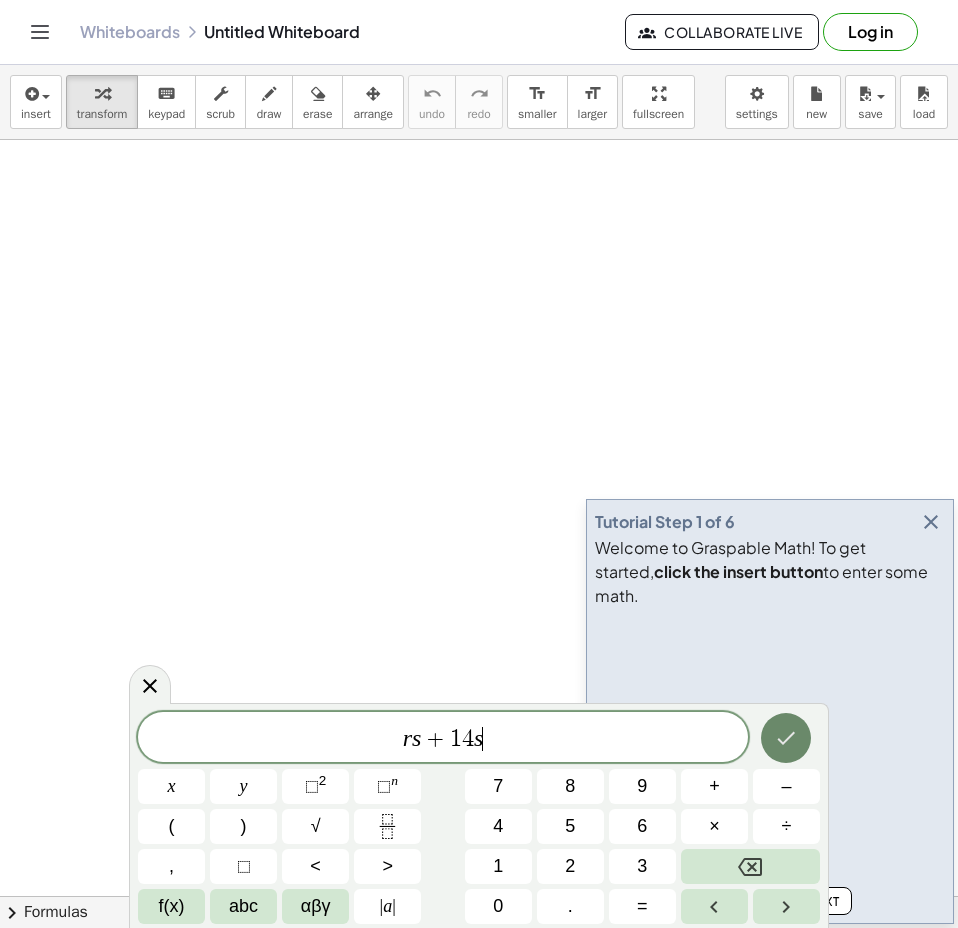 click 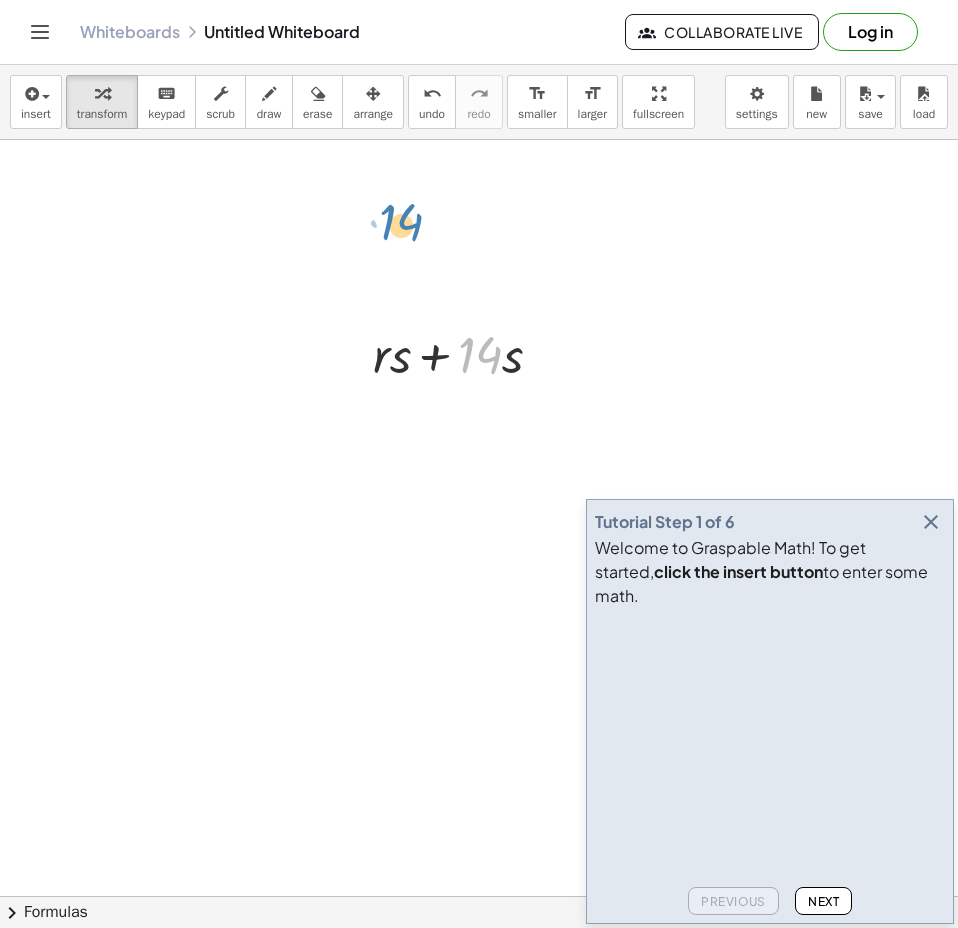 drag, startPoint x: 489, startPoint y: 363, endPoint x: 411, endPoint y: 230, distance: 154.18495 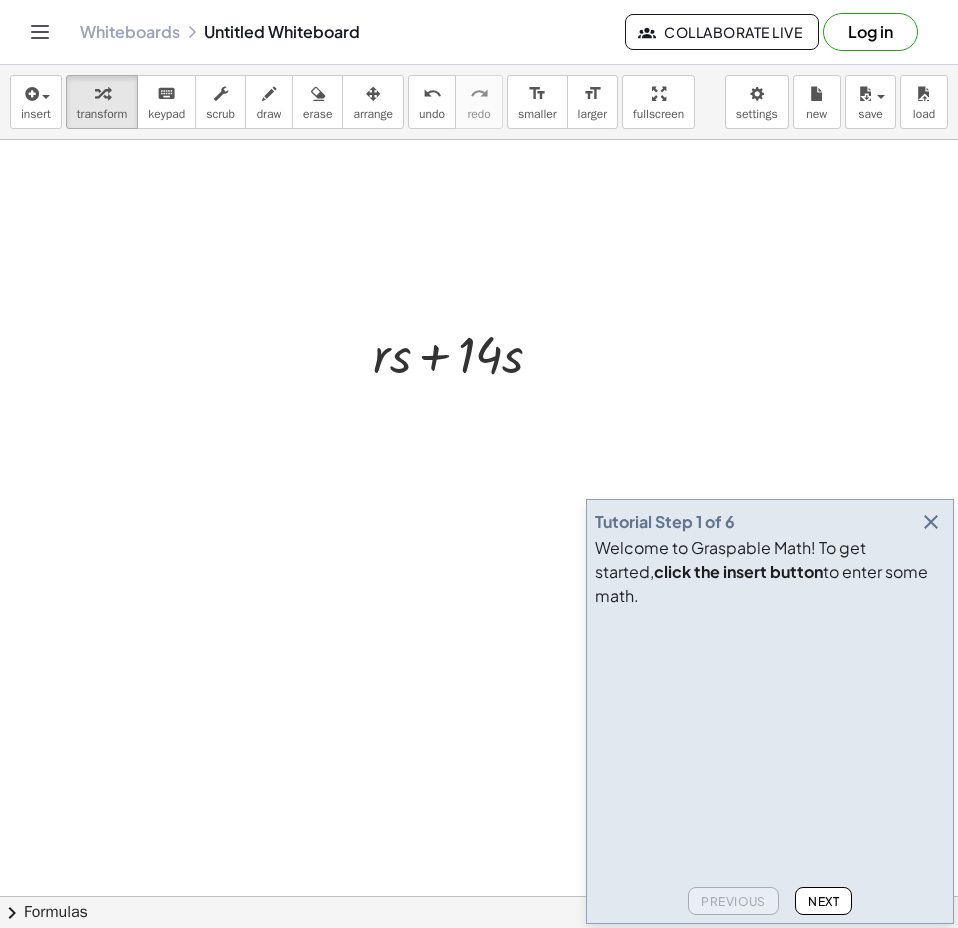 click on "Next" at bounding box center (823, 901) 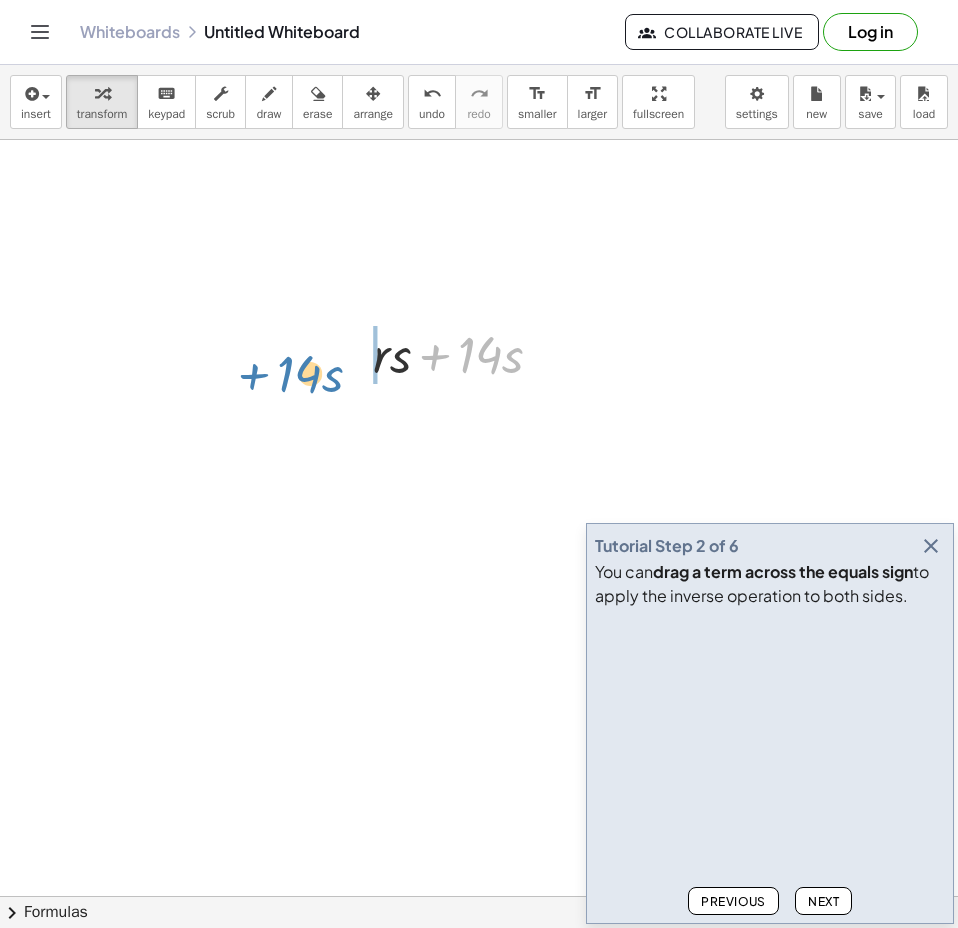 drag, startPoint x: 431, startPoint y: 355, endPoint x: 262, endPoint y: 374, distance: 170.0647 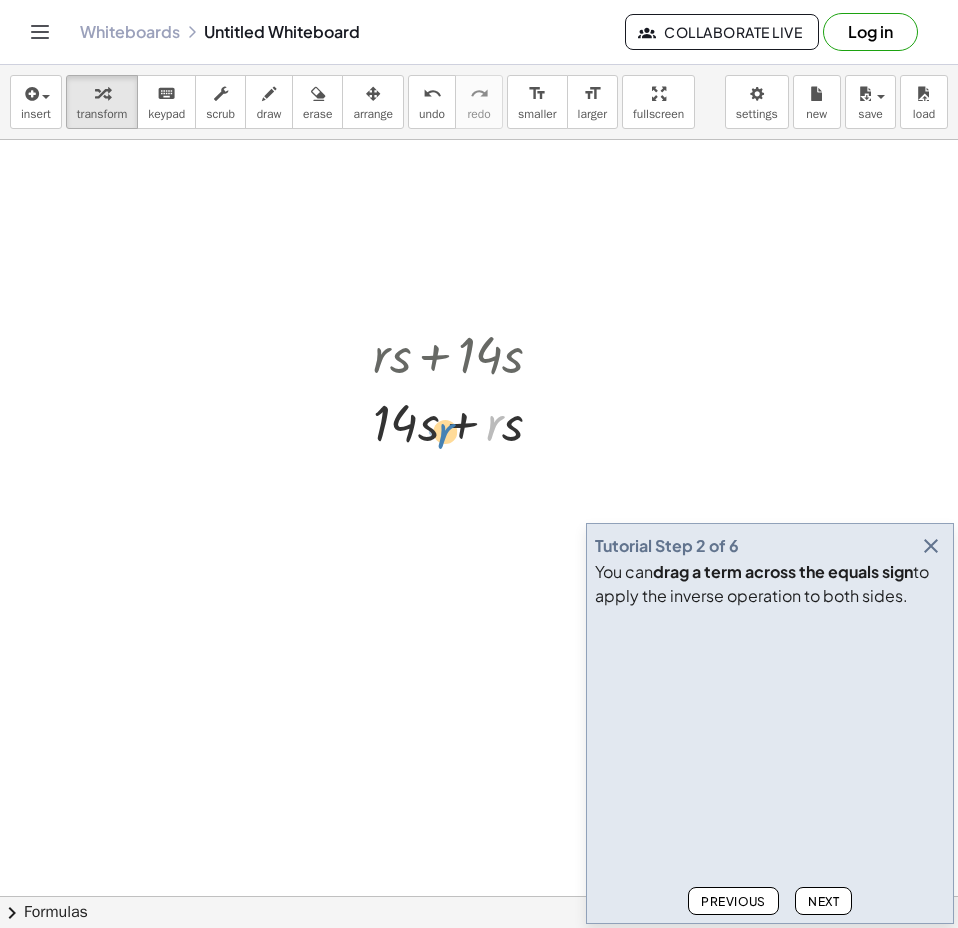 drag, startPoint x: 487, startPoint y: 425, endPoint x: 439, endPoint y: 433, distance: 48.6621 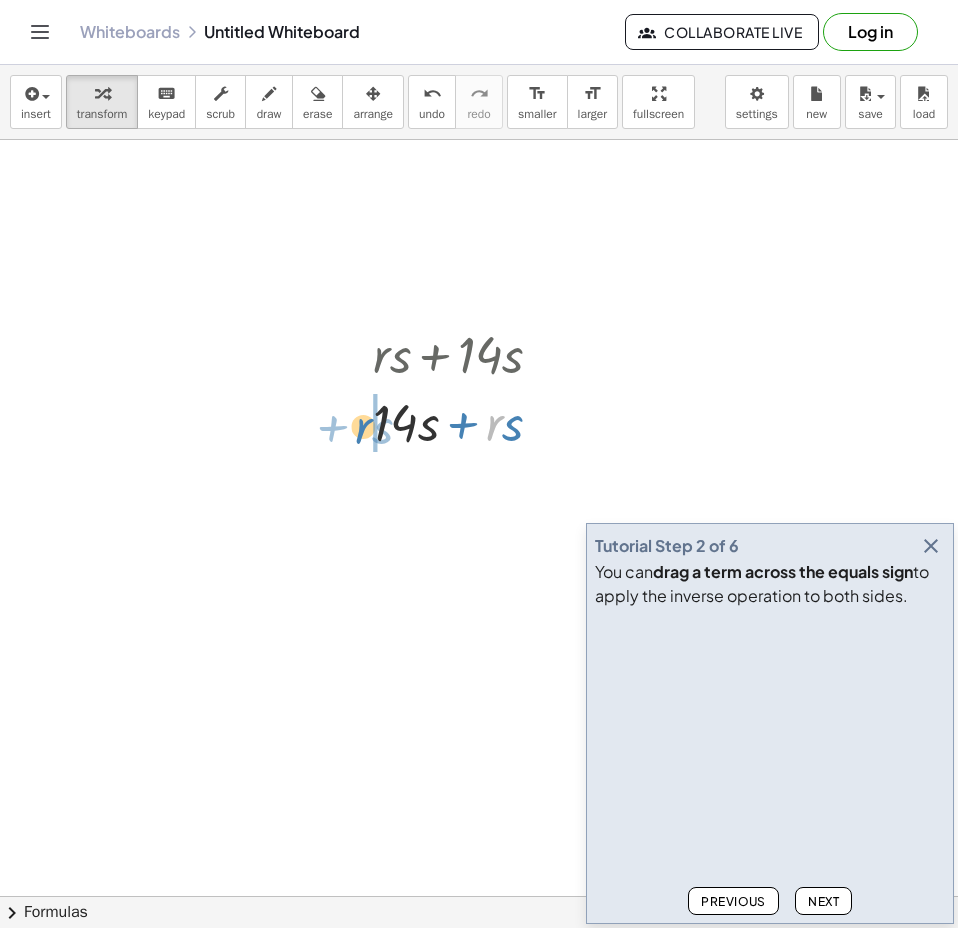 drag, startPoint x: 488, startPoint y: 433, endPoint x: 357, endPoint y: 435, distance: 131.01526 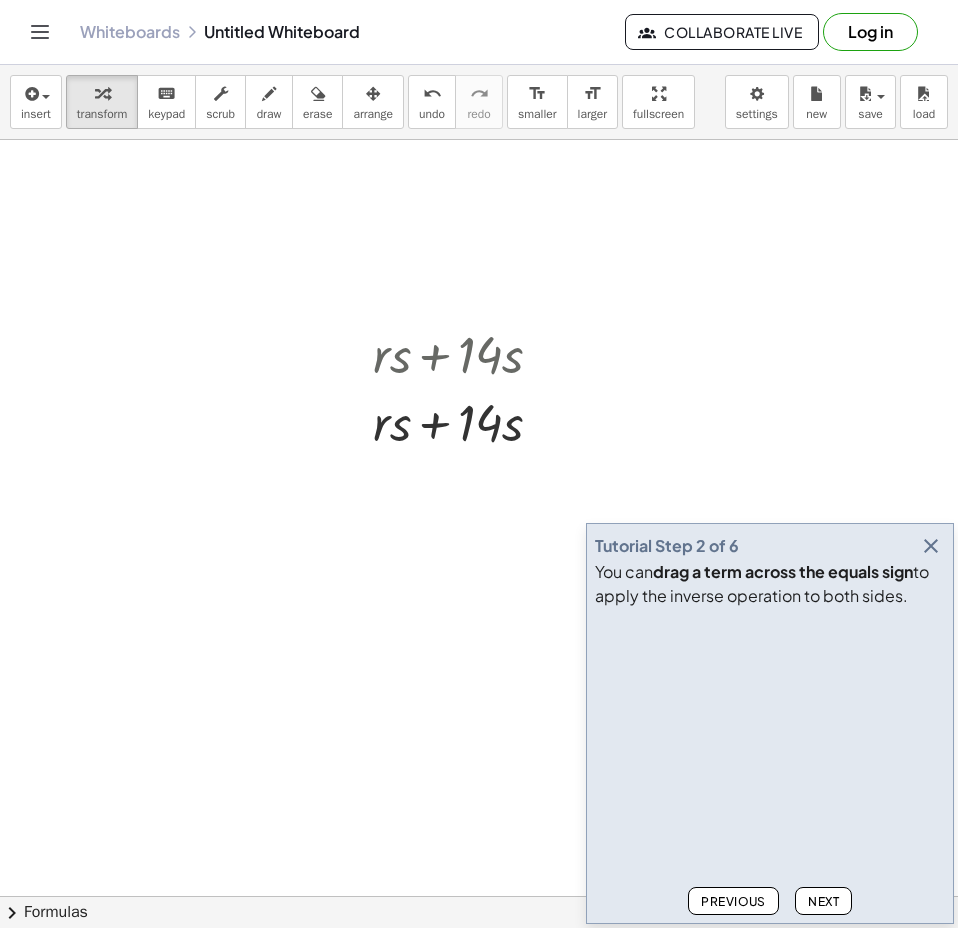 click at bounding box center [931, 546] 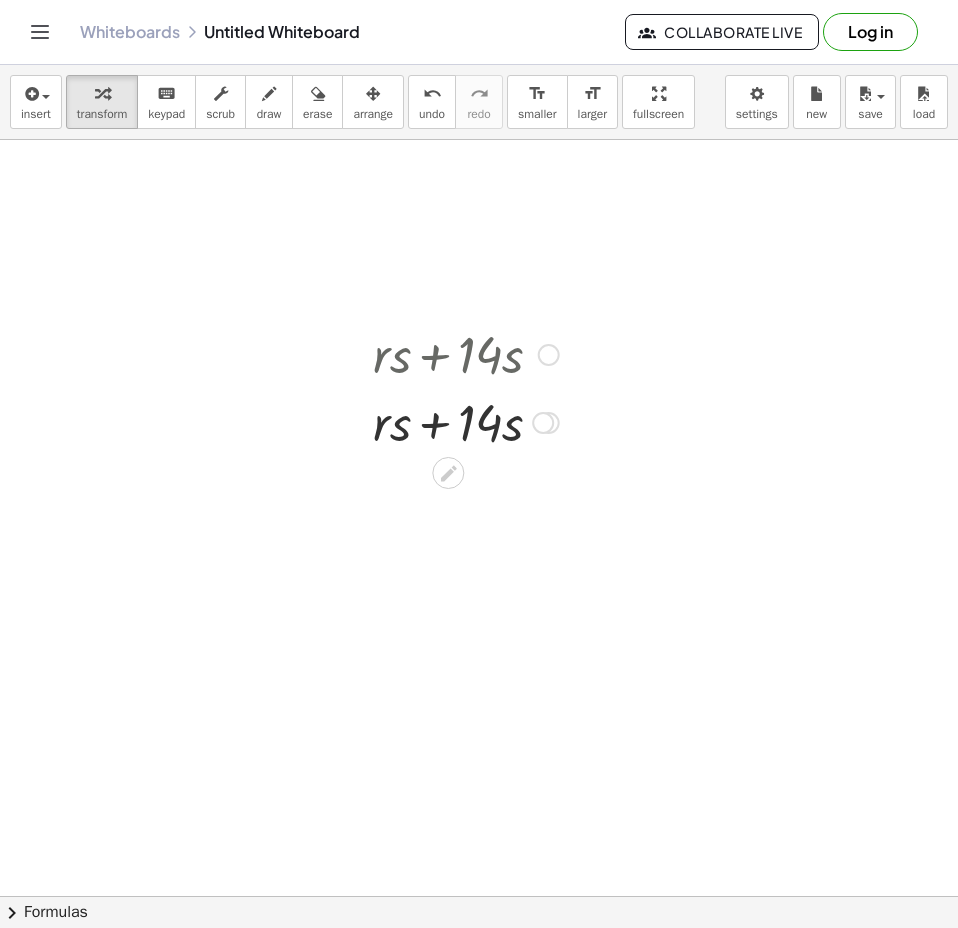 click at bounding box center [466, 421] 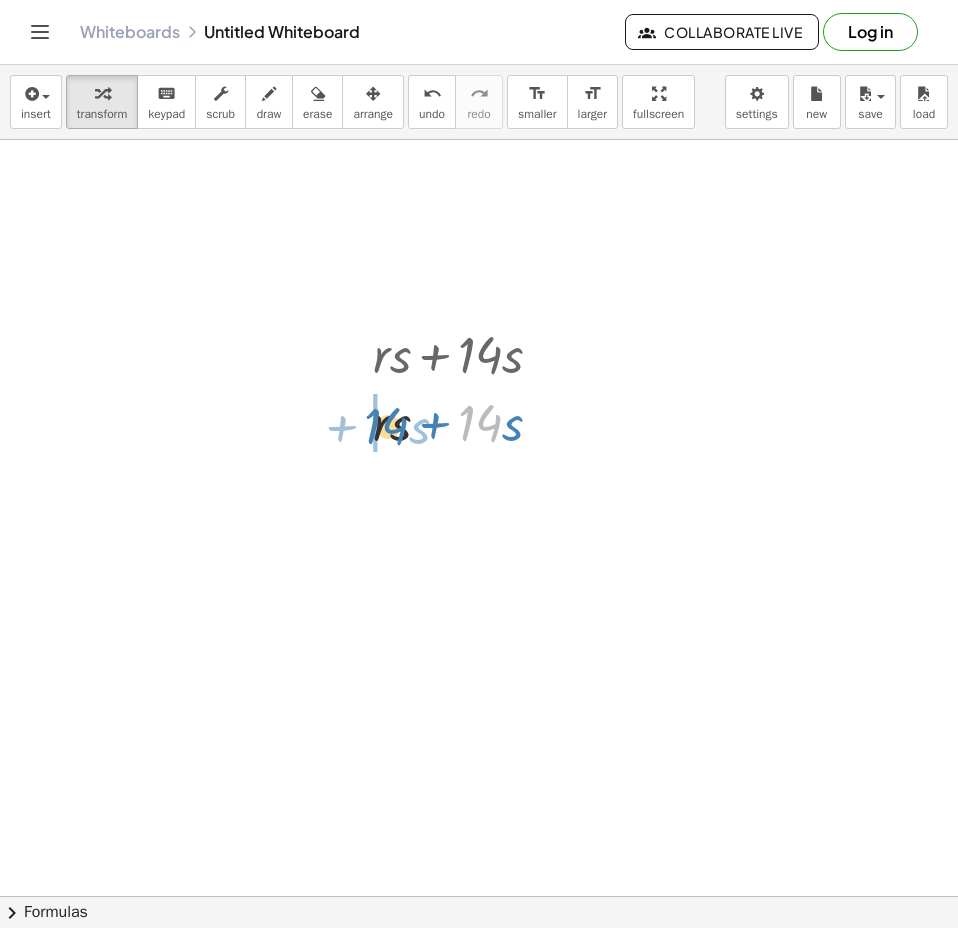 drag, startPoint x: 445, startPoint y: 422, endPoint x: 404, endPoint y: 426, distance: 41.19466 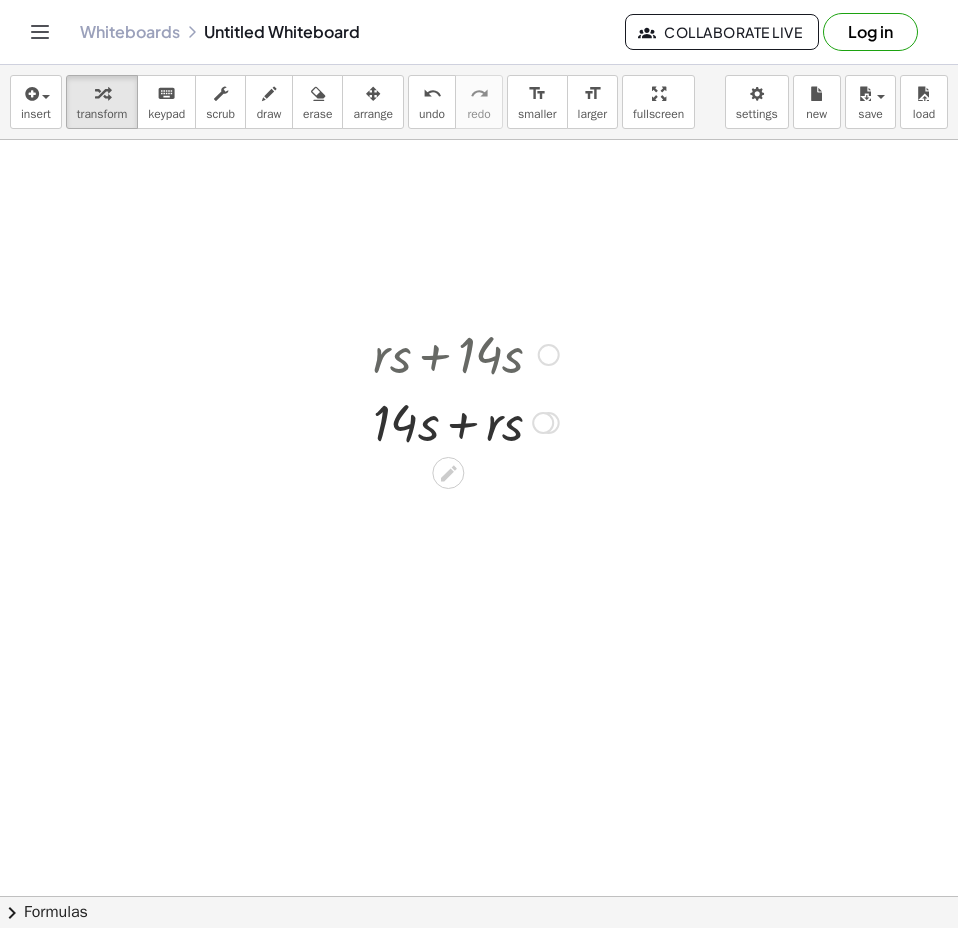 click at bounding box center [543, 423] 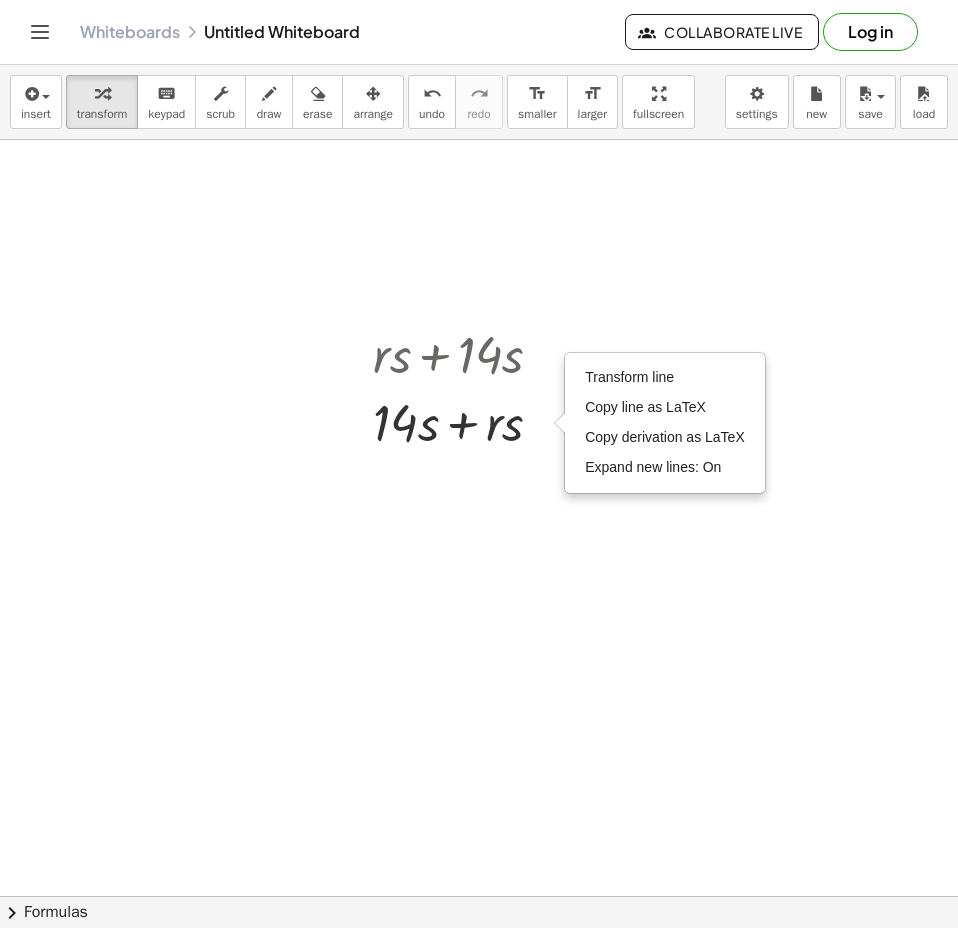 click at bounding box center (479, 961) 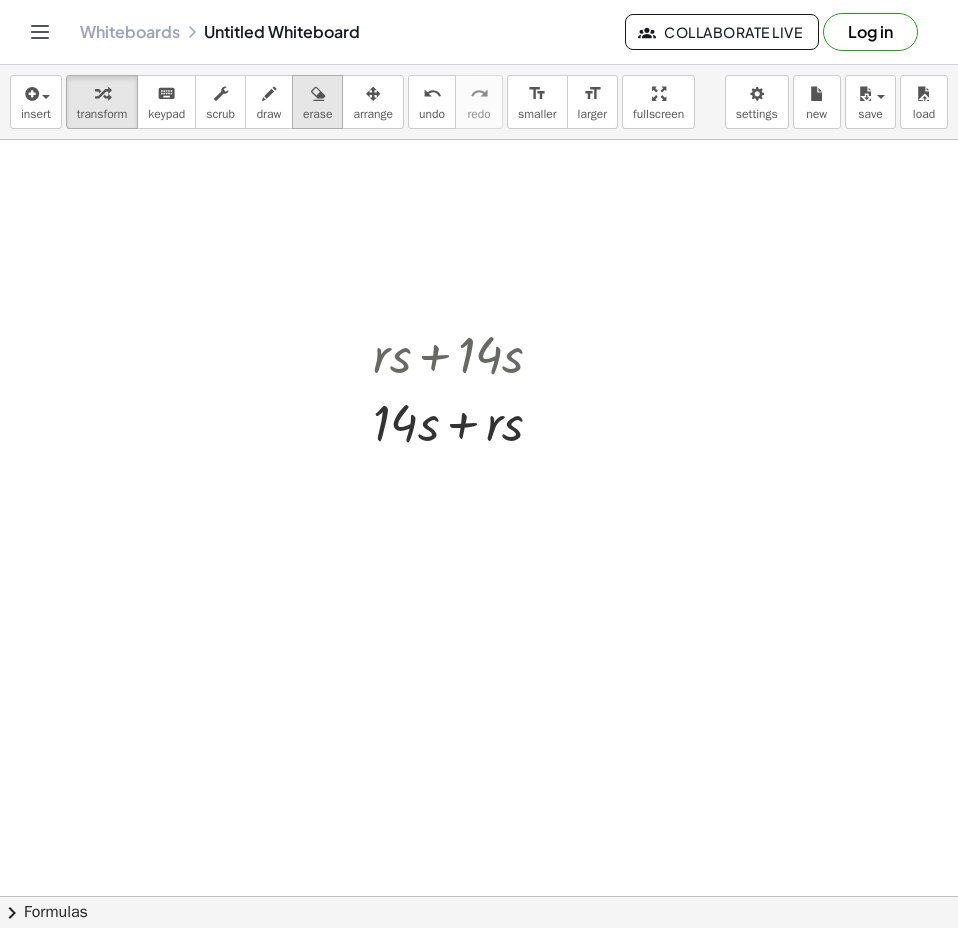 click on "erase" at bounding box center (317, 102) 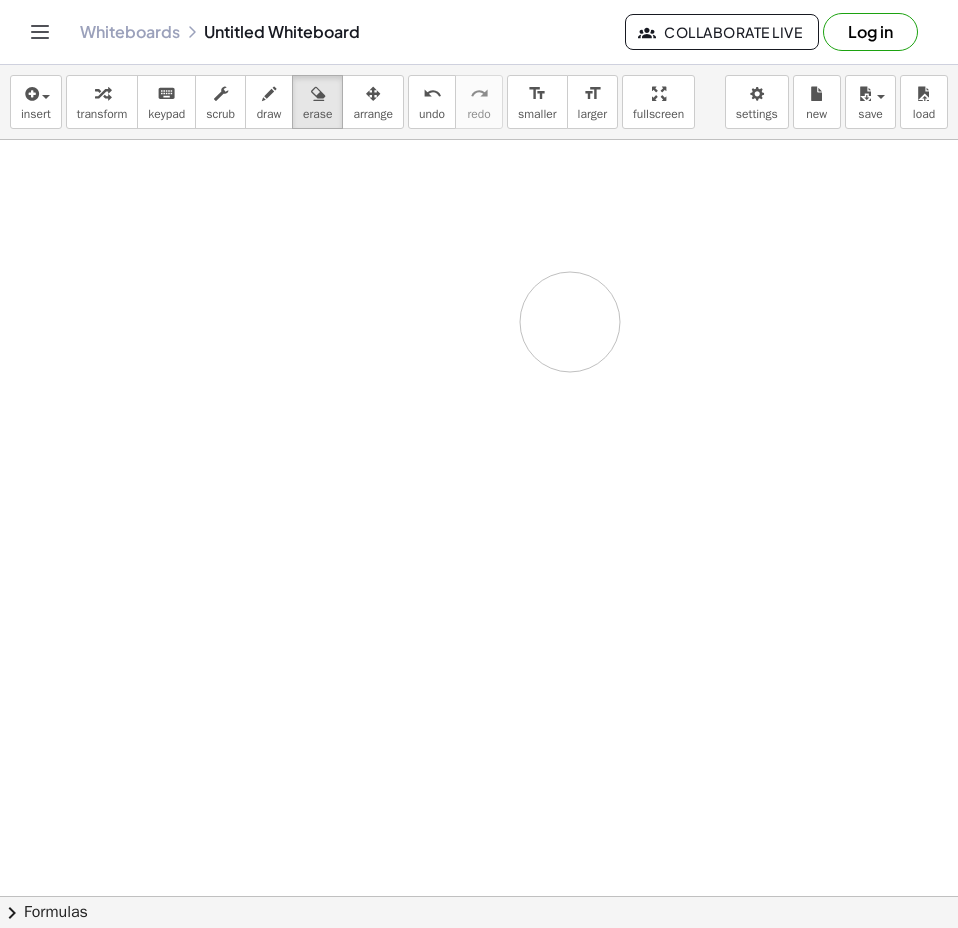 drag, startPoint x: 203, startPoint y: 290, endPoint x: 12, endPoint y: 169, distance: 226.10175 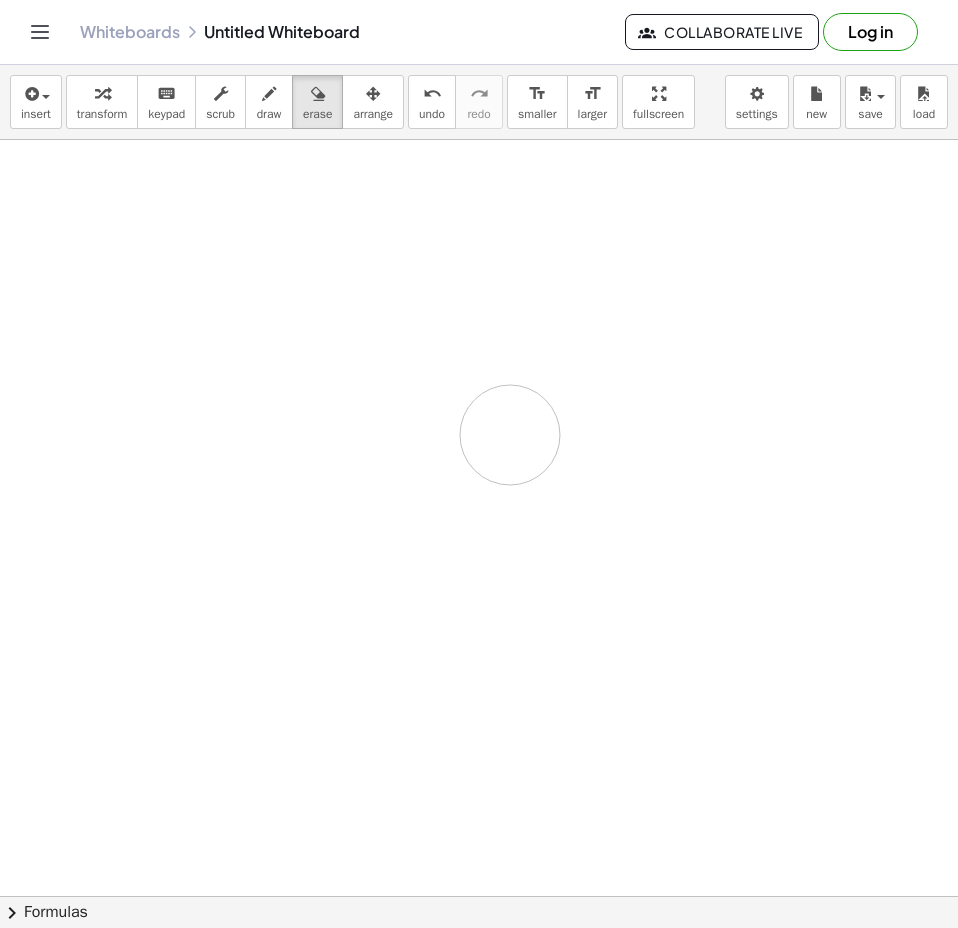 drag, startPoint x: 425, startPoint y: 336, endPoint x: 317, endPoint y: 366, distance: 112.08925 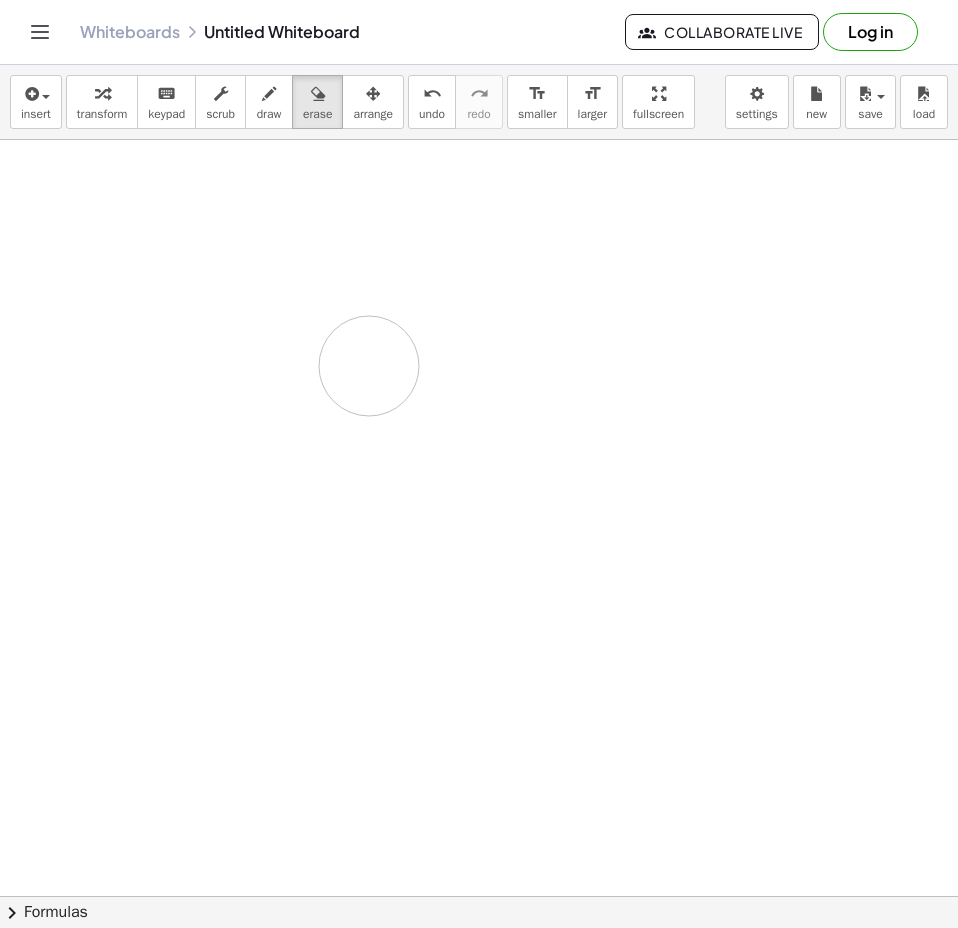 drag, startPoint x: 351, startPoint y: 309, endPoint x: 174, endPoint y: 334, distance: 178.75682 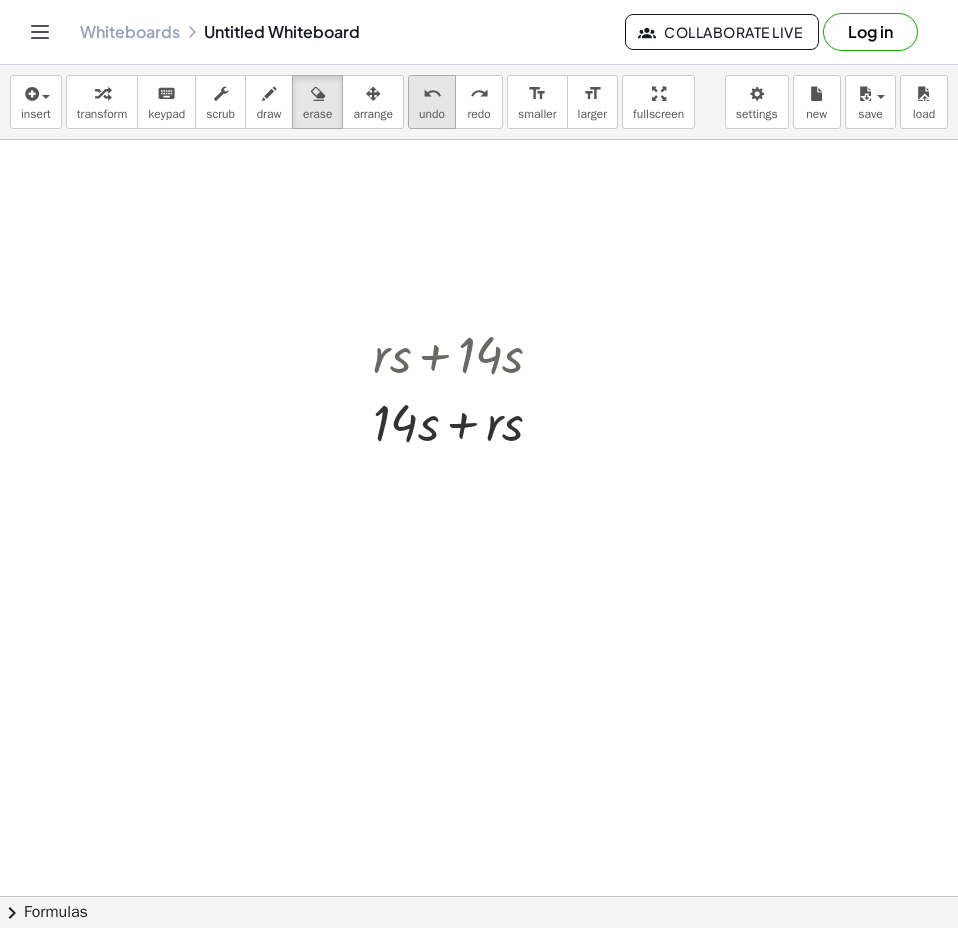 click on "undo" at bounding box center [432, 94] 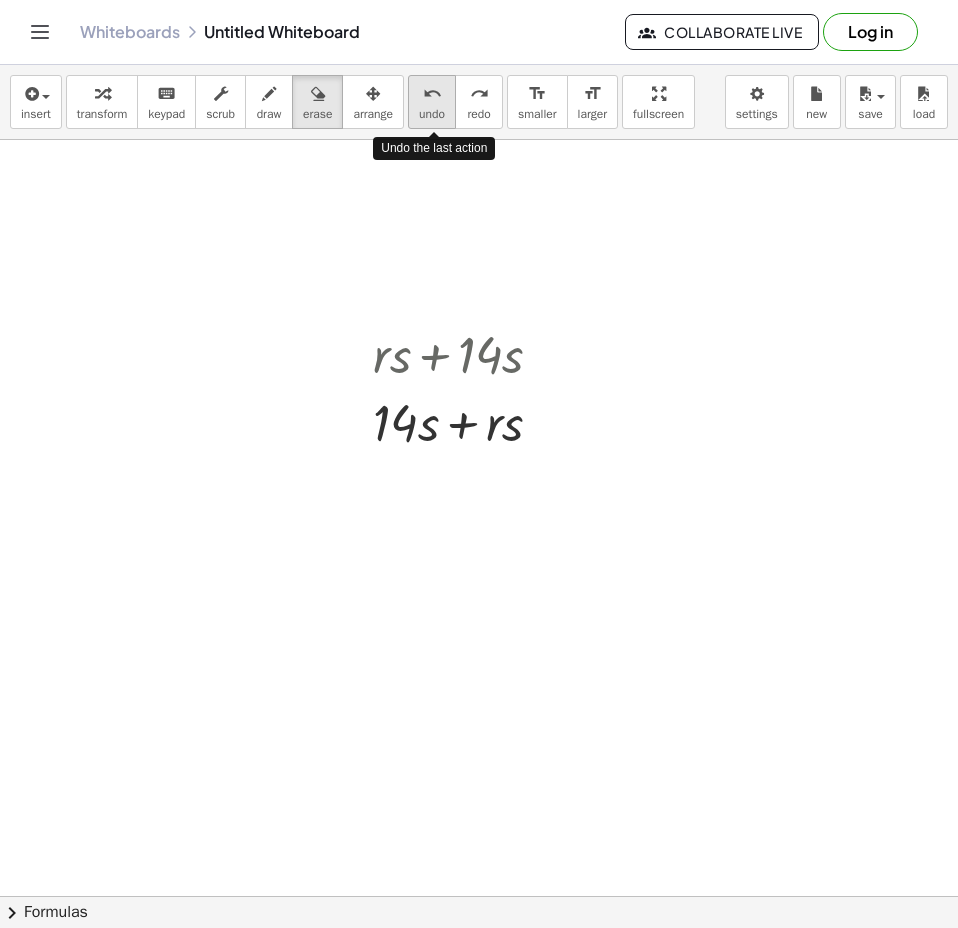 click on "undo" at bounding box center [432, 94] 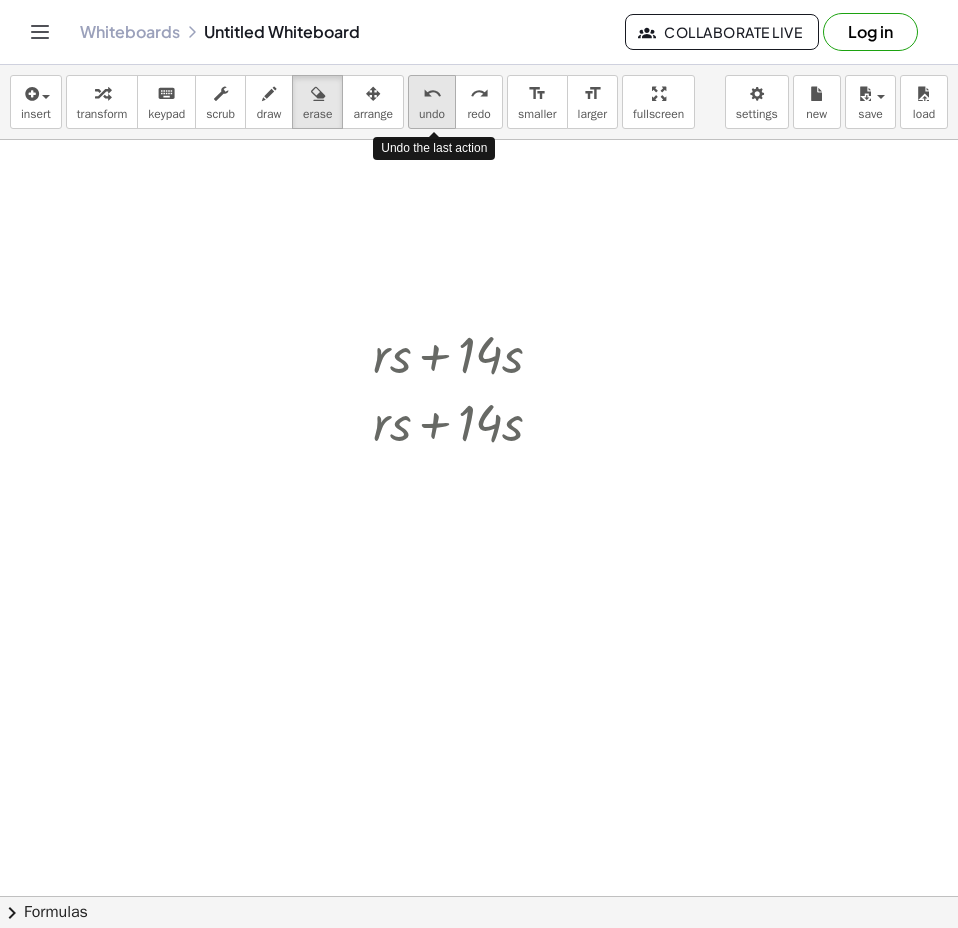 click on "undo" at bounding box center [432, 94] 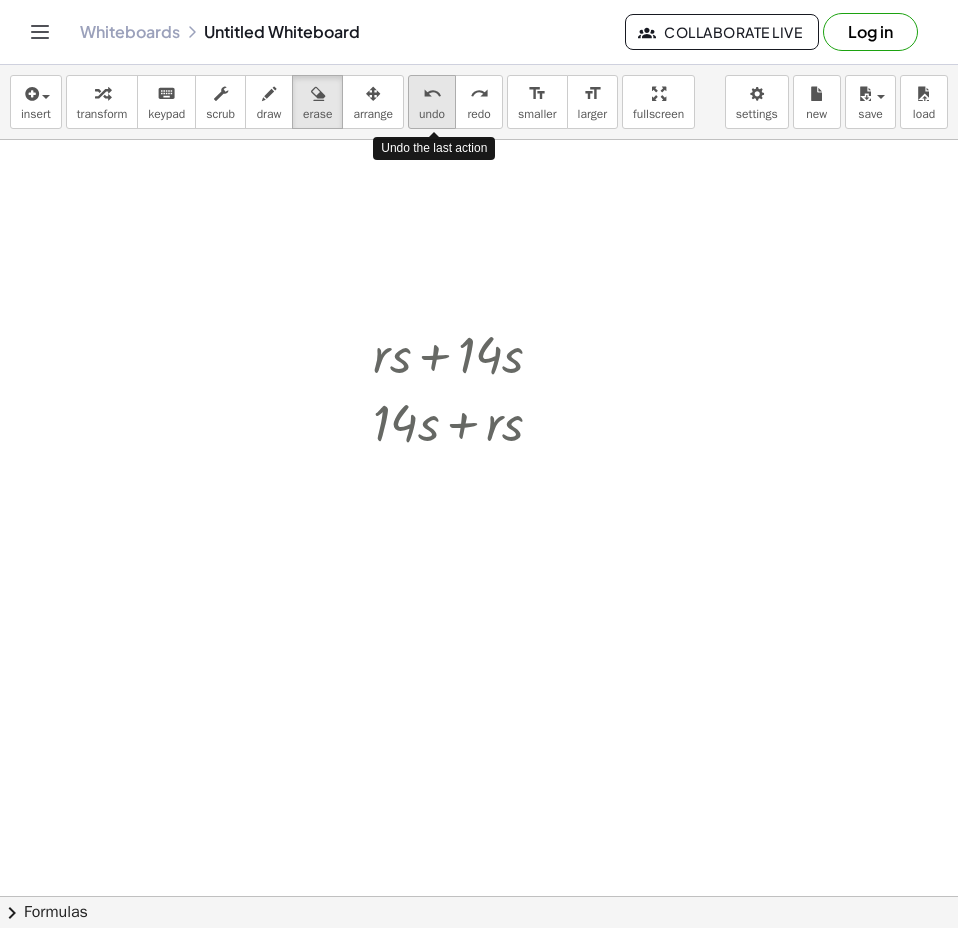 click on "undo" at bounding box center (432, 94) 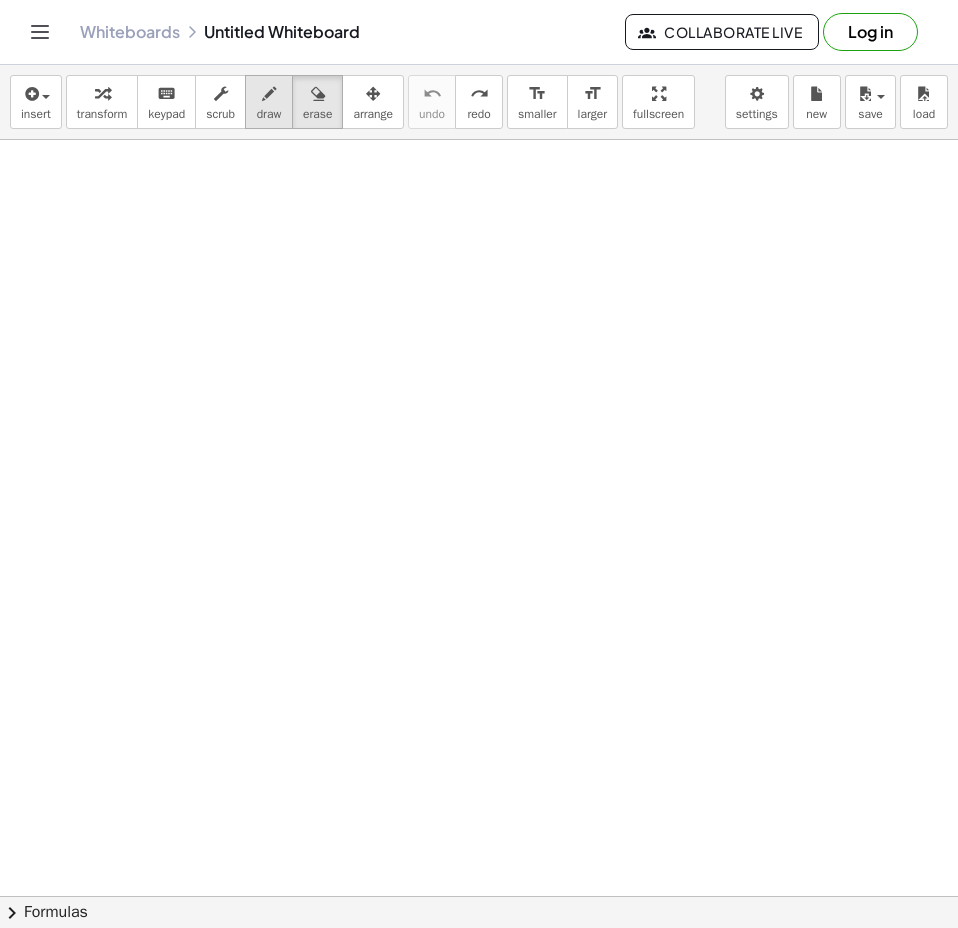 click on "draw" at bounding box center [269, 114] 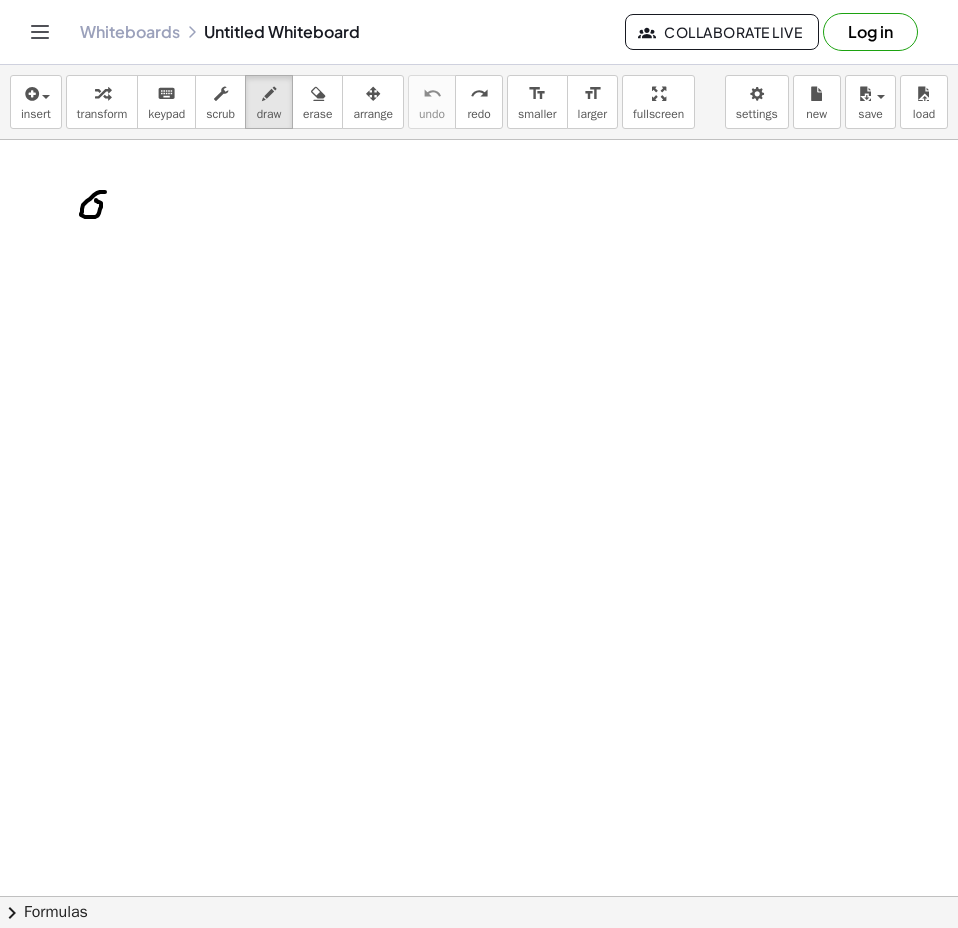 drag, startPoint x: 102, startPoint y: 192, endPoint x: 95, endPoint y: 201, distance: 11.401754 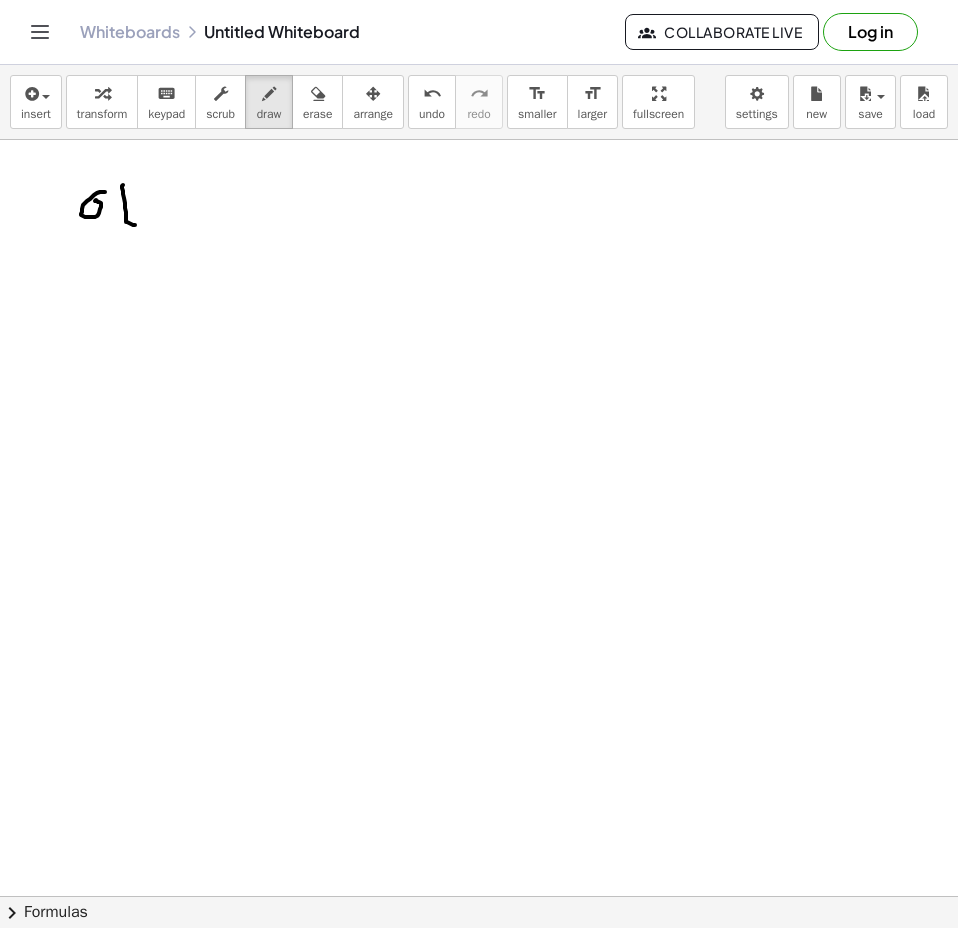 drag, startPoint x: 123, startPoint y: 185, endPoint x: 138, endPoint y: 226, distance: 43.65776 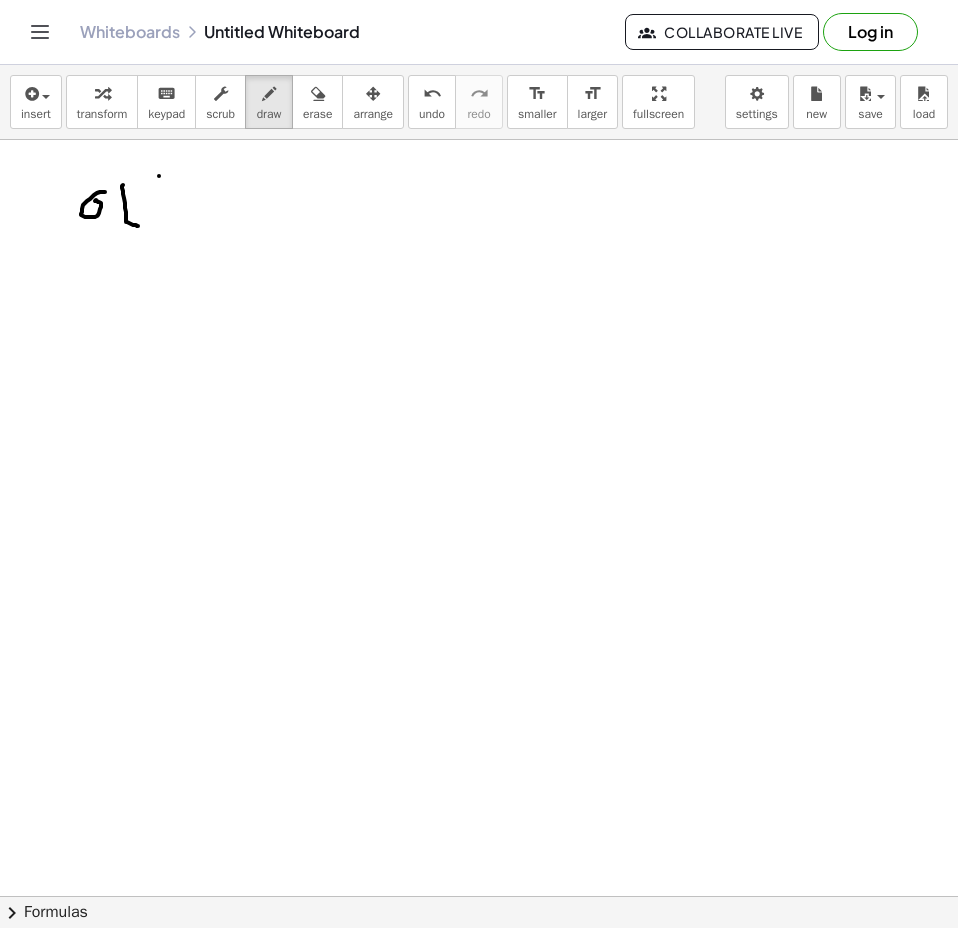 drag, startPoint x: 159, startPoint y: 176, endPoint x: 157, endPoint y: 186, distance: 10.198039 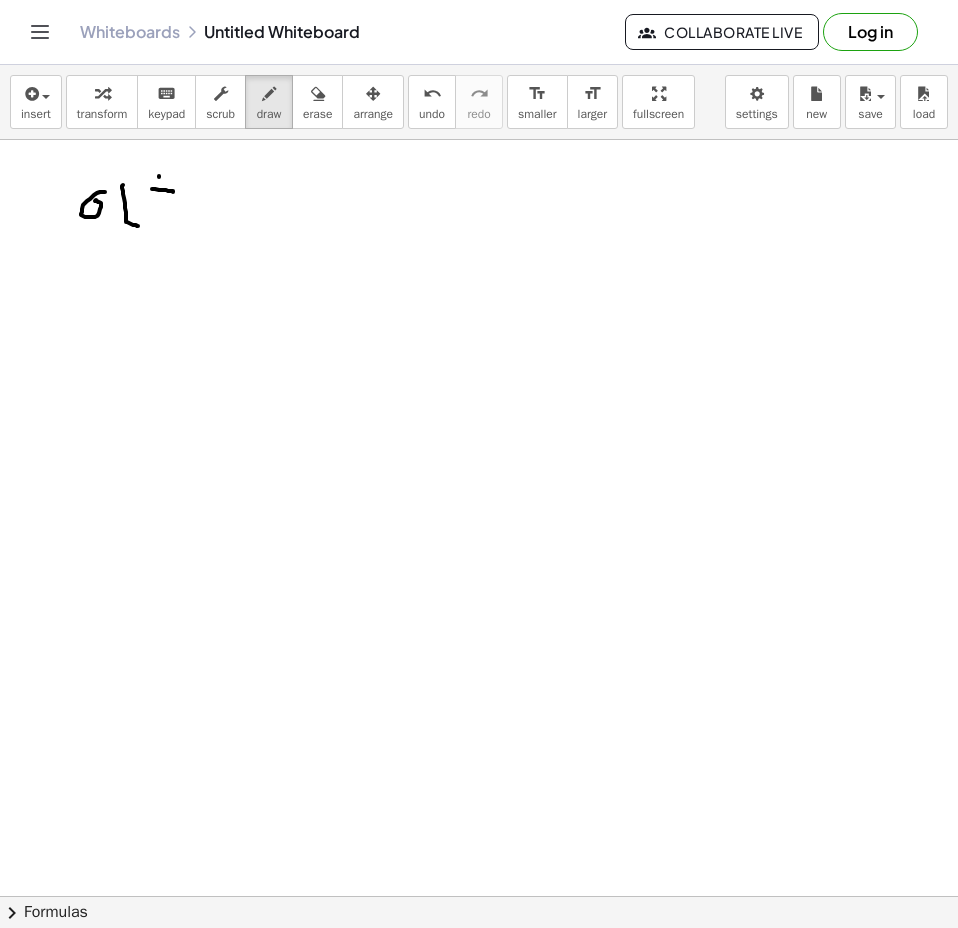 drag, startPoint x: 152, startPoint y: 189, endPoint x: 164, endPoint y: 196, distance: 13.892444 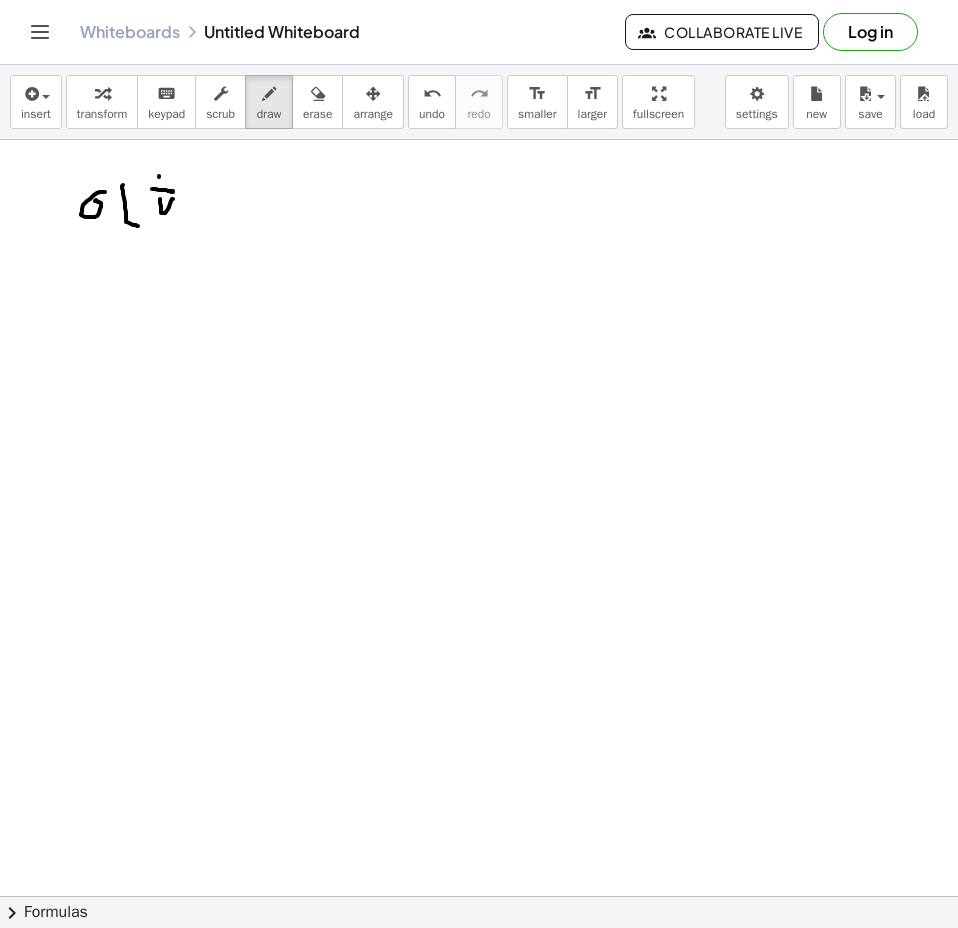 drag, startPoint x: 160, startPoint y: 199, endPoint x: 169, endPoint y: 225, distance: 27.513634 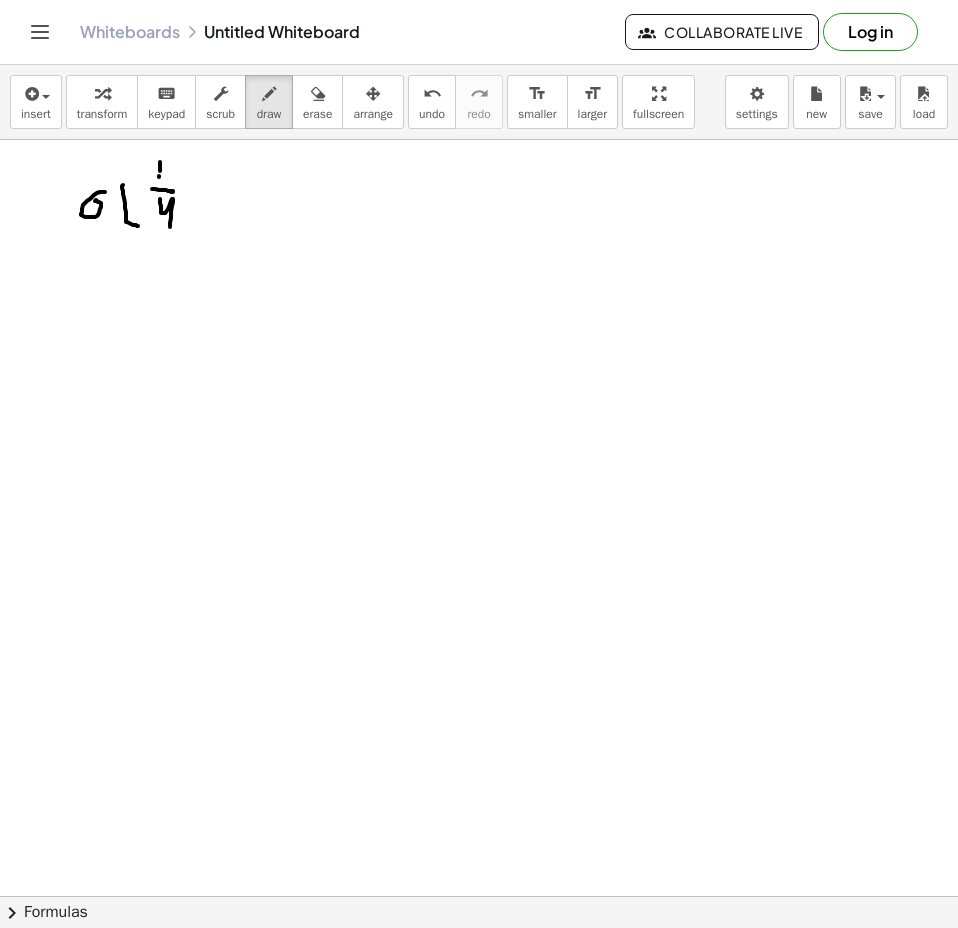 drag, startPoint x: 160, startPoint y: 162, endPoint x: 162, endPoint y: 182, distance: 20.09975 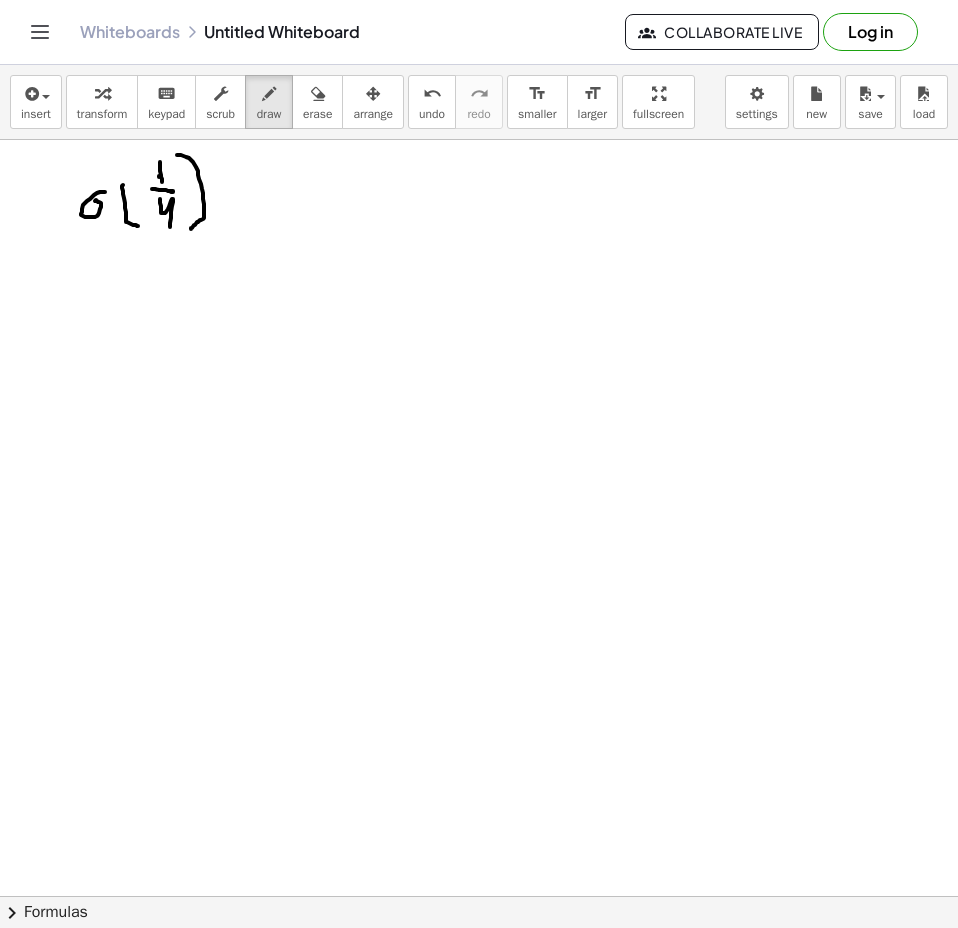 drag, startPoint x: 177, startPoint y: 155, endPoint x: 183, endPoint y: 229, distance: 74.24284 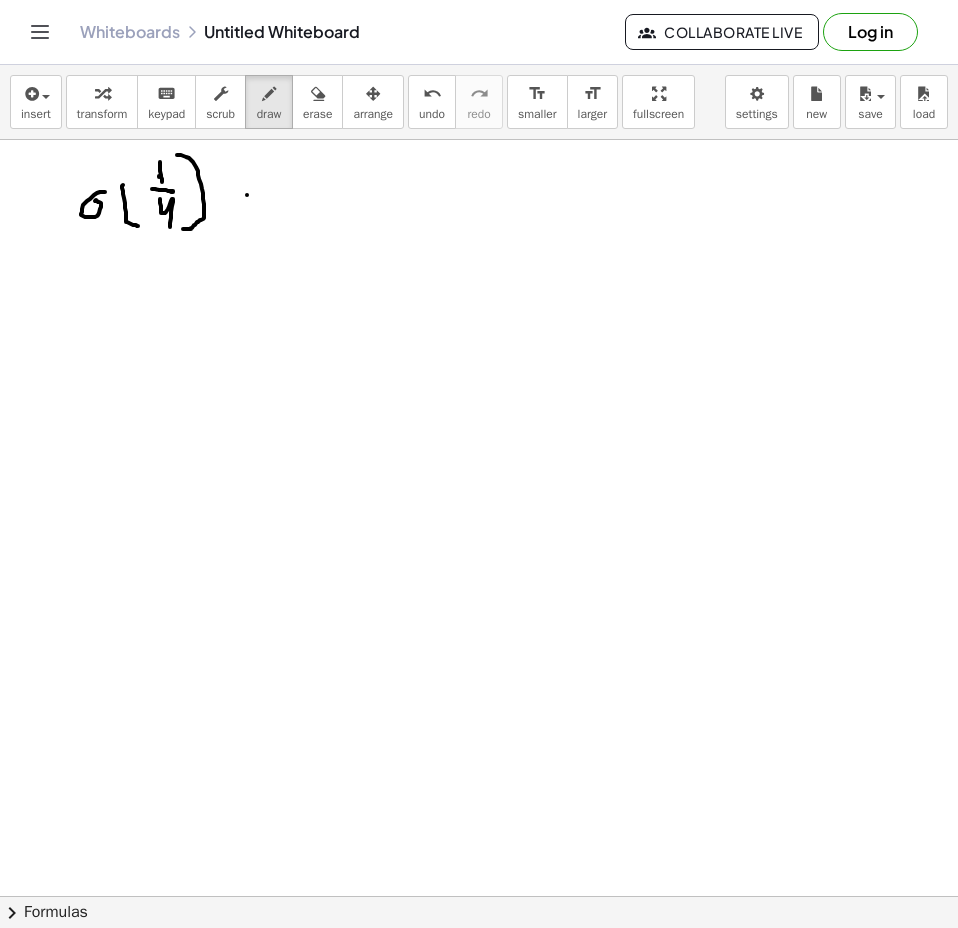 drag, startPoint x: 247, startPoint y: 195, endPoint x: 250, endPoint y: 225, distance: 30.149628 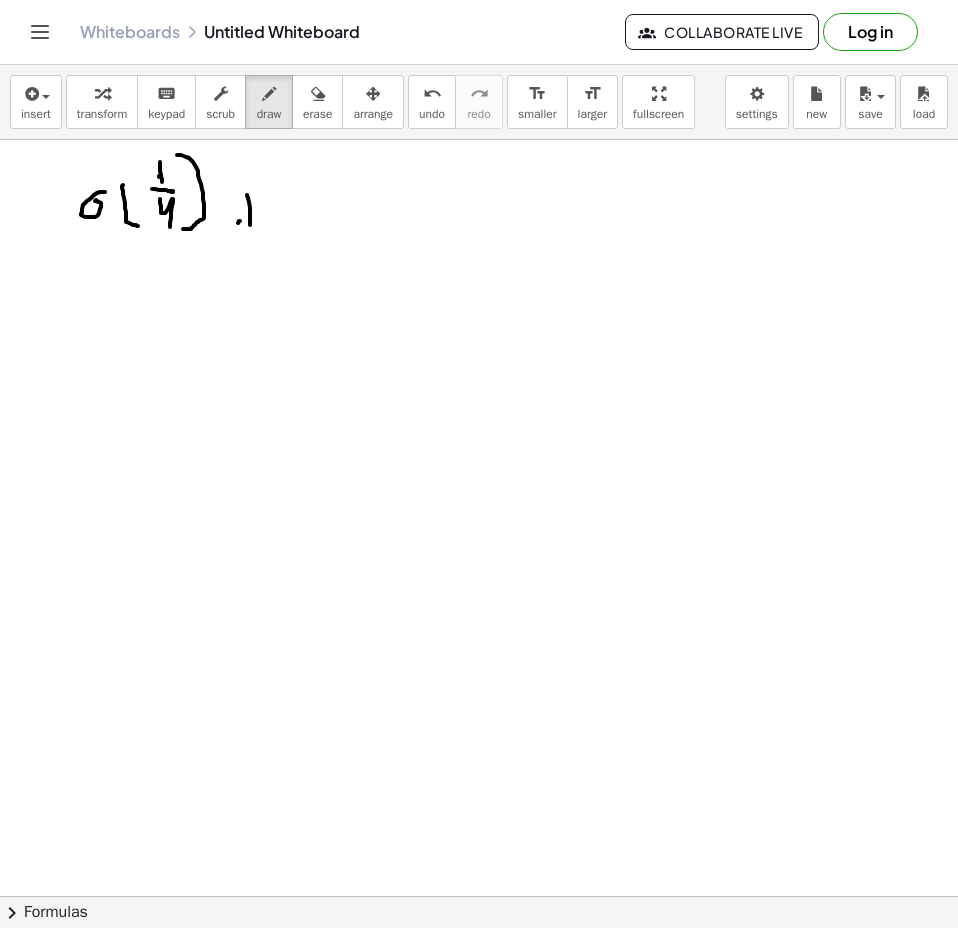 drag, startPoint x: 238, startPoint y: 223, endPoint x: 270, endPoint y: 213, distance: 33.526108 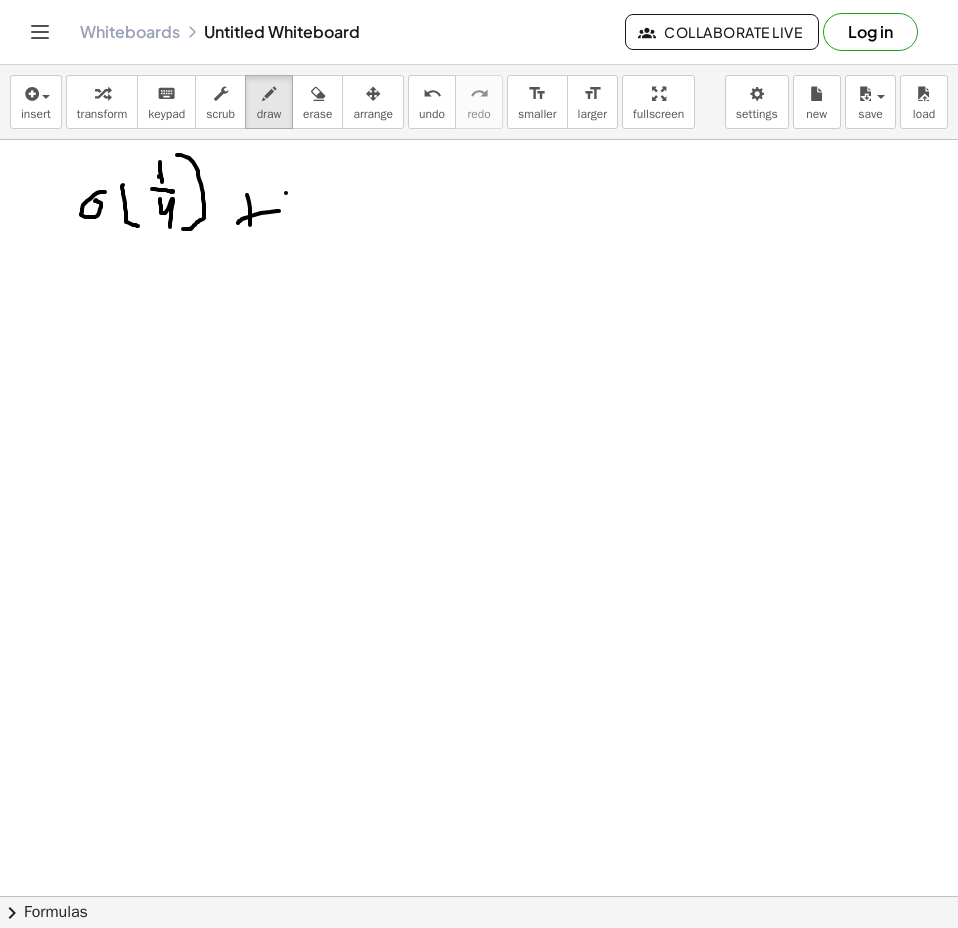 drag, startPoint x: 286, startPoint y: 193, endPoint x: 295, endPoint y: 206, distance: 15.811388 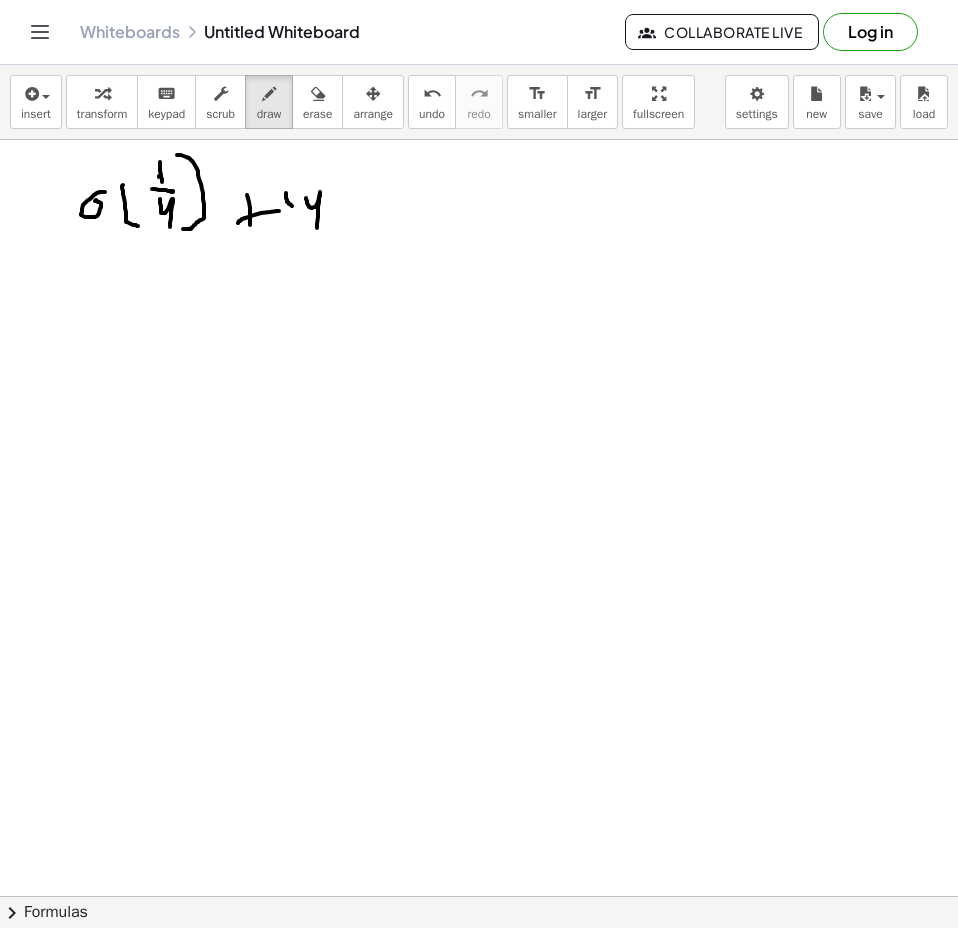 drag, startPoint x: 306, startPoint y: 198, endPoint x: 318, endPoint y: 230, distance: 34.176014 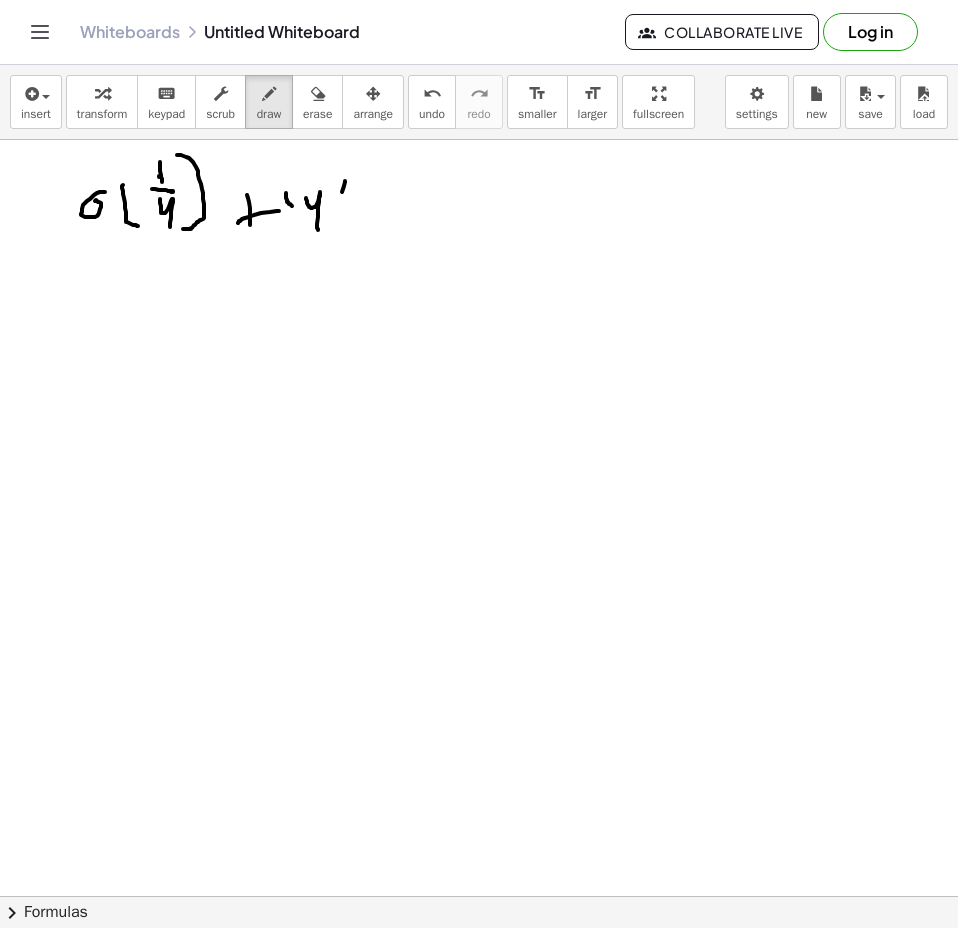 drag, startPoint x: 345, startPoint y: 181, endPoint x: 365, endPoint y: 244, distance: 66.09841 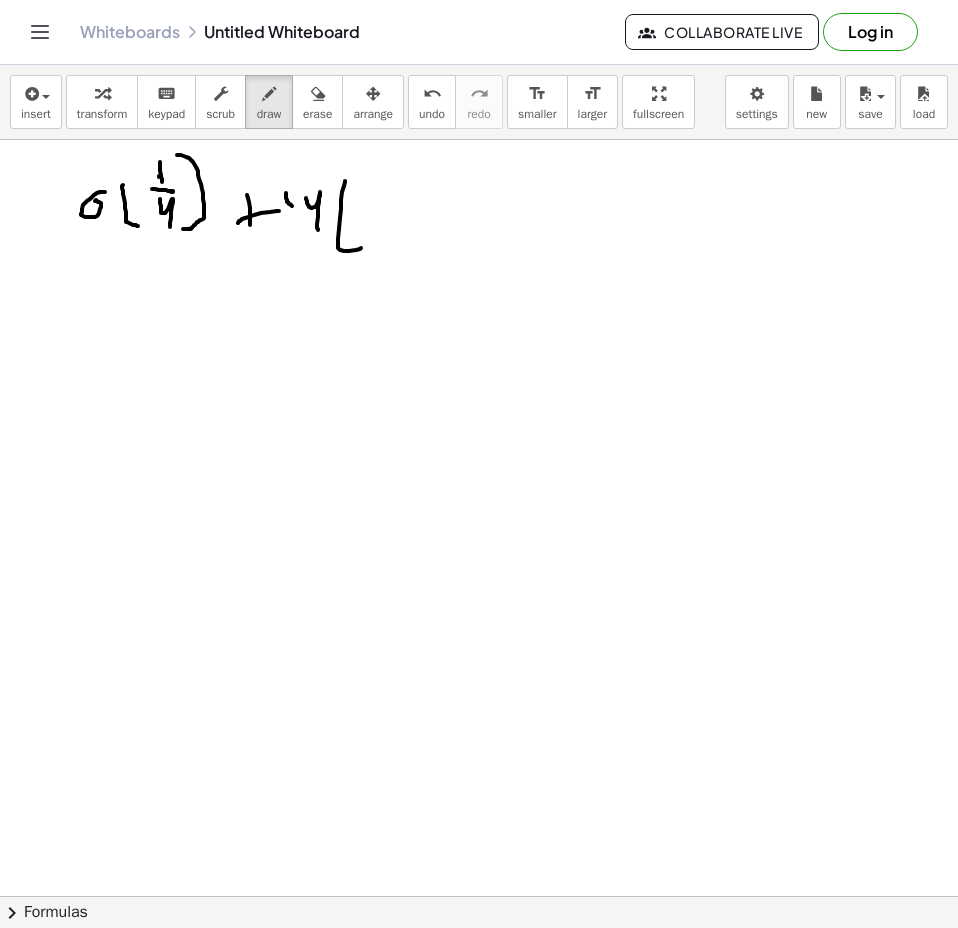 drag, startPoint x: 383, startPoint y: 172, endPoint x: 381, endPoint y: 184, distance: 12.165525 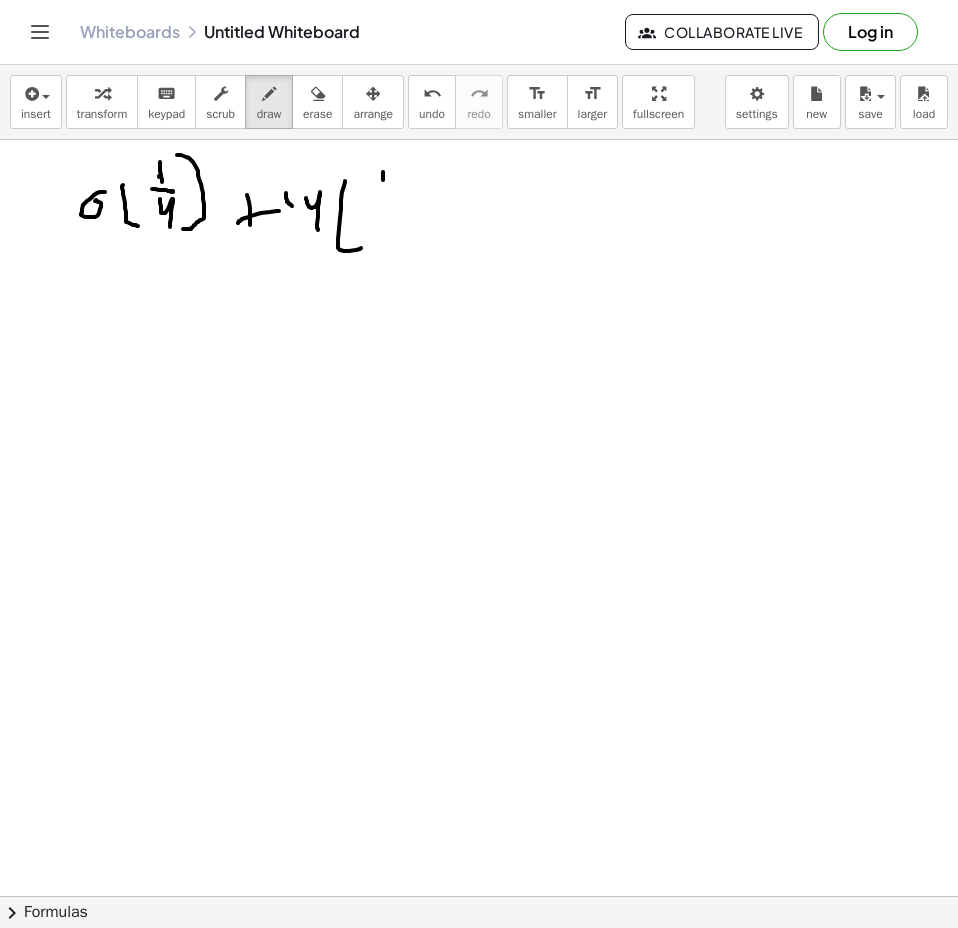 drag, startPoint x: 372, startPoint y: 205, endPoint x: 399, endPoint y: 204, distance: 27.018513 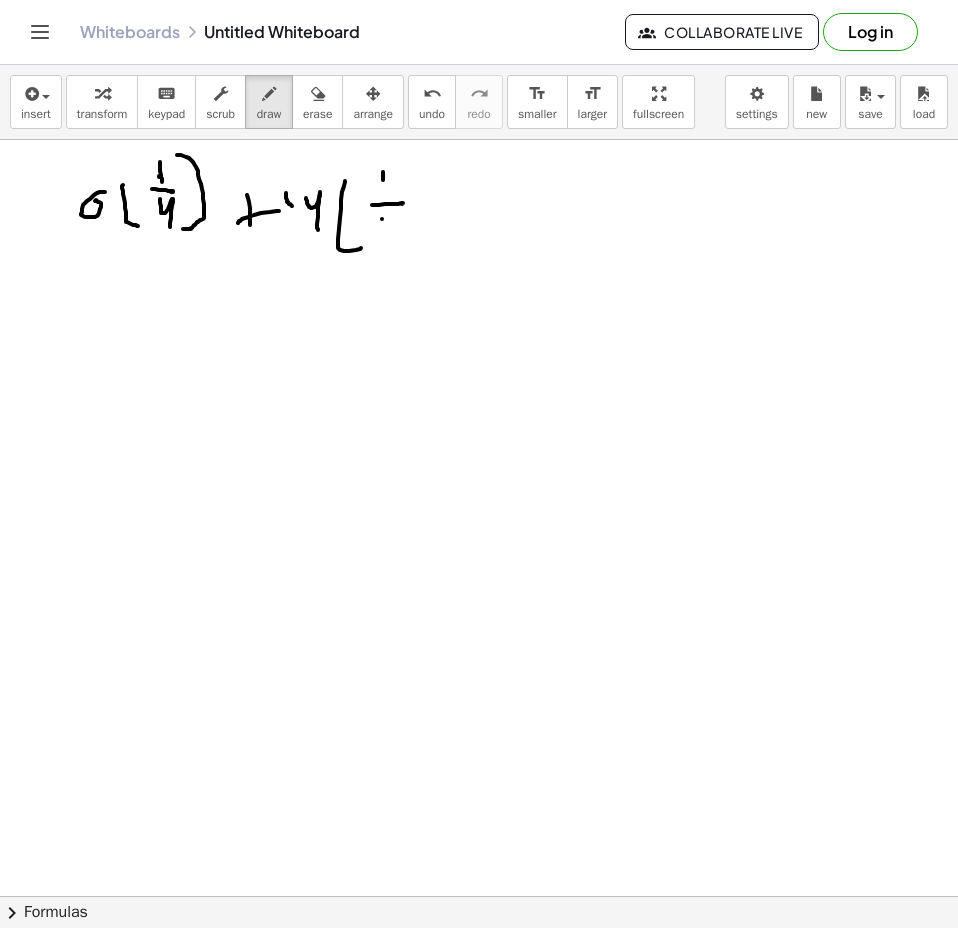 drag, startPoint x: 382, startPoint y: 219, endPoint x: 394, endPoint y: 226, distance: 13.892444 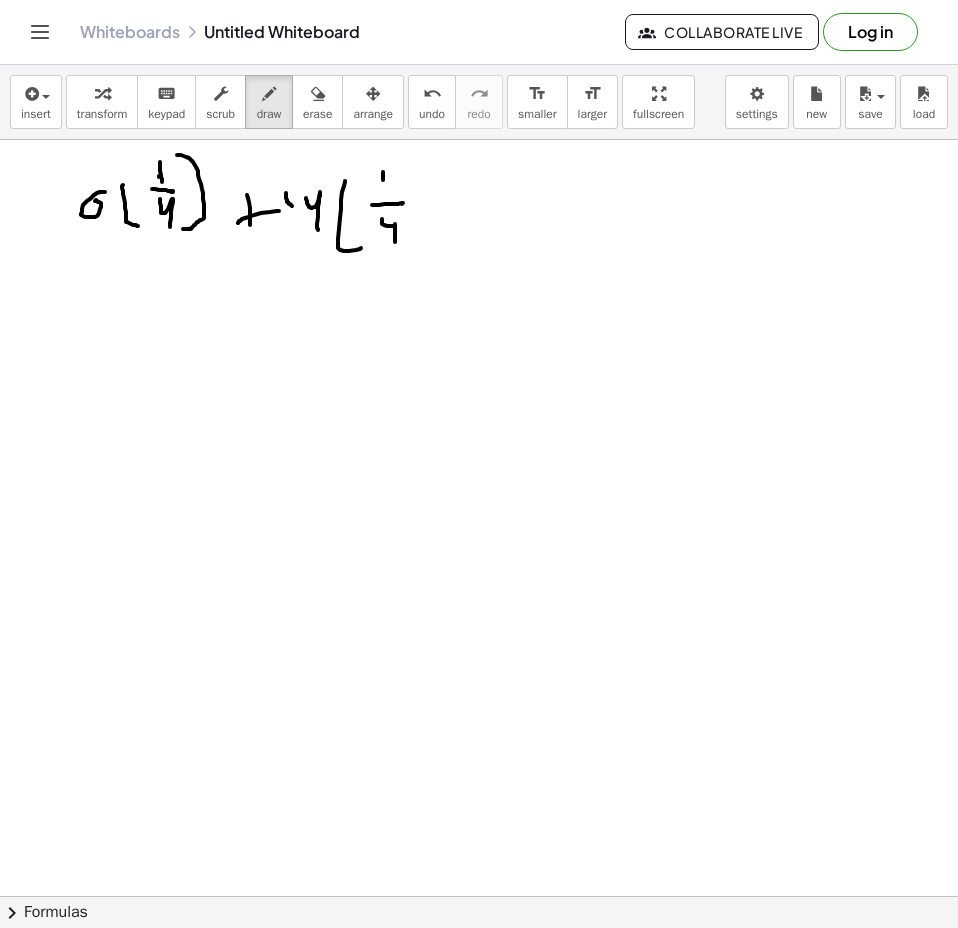 drag, startPoint x: 395, startPoint y: 224, endPoint x: 395, endPoint y: 242, distance: 18 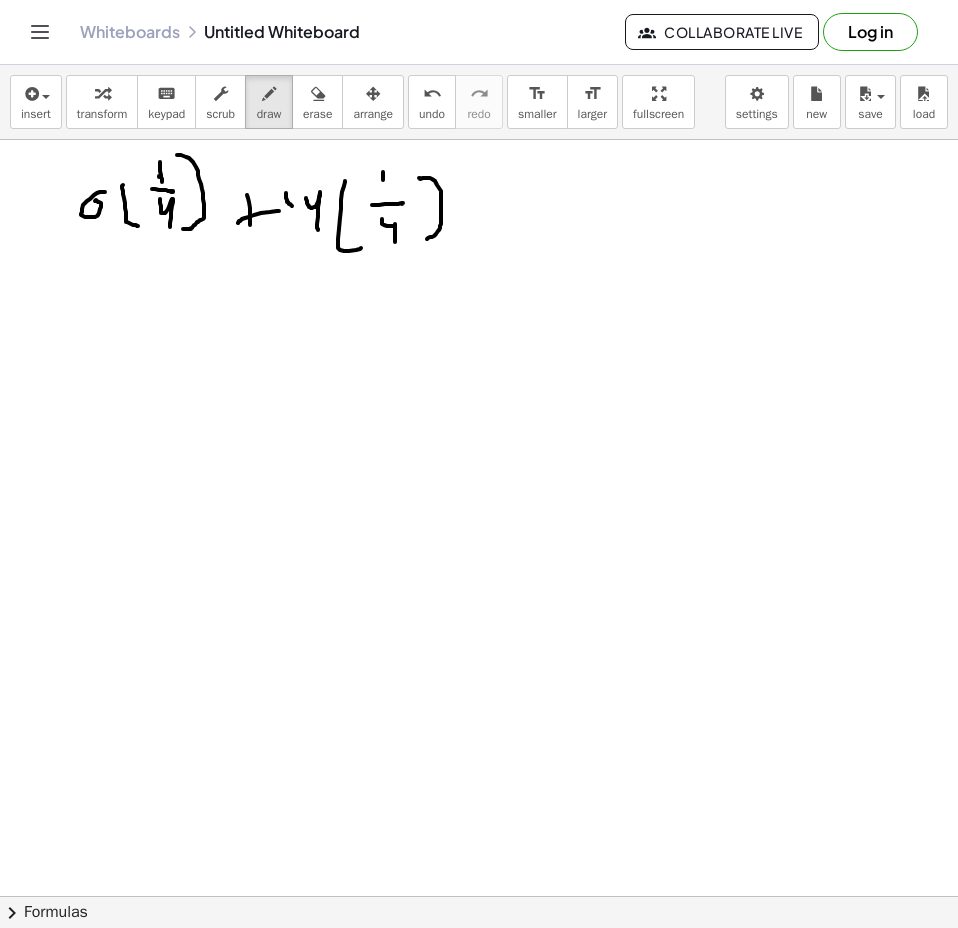 drag, startPoint x: 419, startPoint y: 178, endPoint x: 404, endPoint y: 252, distance: 75.50497 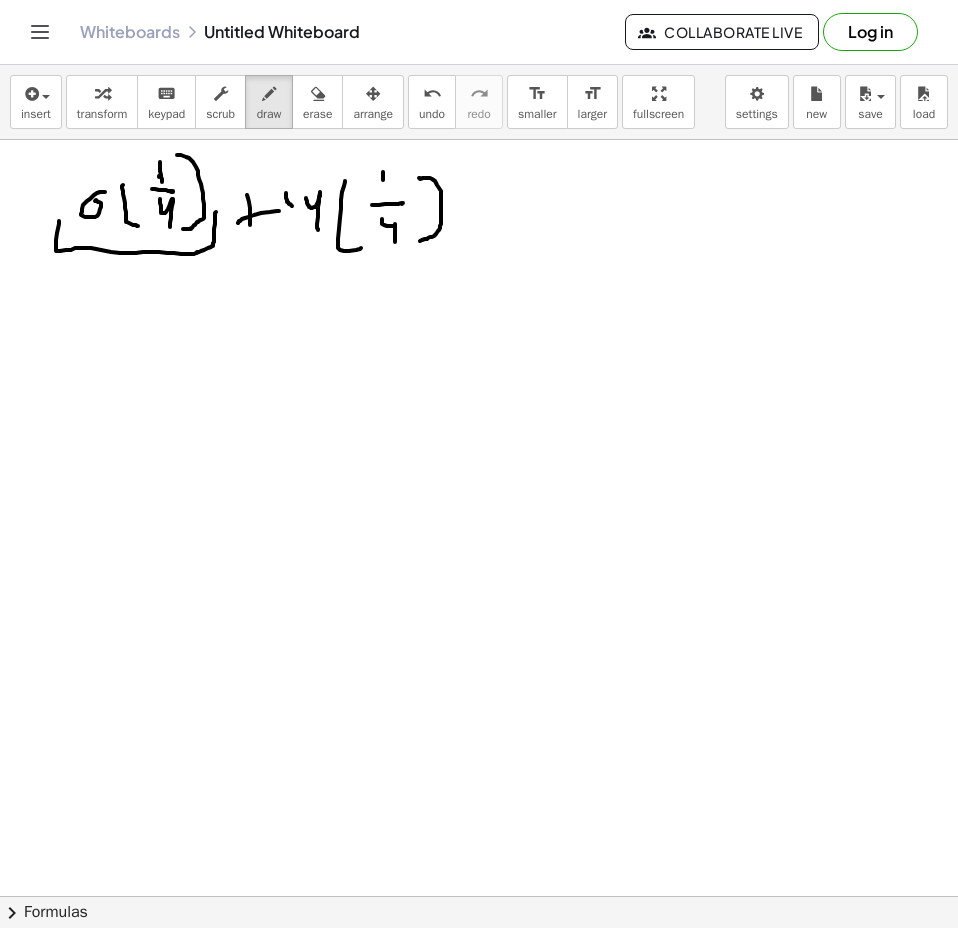 drag, startPoint x: 59, startPoint y: 221, endPoint x: 165, endPoint y: 280, distance: 121.313644 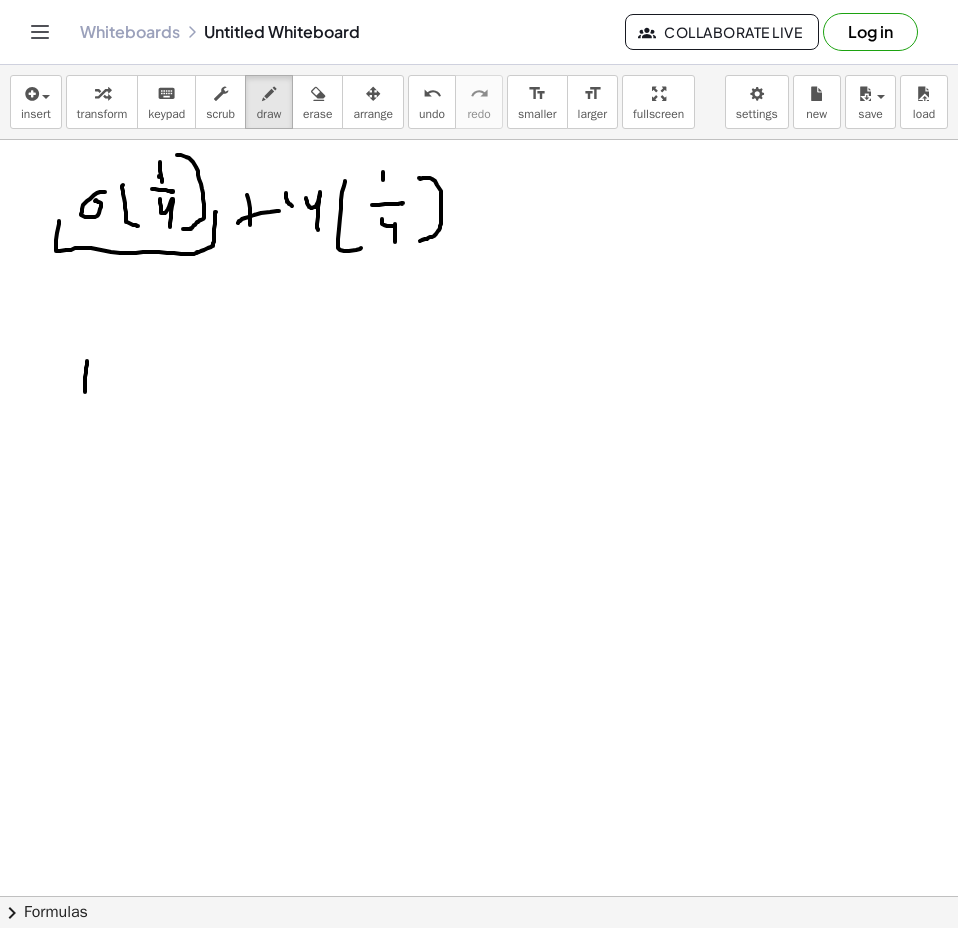 drag, startPoint x: 87, startPoint y: 361, endPoint x: 85, endPoint y: 392, distance: 31.06445 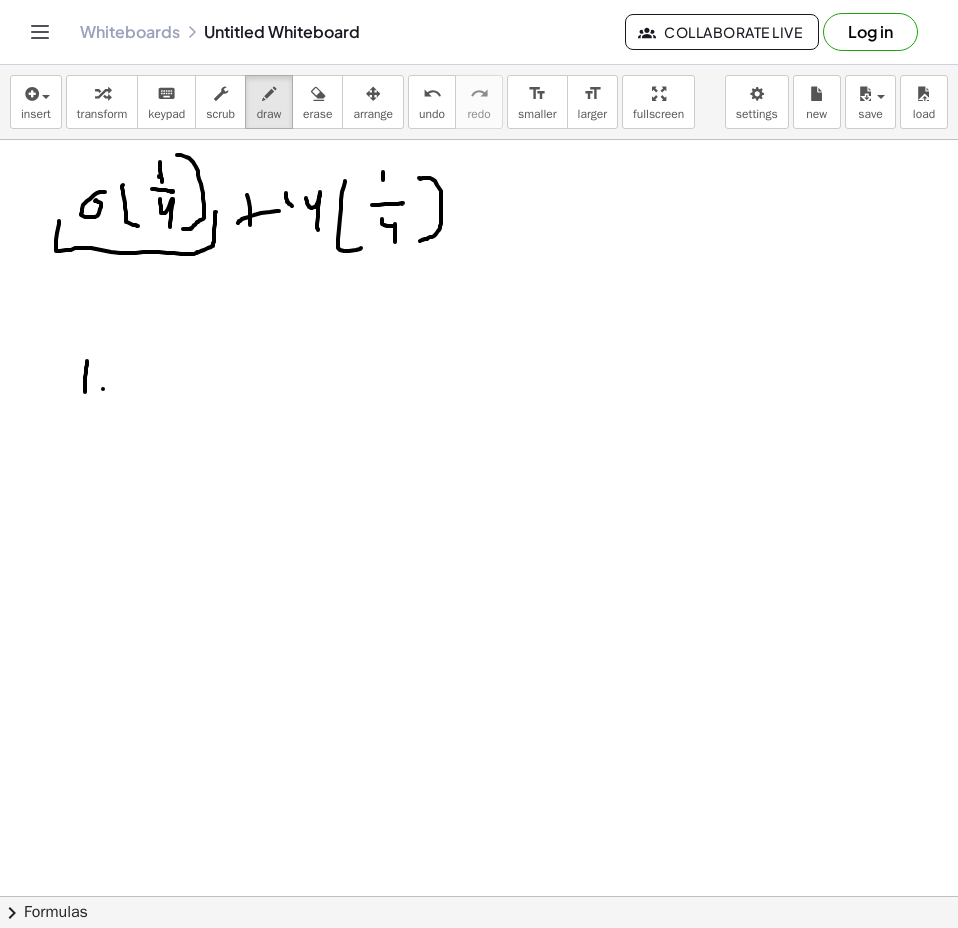 click at bounding box center [479, 961] 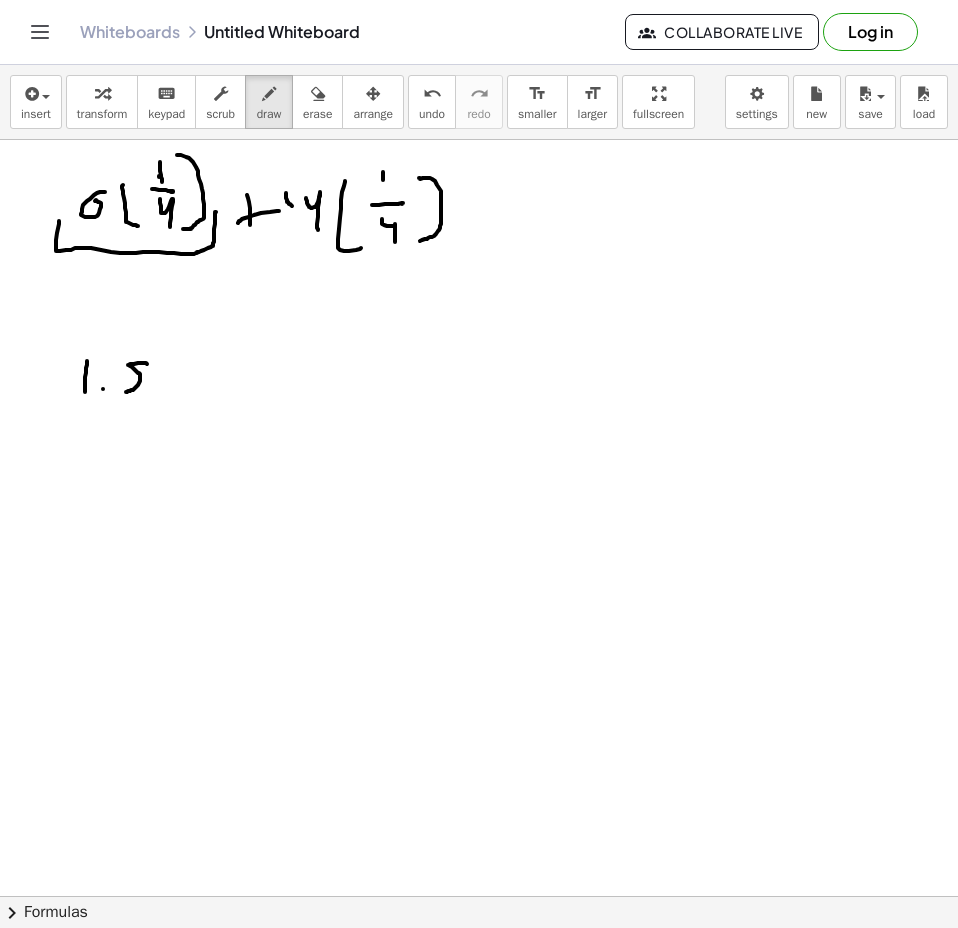 drag, startPoint x: 147, startPoint y: 364, endPoint x: 112, endPoint y: 371, distance: 35.69314 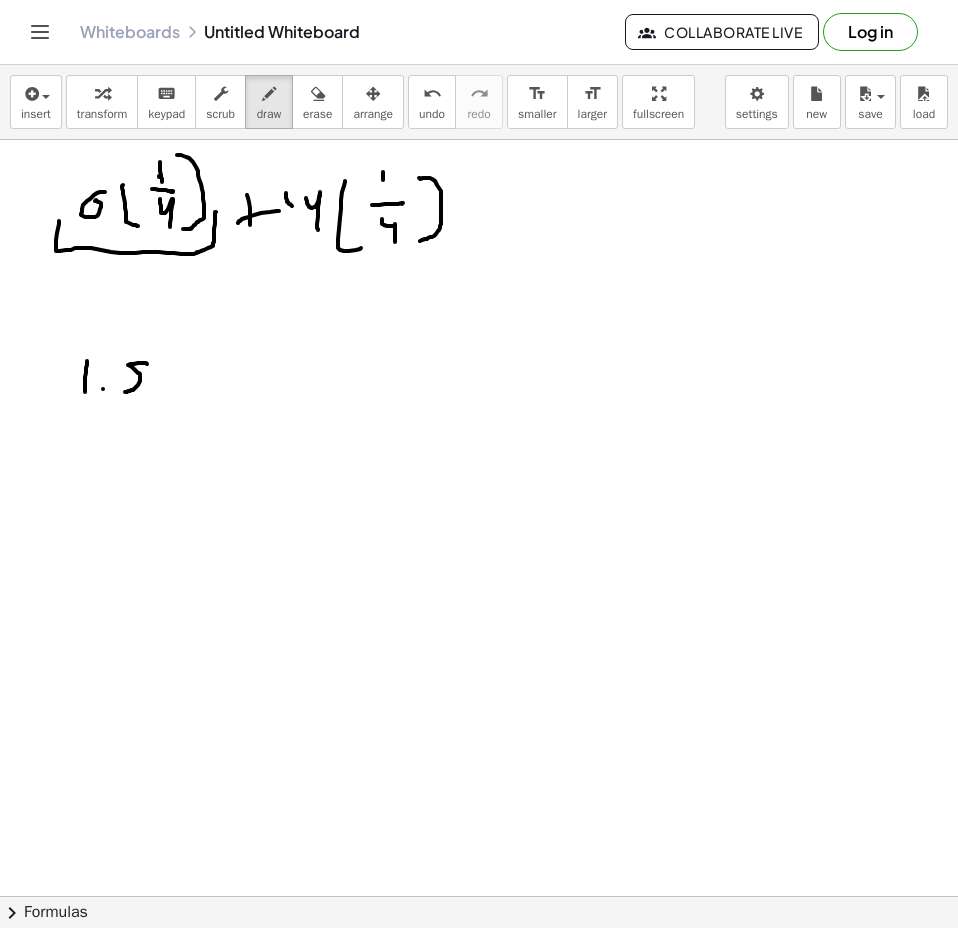 click at bounding box center (479, 961) 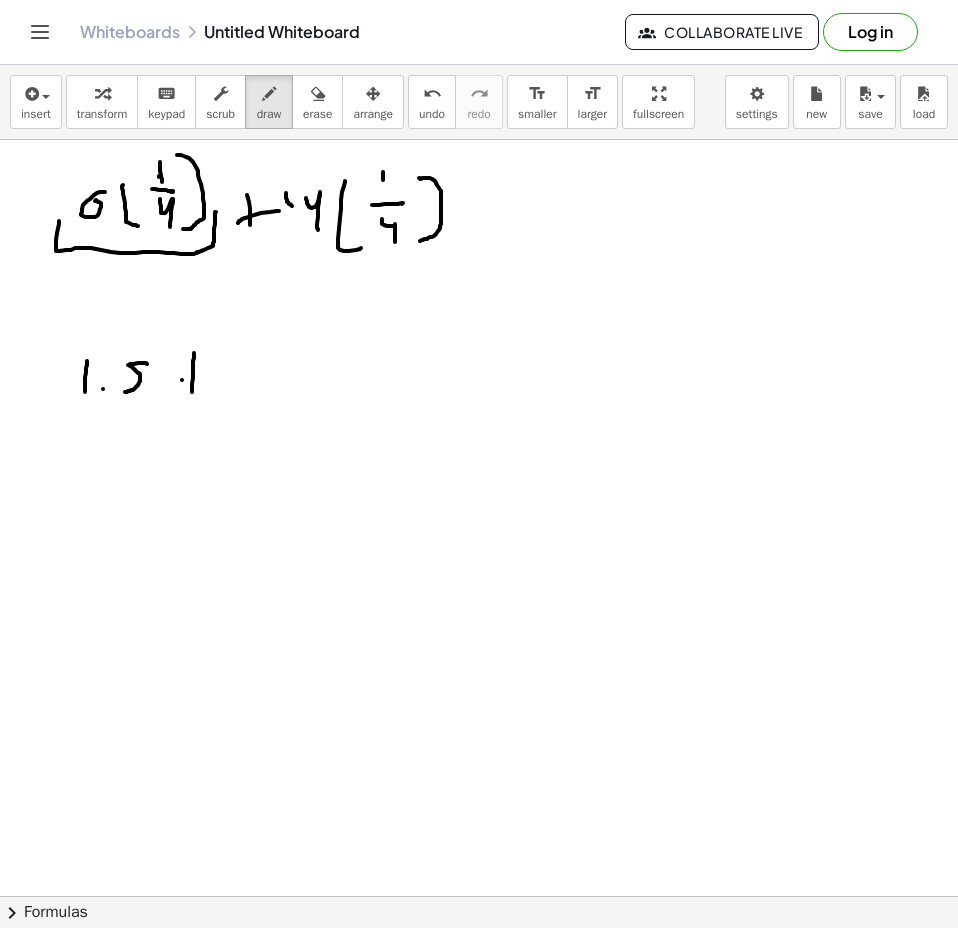 drag, startPoint x: 182, startPoint y: 380, endPoint x: 209, endPoint y: 370, distance: 28.79236 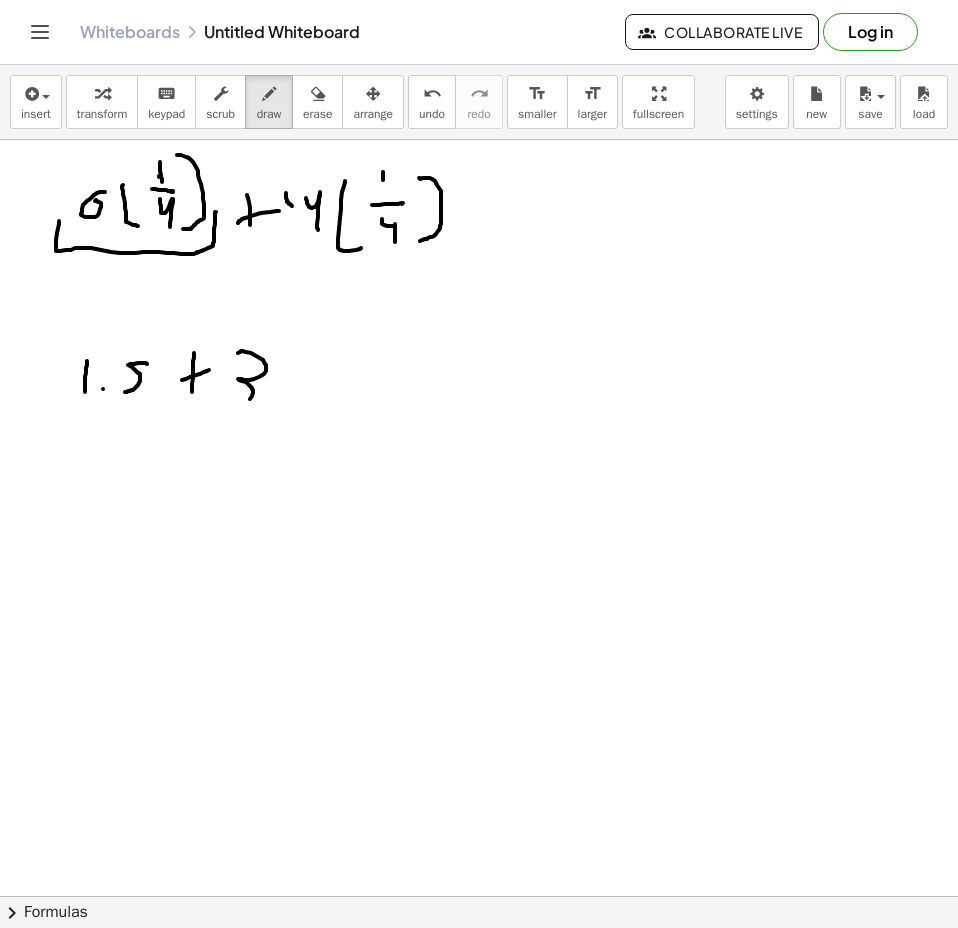 drag, startPoint x: 238, startPoint y: 353, endPoint x: 240, endPoint y: 408, distance: 55.03635 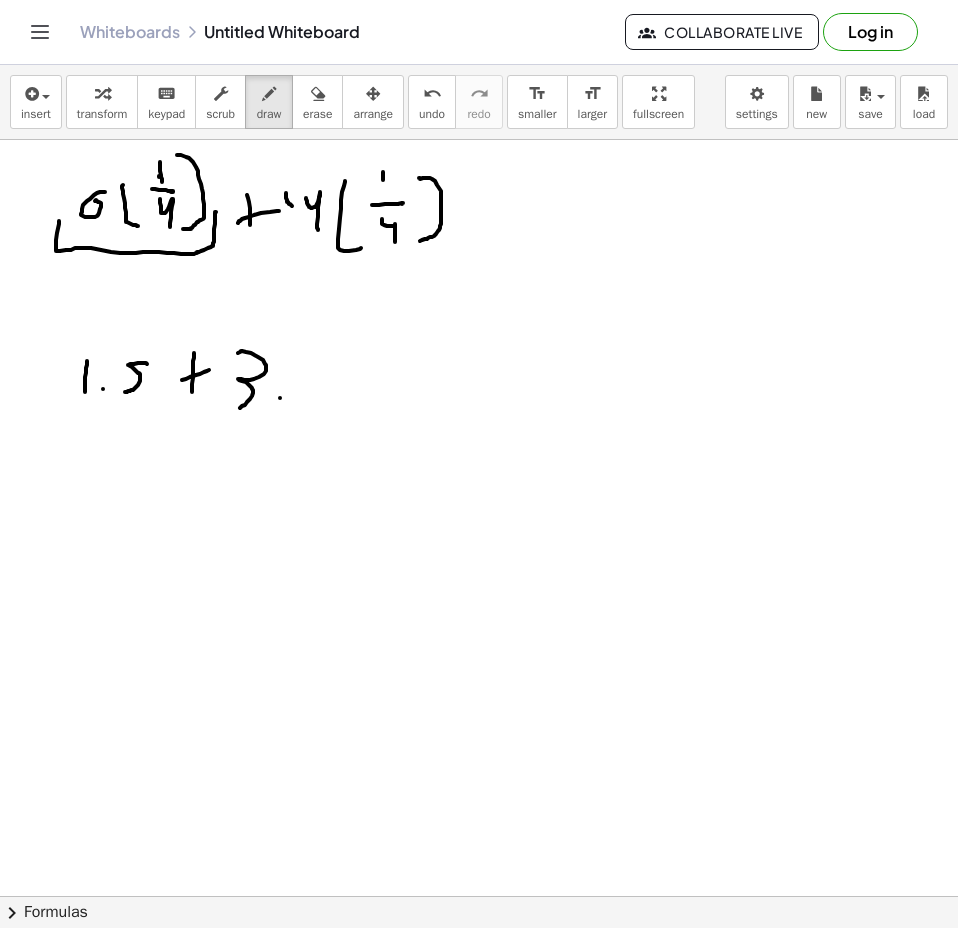 click at bounding box center (479, 961) 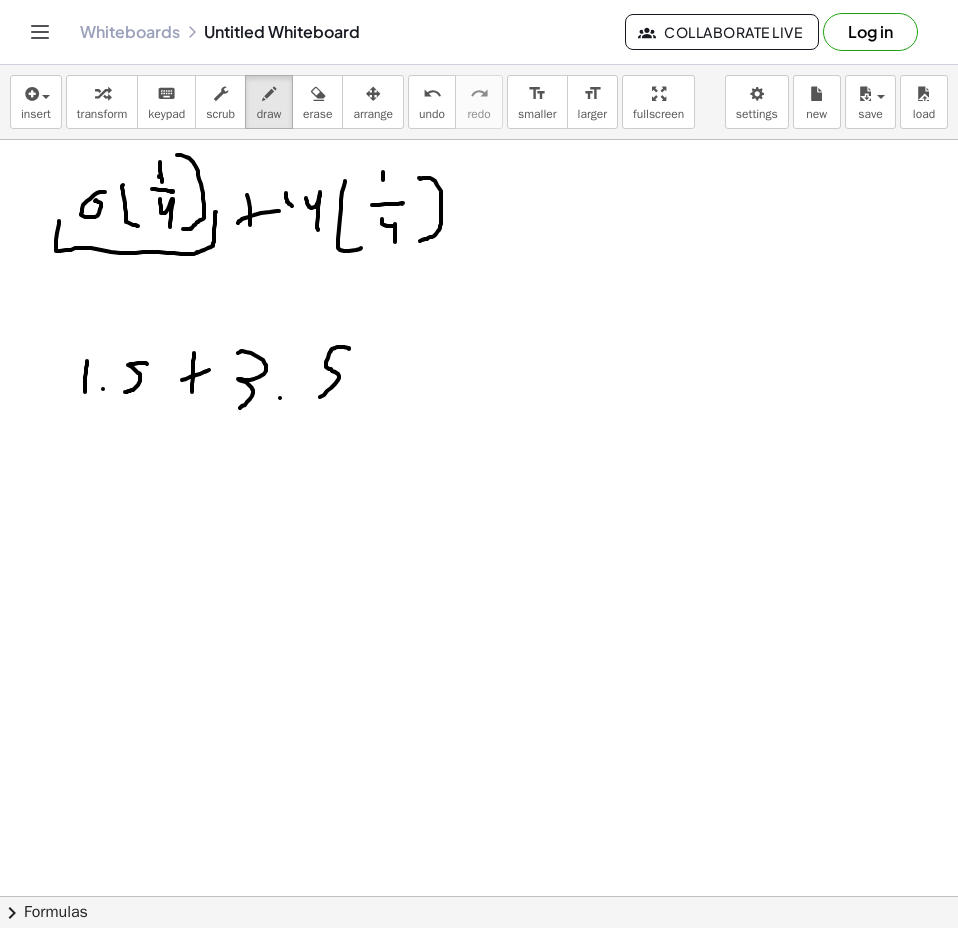 drag, startPoint x: 344, startPoint y: 347, endPoint x: 313, endPoint y: 399, distance: 60.53924 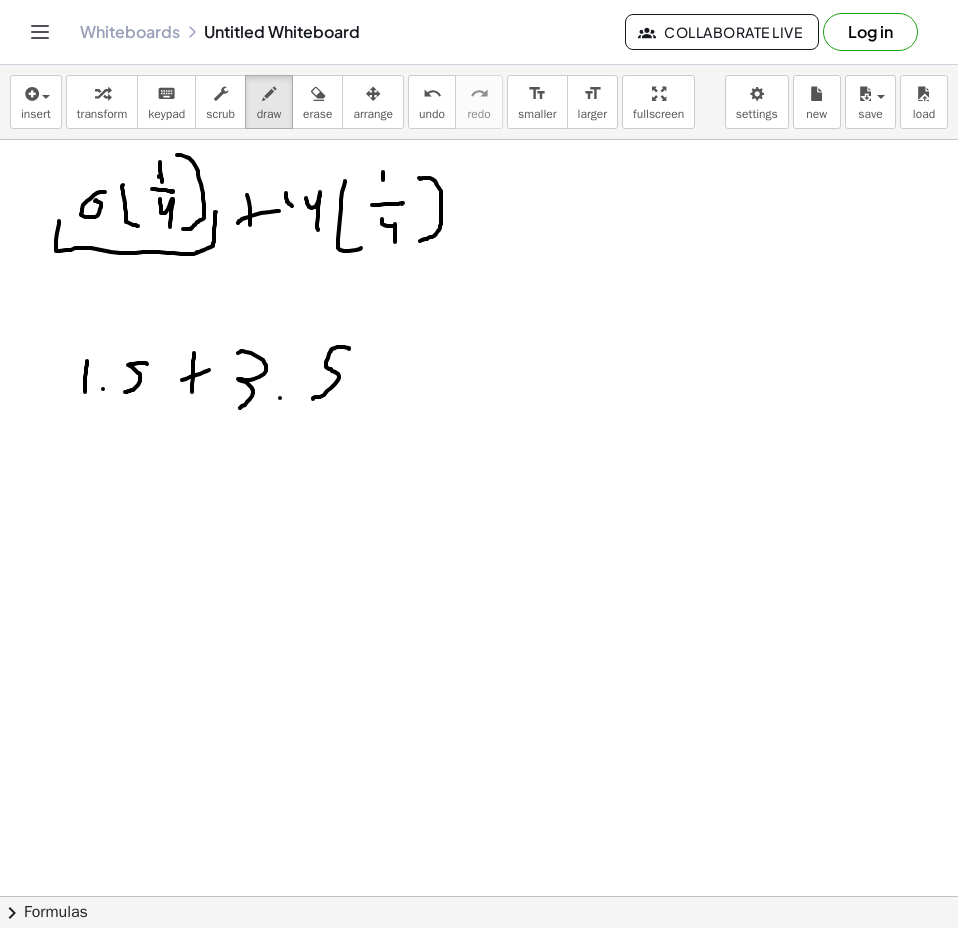 click at bounding box center (479, 961) 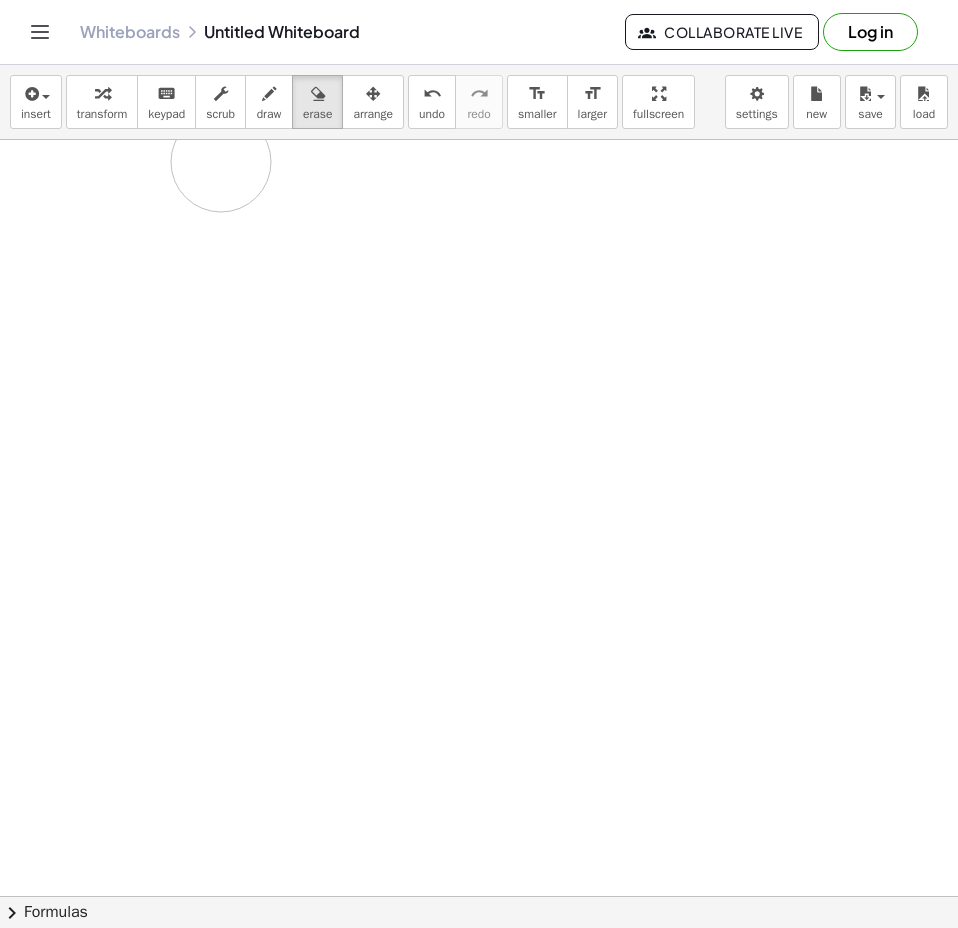drag, startPoint x: 326, startPoint y: 452, endPoint x: 436, endPoint y: 226, distance: 251.34836 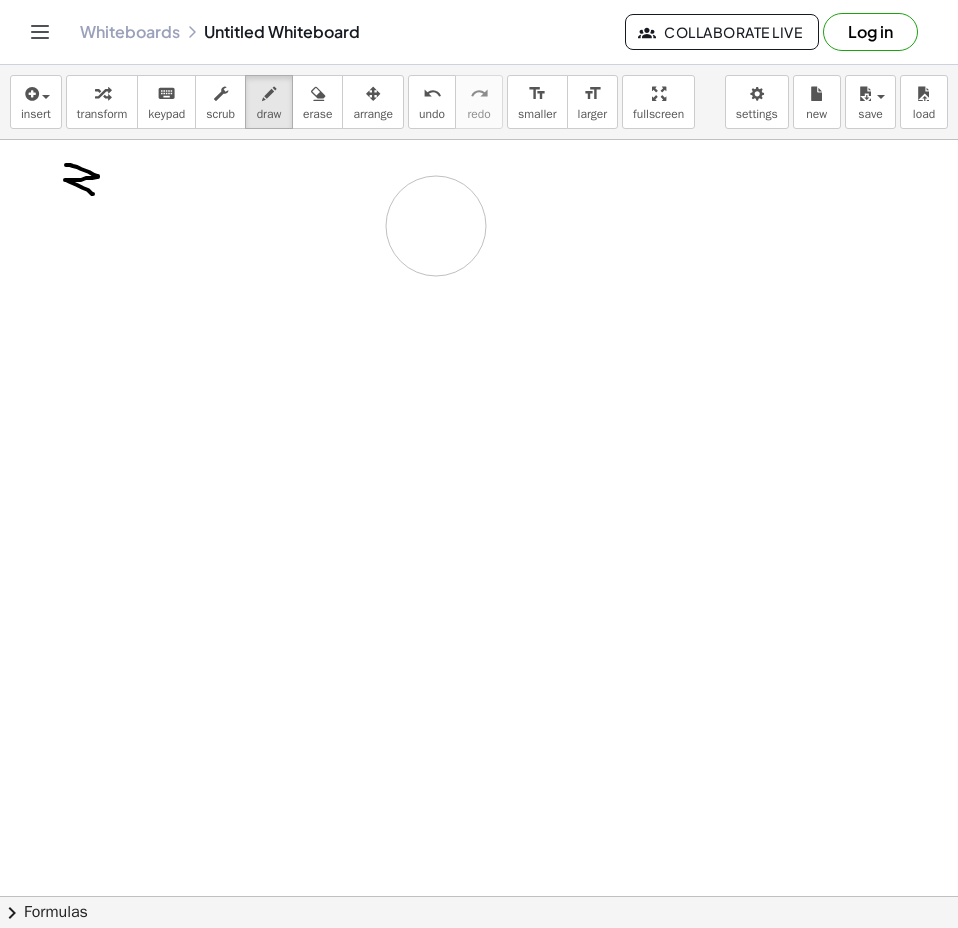drag, startPoint x: 66, startPoint y: 165, endPoint x: 73, endPoint y: 200, distance: 35.69314 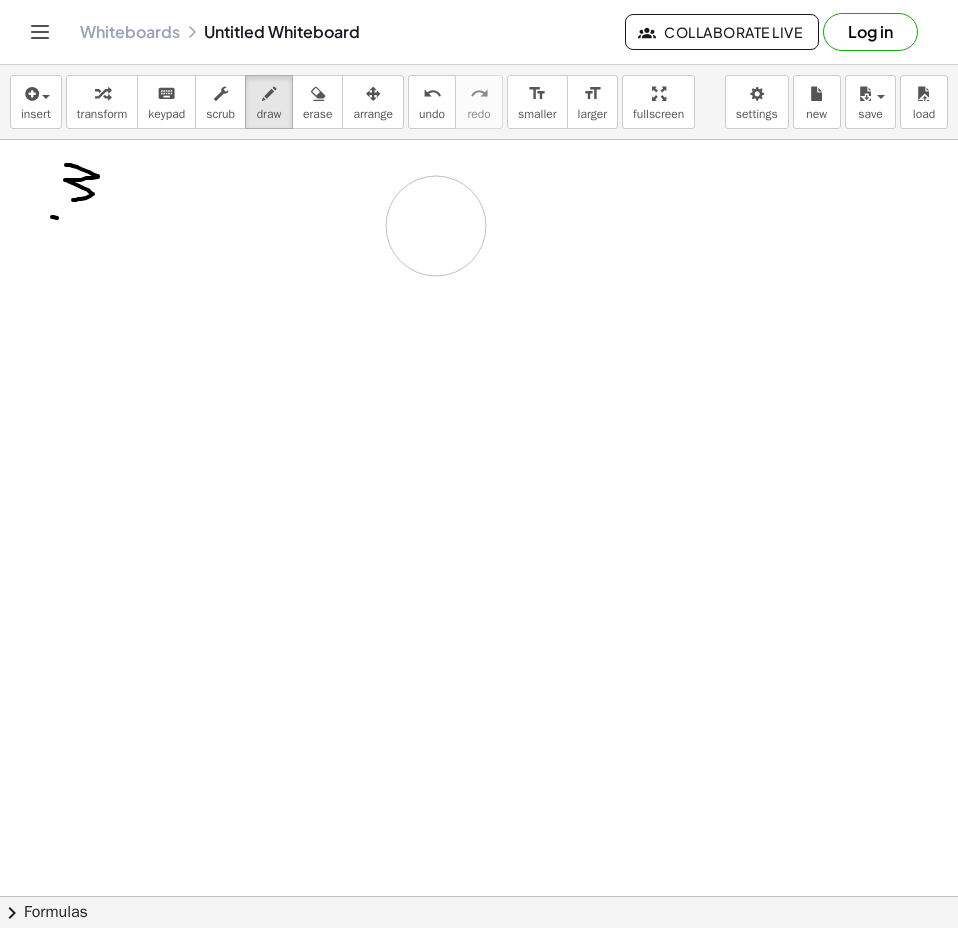 drag, startPoint x: 52, startPoint y: 217, endPoint x: 96, endPoint y: 229, distance: 45.607018 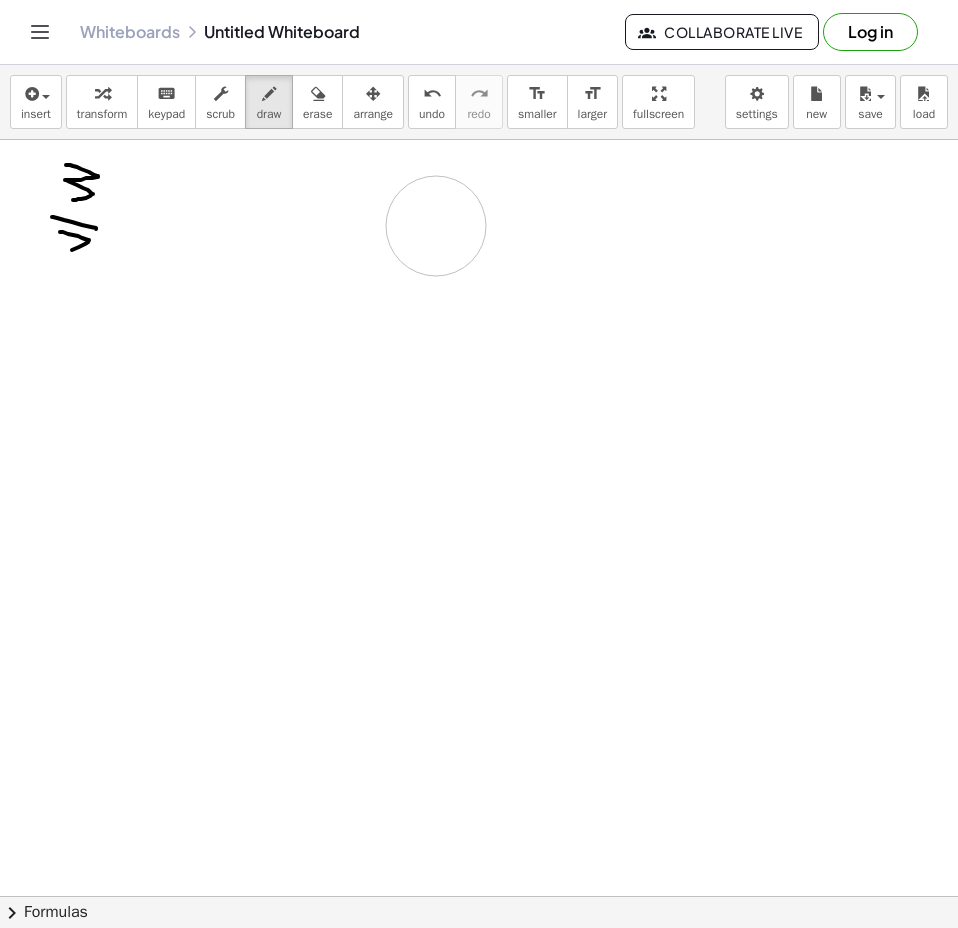 drag, startPoint x: 68, startPoint y: 234, endPoint x: 71, endPoint y: 255, distance: 21.213203 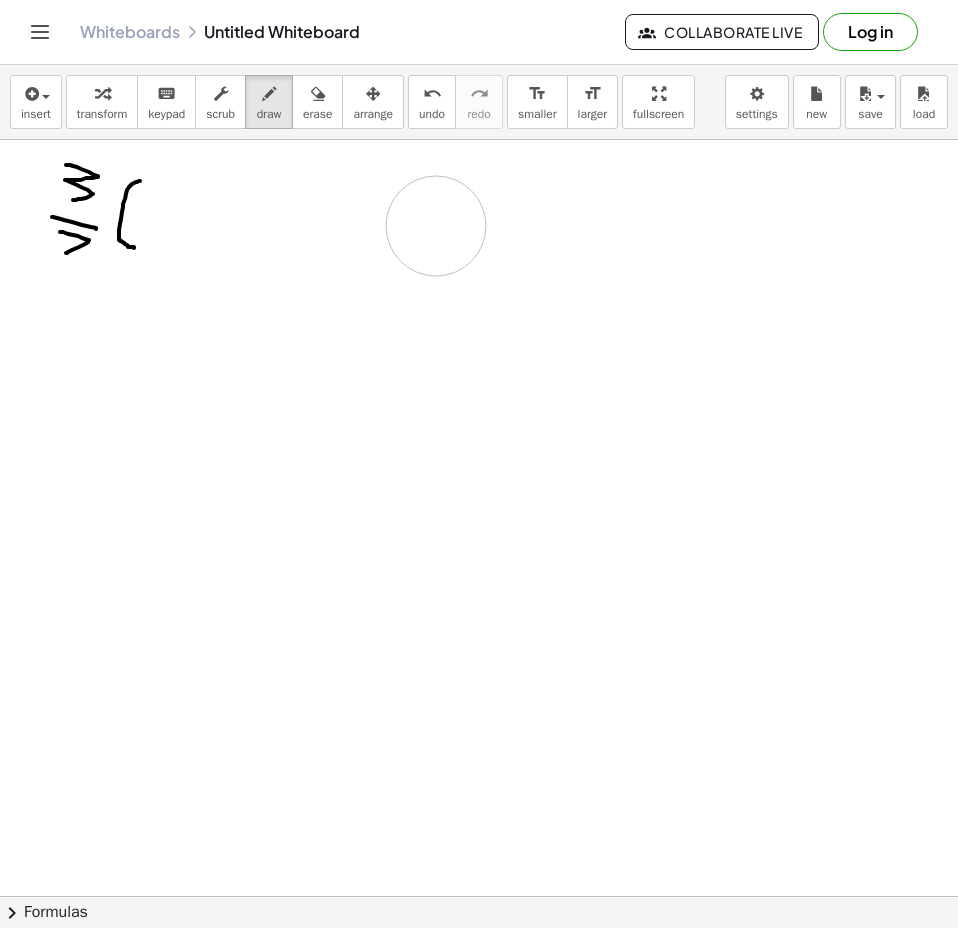 drag, startPoint x: 140, startPoint y: 181, endPoint x: 134, endPoint y: 248, distance: 67.26812 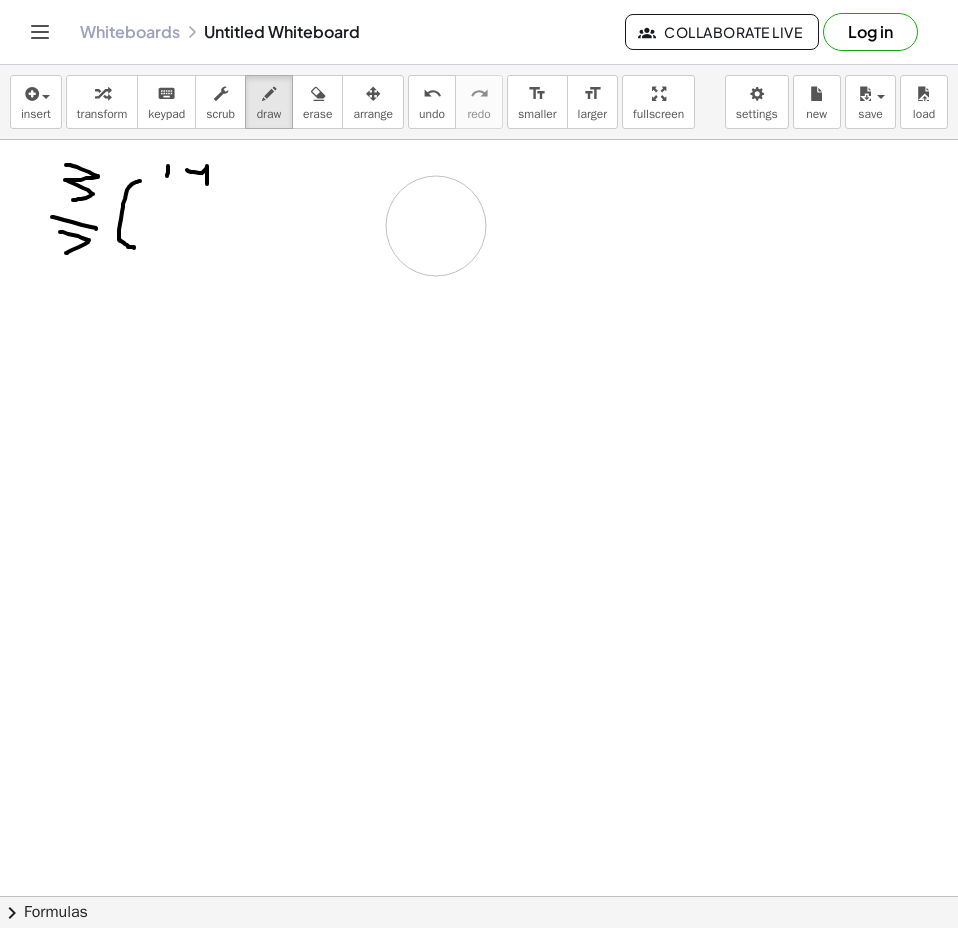 drag, startPoint x: 187, startPoint y: 170, endPoint x: 207, endPoint y: 184, distance: 24.41311 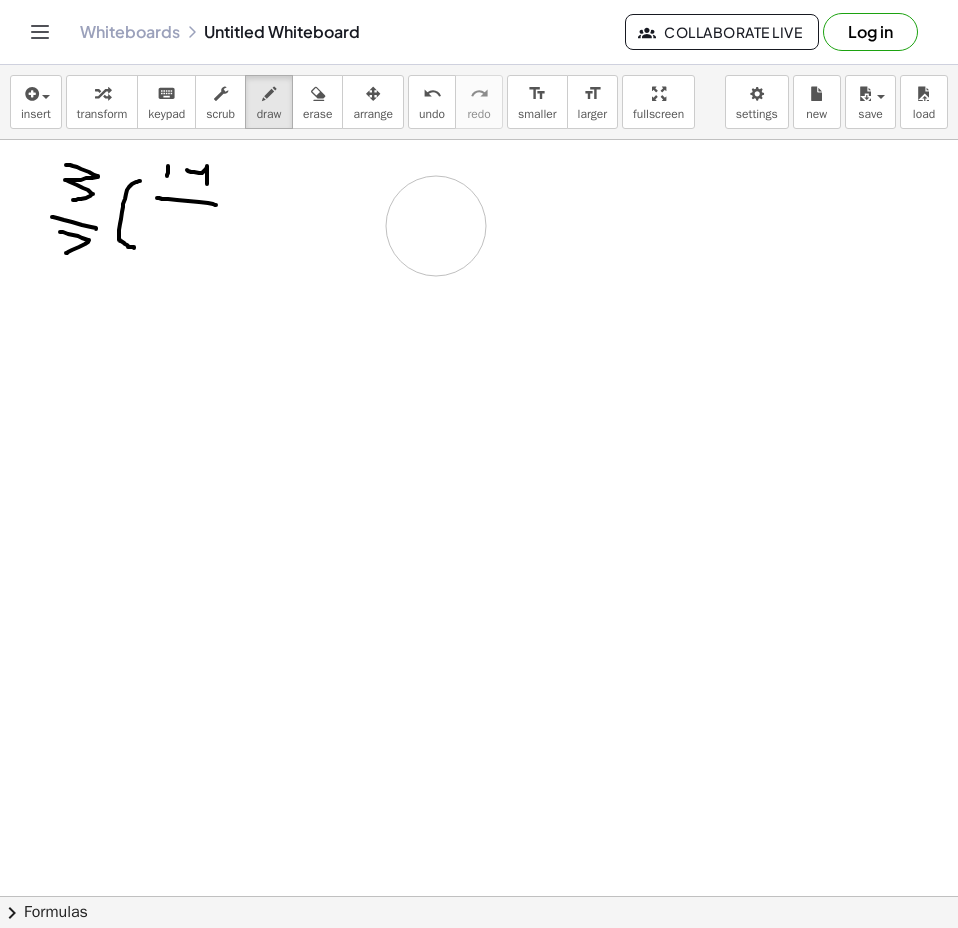drag, startPoint x: 157, startPoint y: 198, endPoint x: 211, endPoint y: 205, distance: 54.451813 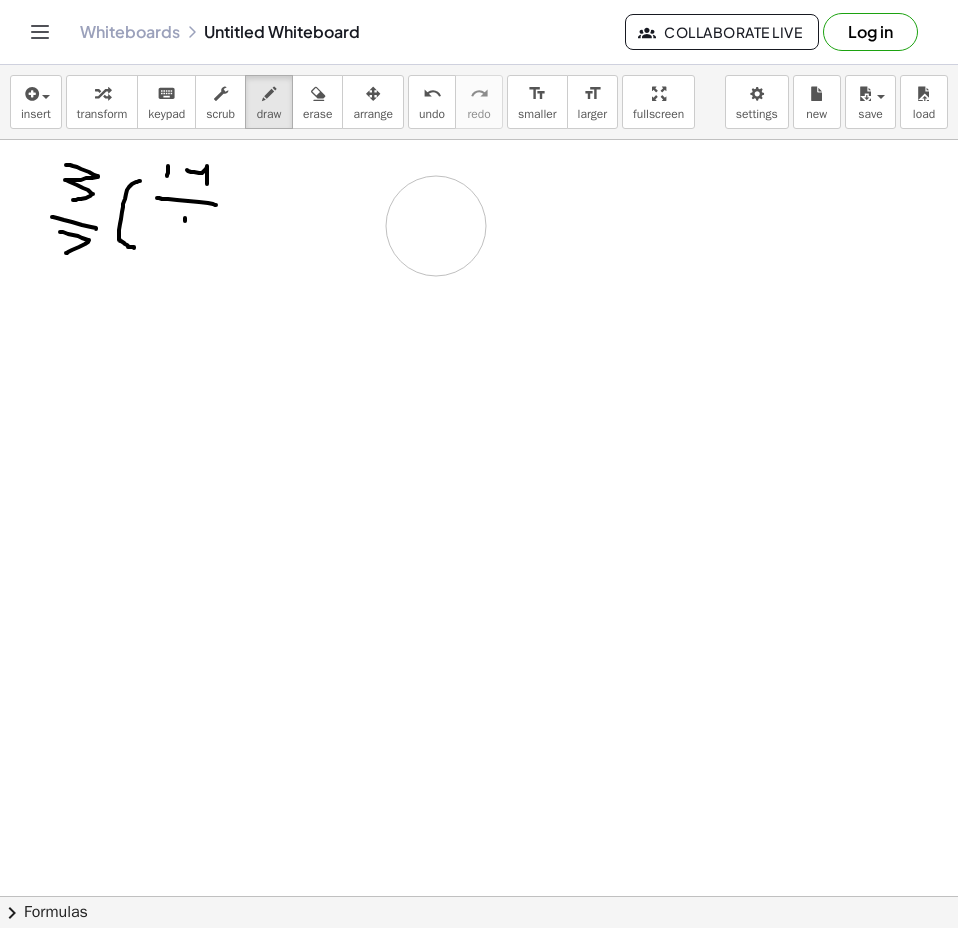 drag, startPoint x: 185, startPoint y: 218, endPoint x: 188, endPoint y: 259, distance: 41.109608 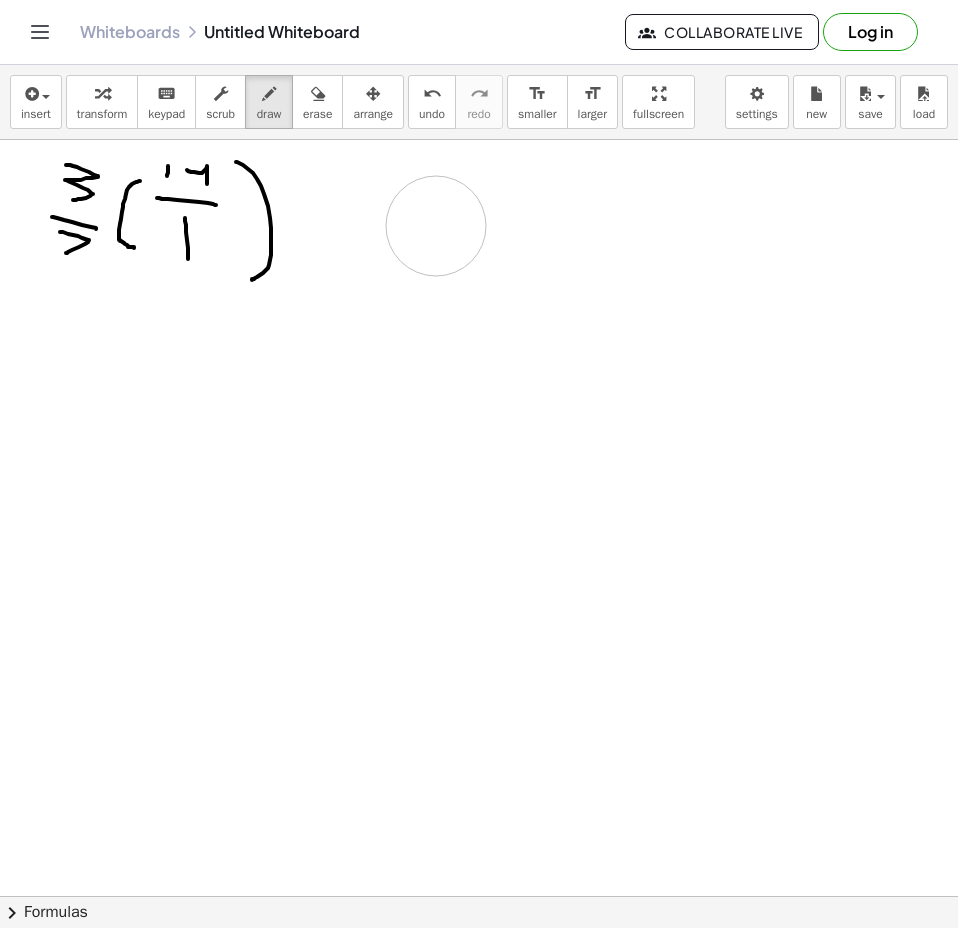 drag, startPoint x: 236, startPoint y: 162, endPoint x: 251, endPoint y: 280, distance: 118.94957 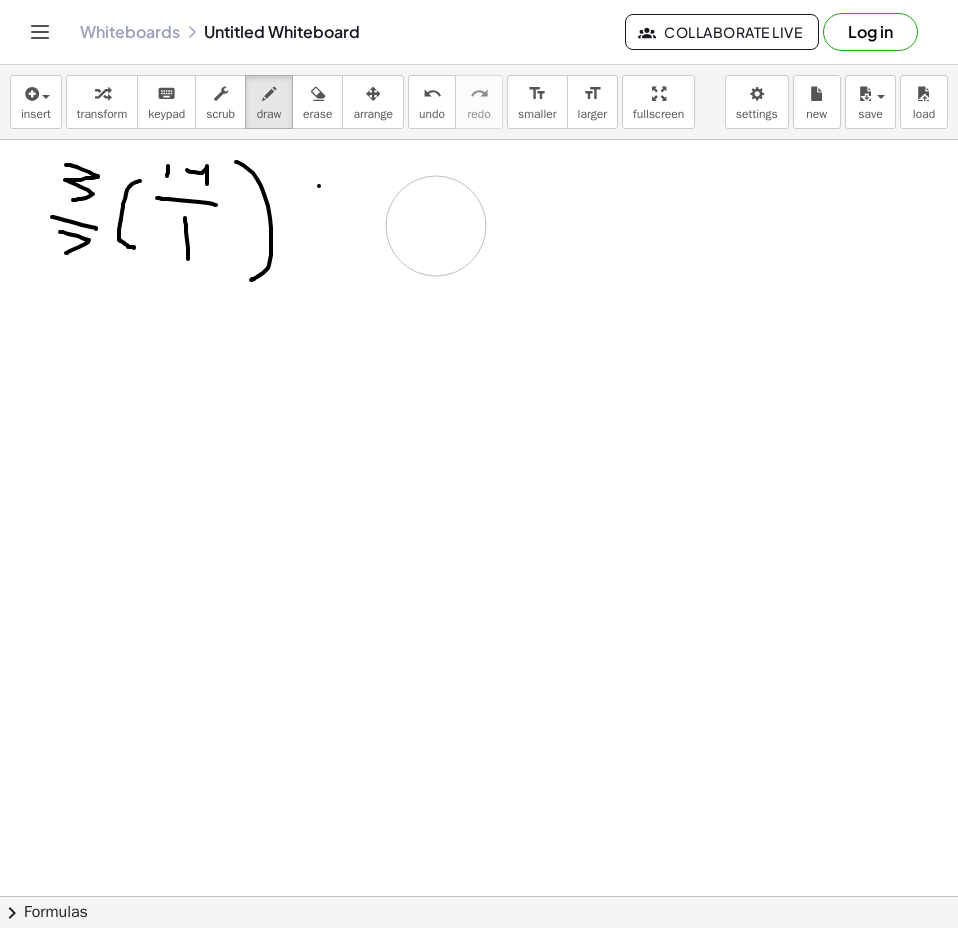 drag, startPoint x: 319, startPoint y: 186, endPoint x: 320, endPoint y: 205, distance: 19.026299 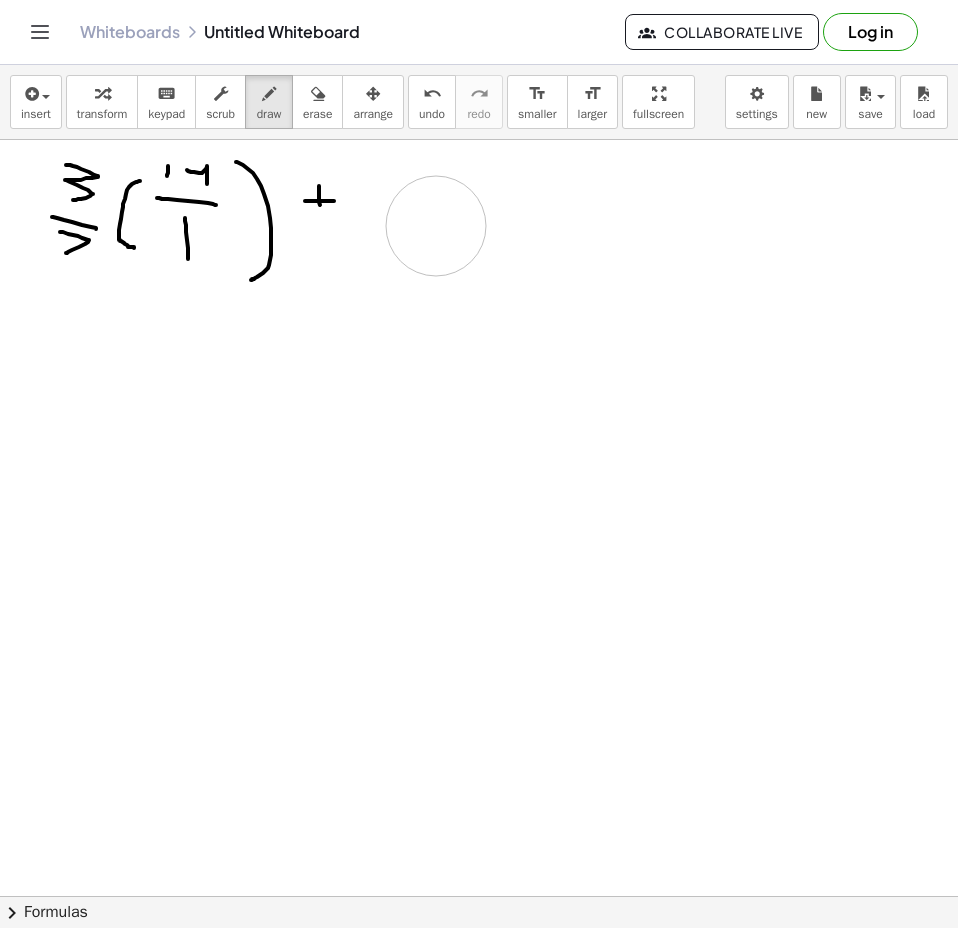 drag, startPoint x: 305, startPoint y: 201, endPoint x: 337, endPoint y: 203, distance: 32.06244 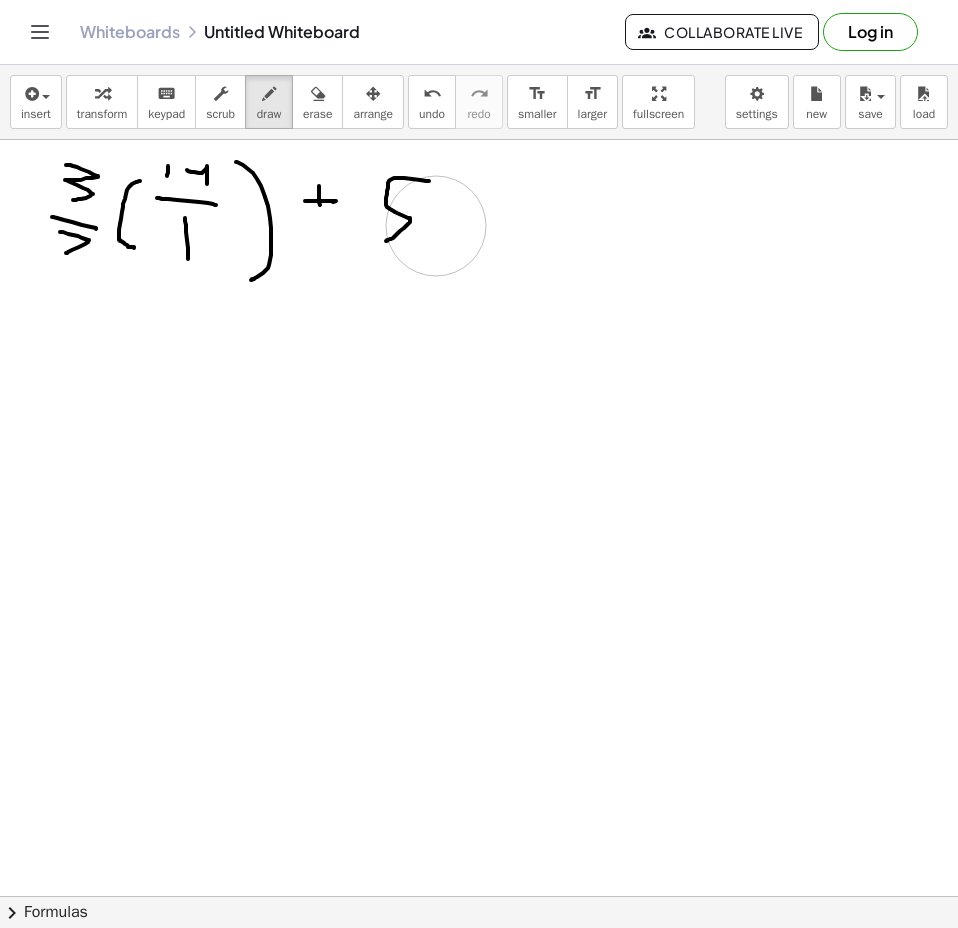 drag, startPoint x: 404, startPoint y: 178, endPoint x: 386, endPoint y: 241, distance: 65.52099 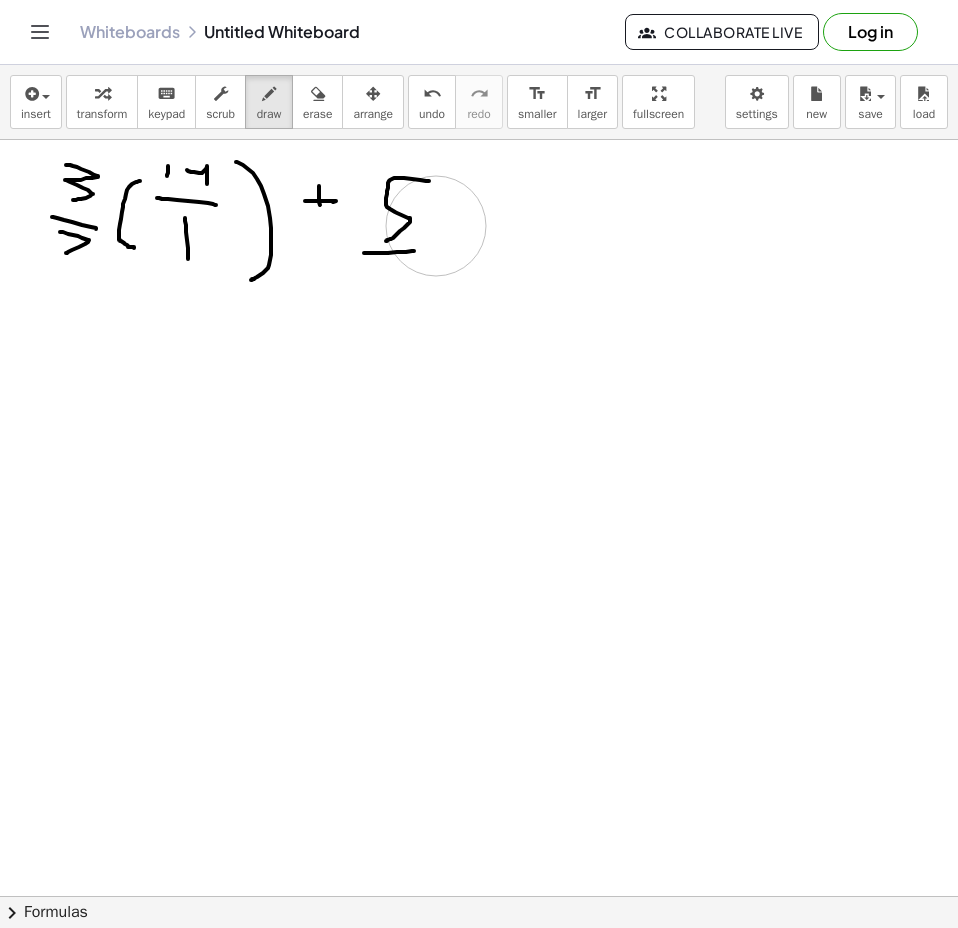 drag, startPoint x: 364, startPoint y: 253, endPoint x: 397, endPoint y: 260, distance: 33.734257 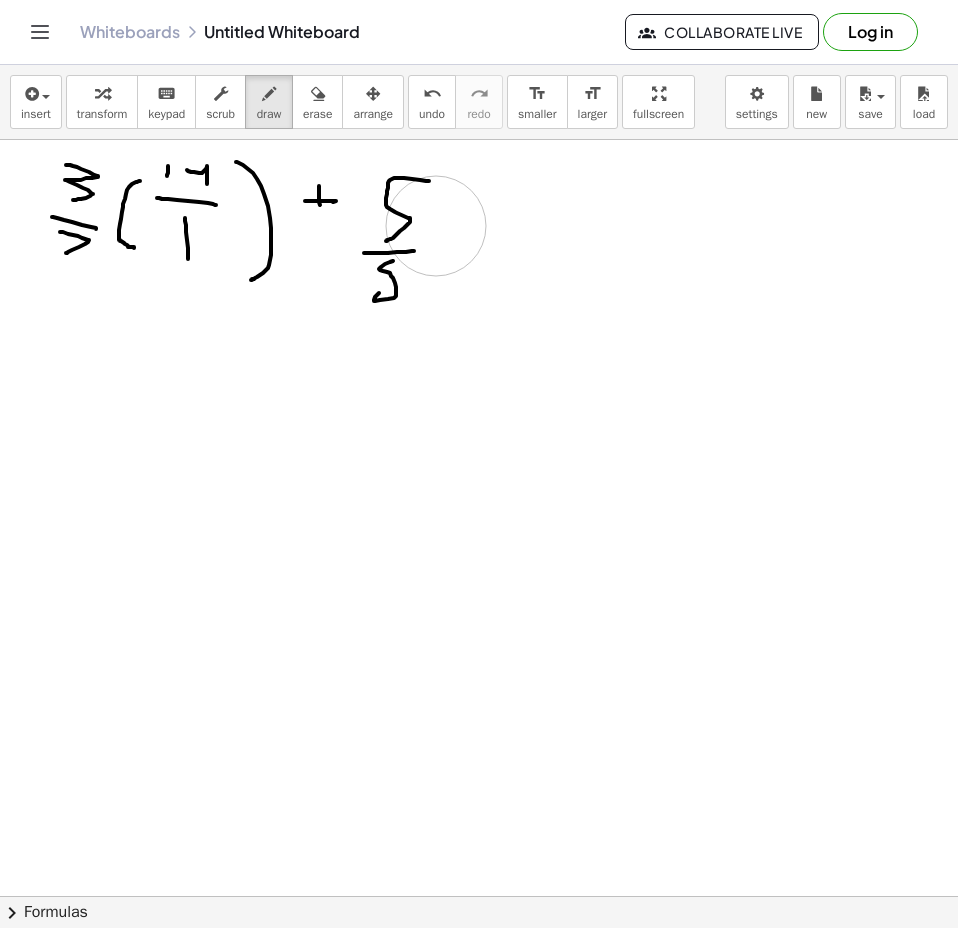 drag, startPoint x: 387, startPoint y: 272, endPoint x: 394, endPoint y: 260, distance: 13.892444 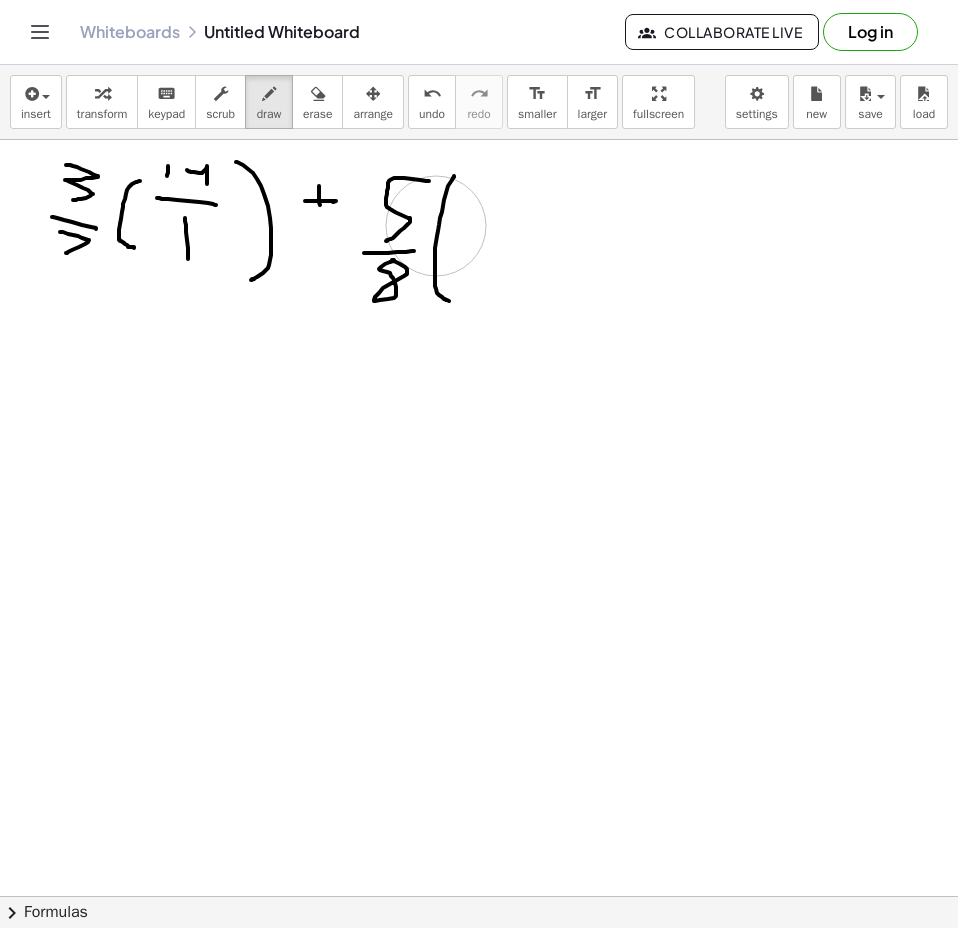 drag, startPoint x: 454, startPoint y: 176, endPoint x: 449, endPoint y: 299, distance: 123.101585 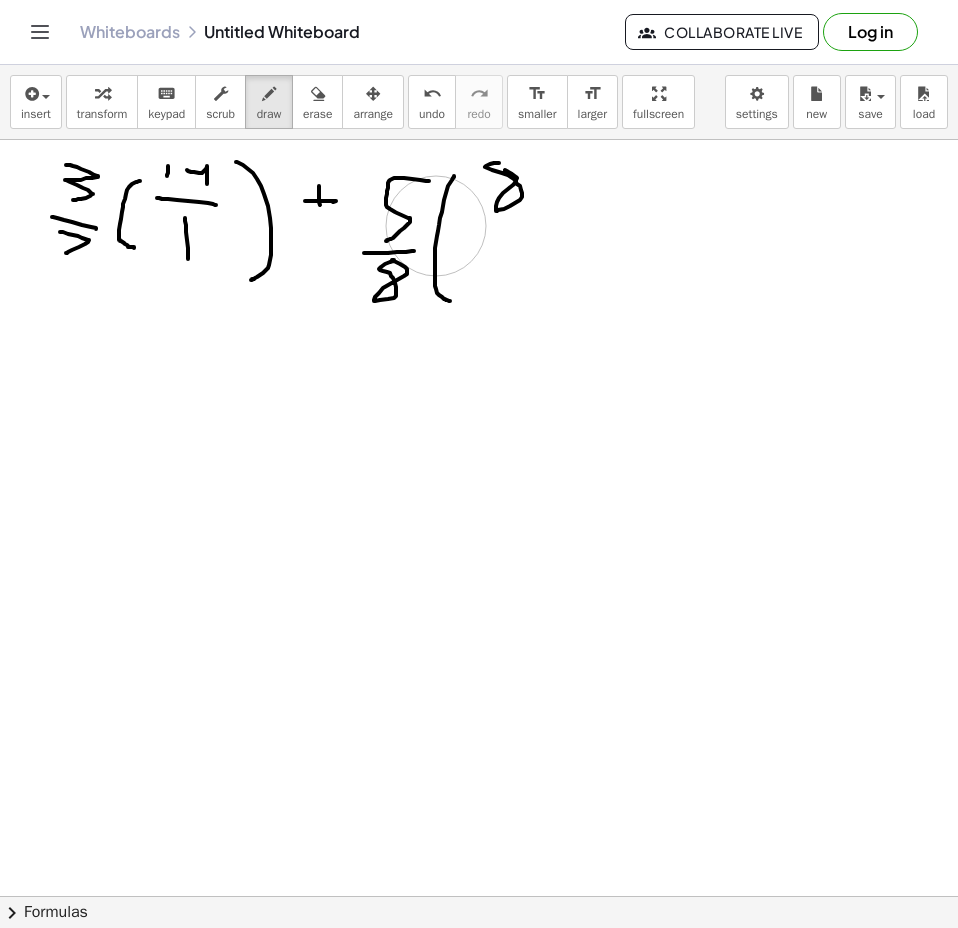 click at bounding box center (479, 961) 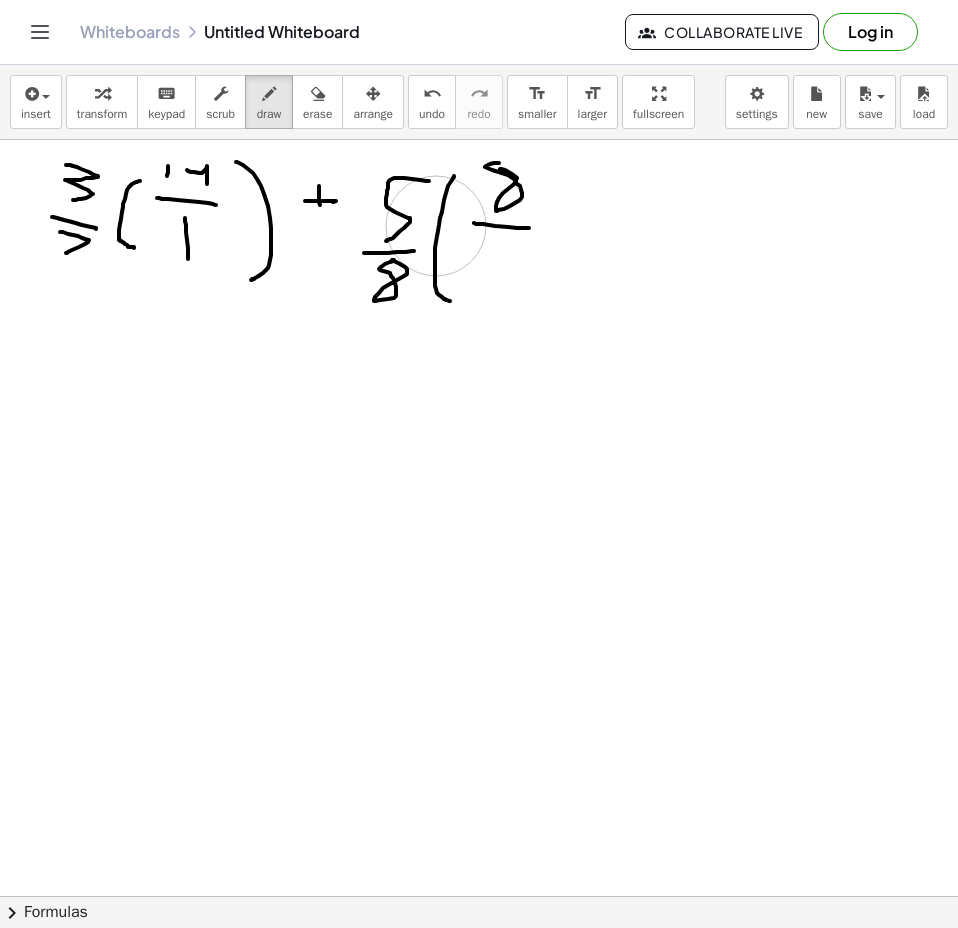 drag, startPoint x: 474, startPoint y: 223, endPoint x: 533, endPoint y: 229, distance: 59.3043 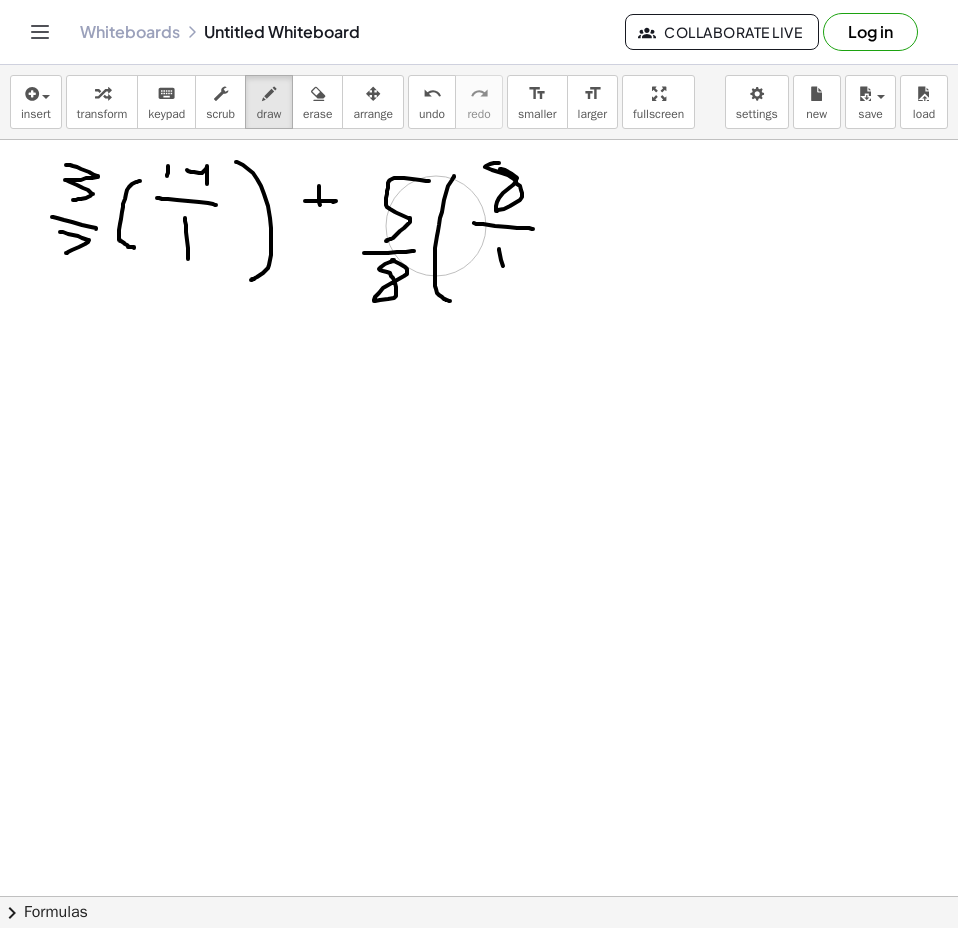 drag, startPoint x: 499, startPoint y: 249, endPoint x: 511, endPoint y: 263, distance: 18.439089 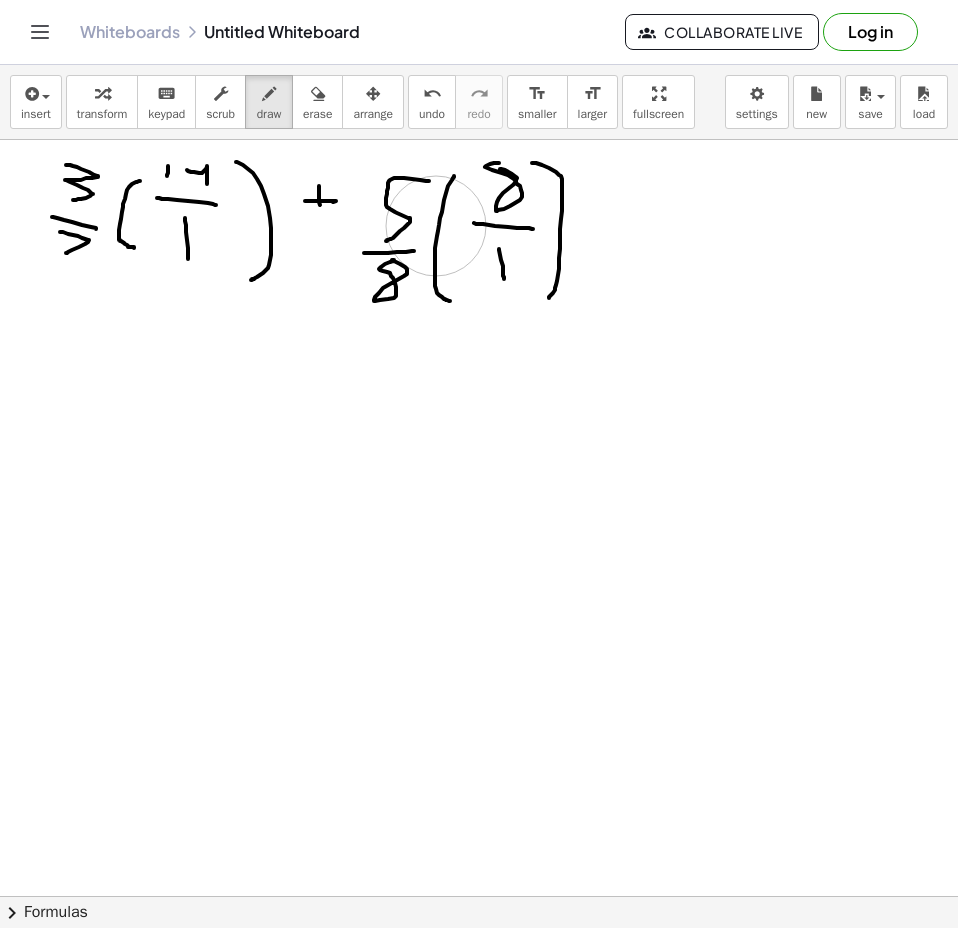 drag, startPoint x: 562, startPoint y: 179, endPoint x: 547, endPoint y: 299, distance: 120.93387 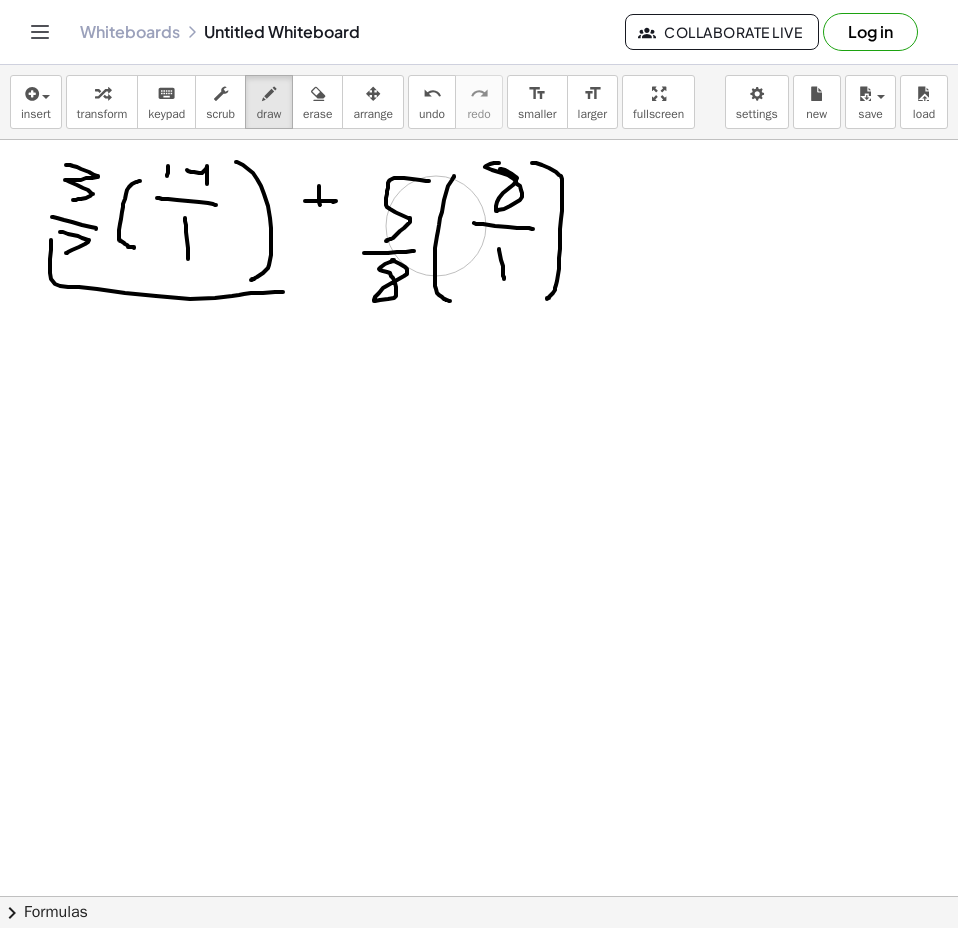 drag, startPoint x: 51, startPoint y: 241, endPoint x: 318, endPoint y: 244, distance: 267.01685 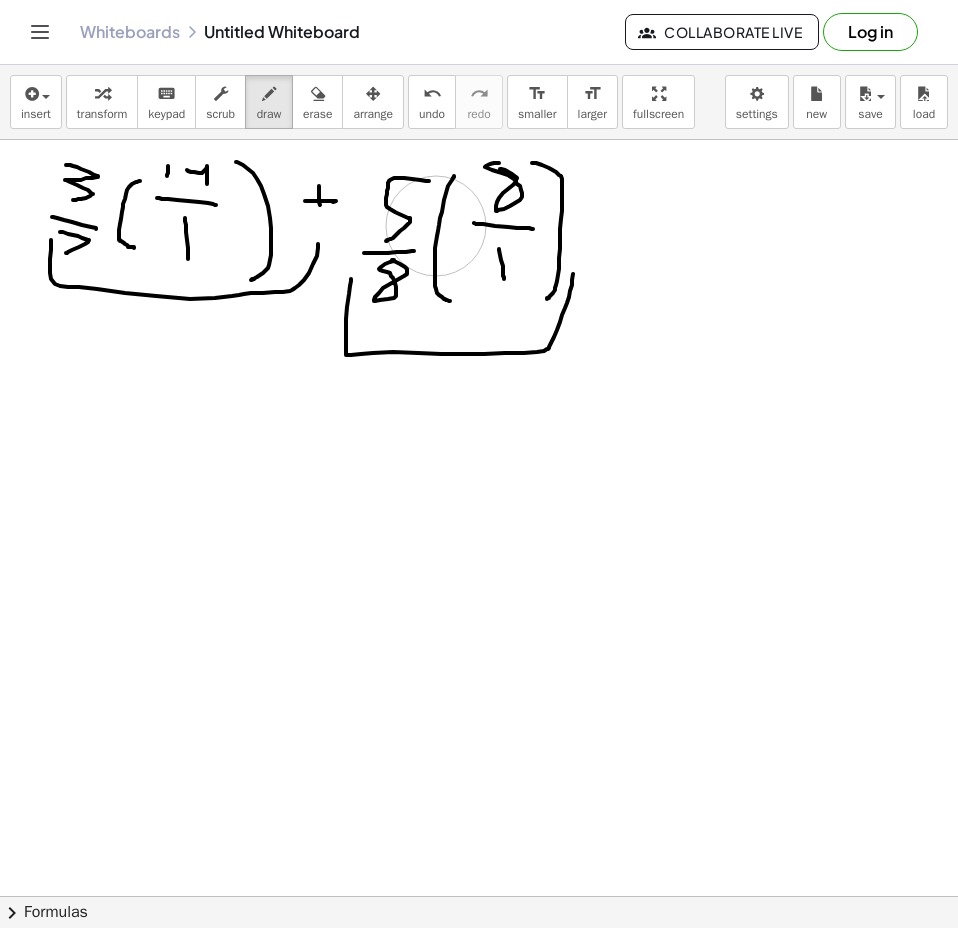 drag, startPoint x: 351, startPoint y: 279, endPoint x: 576, endPoint y: 261, distance: 225.71886 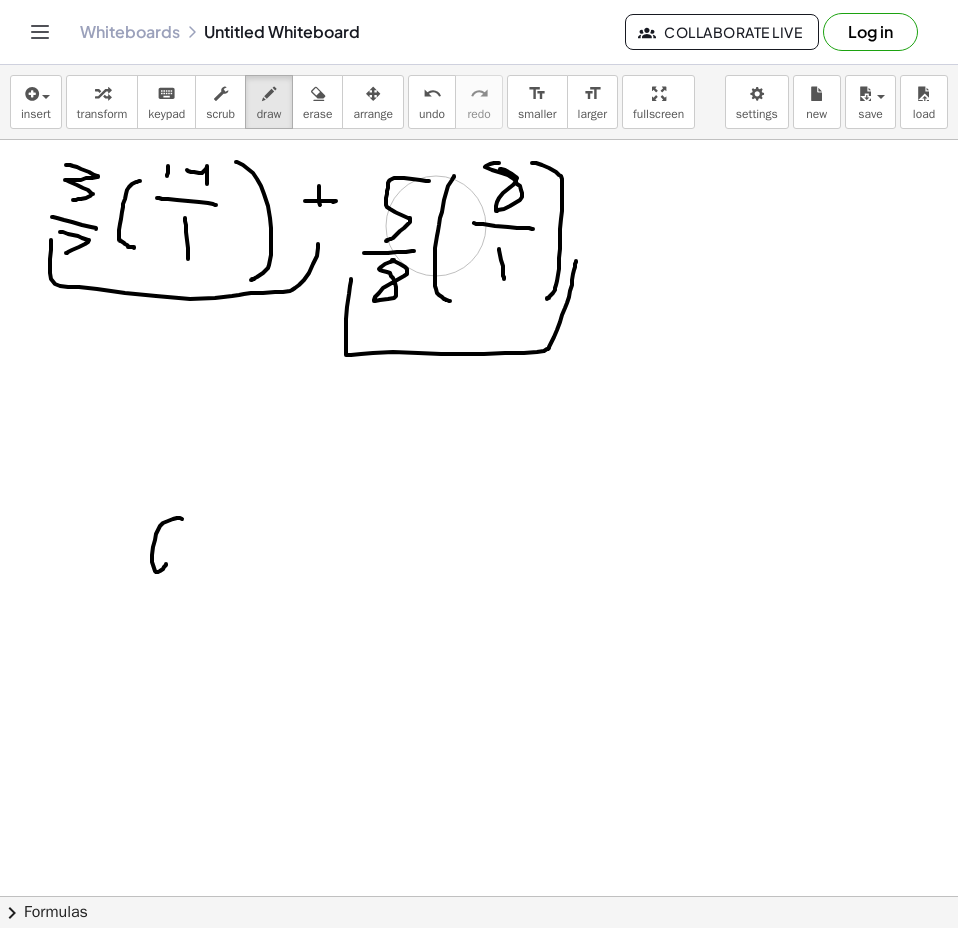 drag, startPoint x: 159, startPoint y: 528, endPoint x: 153, endPoint y: 556, distance: 28.635643 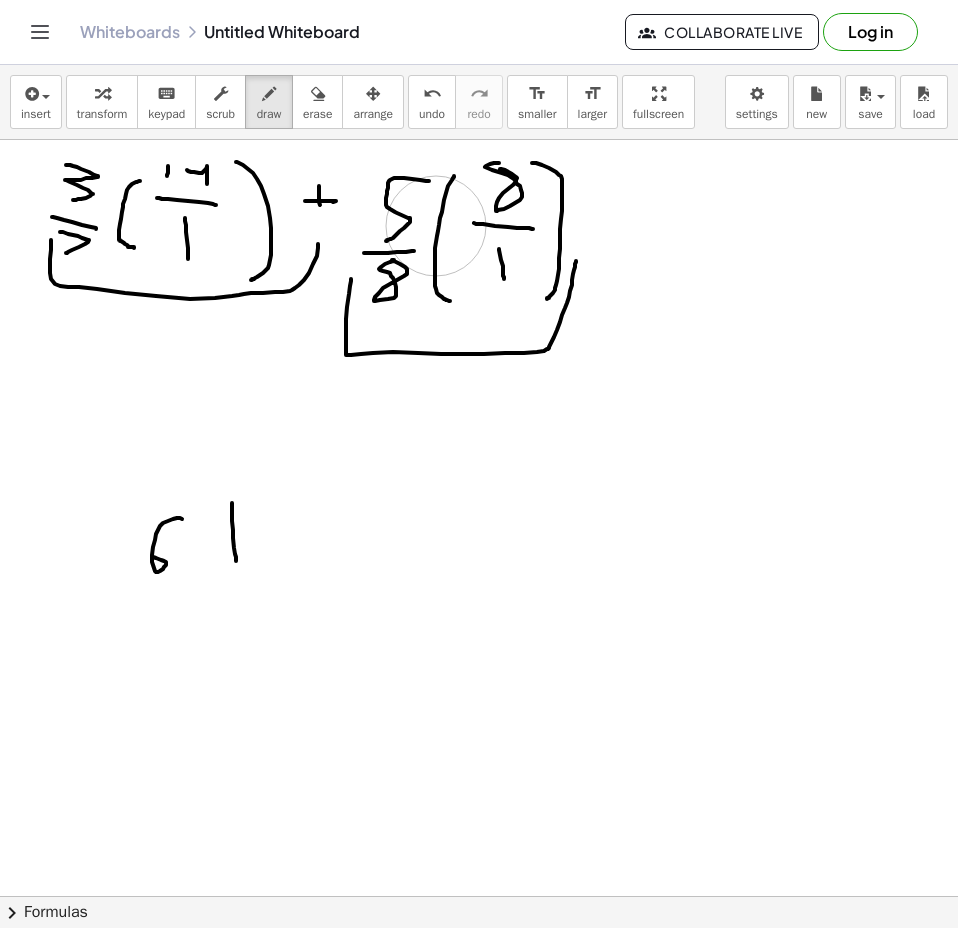 drag, startPoint x: 232, startPoint y: 503, endPoint x: 236, endPoint y: 561, distance: 58.137768 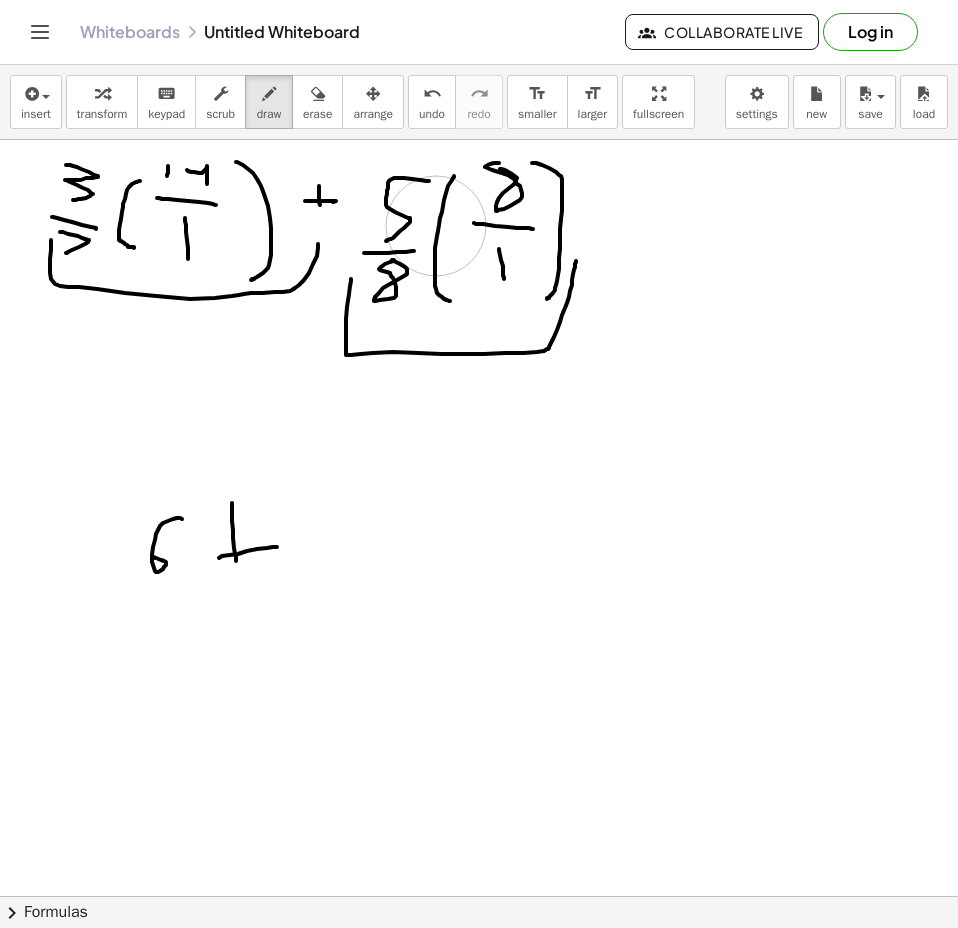 drag, startPoint x: 219, startPoint y: 558, endPoint x: 279, endPoint y: 546, distance: 61.188232 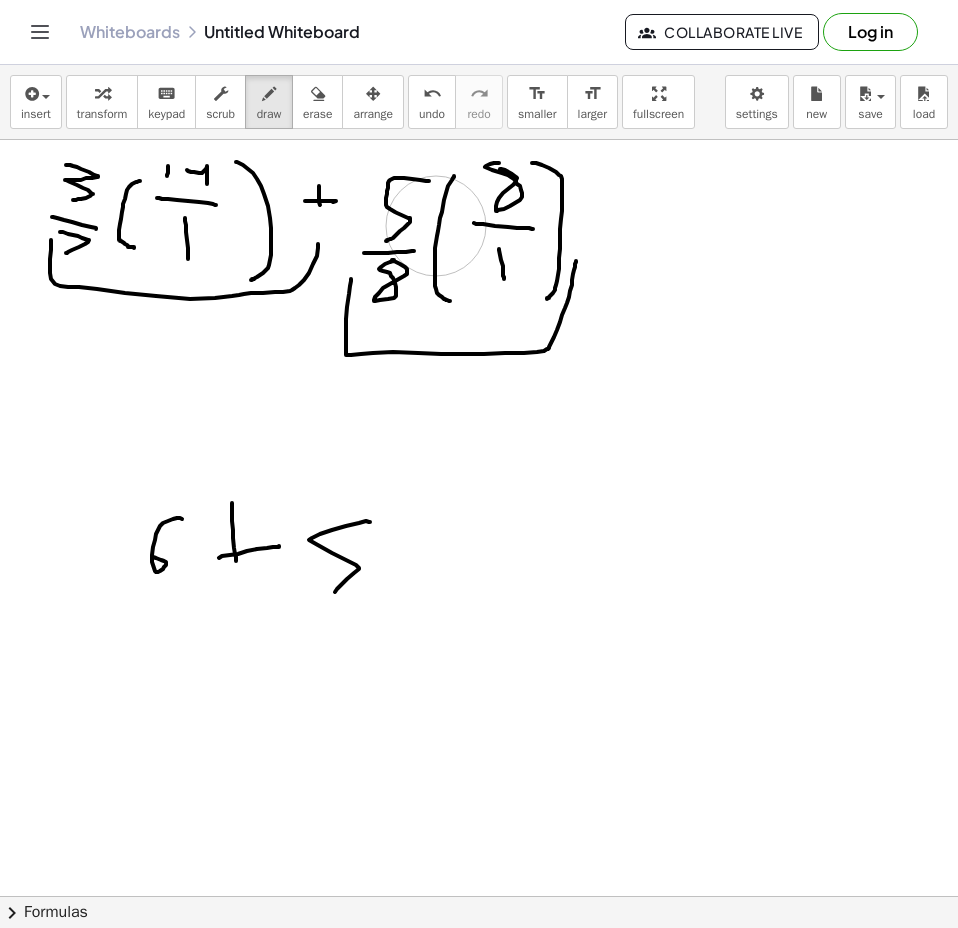 drag, startPoint x: 370, startPoint y: 522, endPoint x: 6, endPoint y: 544, distance: 364.6642 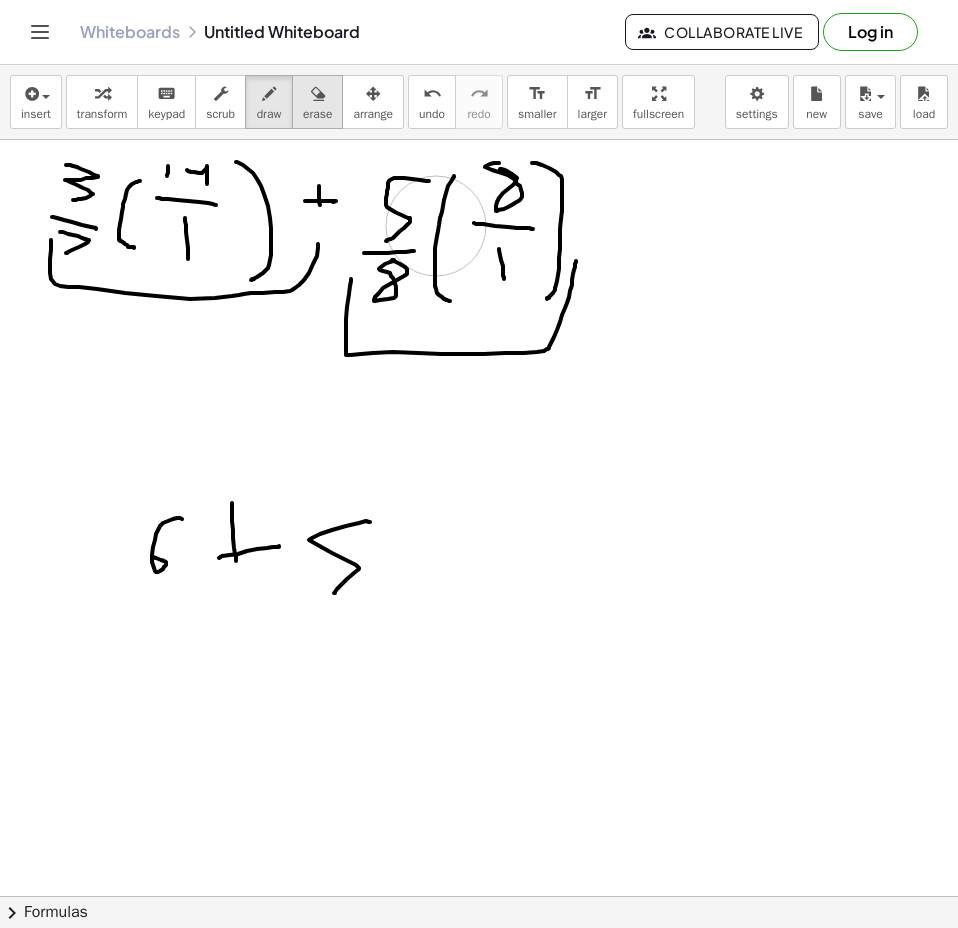 click on "erase" at bounding box center [317, 114] 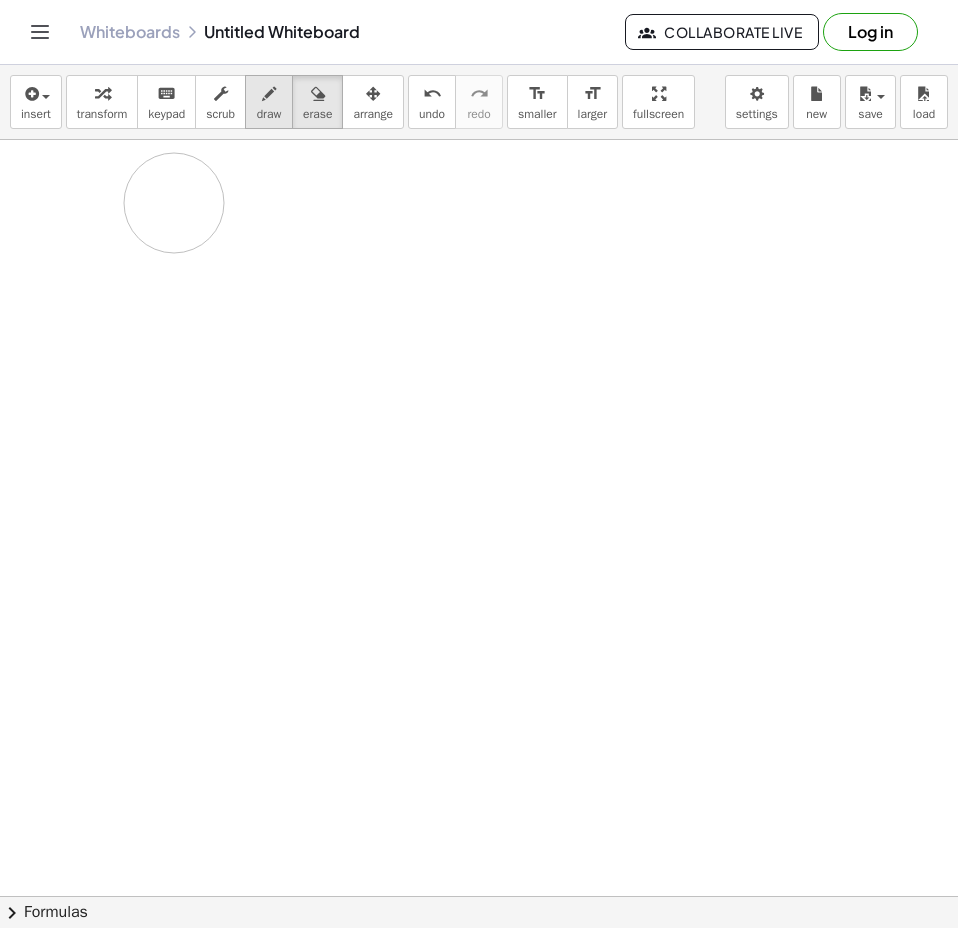 drag, startPoint x: 82, startPoint y: 250, endPoint x: 261, endPoint y: 116, distance: 223.60008 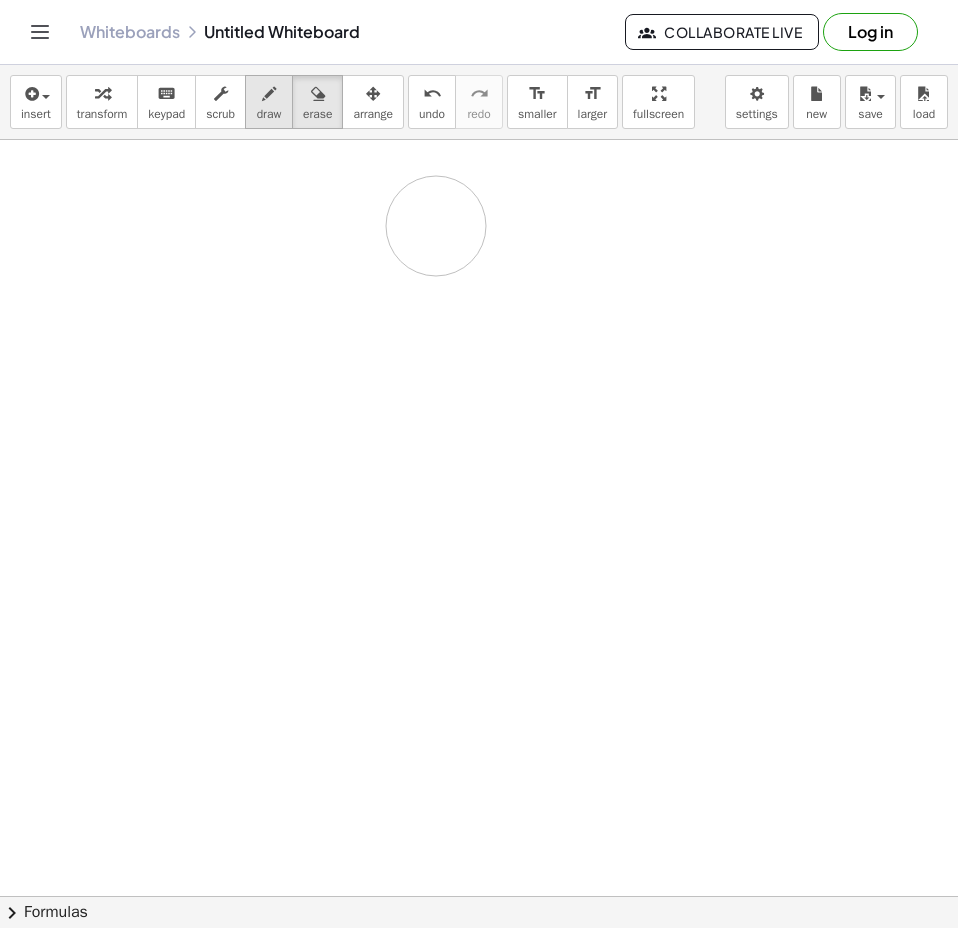 click on "draw" at bounding box center [269, 114] 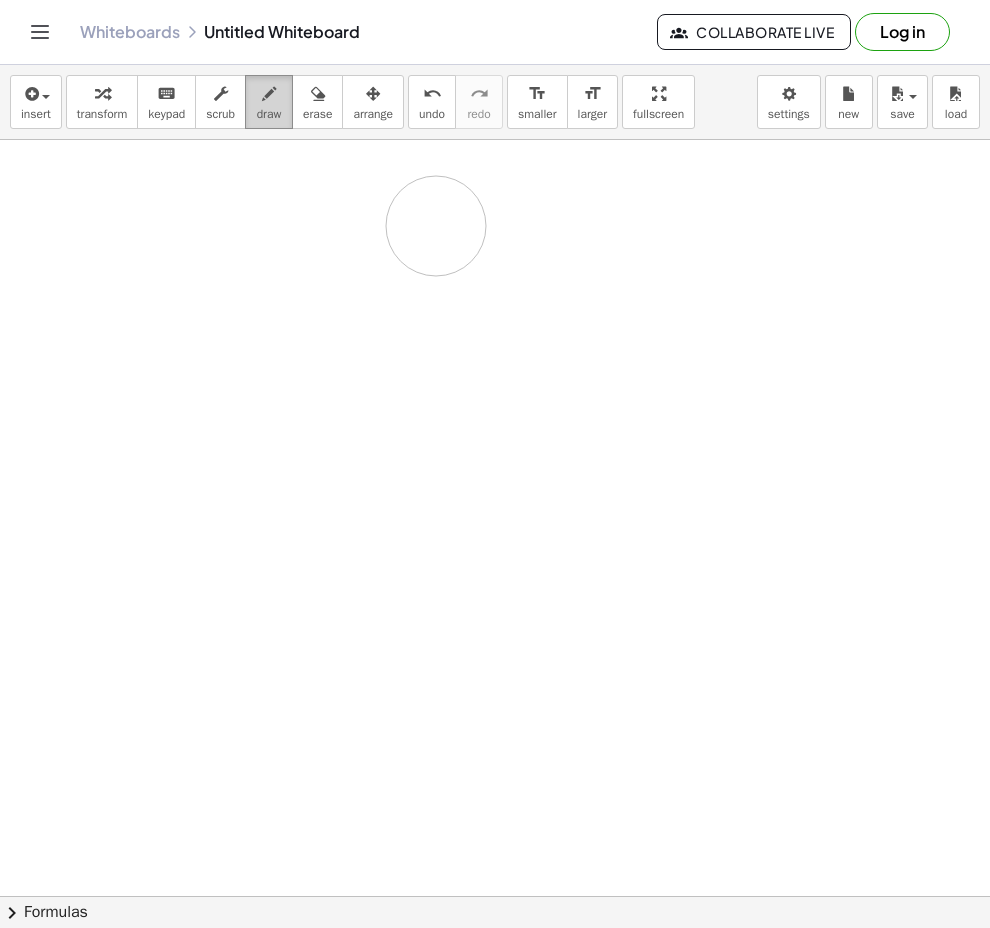 click on "draw" at bounding box center [269, 114] 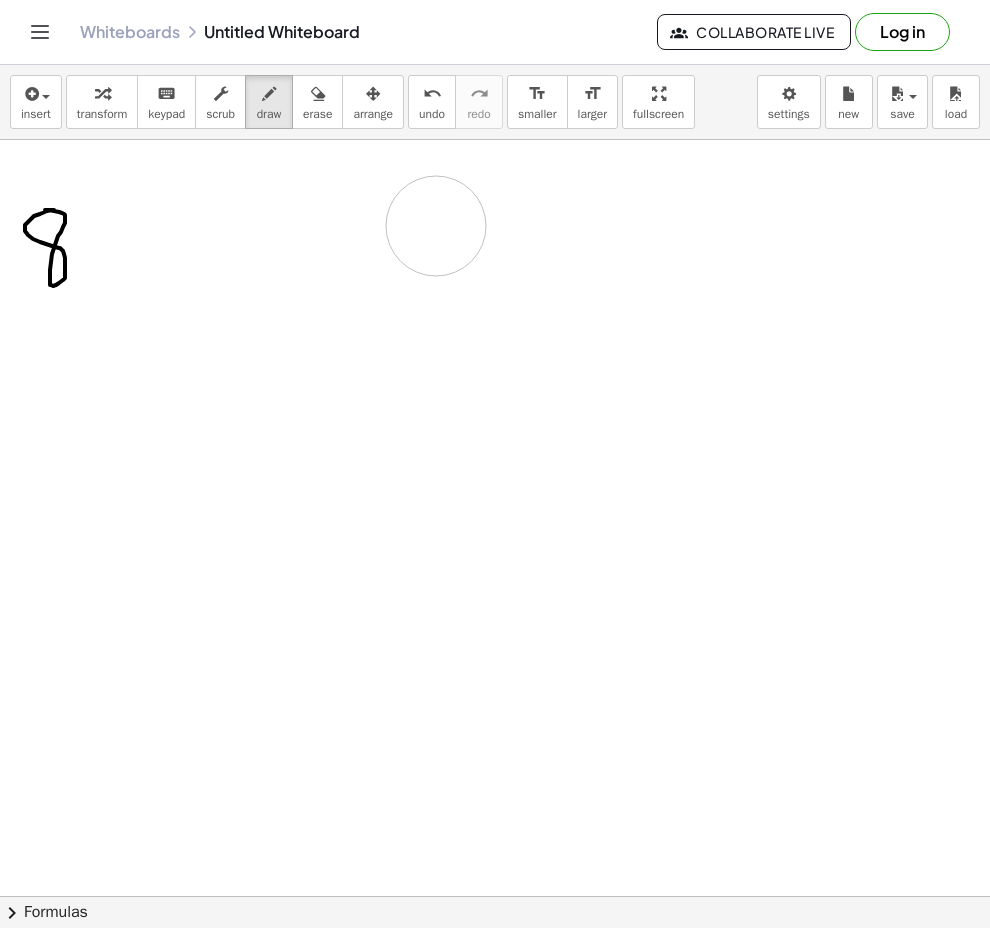 click at bounding box center (495, 961) 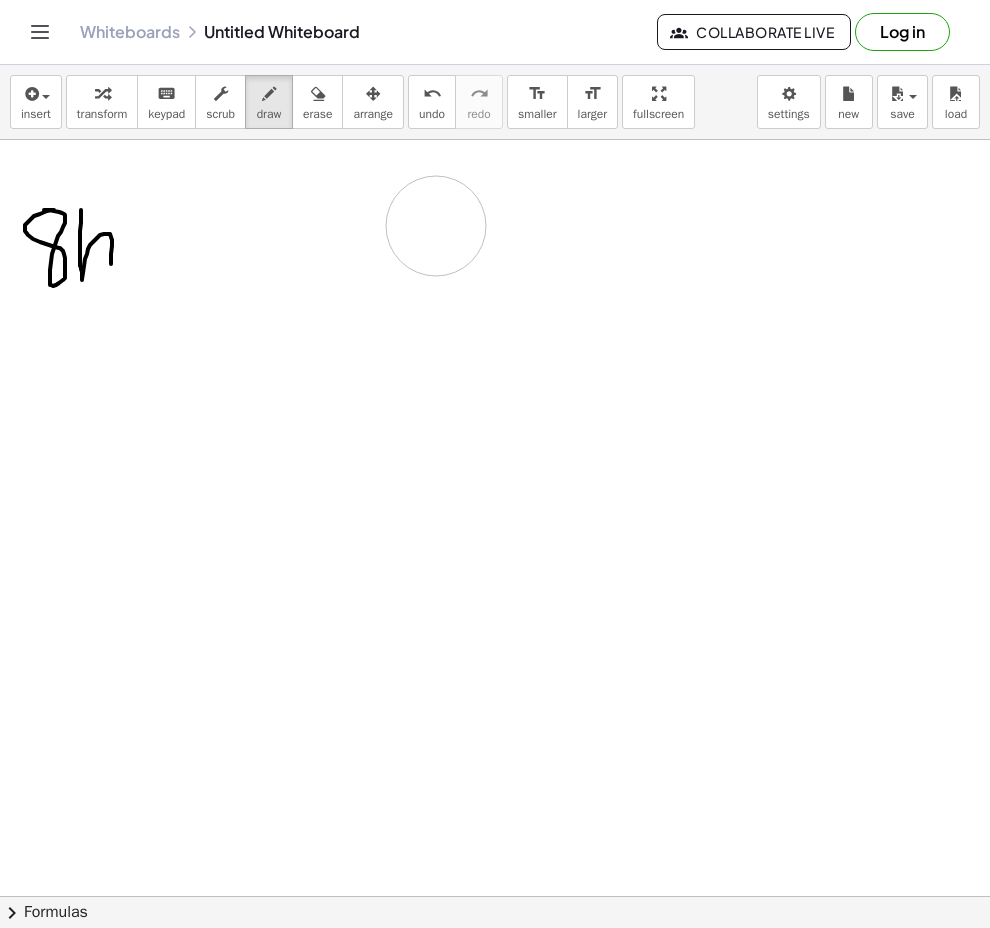 drag, startPoint x: 81, startPoint y: 210, endPoint x: 109, endPoint y: 284, distance: 79.12016 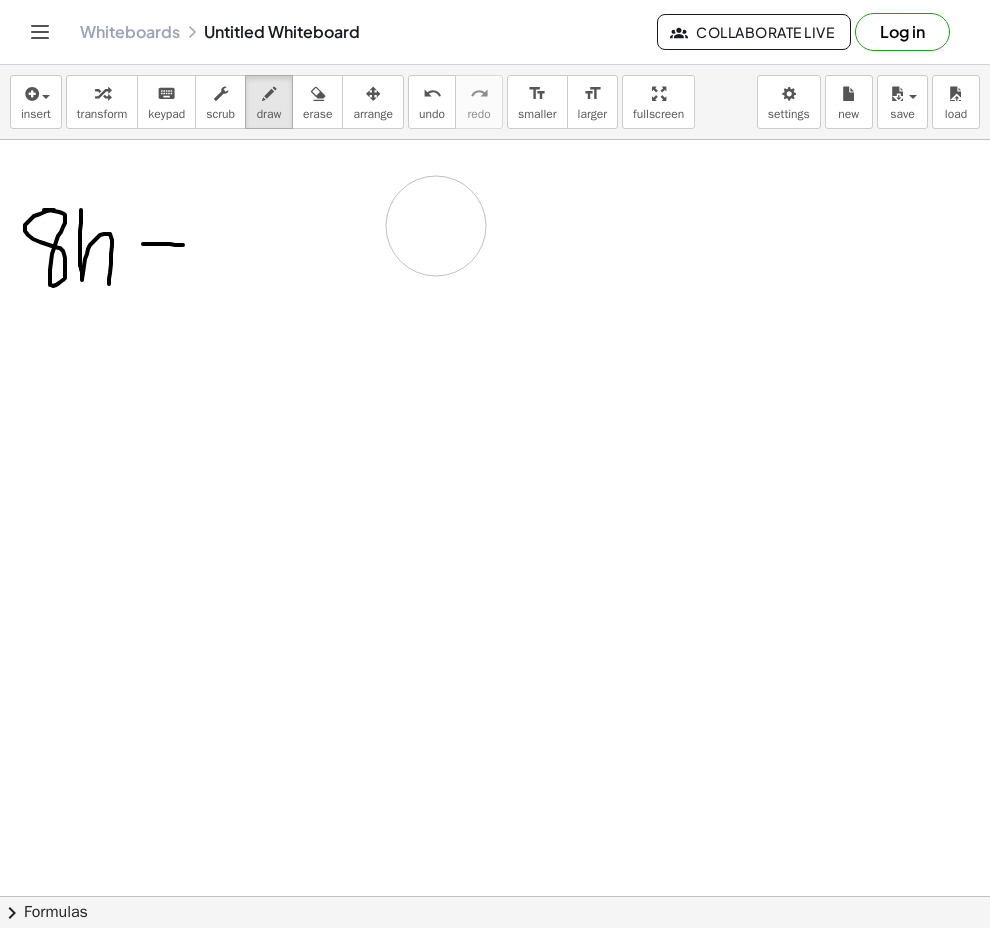 drag, startPoint x: 143, startPoint y: 244, endPoint x: 186, endPoint y: 245, distance: 43.011627 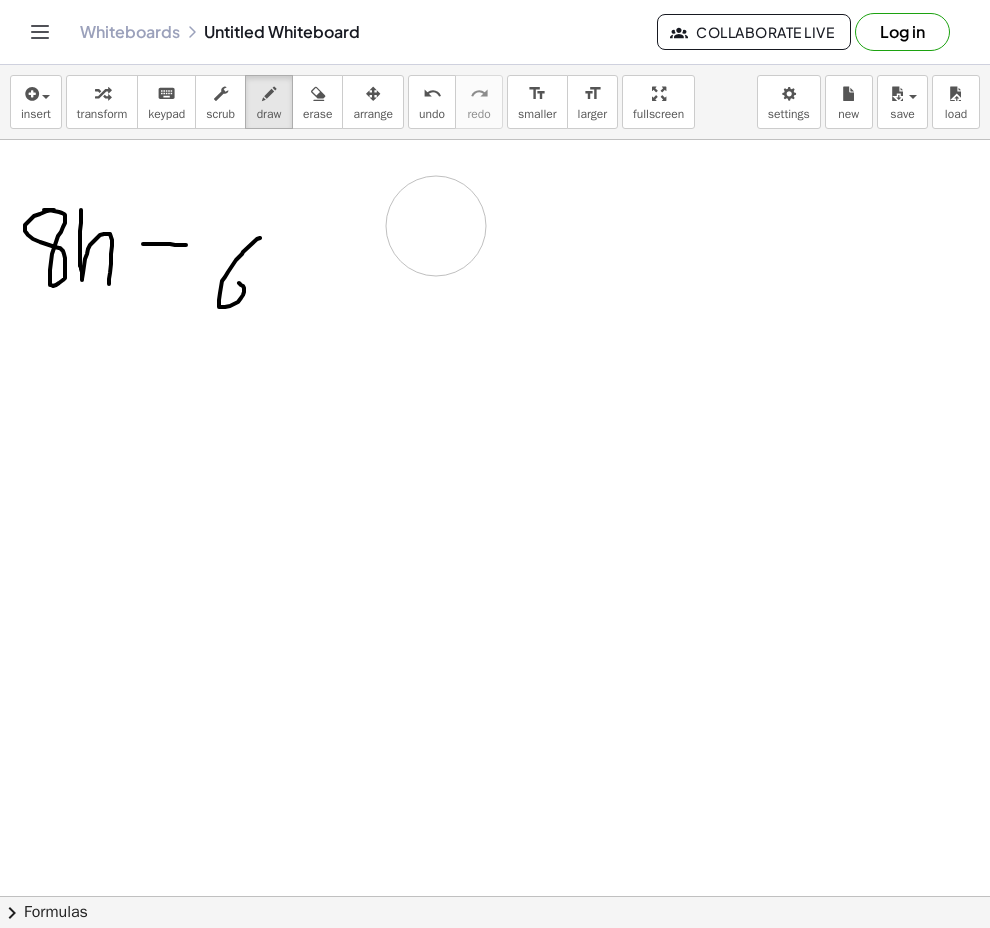 drag, startPoint x: 260, startPoint y: 238, endPoint x: 235, endPoint y: 281, distance: 49.73932 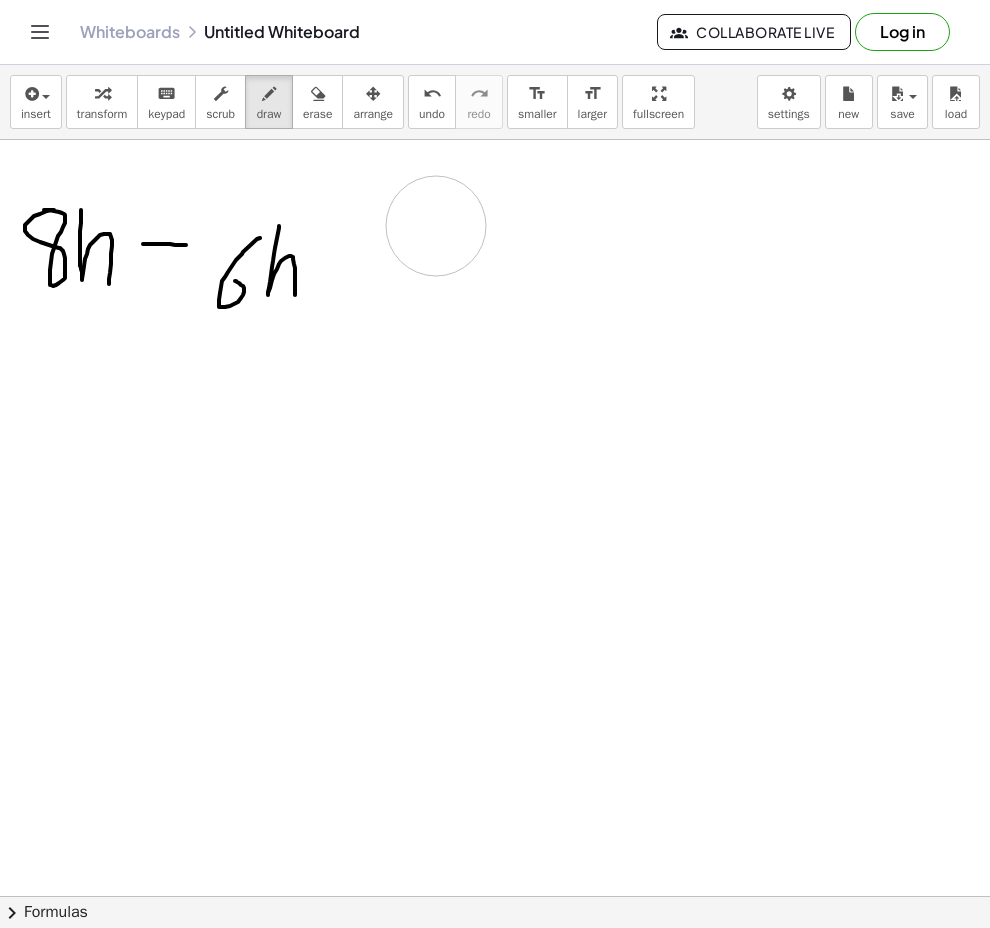 drag, startPoint x: 278, startPoint y: 233, endPoint x: 332, endPoint y: 253, distance: 57.58472 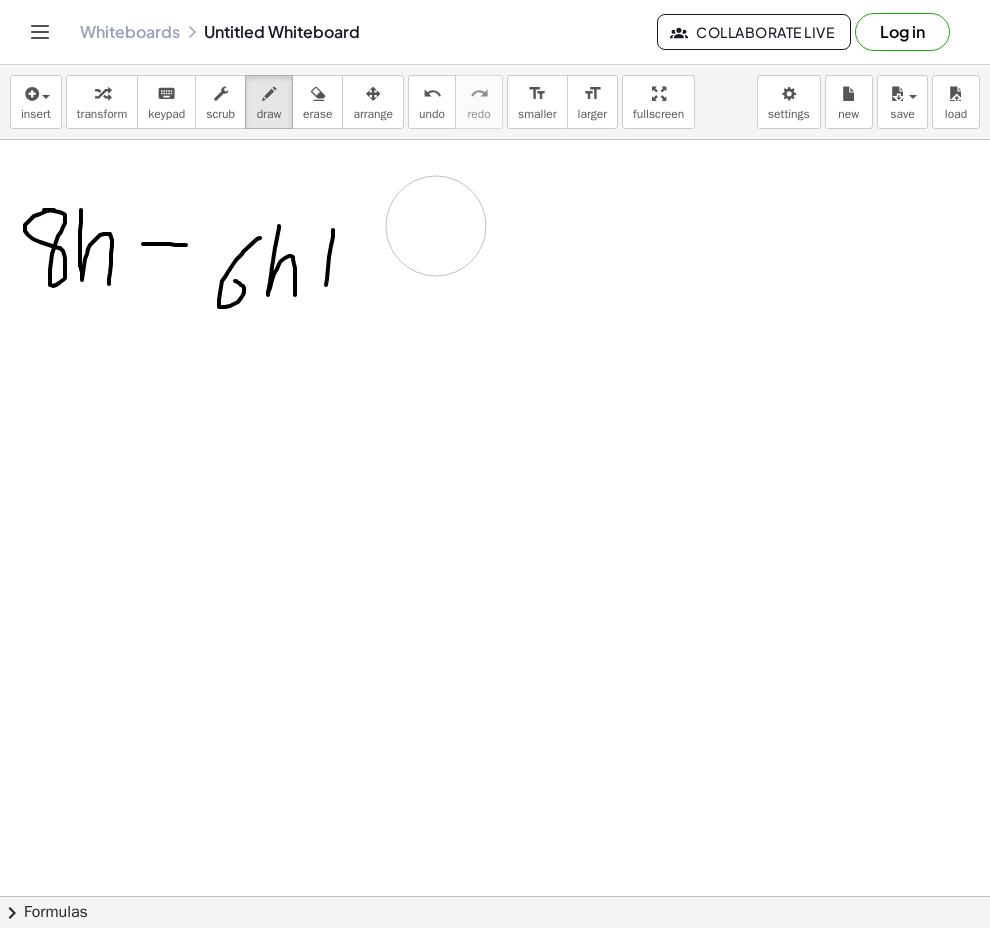 drag, startPoint x: 333, startPoint y: 230, endPoint x: 326, endPoint y: 287, distance: 57.428215 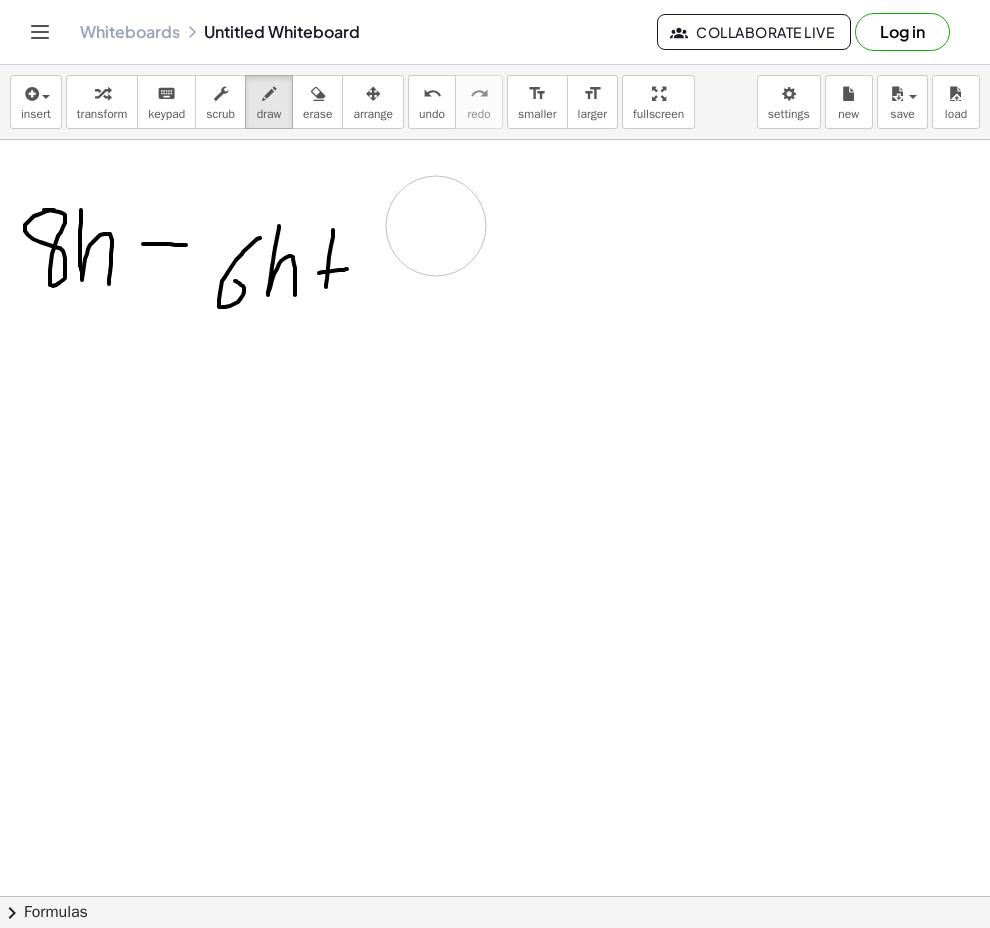 drag, startPoint x: 323, startPoint y: 272, endPoint x: 347, endPoint y: 269, distance: 24.186773 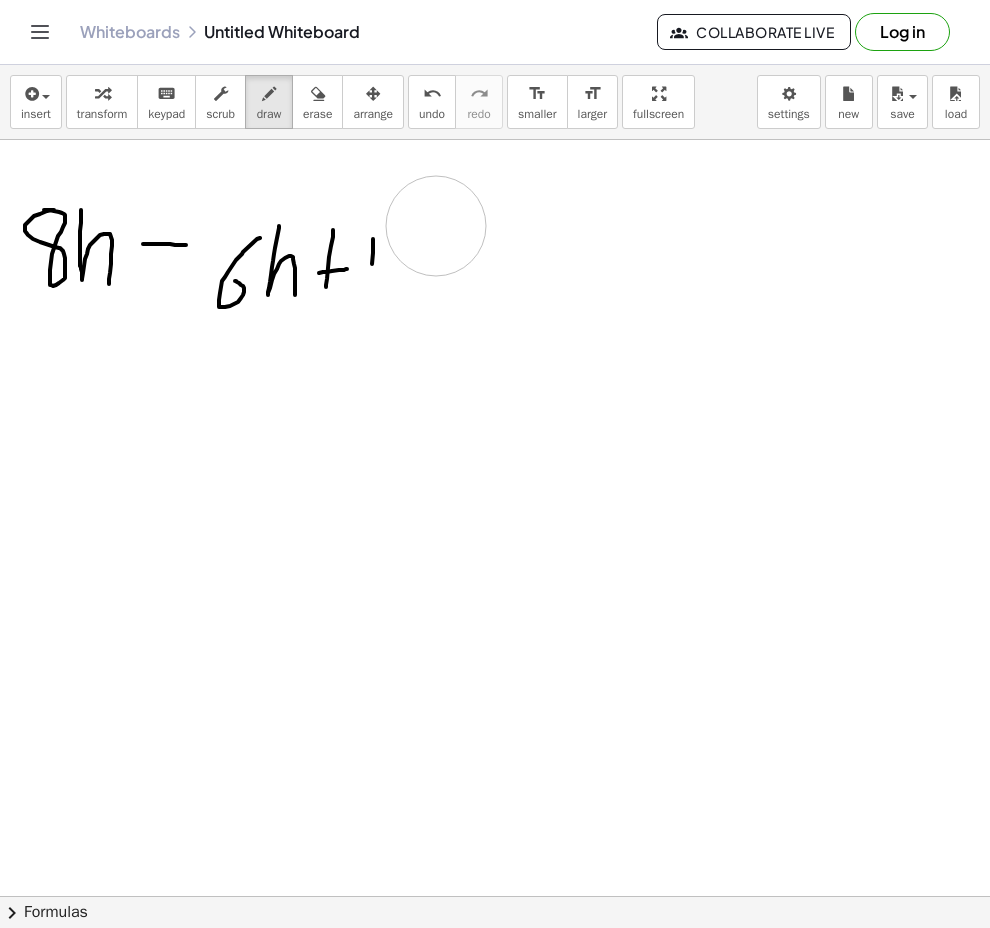 drag, startPoint x: 373, startPoint y: 239, endPoint x: 372, endPoint y: 285, distance: 46.010868 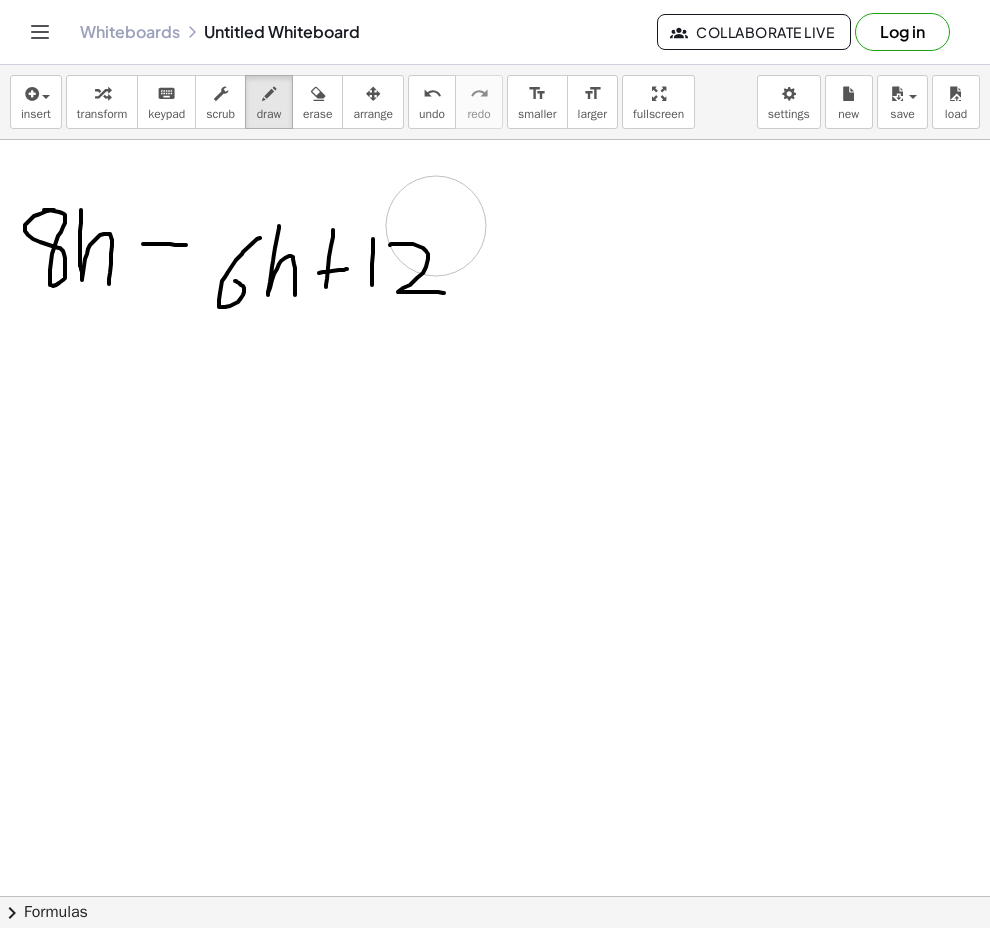 drag, startPoint x: 390, startPoint y: 245, endPoint x: 443, endPoint y: 292, distance: 70.837845 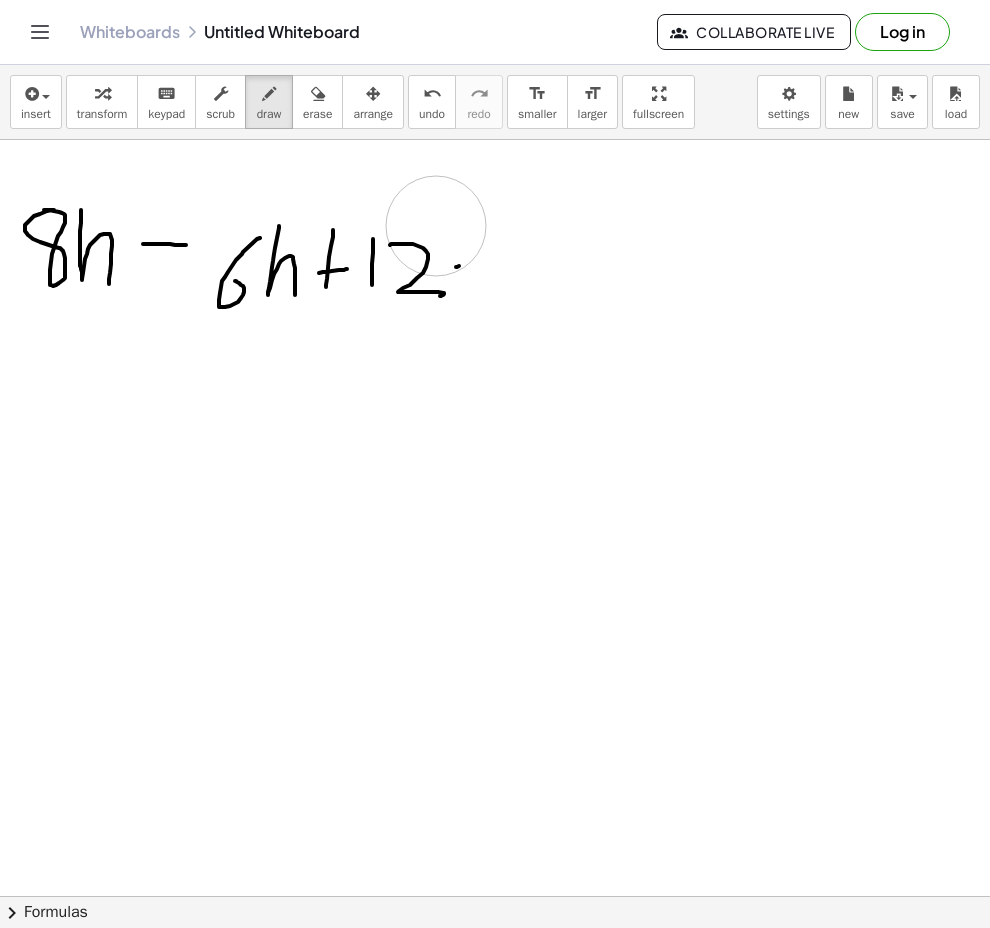 drag, startPoint x: 456, startPoint y: 267, endPoint x: 485, endPoint y: 259, distance: 30.083218 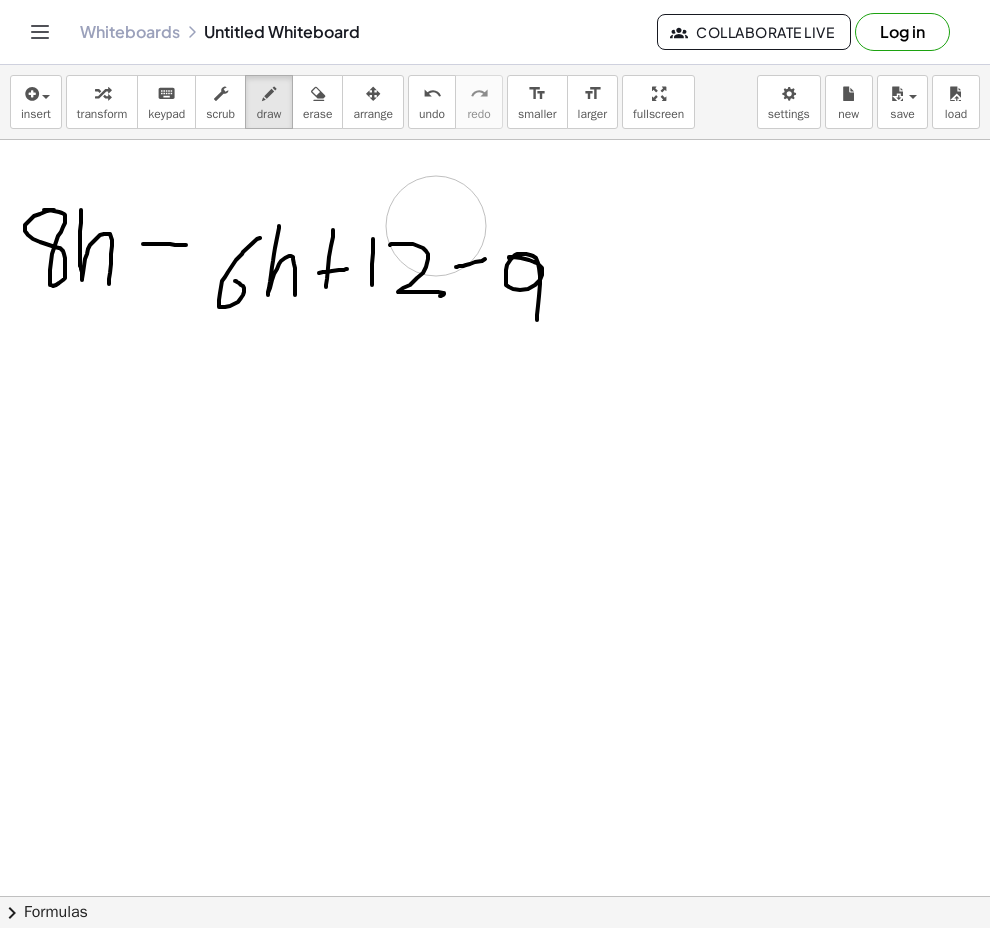 drag, startPoint x: 509, startPoint y: 258, endPoint x: 536, endPoint y: 321, distance: 68.54196 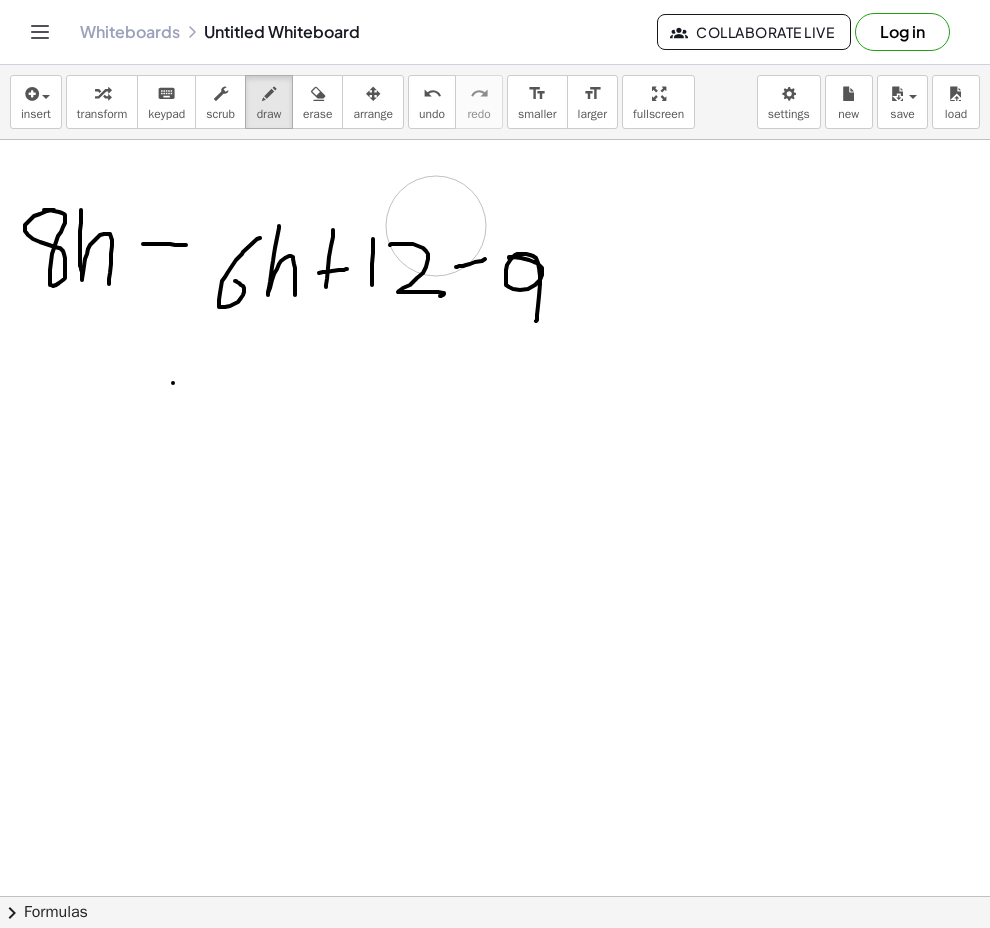 click at bounding box center (495, 961) 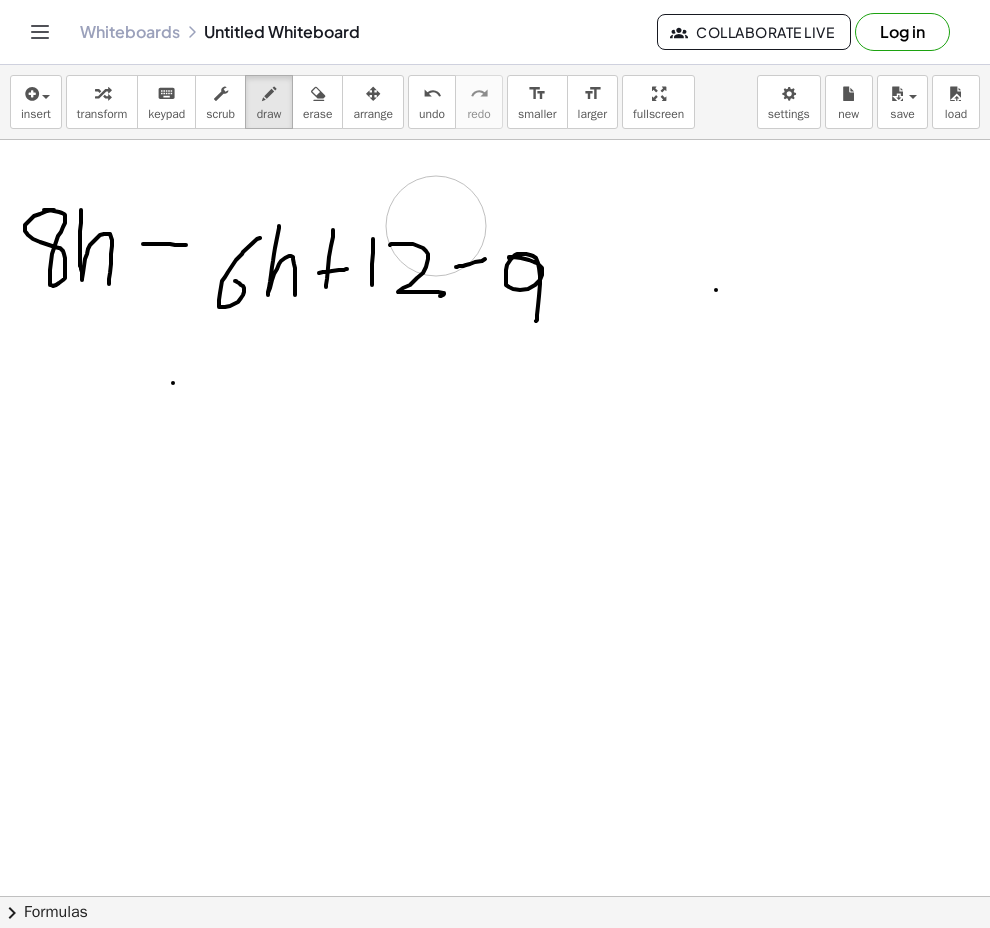 click at bounding box center [495, 961] 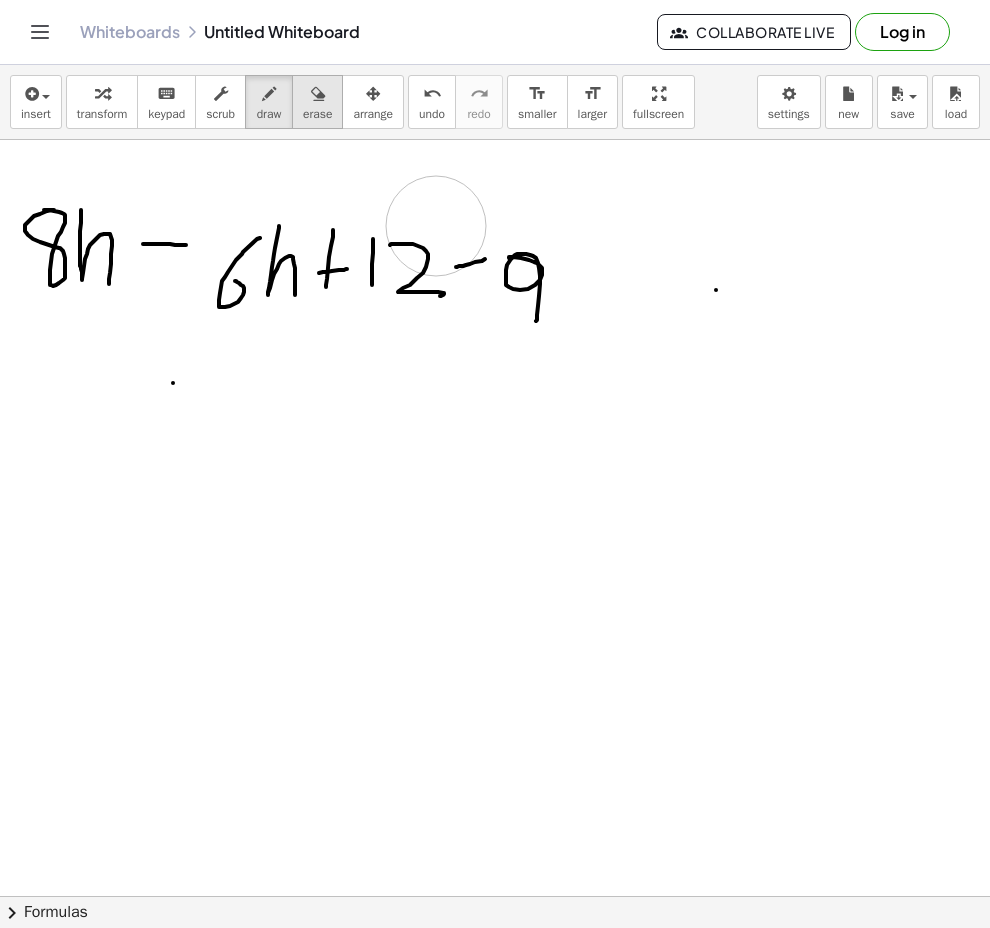 click on "erase" at bounding box center (317, 102) 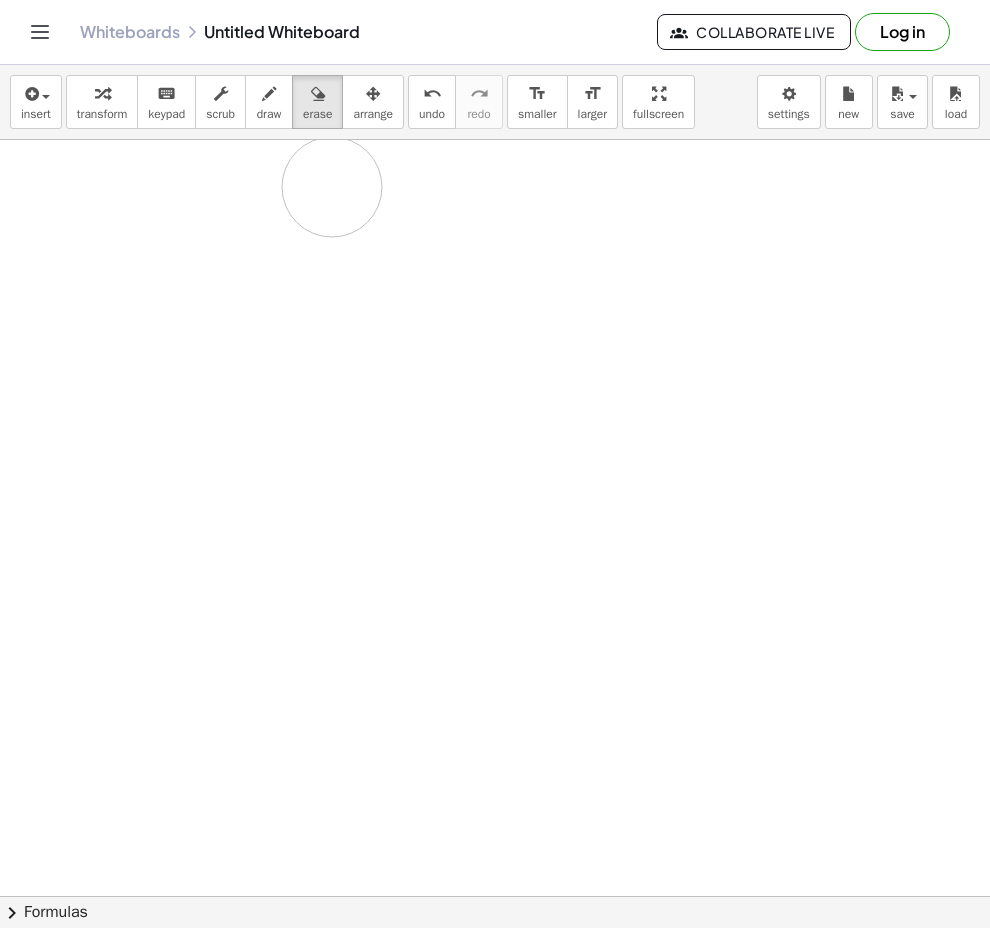 drag, startPoint x: 600, startPoint y: 263, endPoint x: 338, endPoint y: 187, distance: 272.8003 